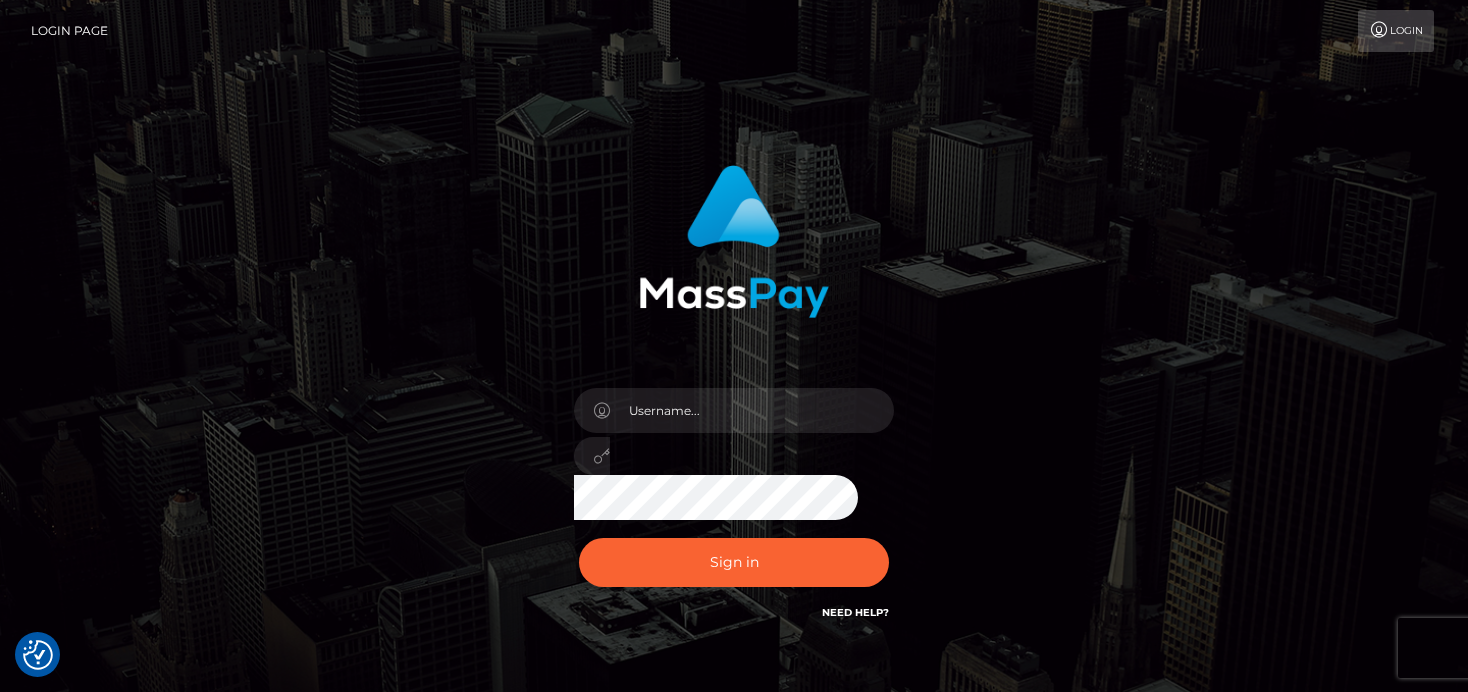 scroll, scrollTop: 0, scrollLeft: 0, axis: both 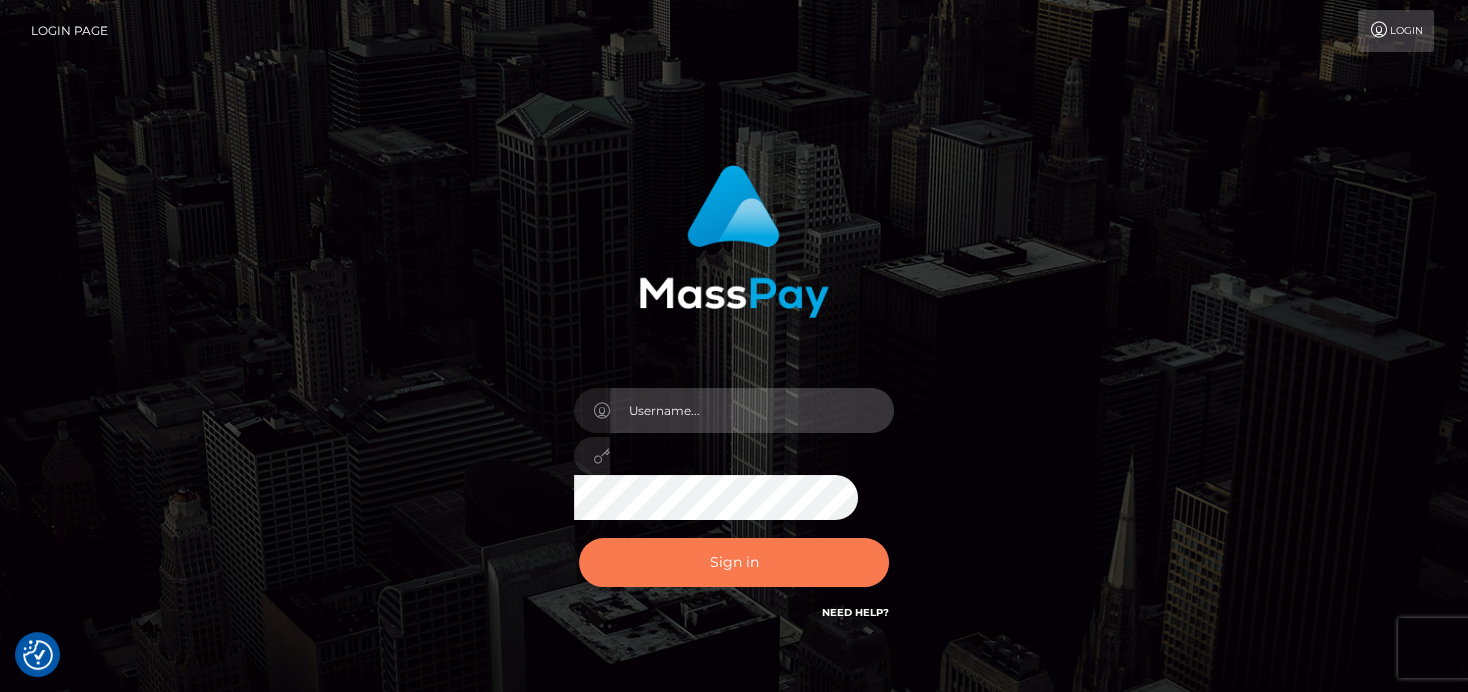 type on "denise" 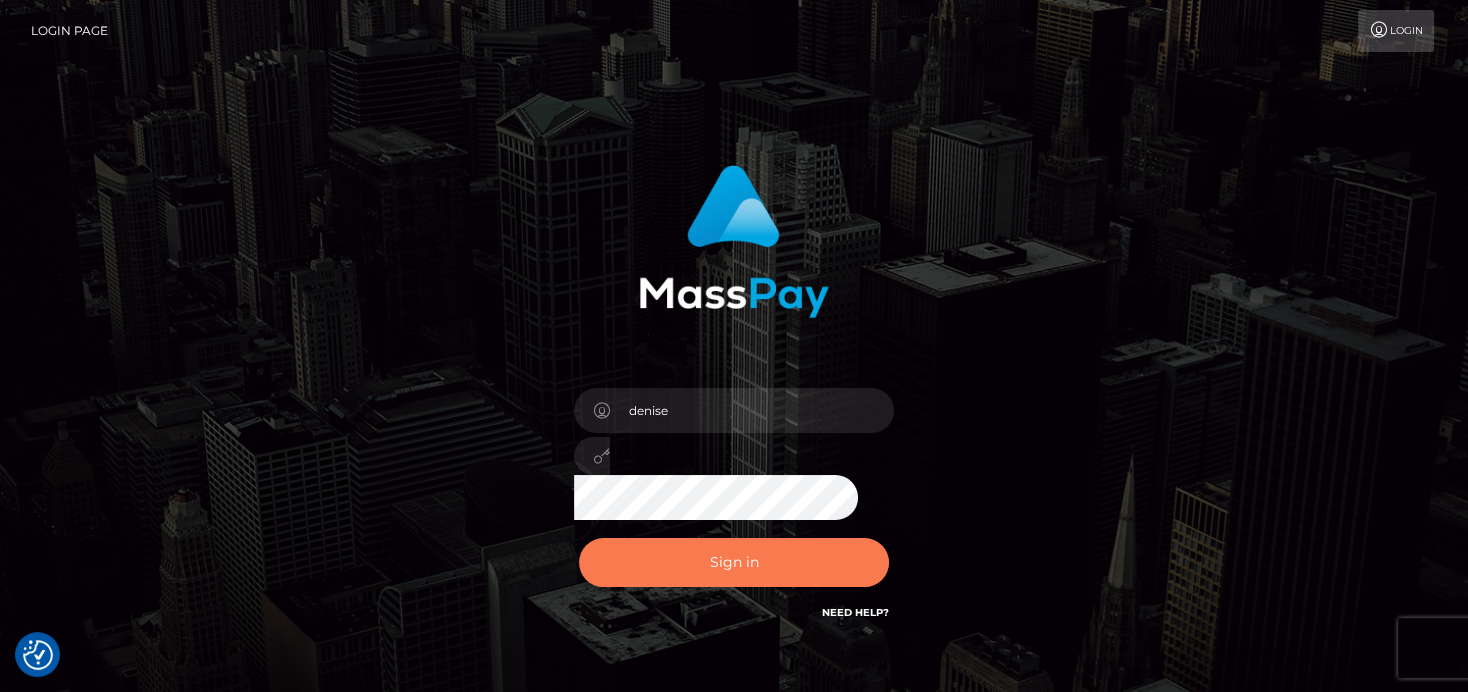 click on "Sign in" at bounding box center [734, 562] 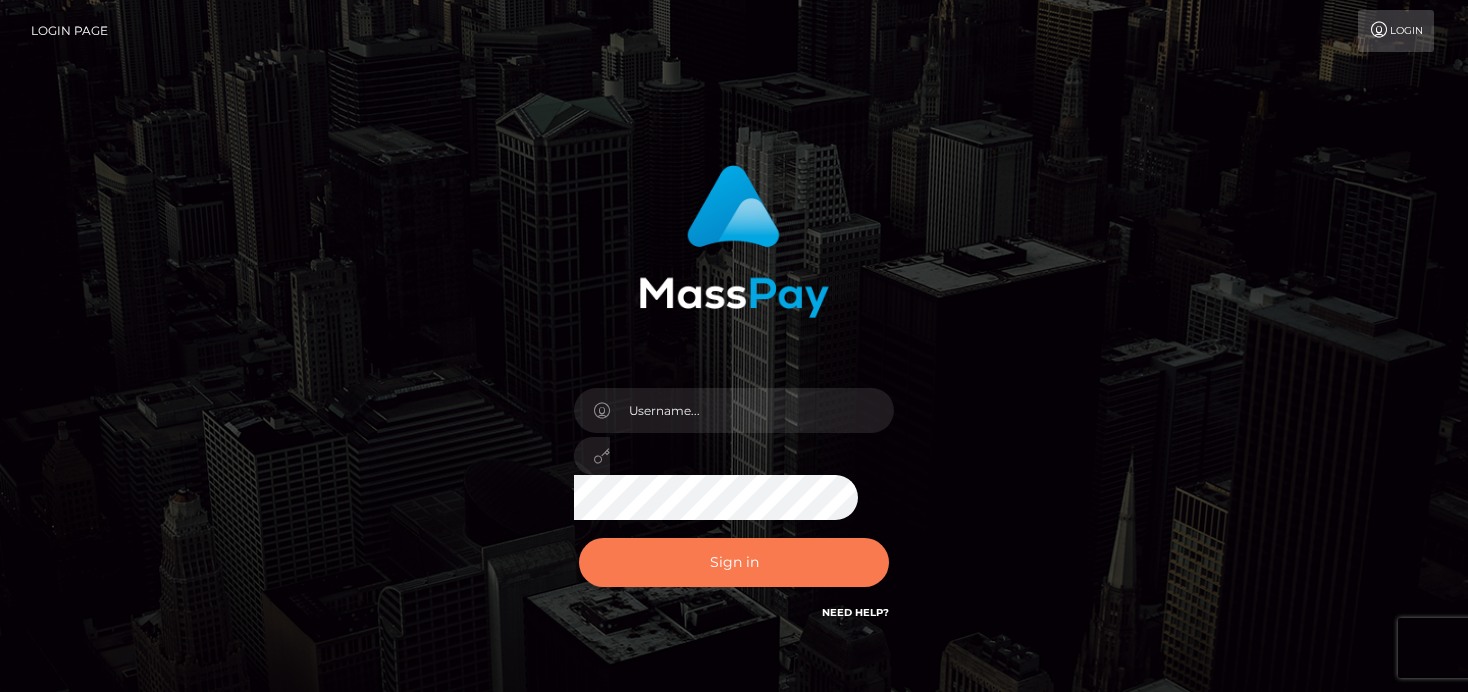 scroll, scrollTop: 0, scrollLeft: 0, axis: both 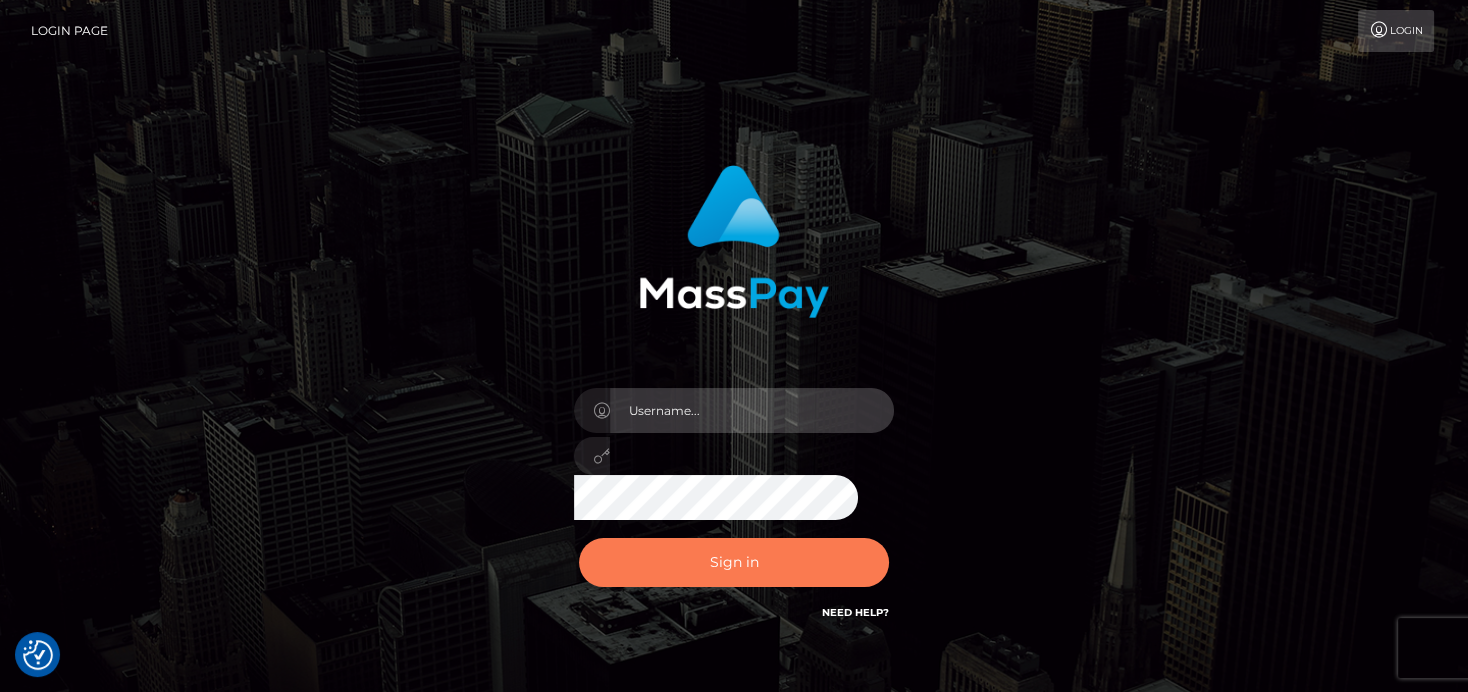 type on "denise" 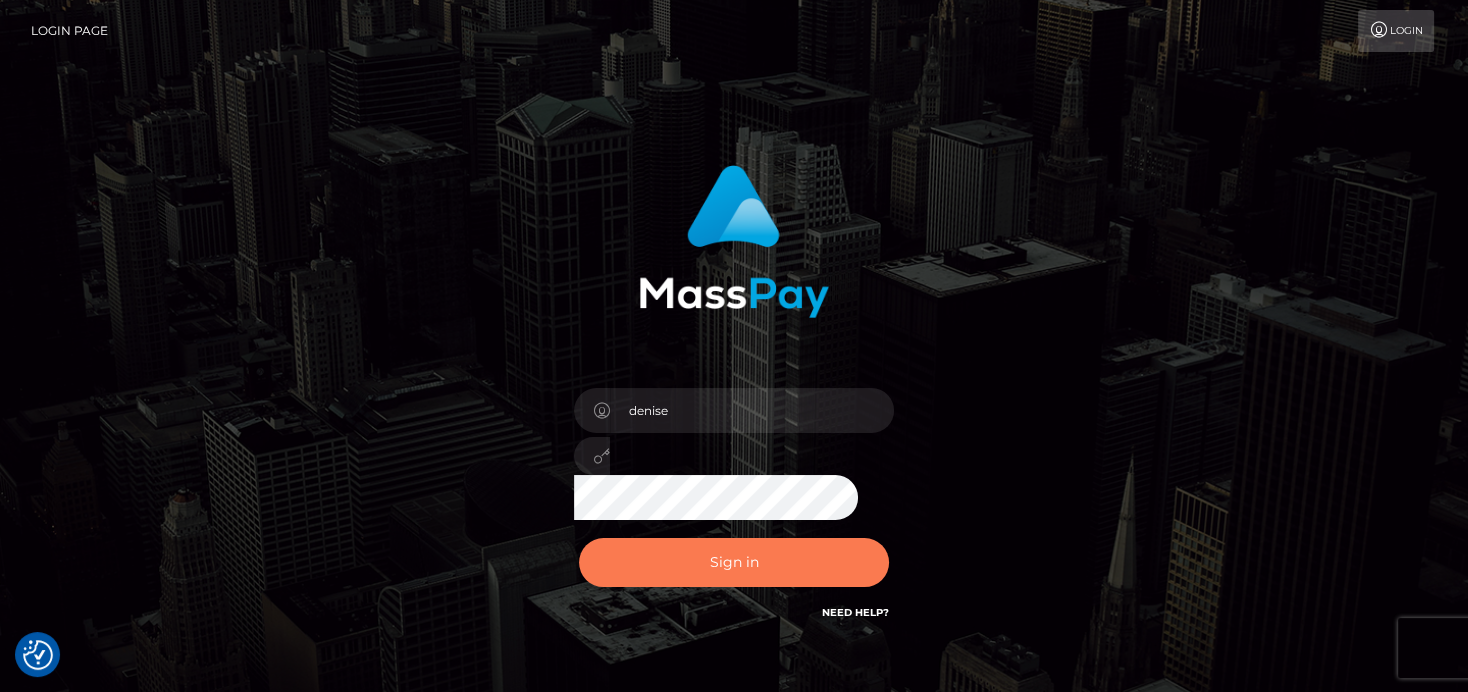click on "Sign in" at bounding box center [734, 562] 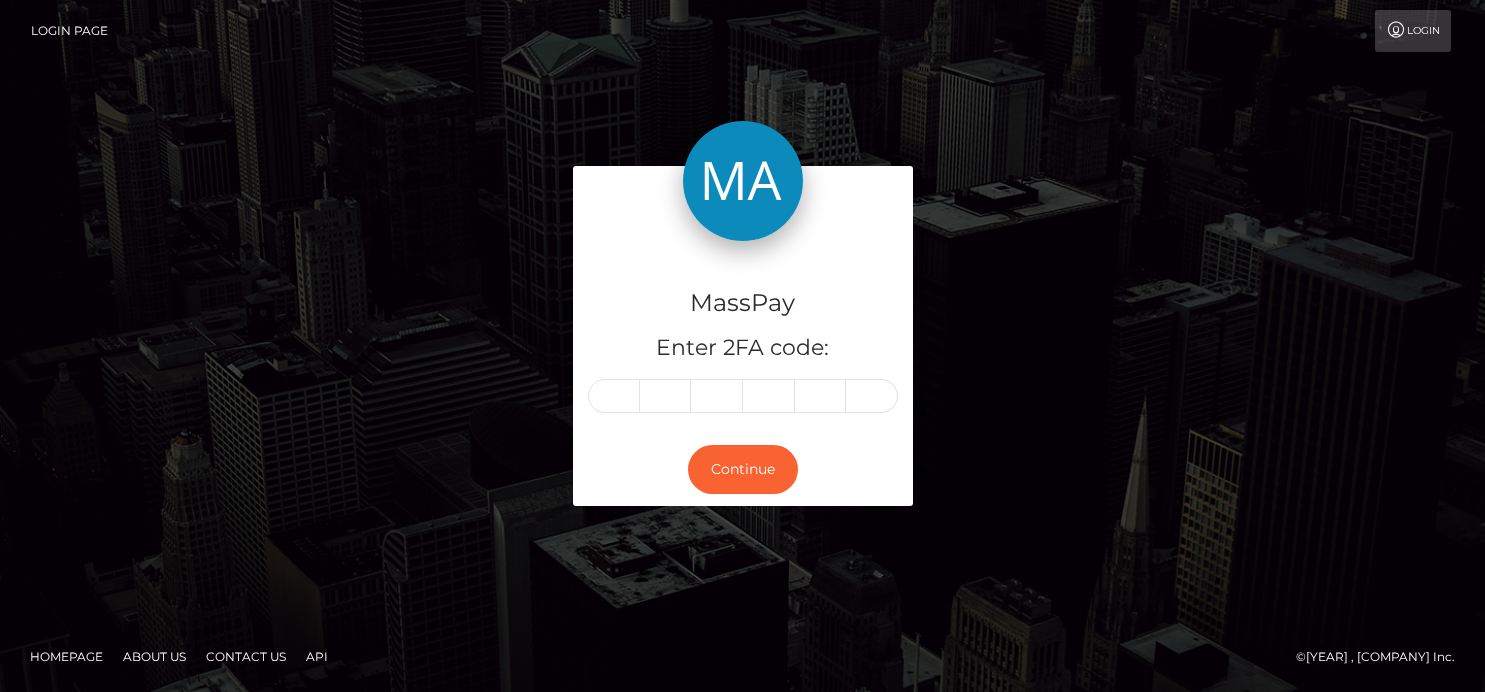 scroll, scrollTop: 0, scrollLeft: 0, axis: both 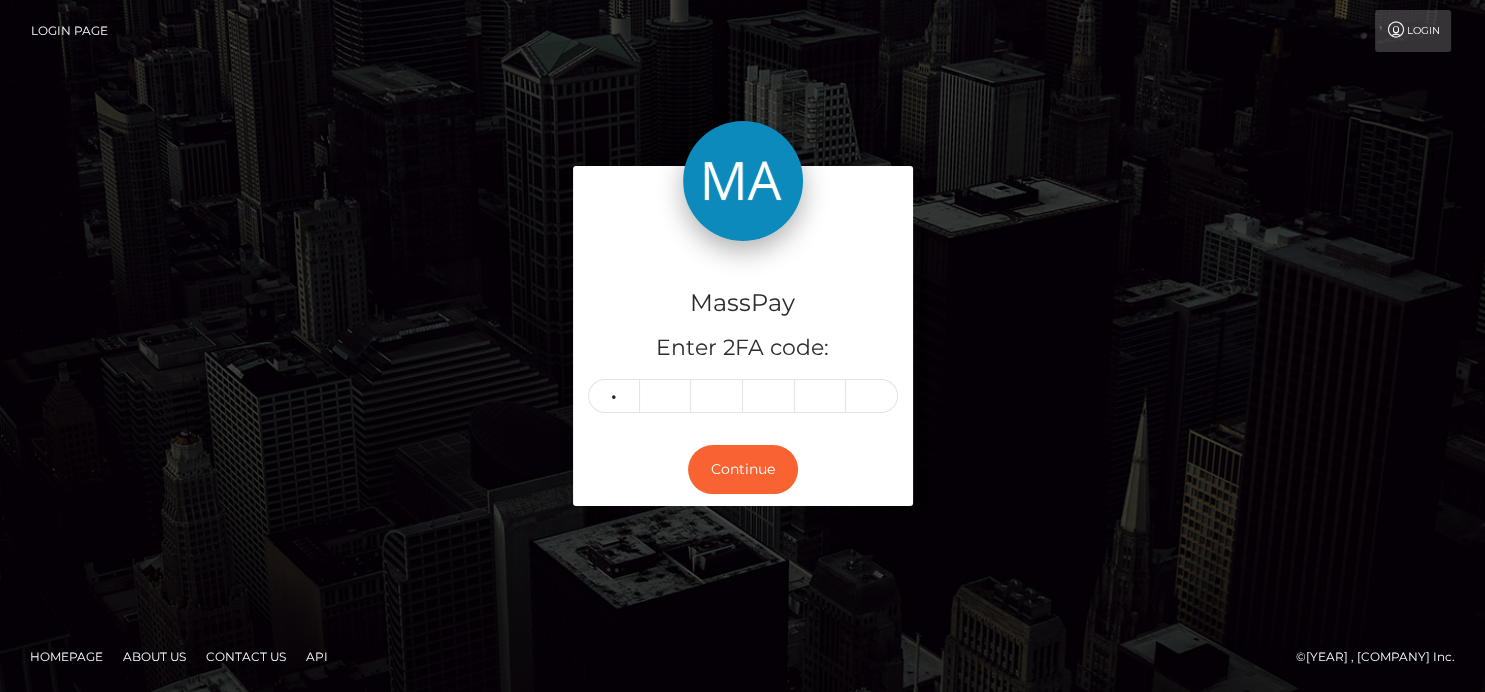 type on "0" 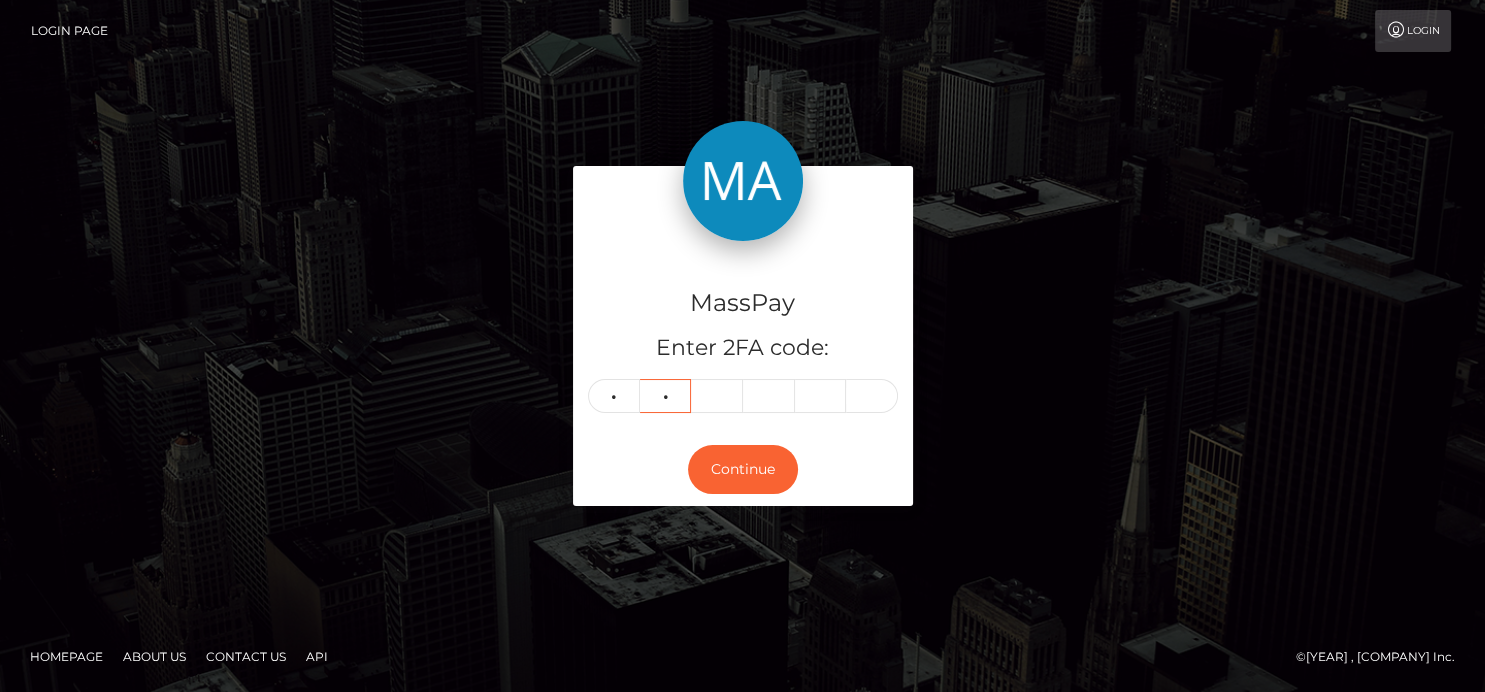 type on "5" 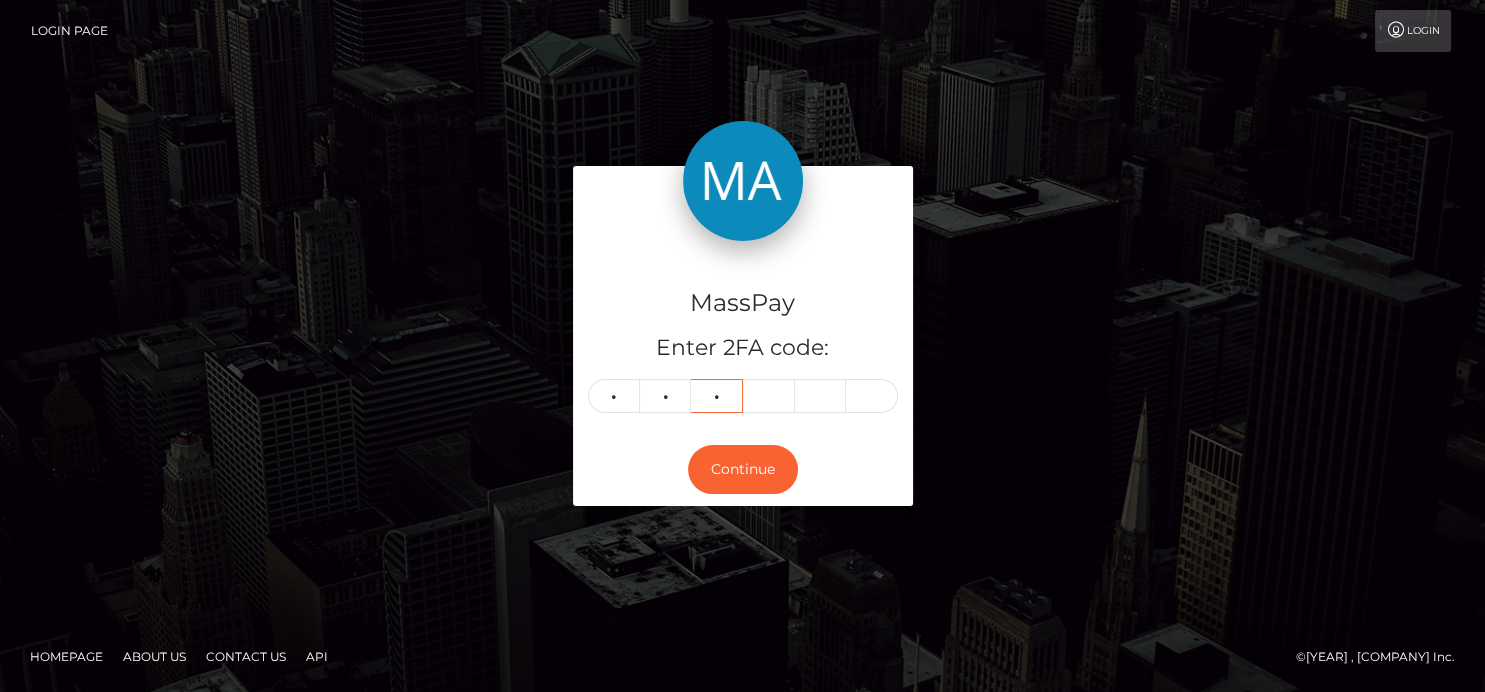 type on "2" 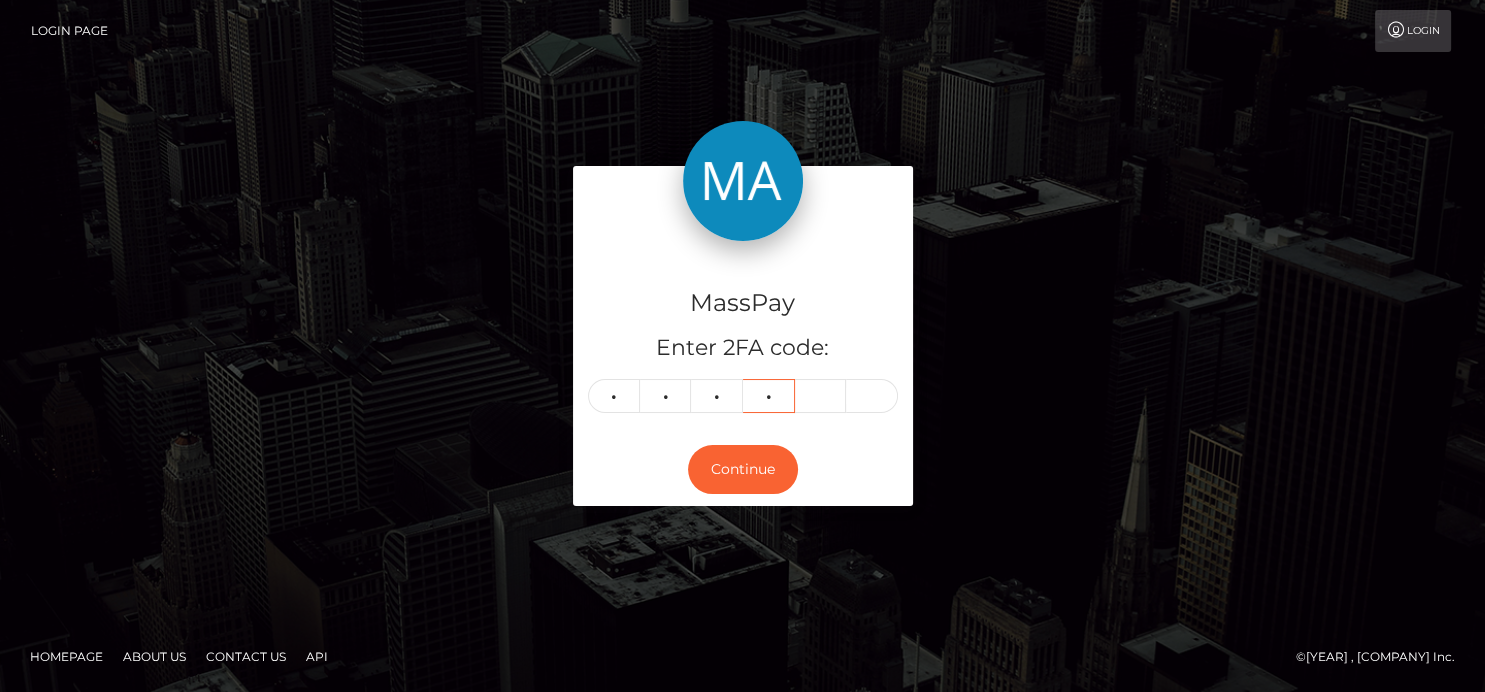 type on "3" 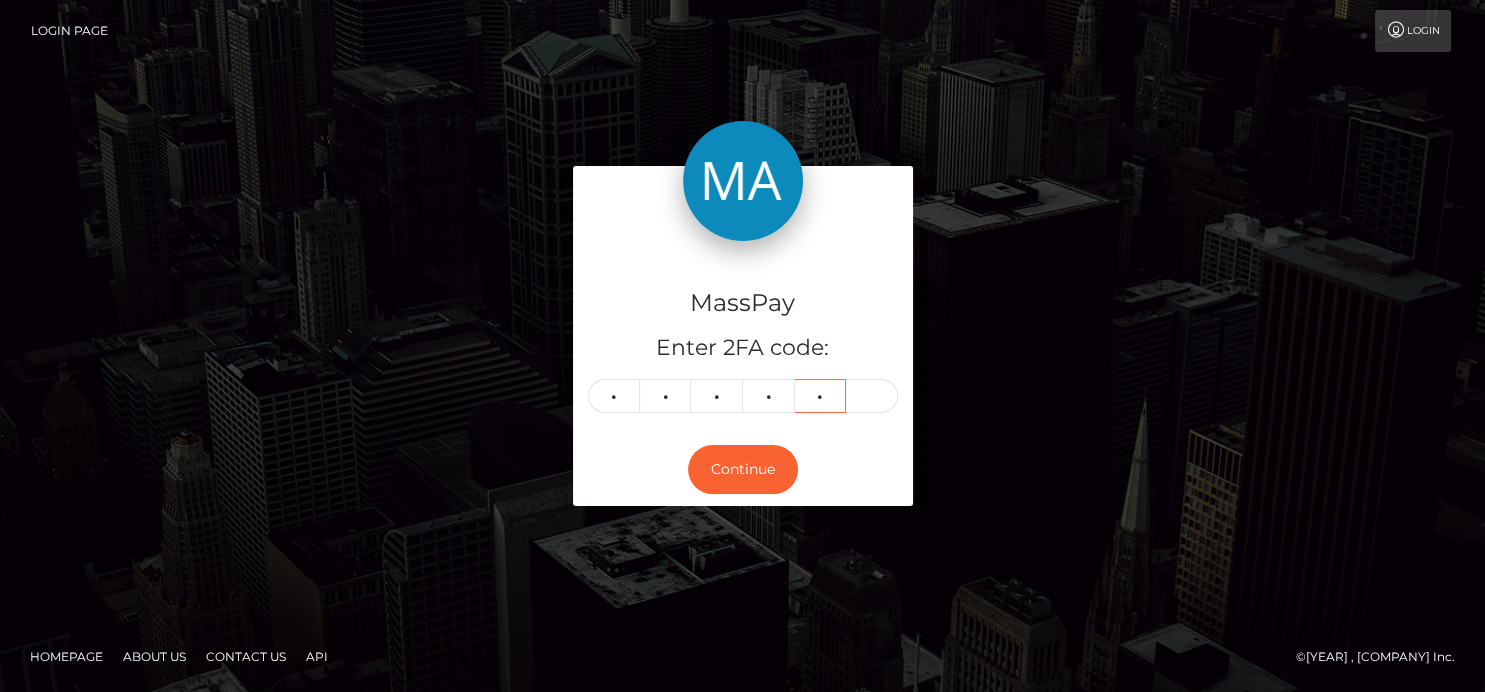 type on "1" 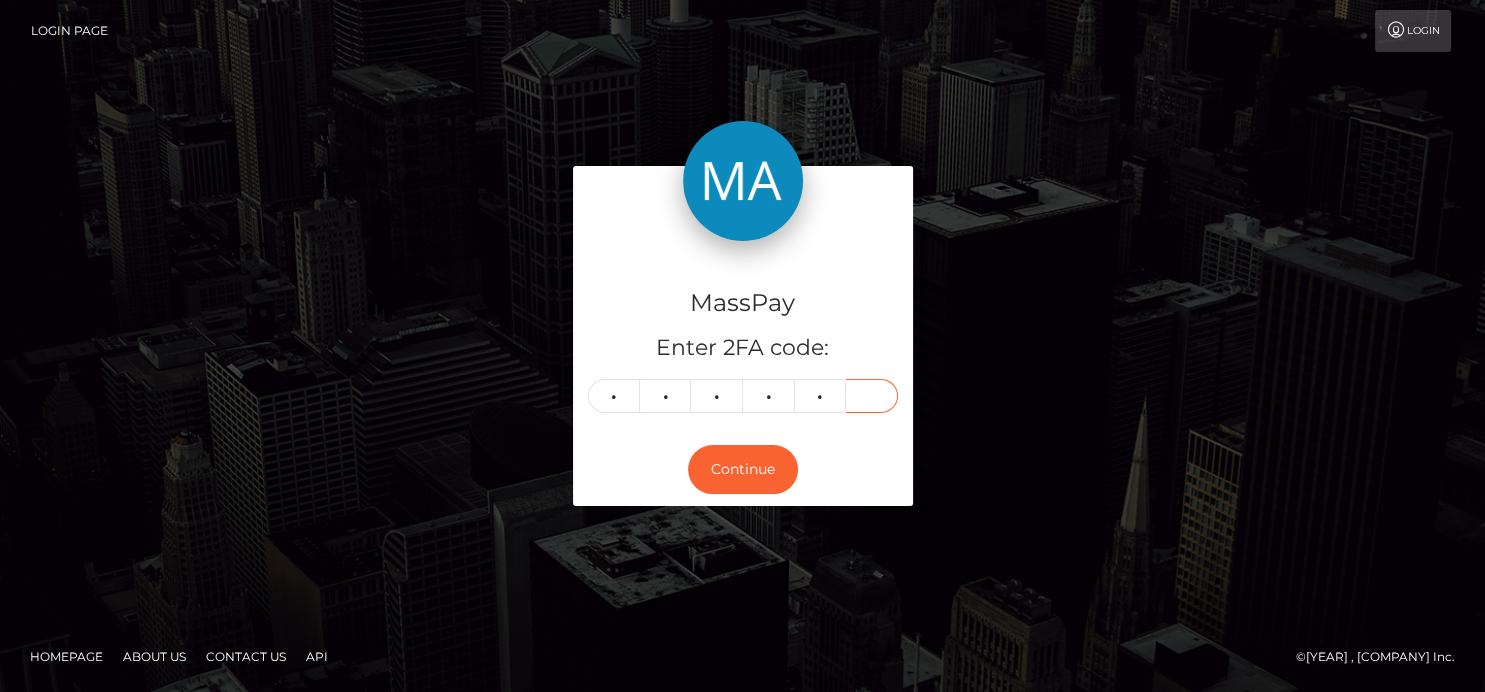 type on "4" 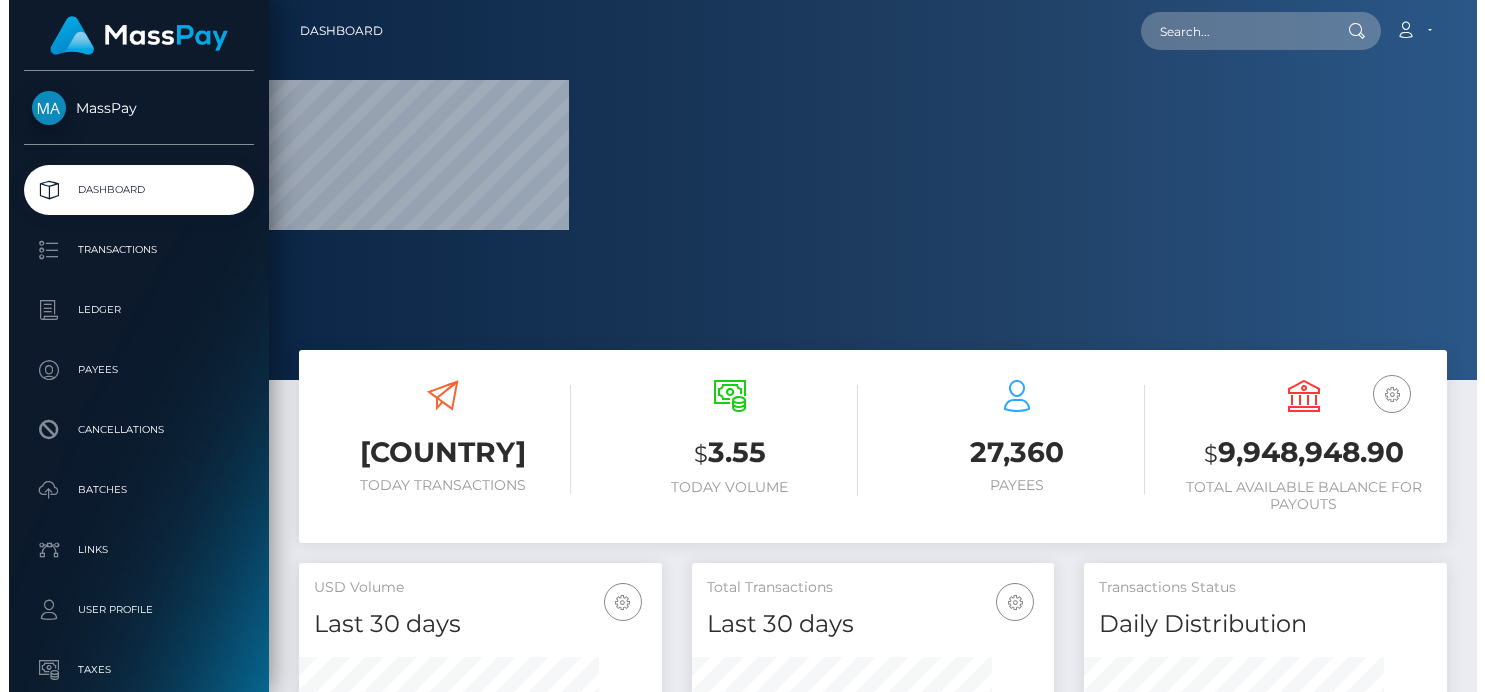 scroll, scrollTop: 0, scrollLeft: 0, axis: both 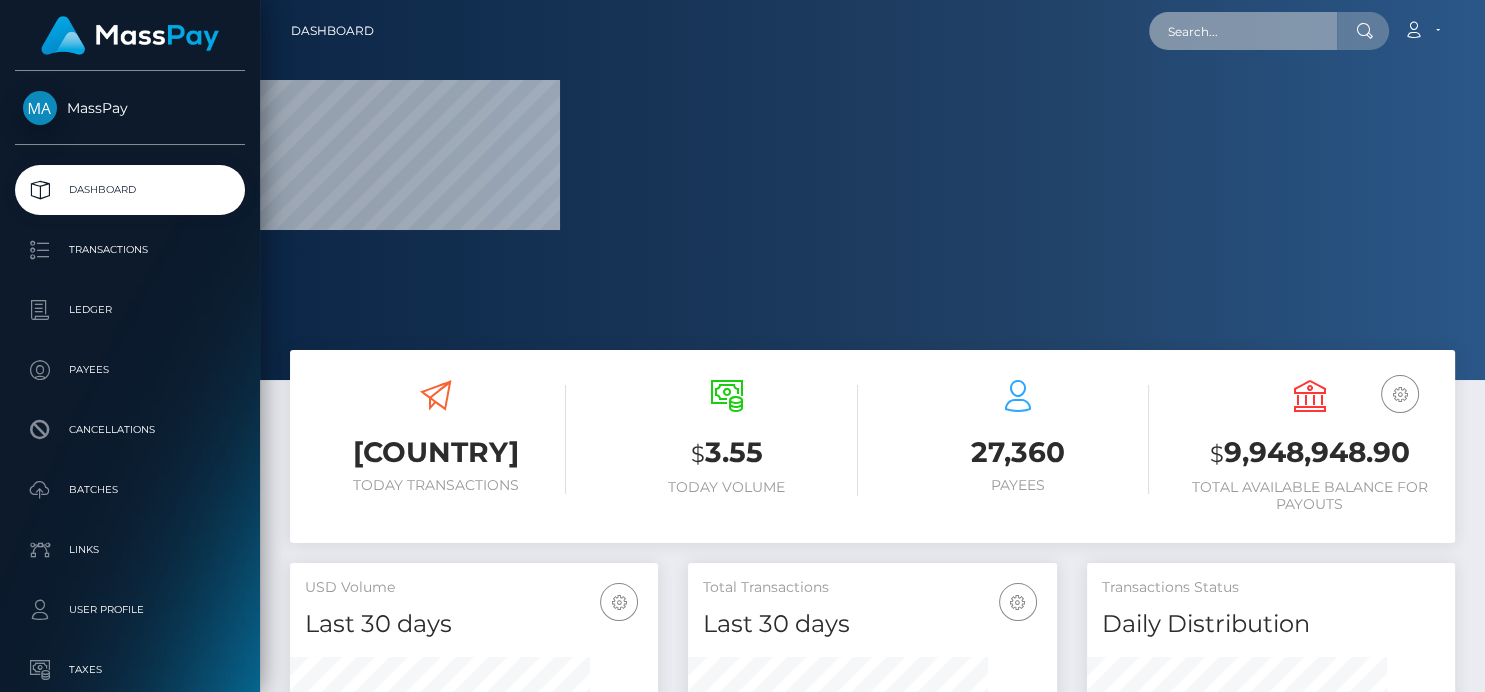 click at bounding box center (1243, 31) 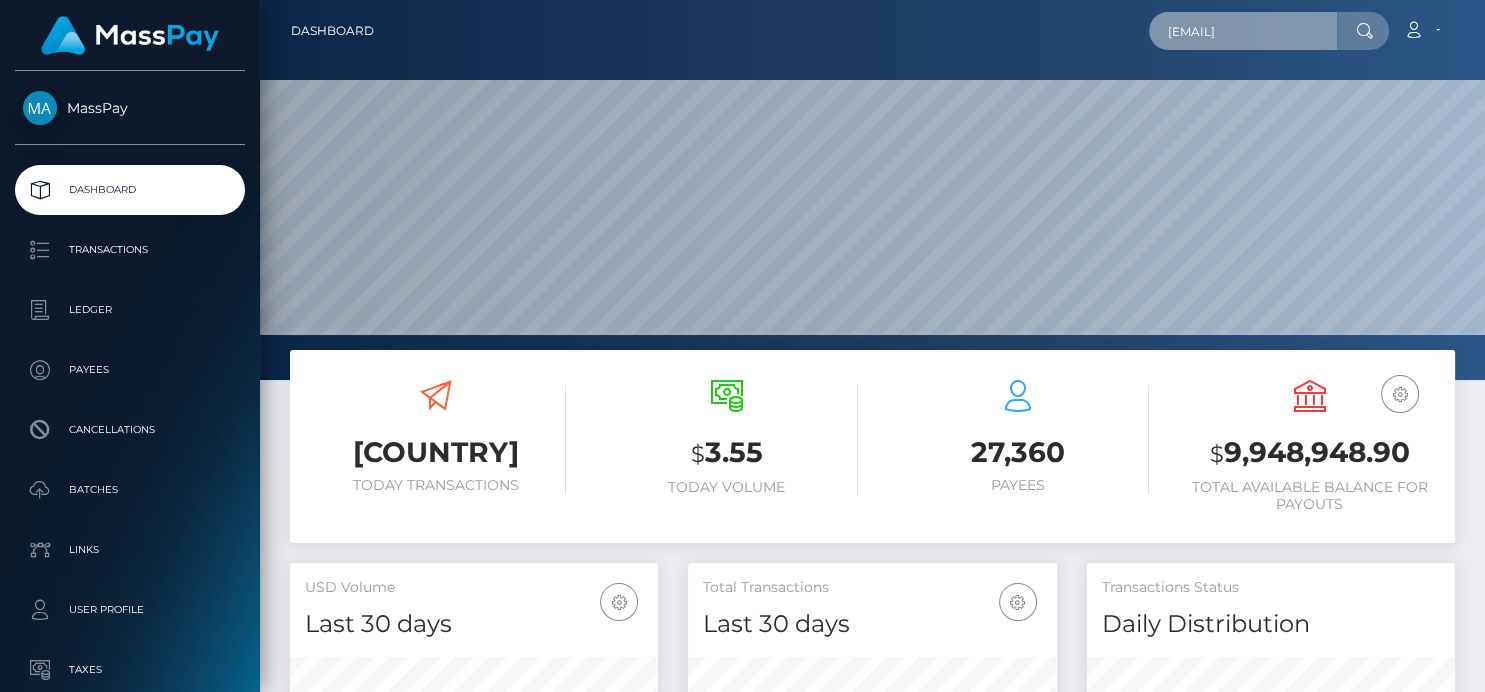 scroll, scrollTop: 999619, scrollLeft: 998774, axis: both 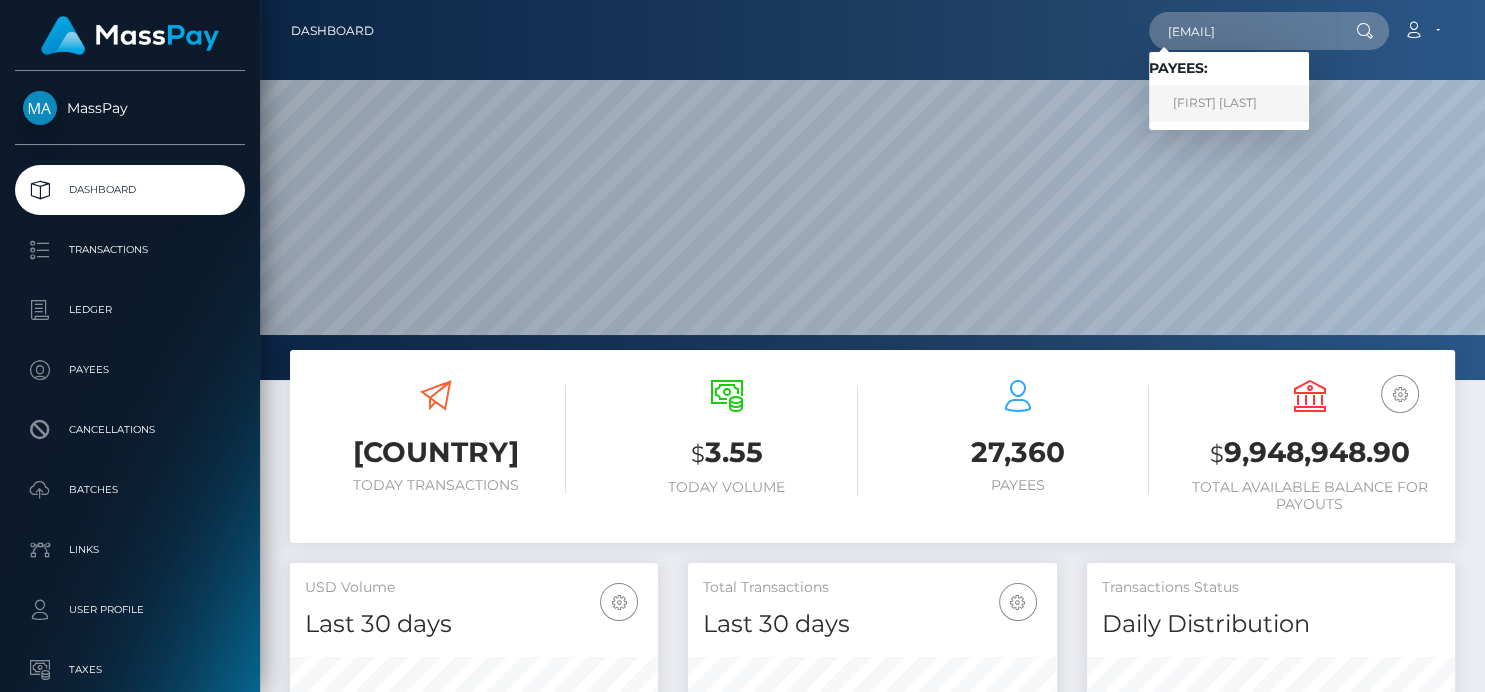 click on "Samira  Gasanova" at bounding box center [1229, 103] 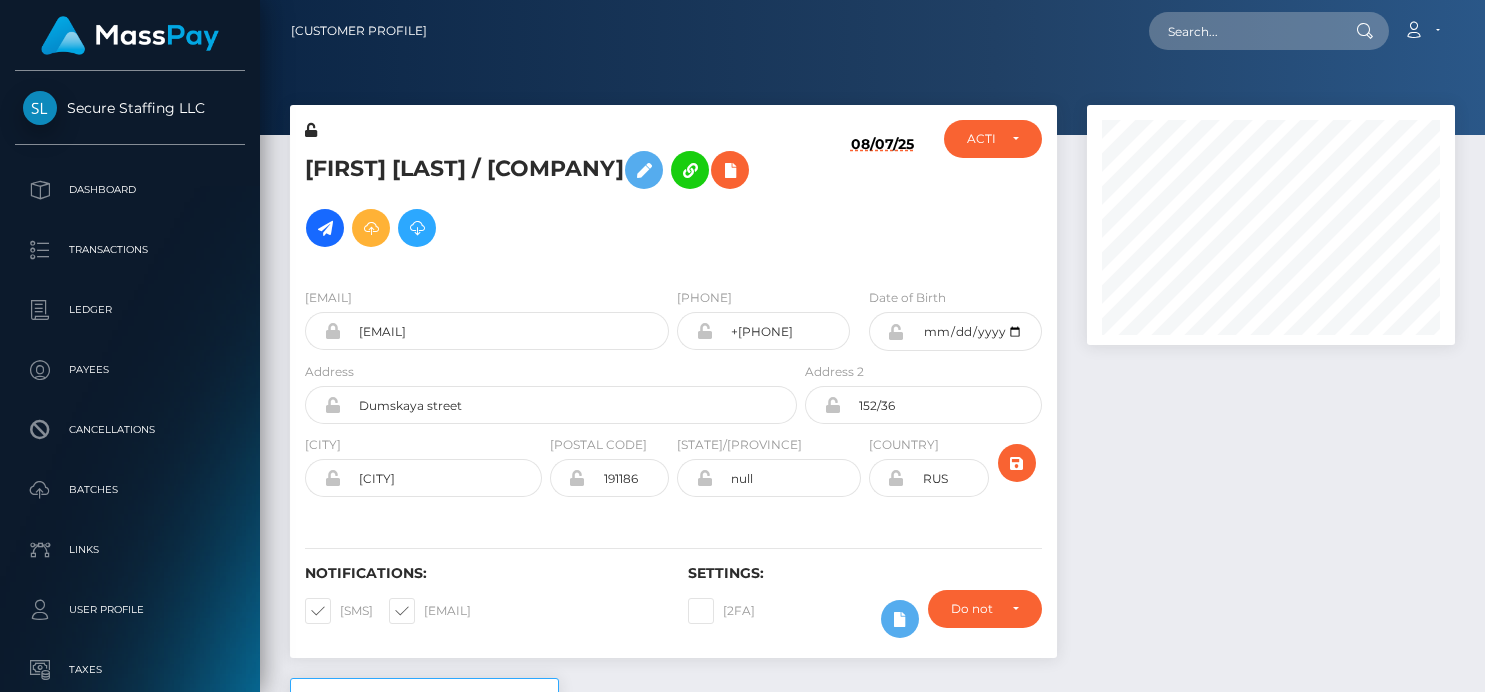 scroll, scrollTop: 0, scrollLeft: 0, axis: both 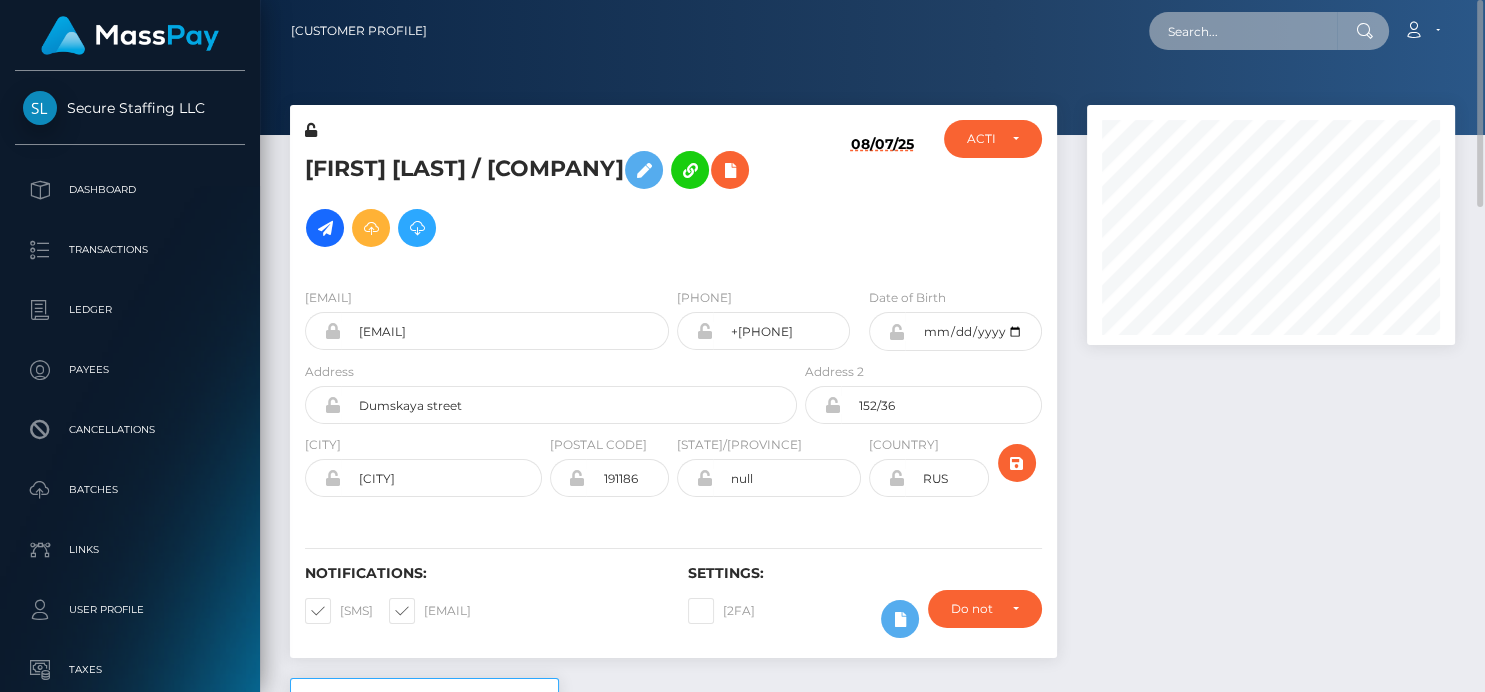click at bounding box center [1243, 31] 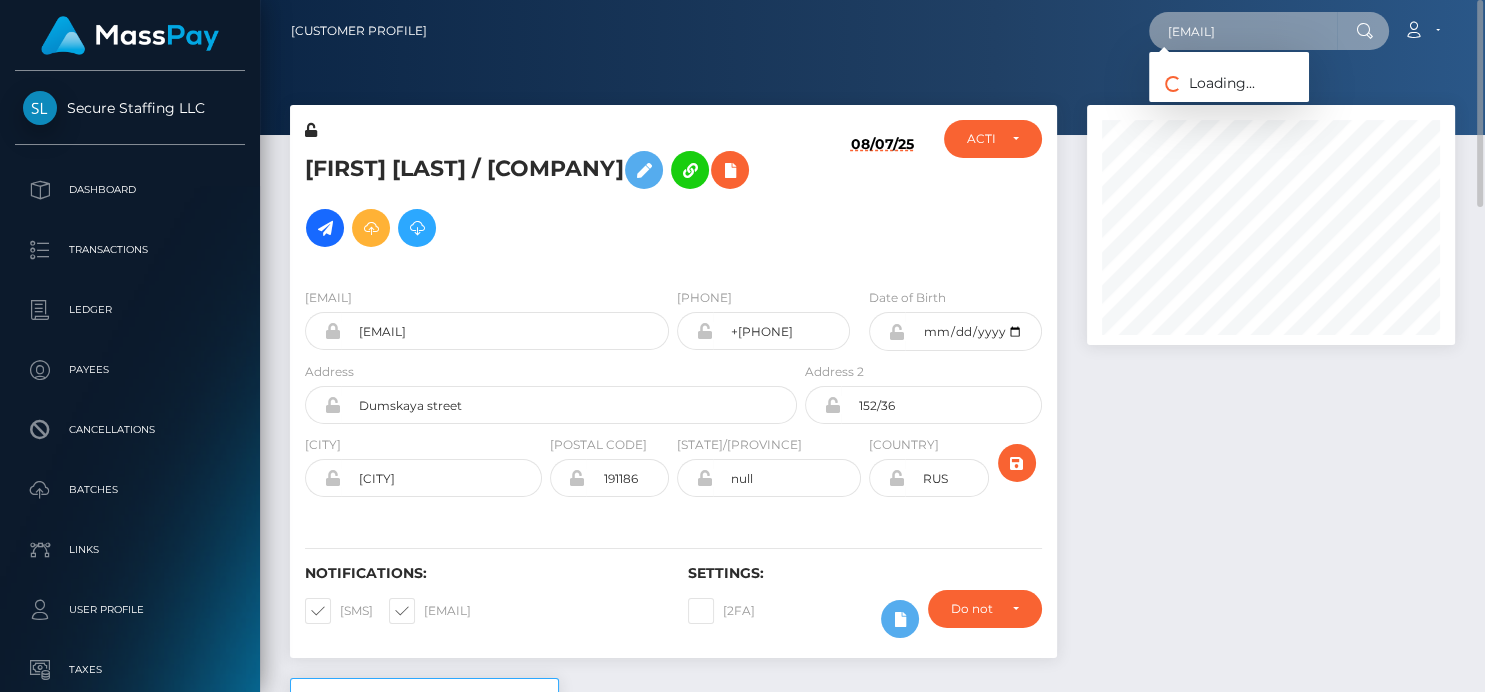 type on "[EMAIL]" 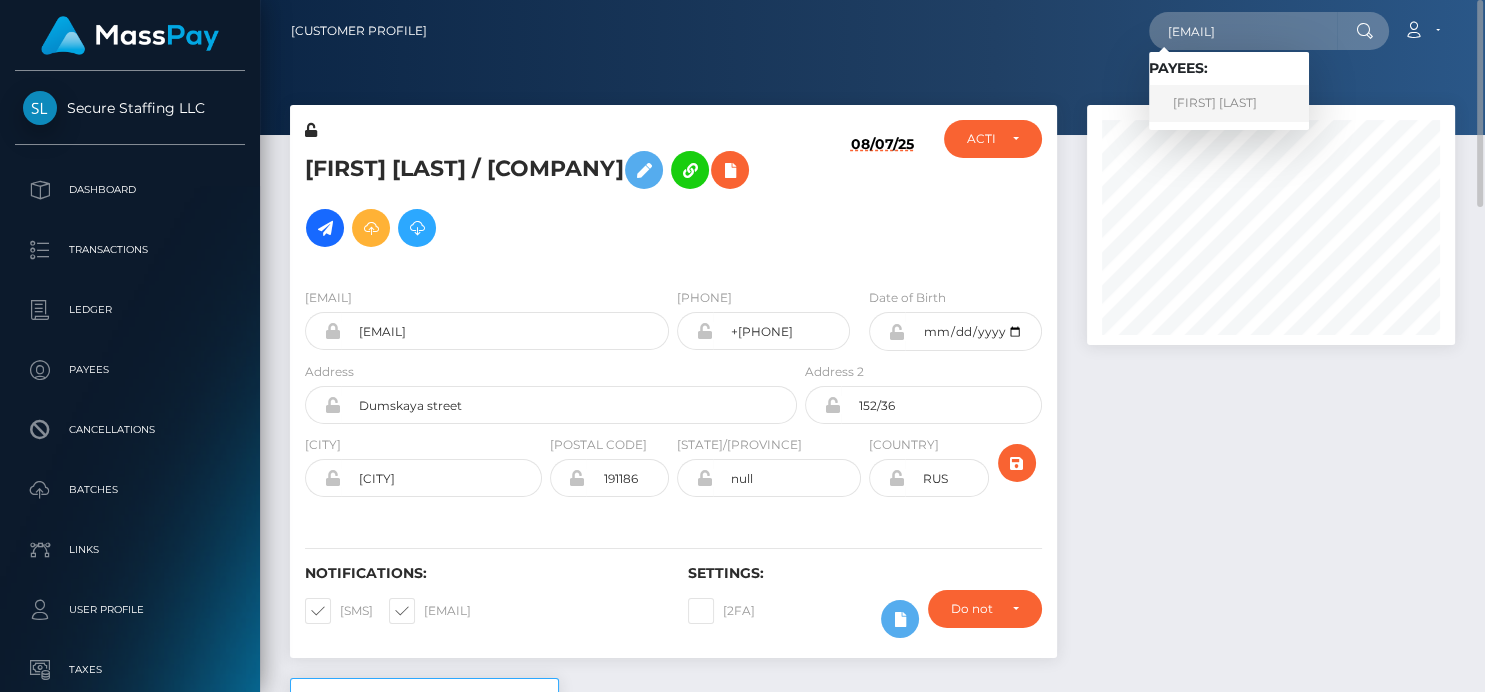click on "[FIRST] [LAST]" at bounding box center [1229, 103] 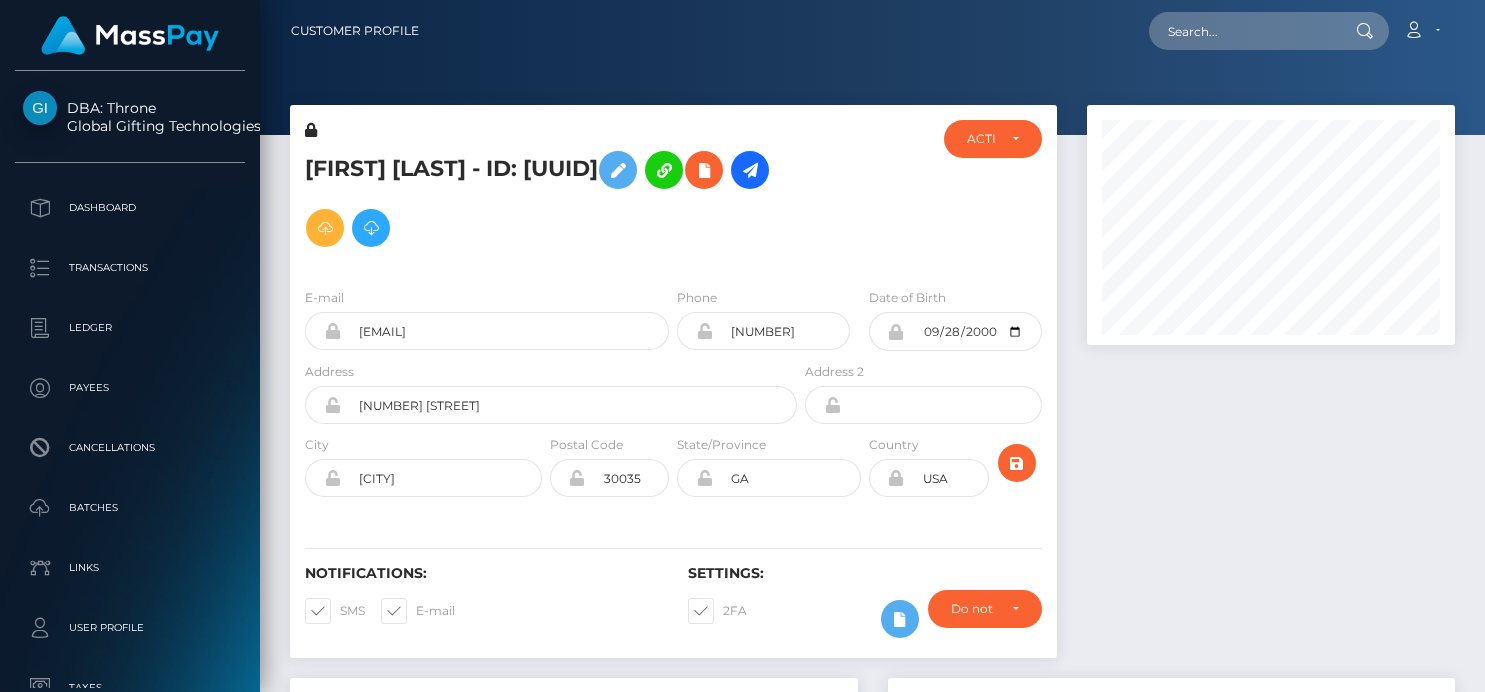 scroll, scrollTop: 0, scrollLeft: 0, axis: both 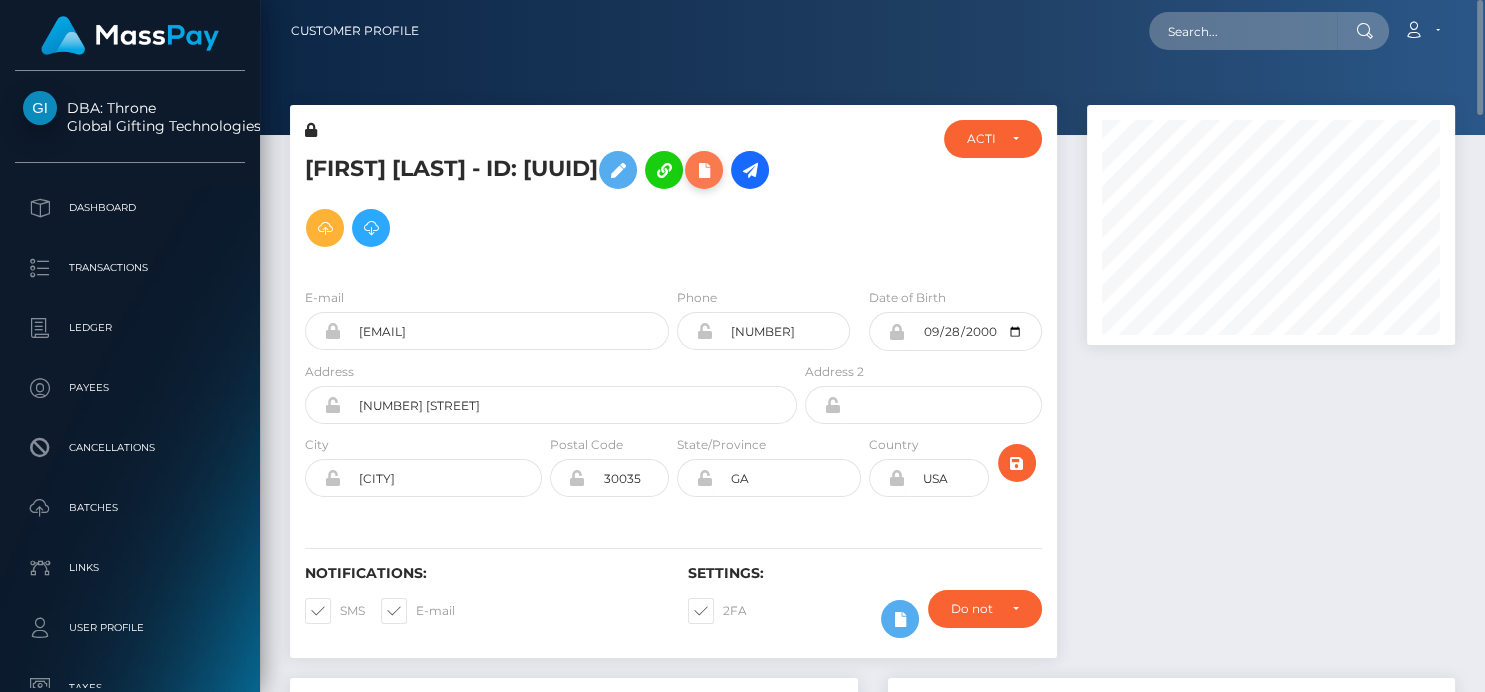 click at bounding box center (704, 170) 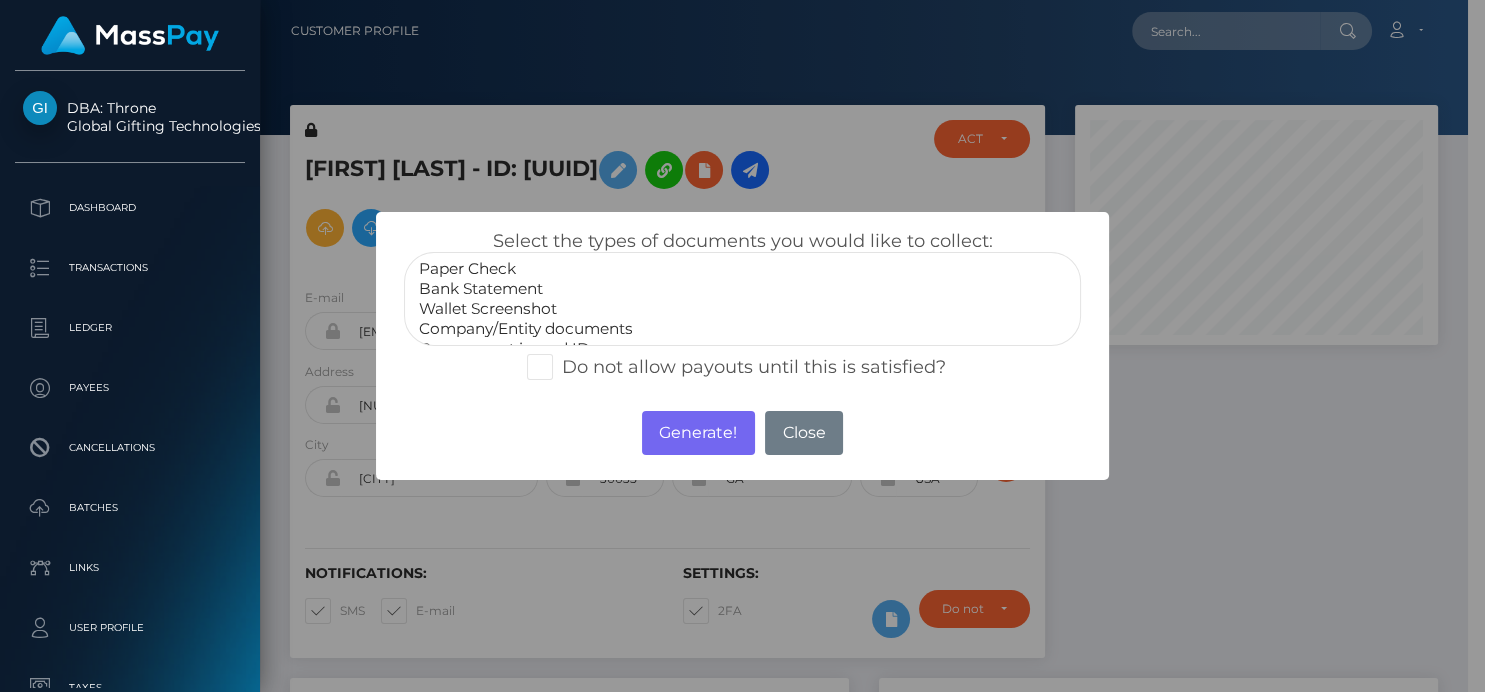 scroll, scrollTop: 38, scrollLeft: 0, axis: vertical 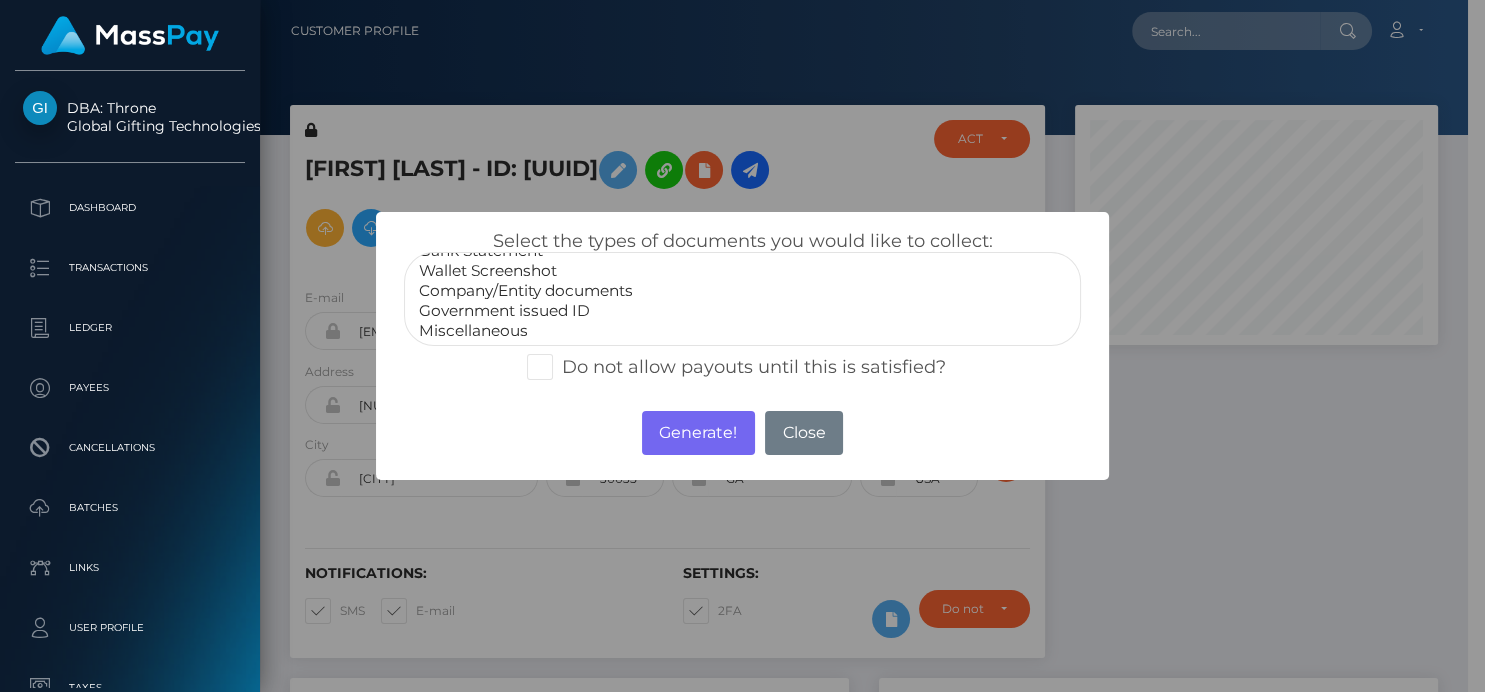 drag, startPoint x: 501, startPoint y: 323, endPoint x: 503, endPoint y: 335, distance: 12.165525 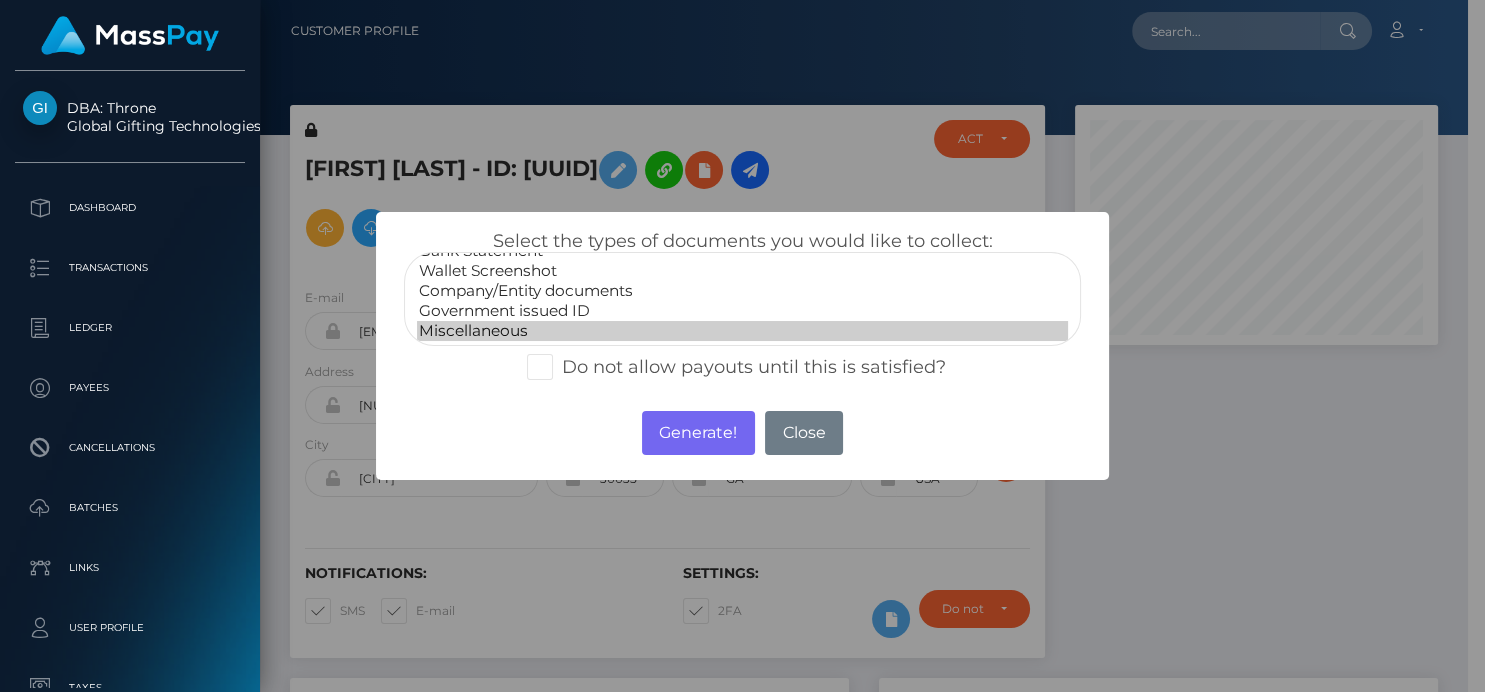 click on "Miscellaneous" at bounding box center [742, 331] 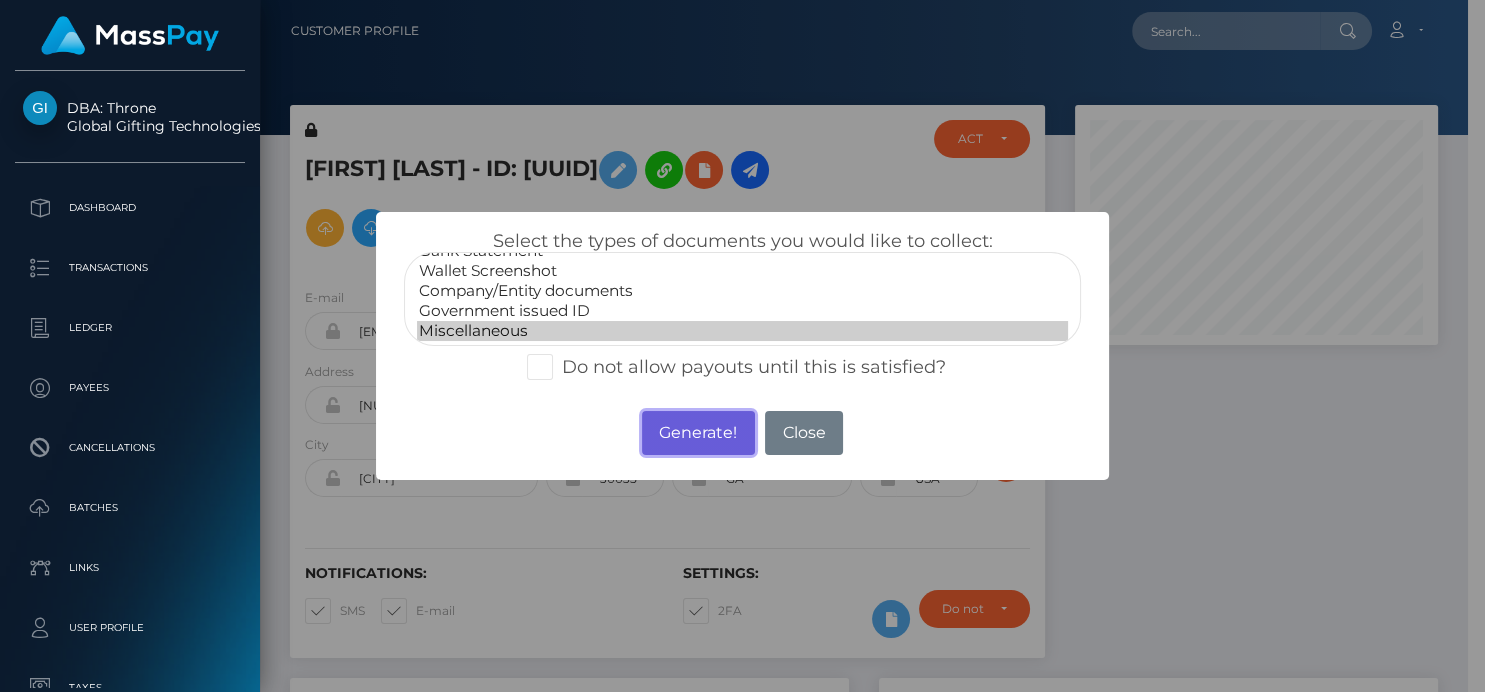 click on "Generate!" at bounding box center (698, 433) 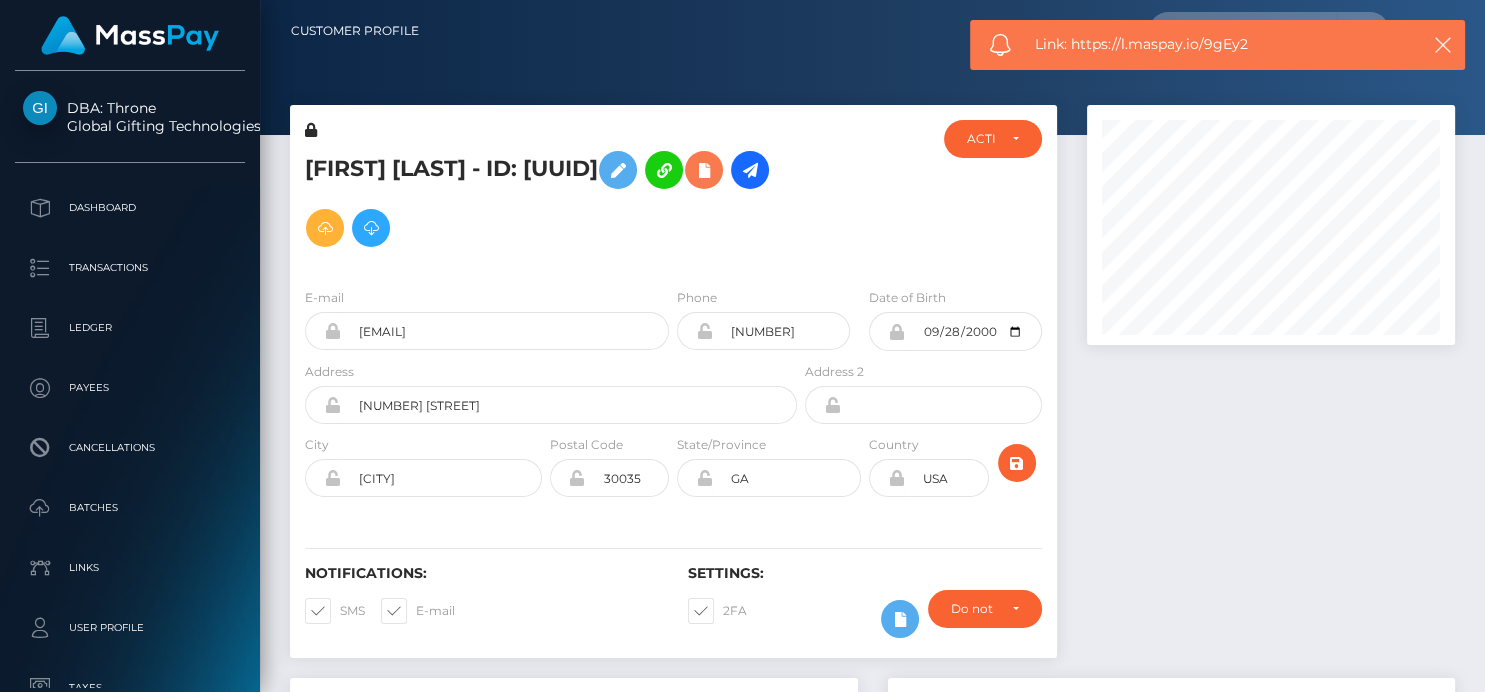 scroll, scrollTop: 999760, scrollLeft: 999632, axis: both 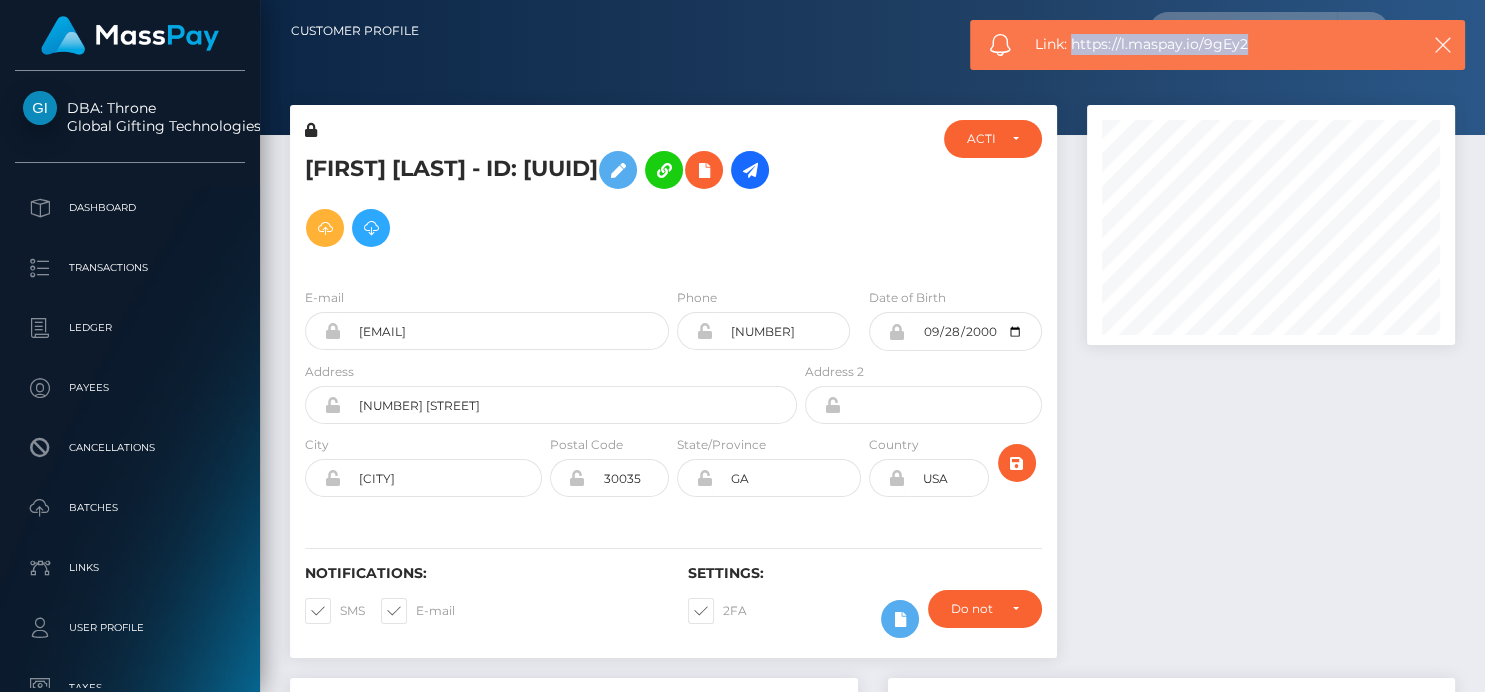 drag, startPoint x: 1282, startPoint y: 37, endPoint x: 1072, endPoint y: 44, distance: 210.11664 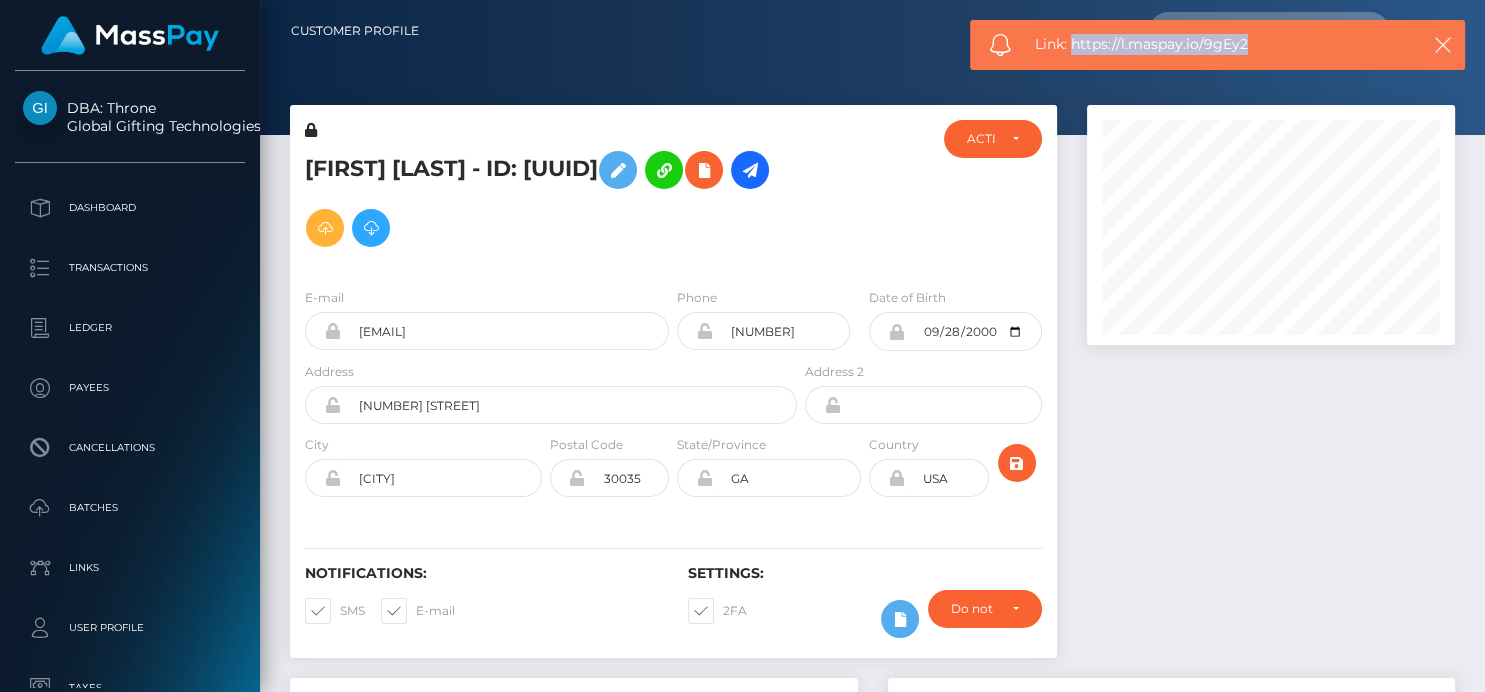 click on "Link: https://l.maspay.io/9gEy2" at bounding box center (1217, 44) 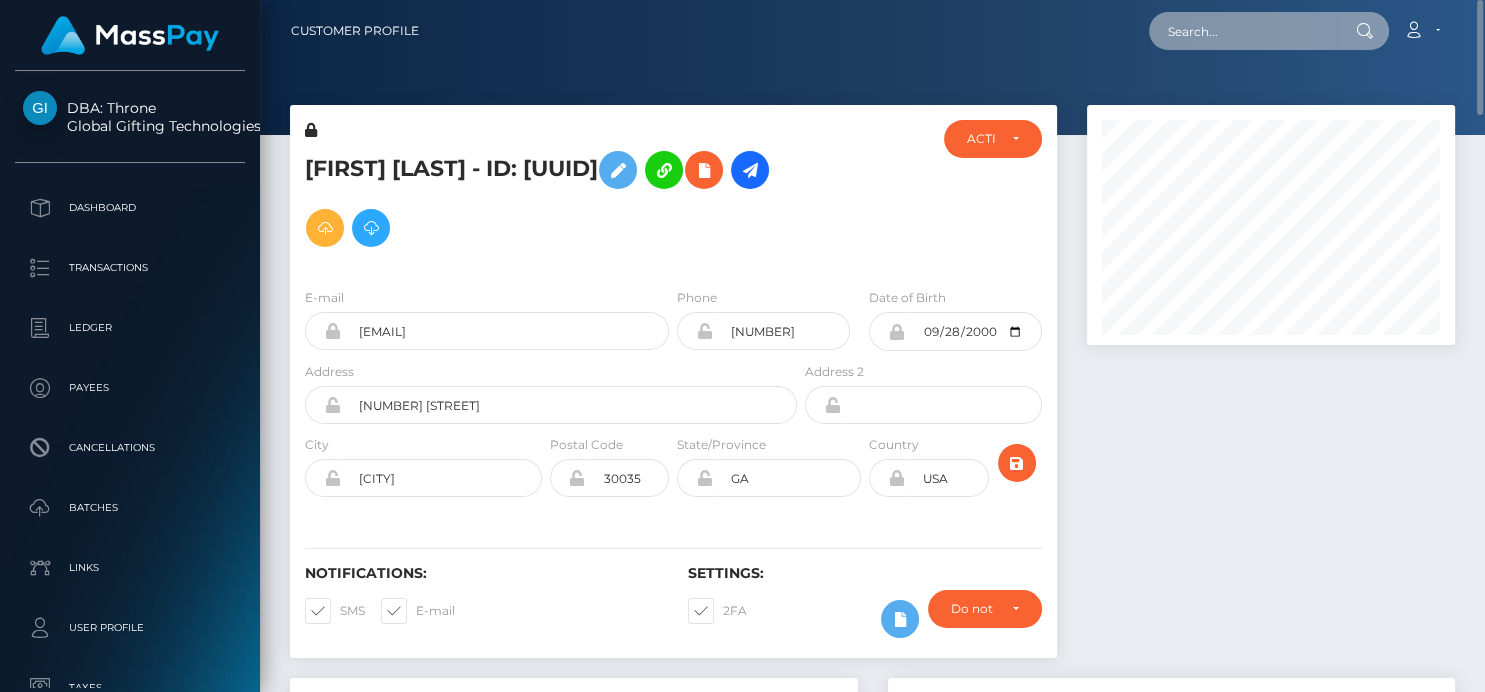 click at bounding box center (1243, 31) 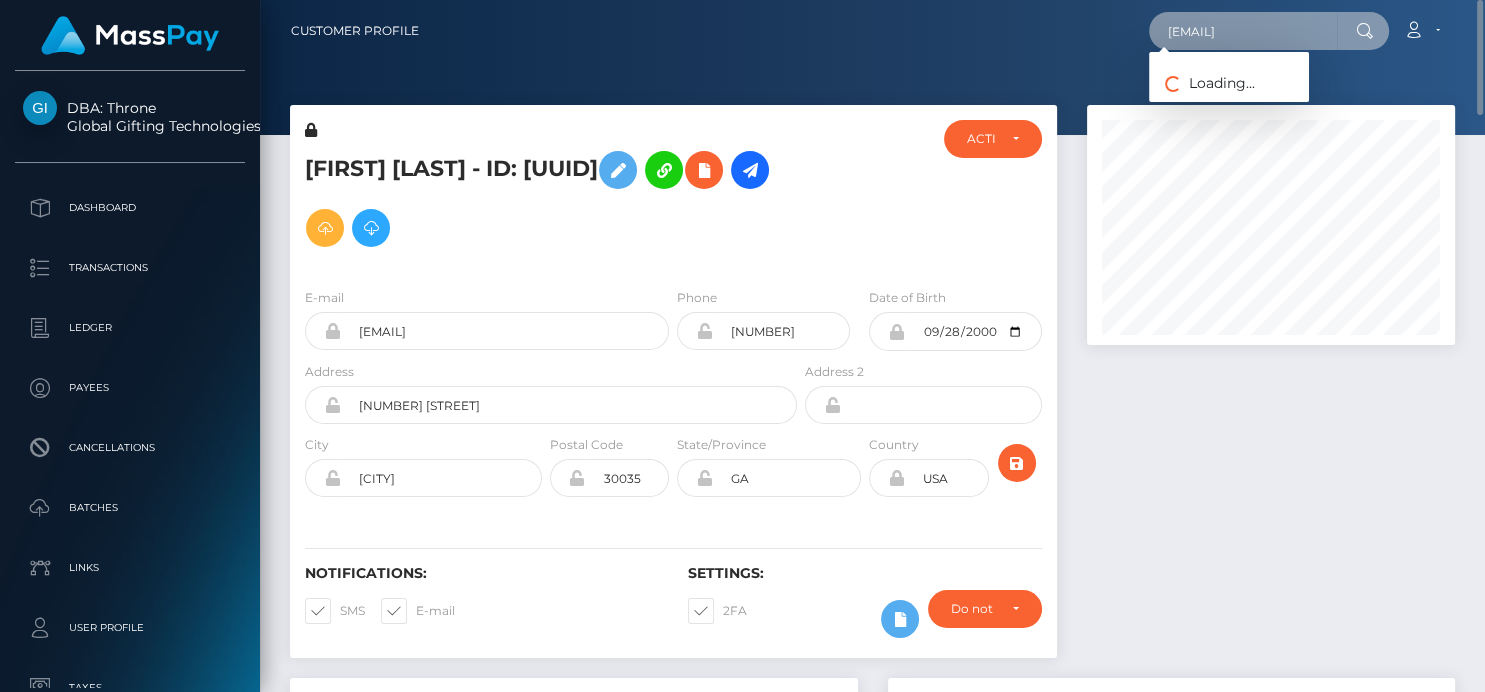 type on "autocat1@[EXAMPLE.COM]" 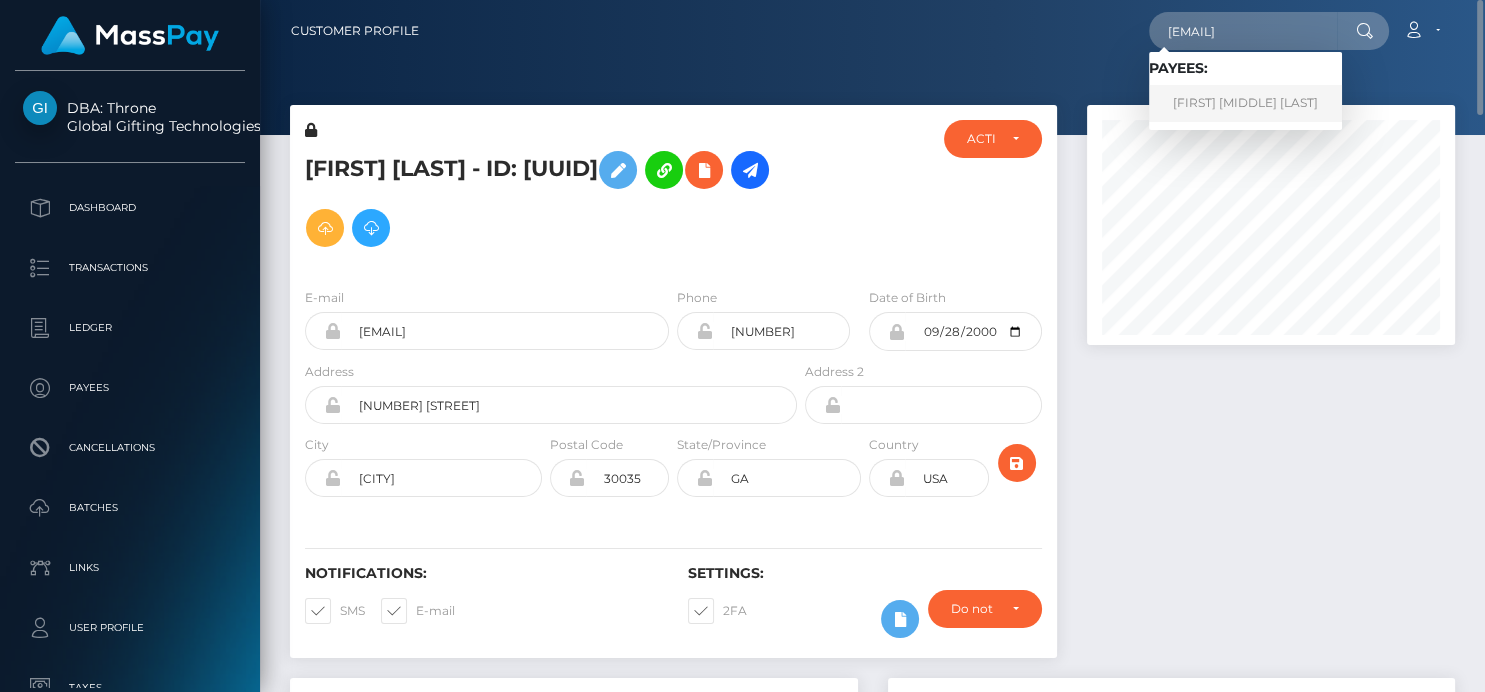 click on "HORATIO BANCROFT WILLIAMS" at bounding box center (1245, 103) 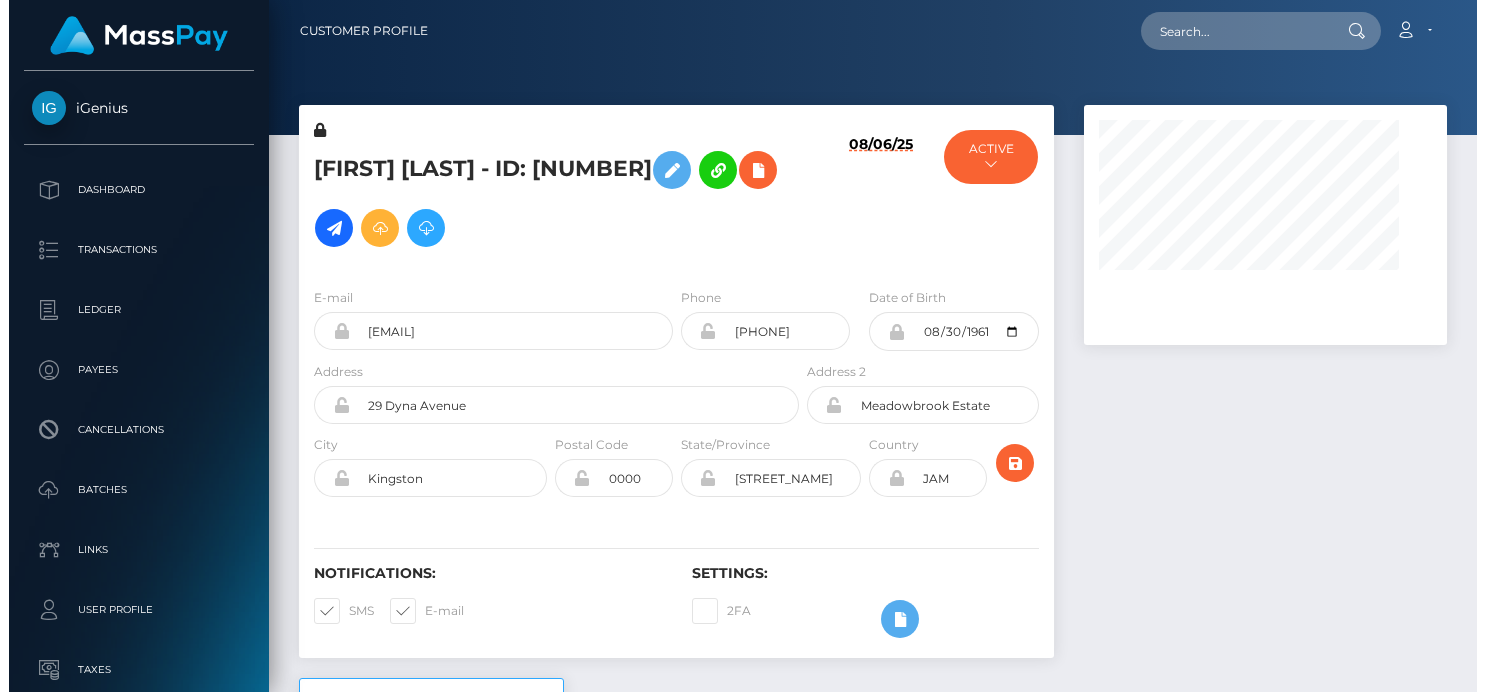 scroll, scrollTop: 0, scrollLeft: 0, axis: both 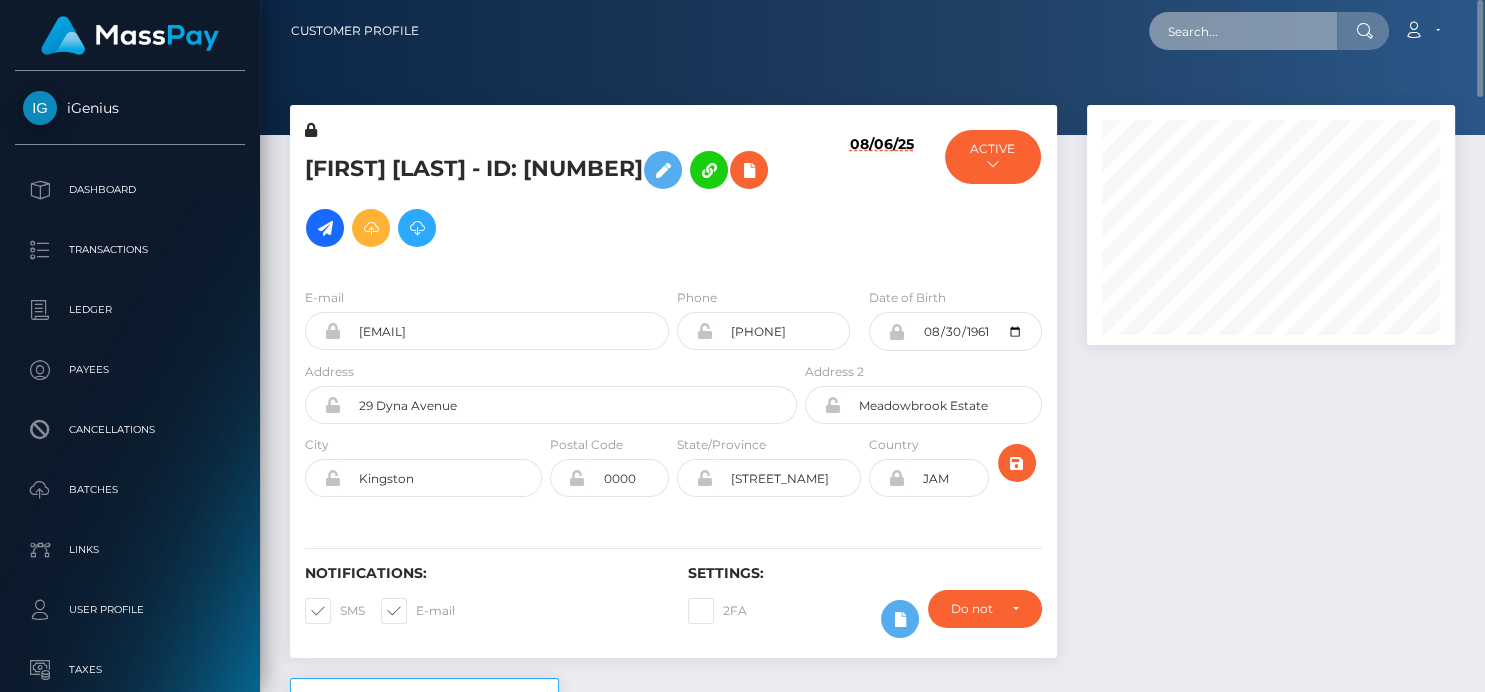 click at bounding box center (1243, 31) 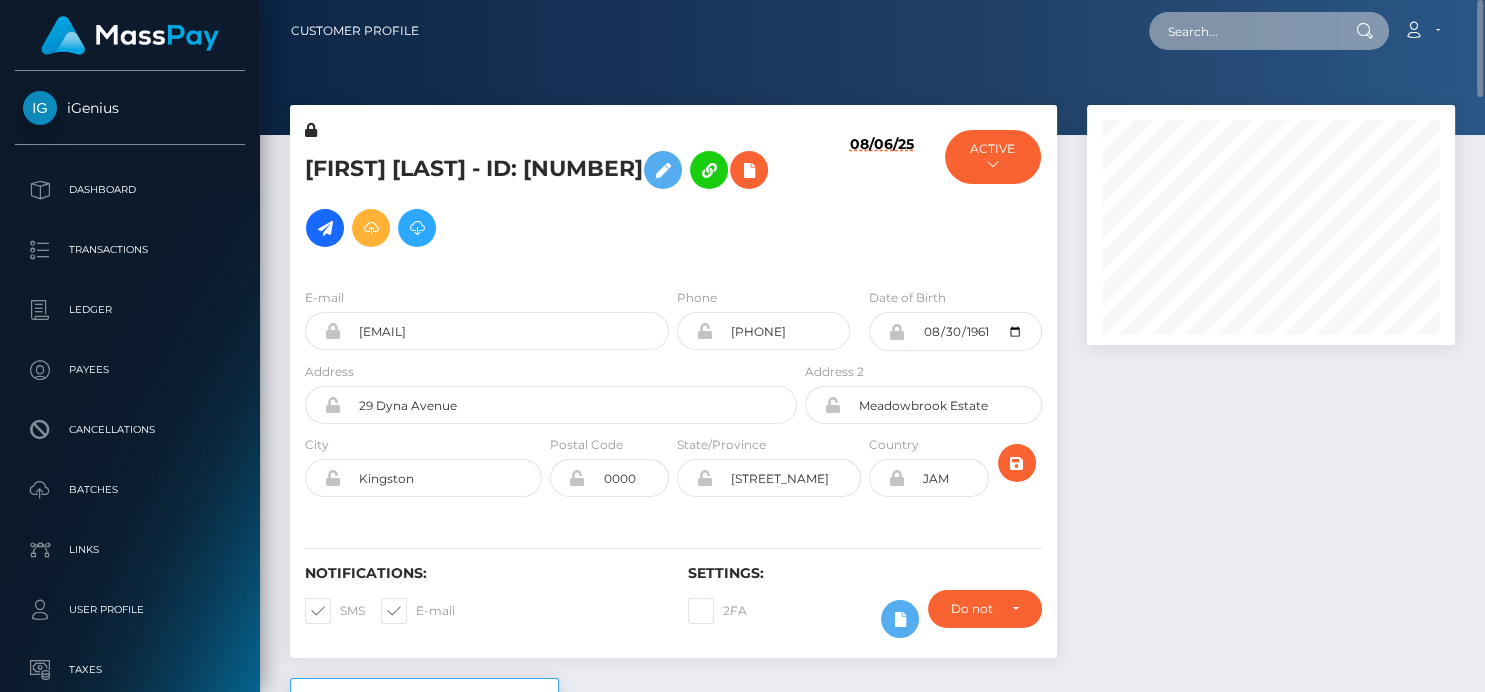 paste on "mistressfaye444@[EXAMPLE.COM]" 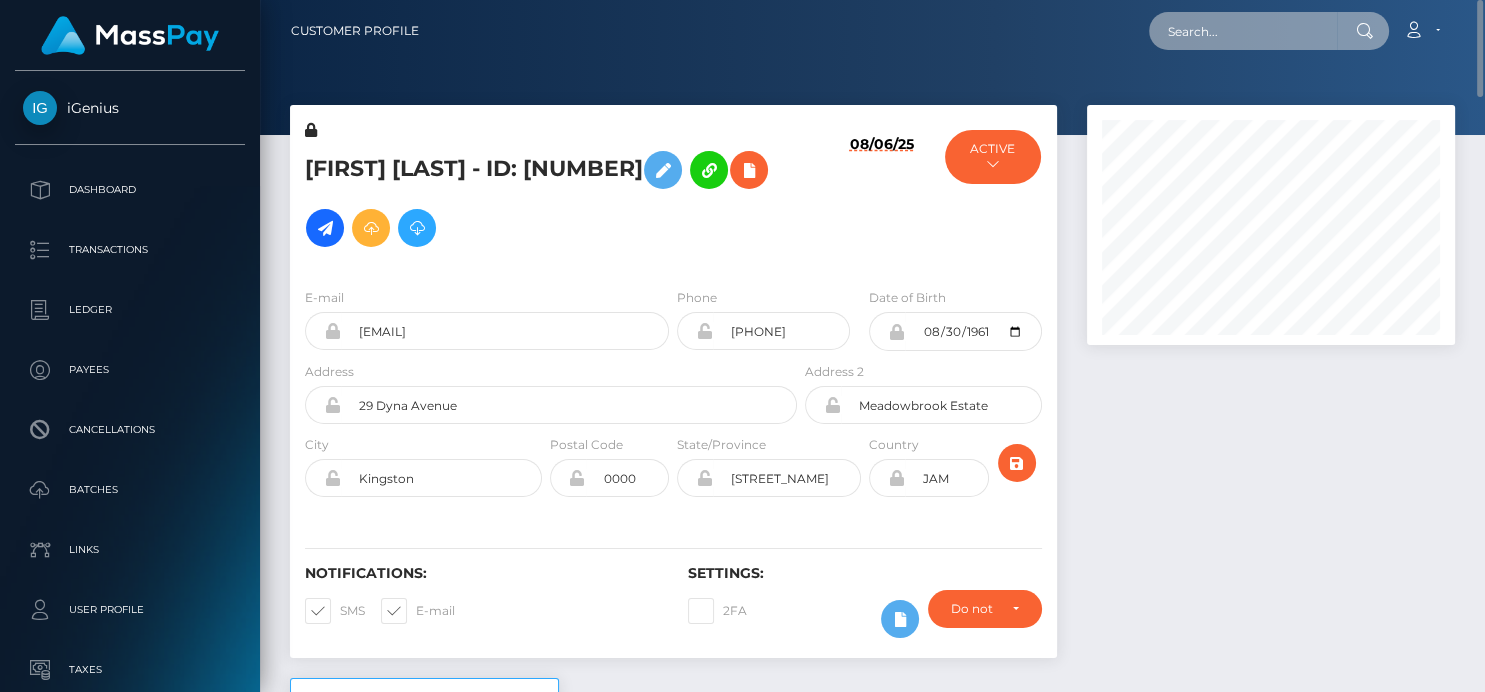 type on "mistressfaye444@[EXAMPLE.COM]" 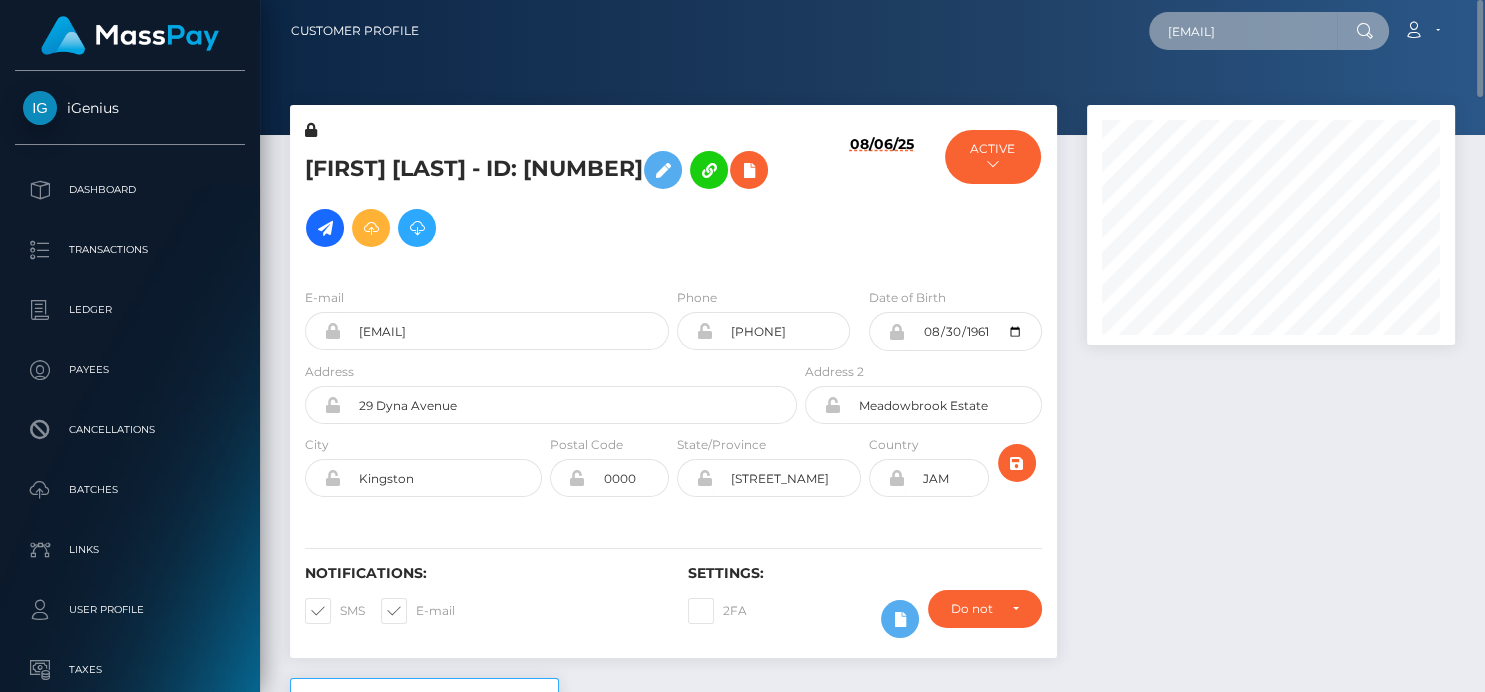 scroll, scrollTop: 0, scrollLeft: 27, axis: horizontal 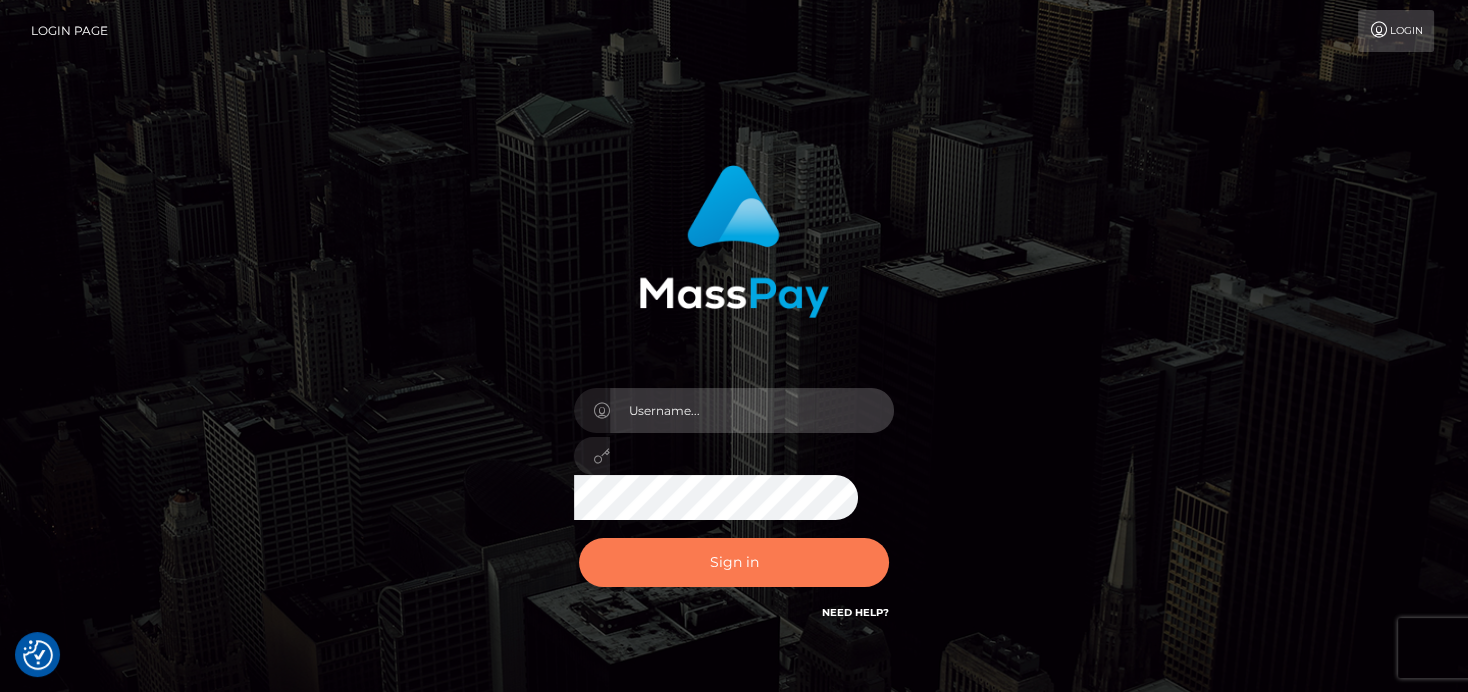 type on "denise" 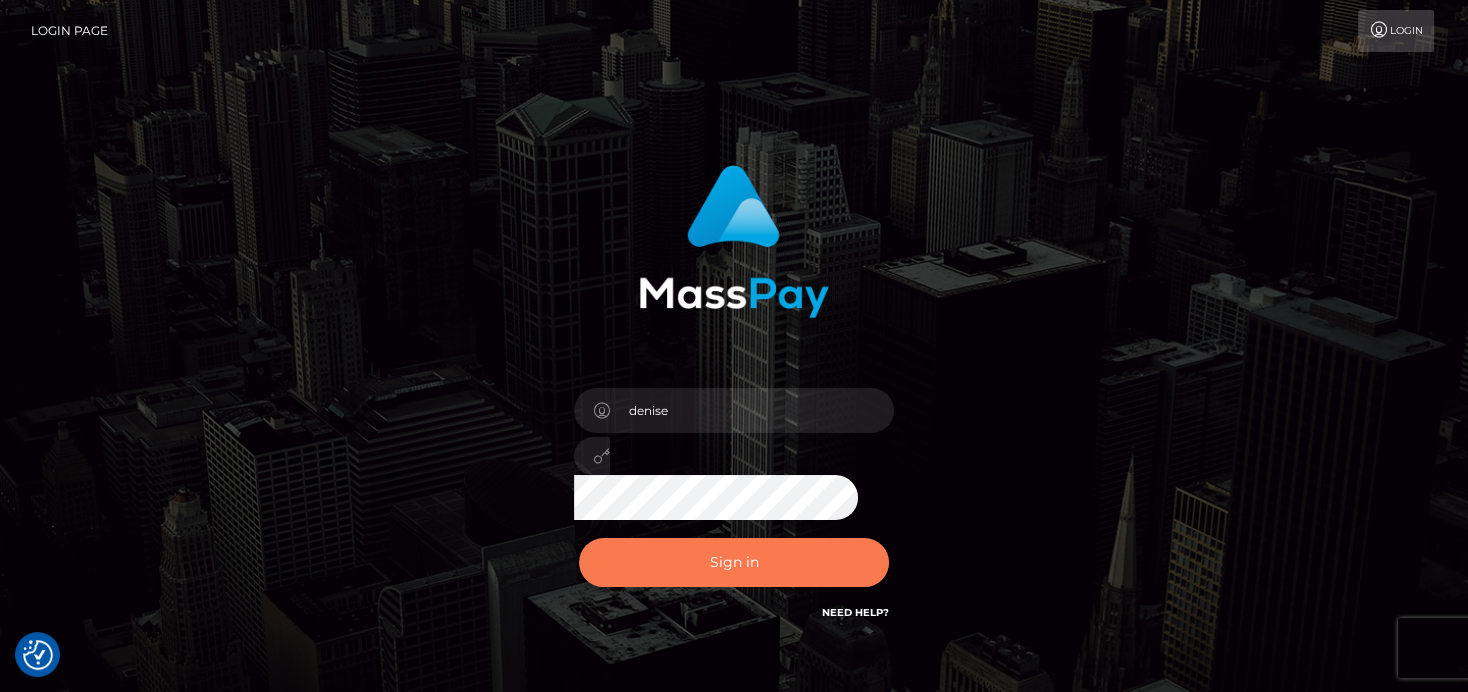click on "Sign in" at bounding box center (734, 562) 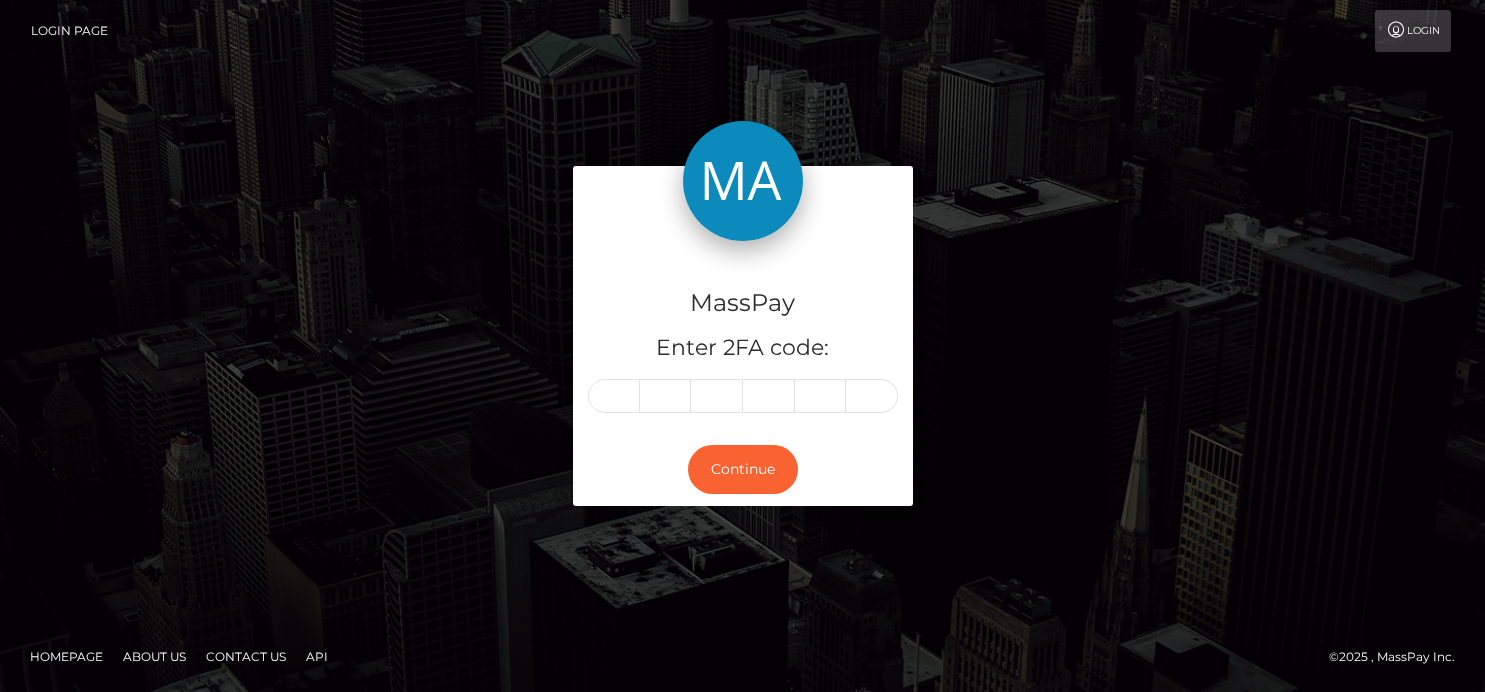 scroll, scrollTop: 0, scrollLeft: 0, axis: both 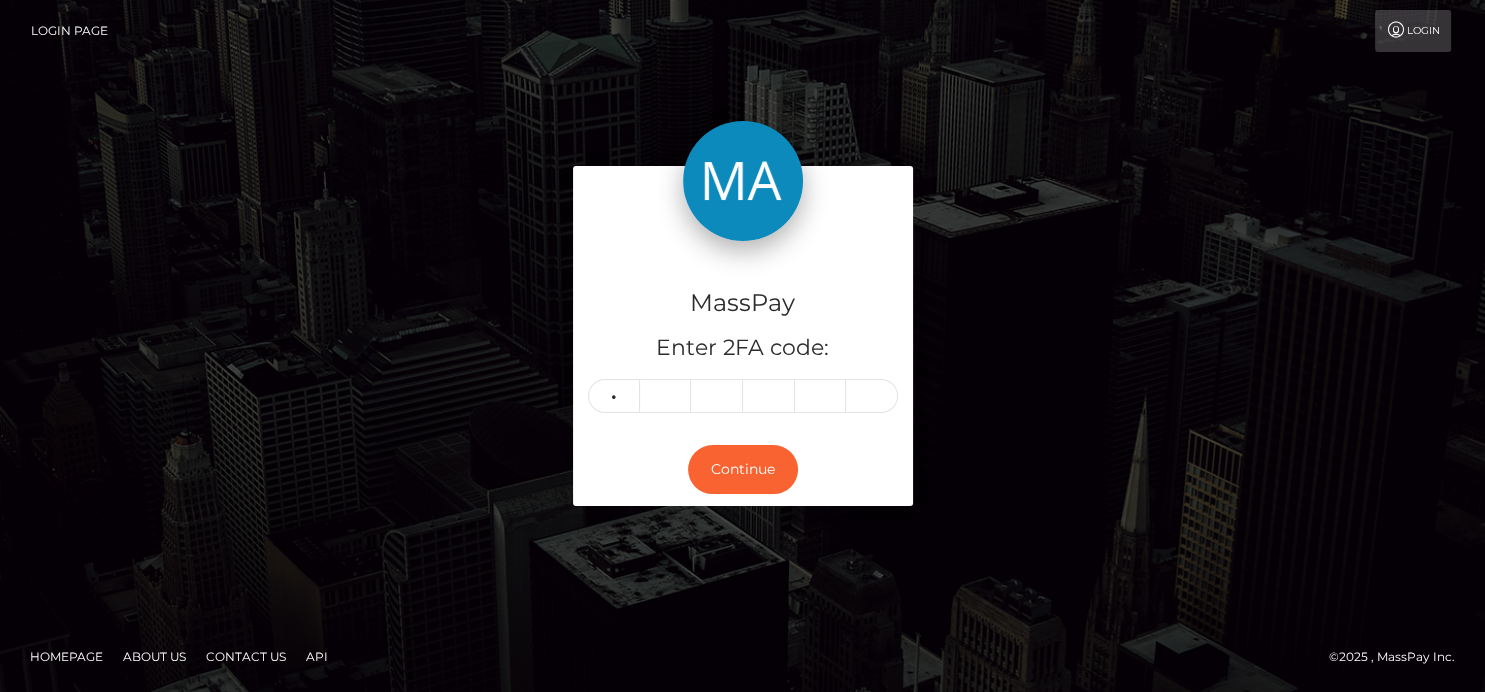 type on "4" 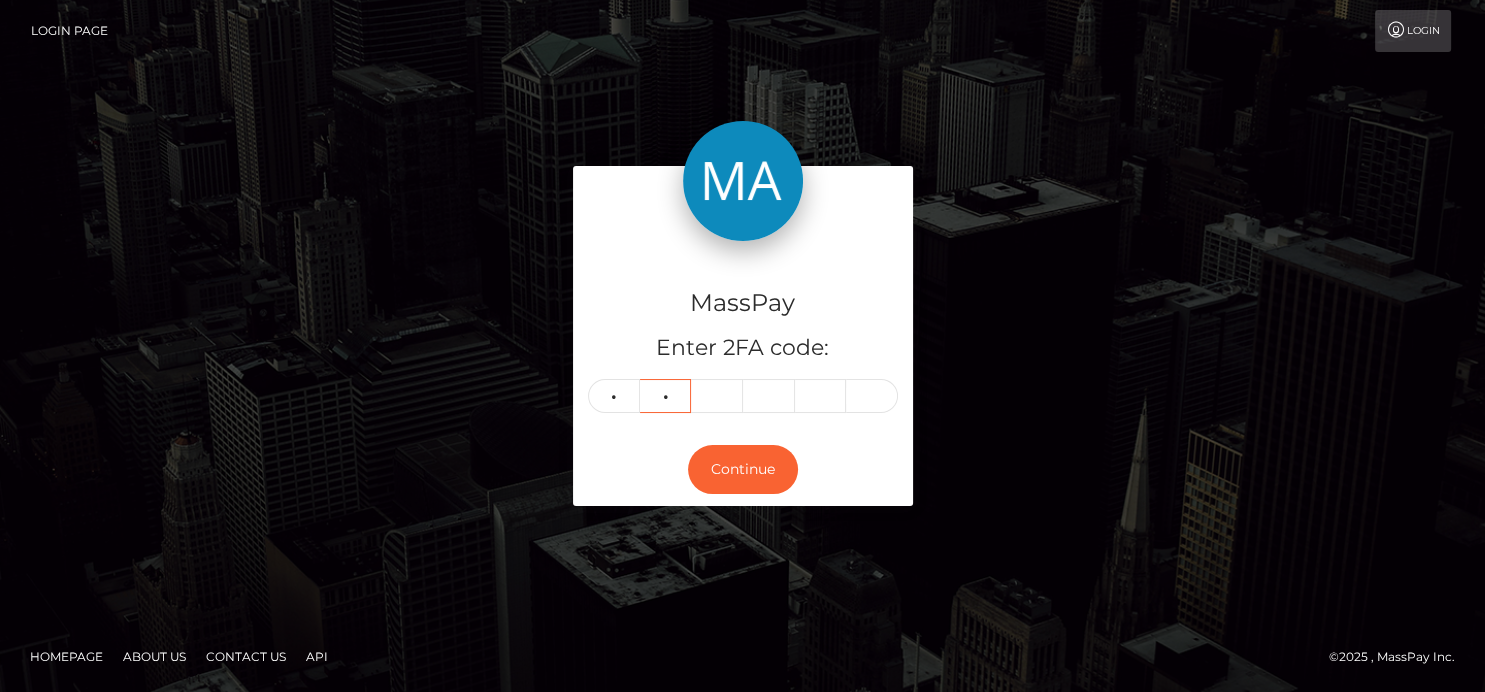 type on "2" 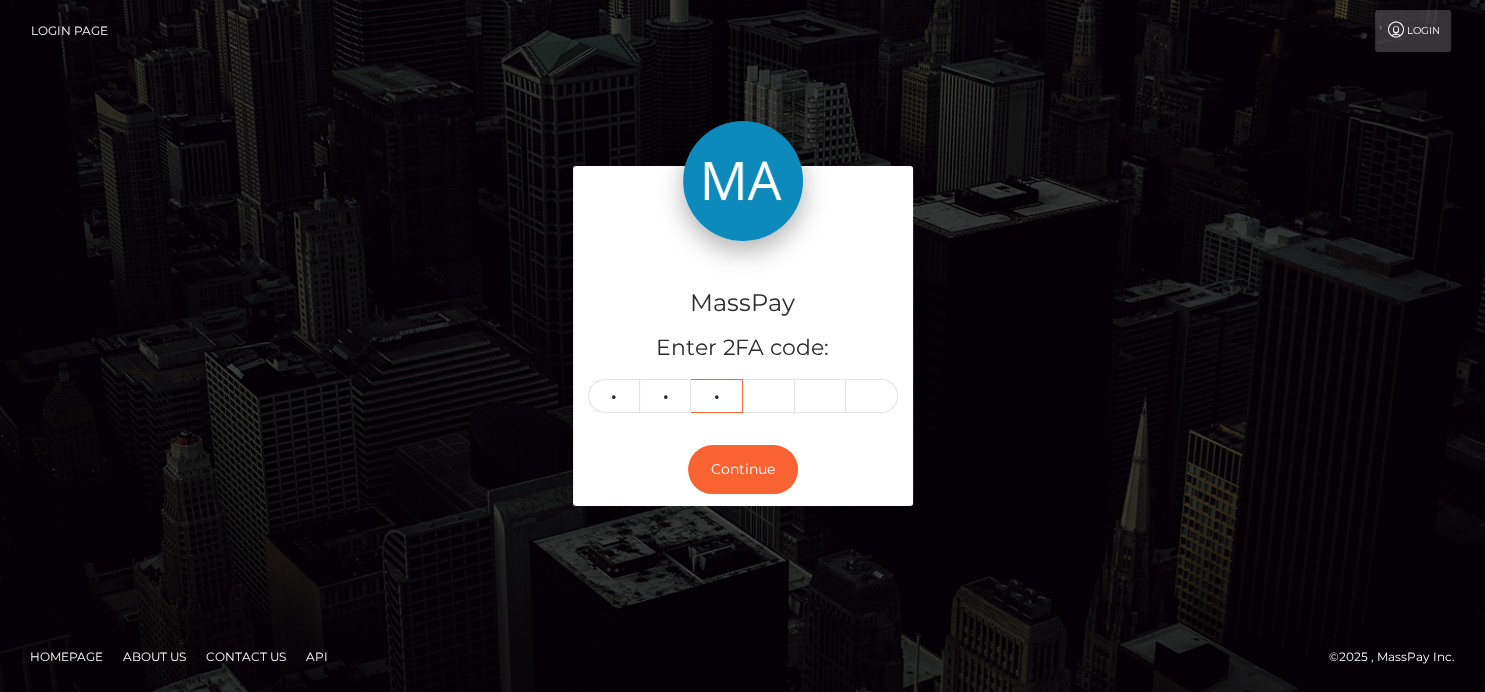 type on "8" 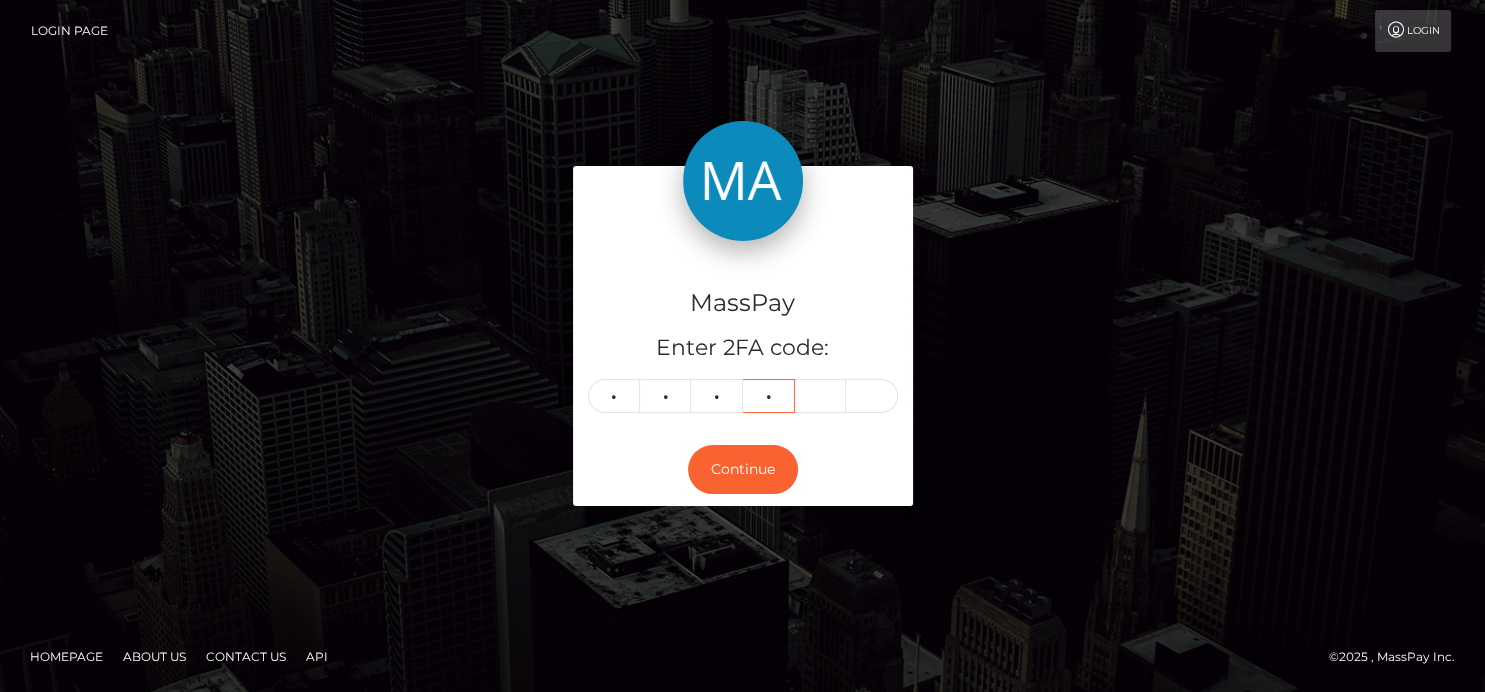 type on "8" 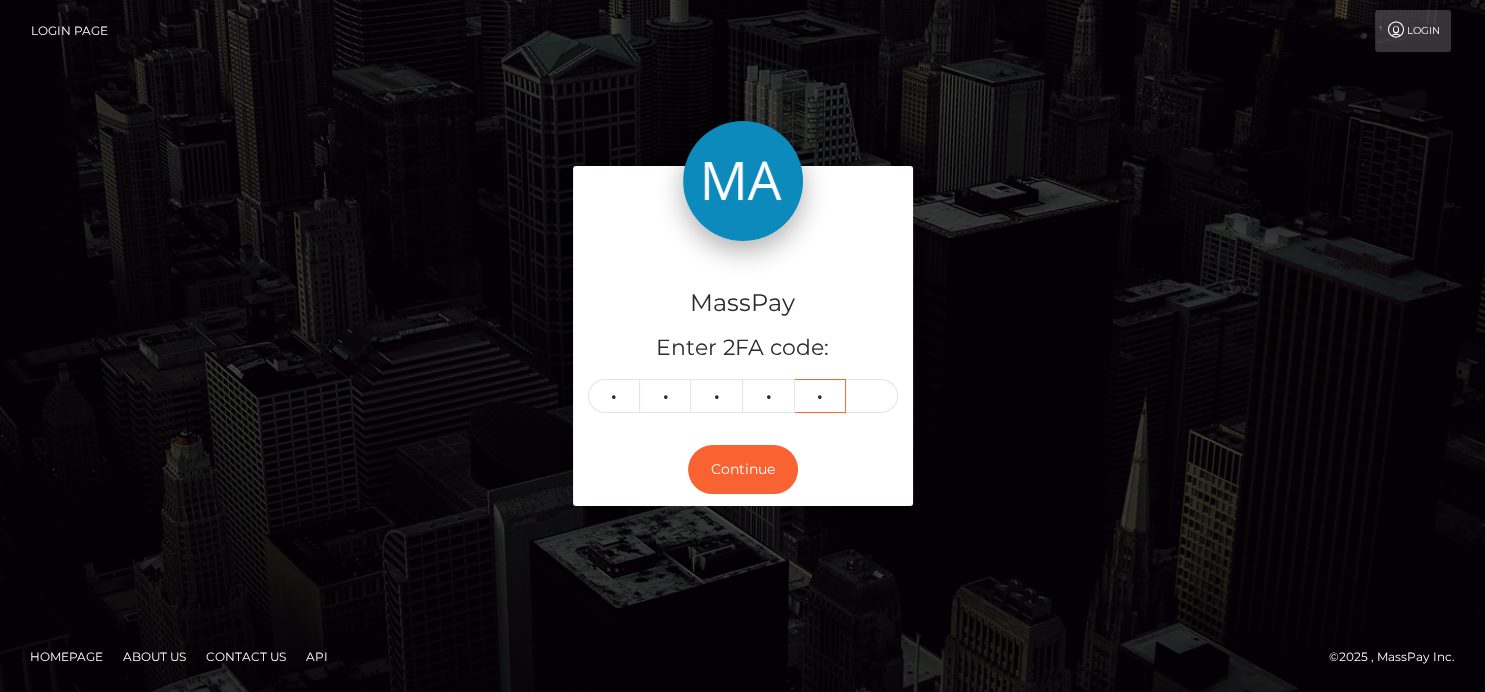 type on "3" 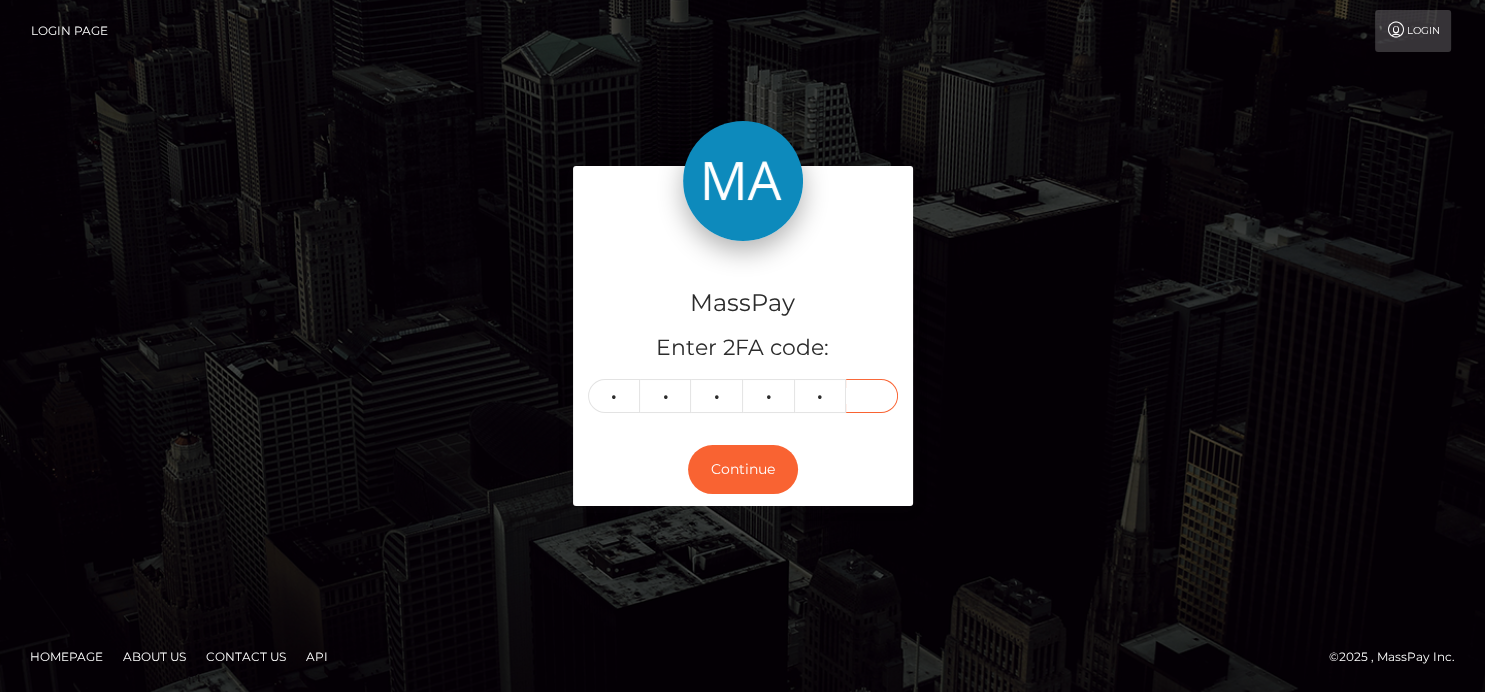type on "9" 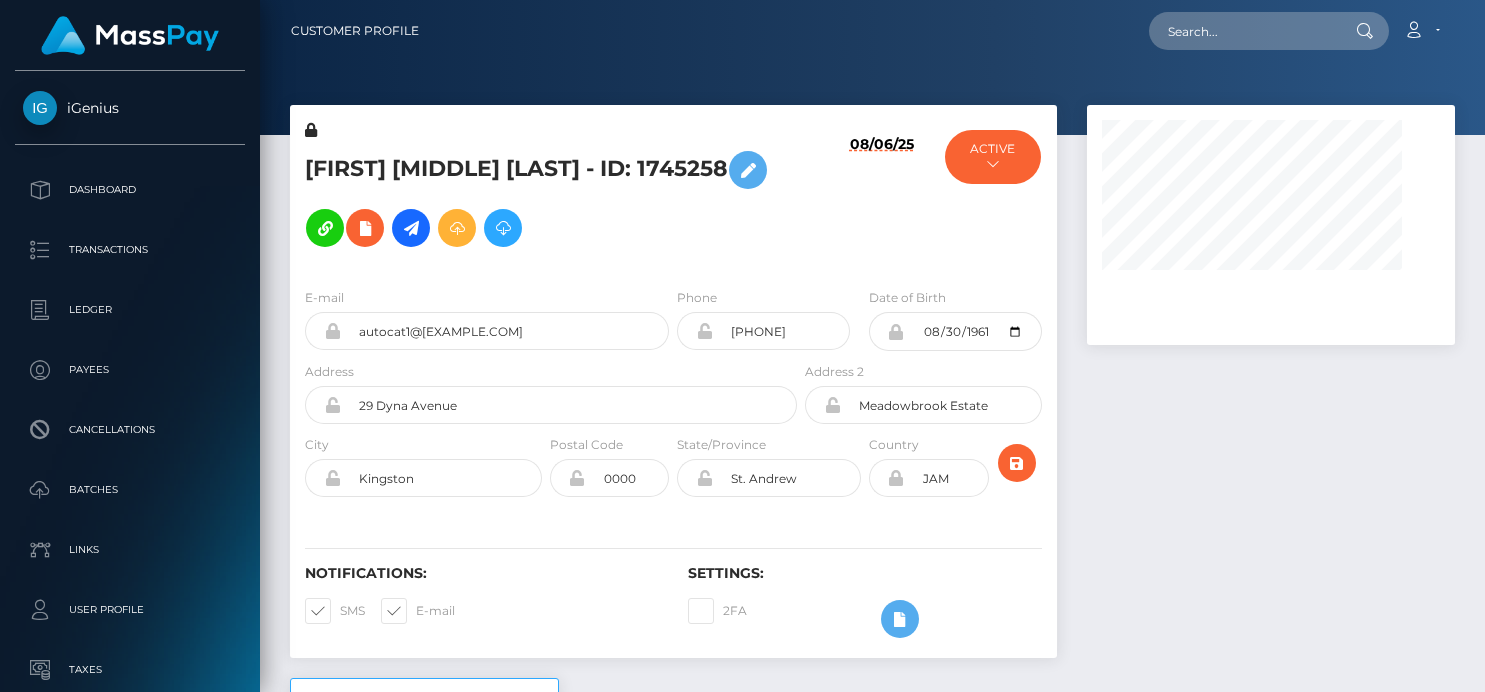 scroll, scrollTop: 0, scrollLeft: 0, axis: both 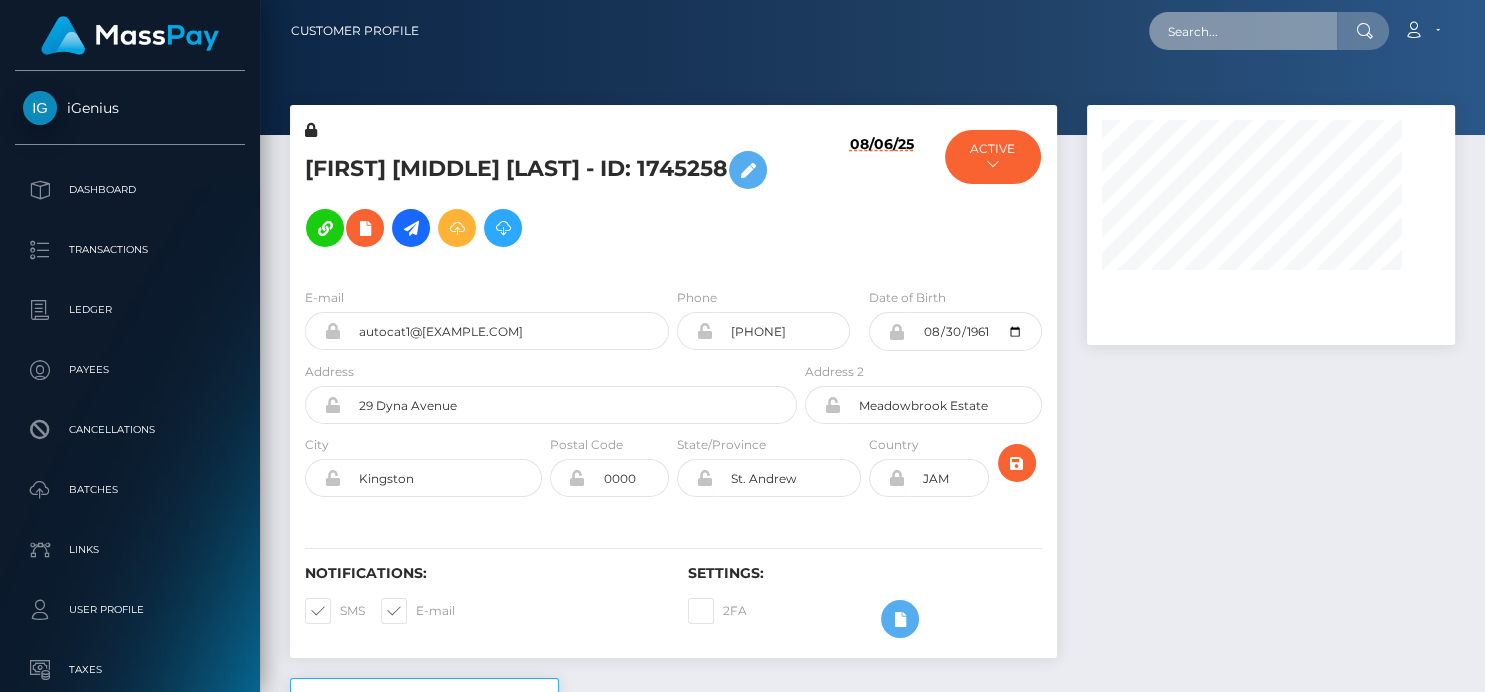 click at bounding box center (1243, 31) 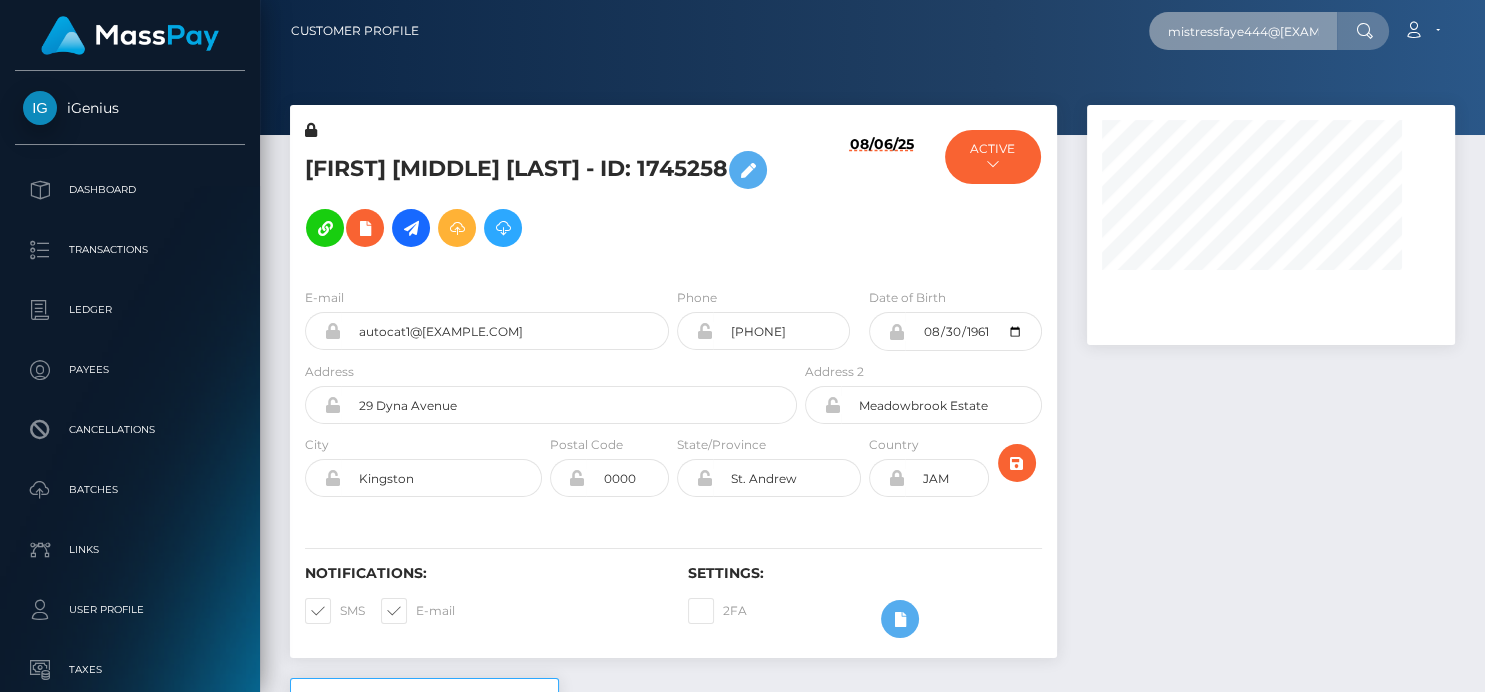 scroll, scrollTop: 0, scrollLeft: 27, axis: horizontal 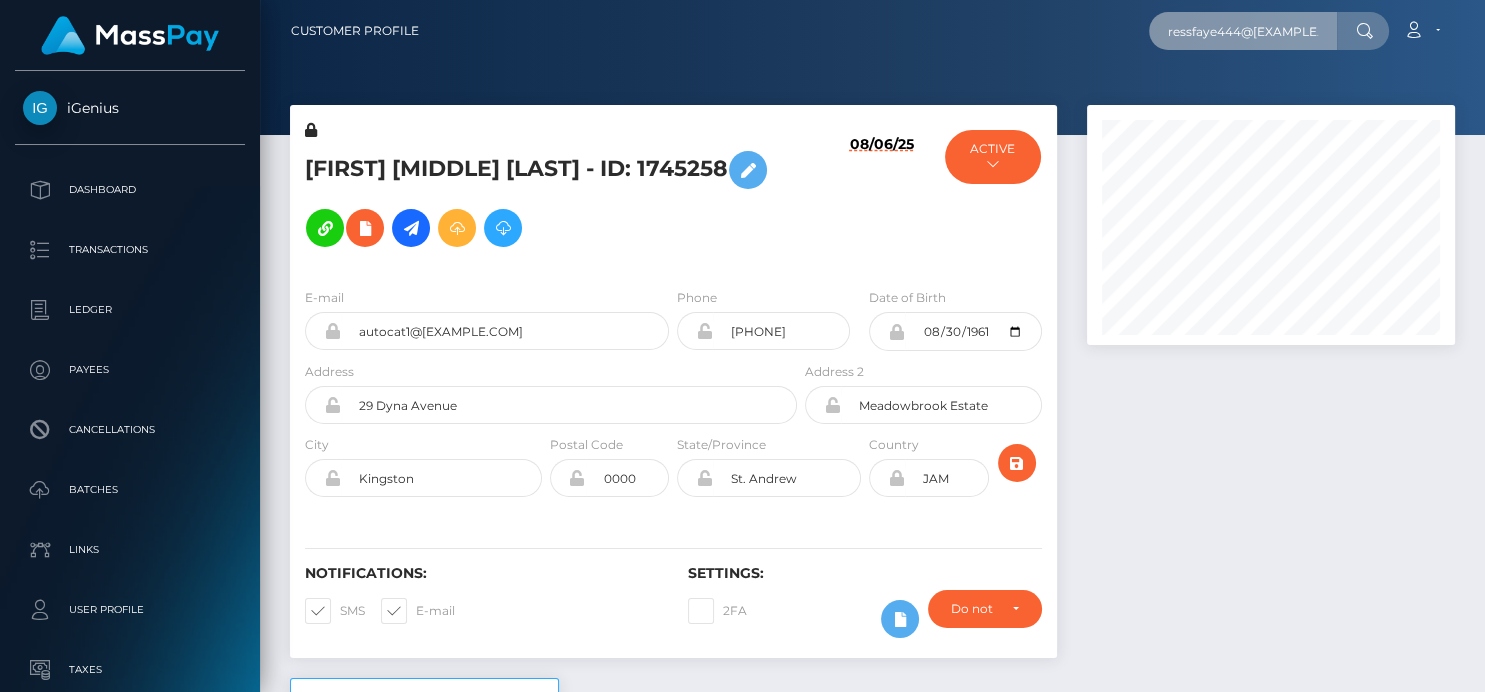 type on "mistressfaye444@gmail.com" 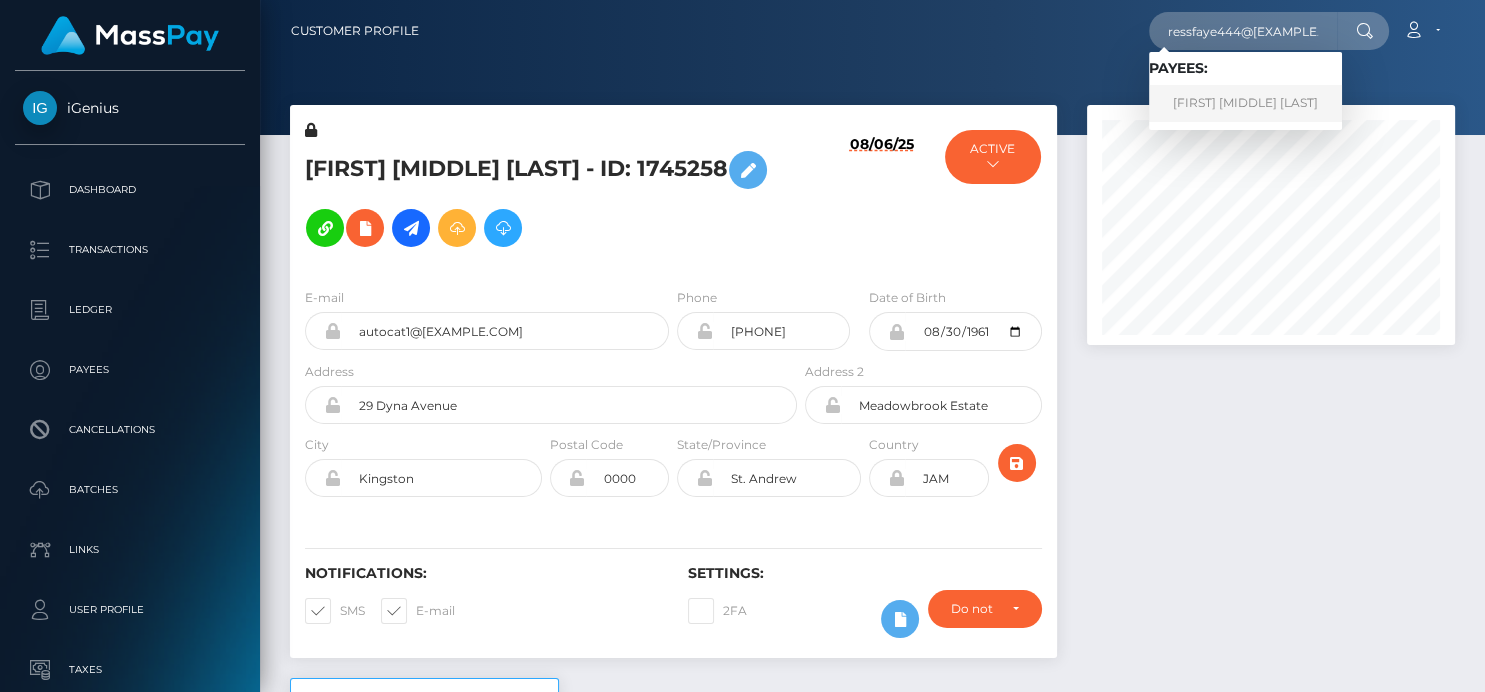 scroll, scrollTop: 0, scrollLeft: 0, axis: both 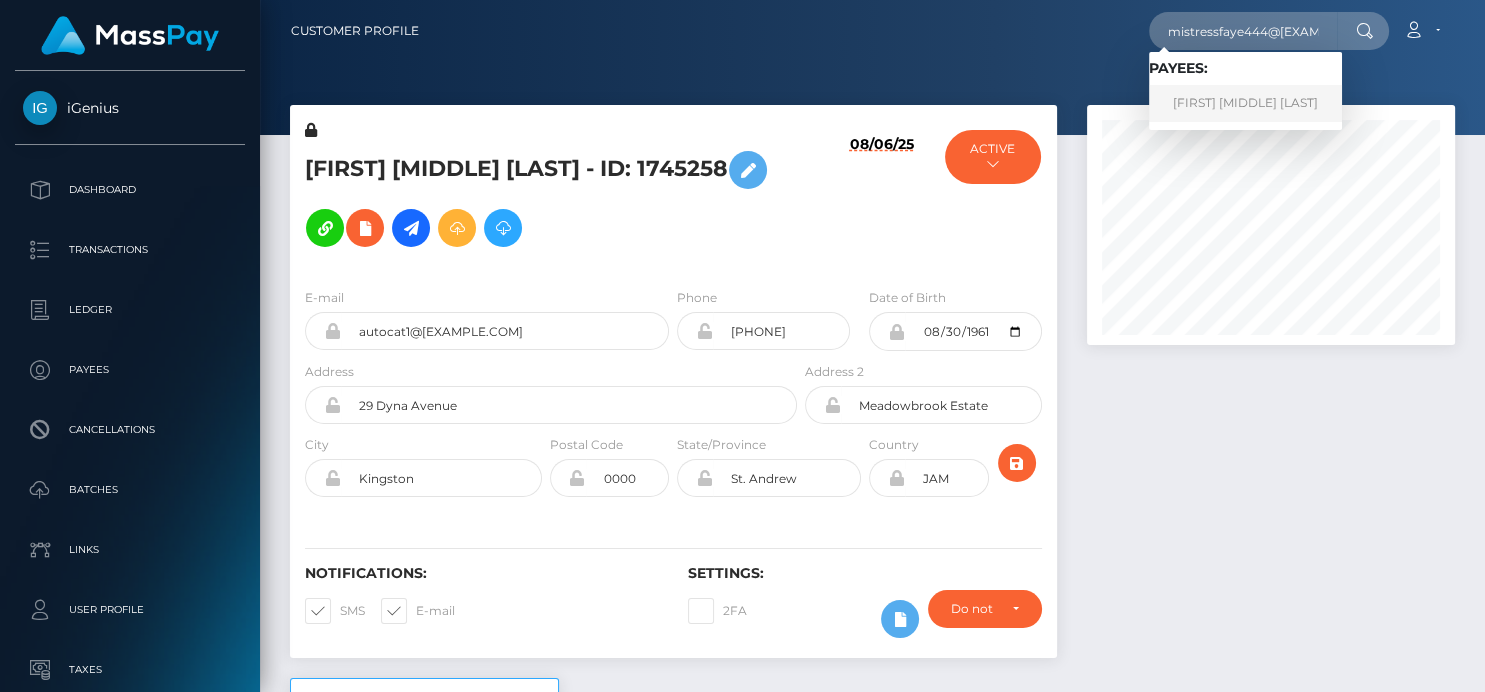 click on "ALEXANDRIA FAYE LOCK" at bounding box center (1245, 103) 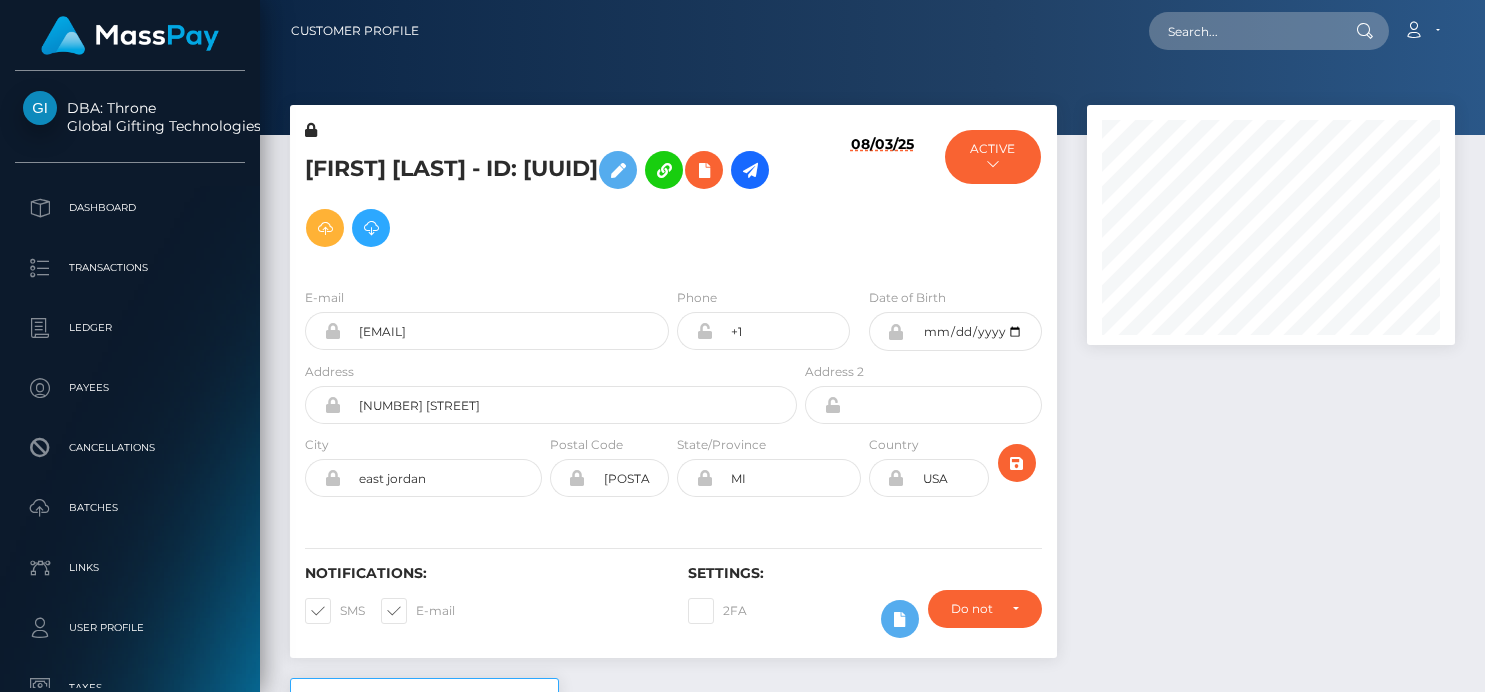 scroll, scrollTop: 0, scrollLeft: 0, axis: both 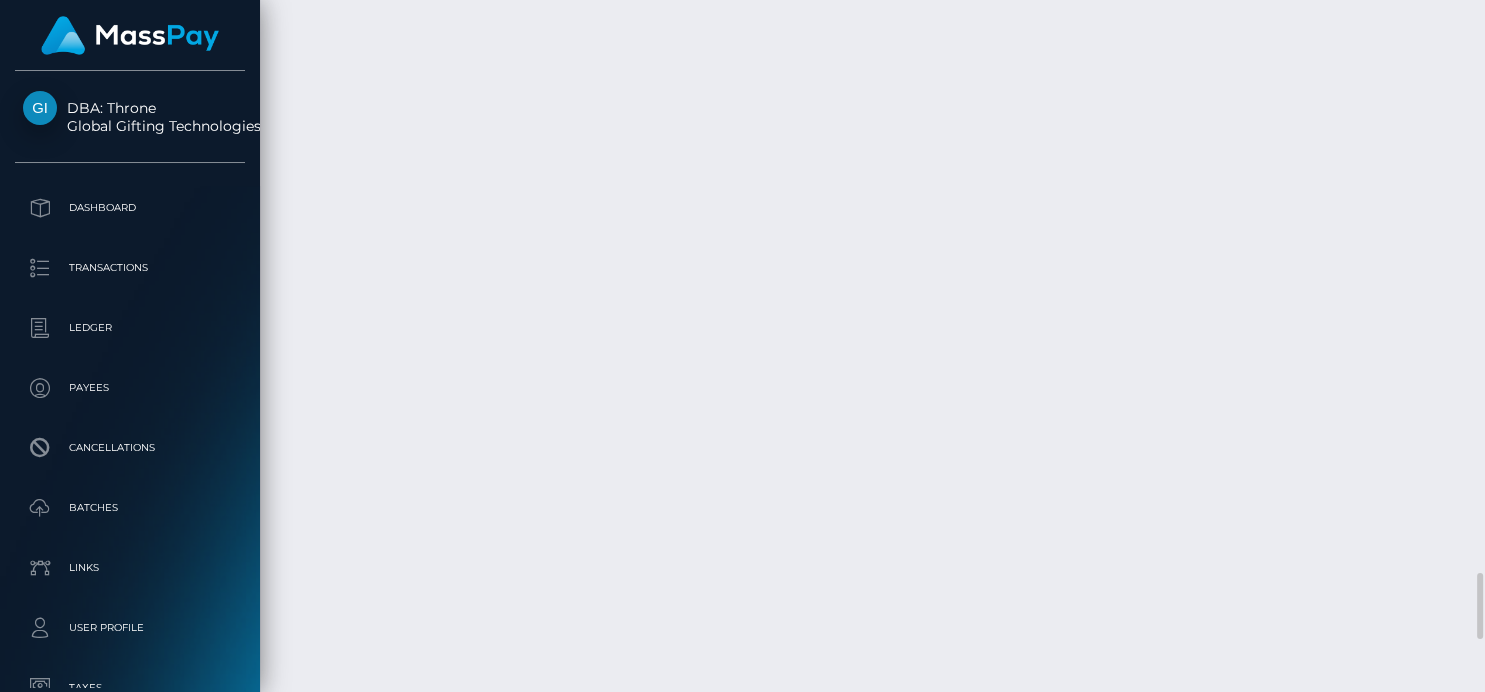 drag, startPoint x: 611, startPoint y: 483, endPoint x: 874, endPoint y: 463, distance: 263.75937 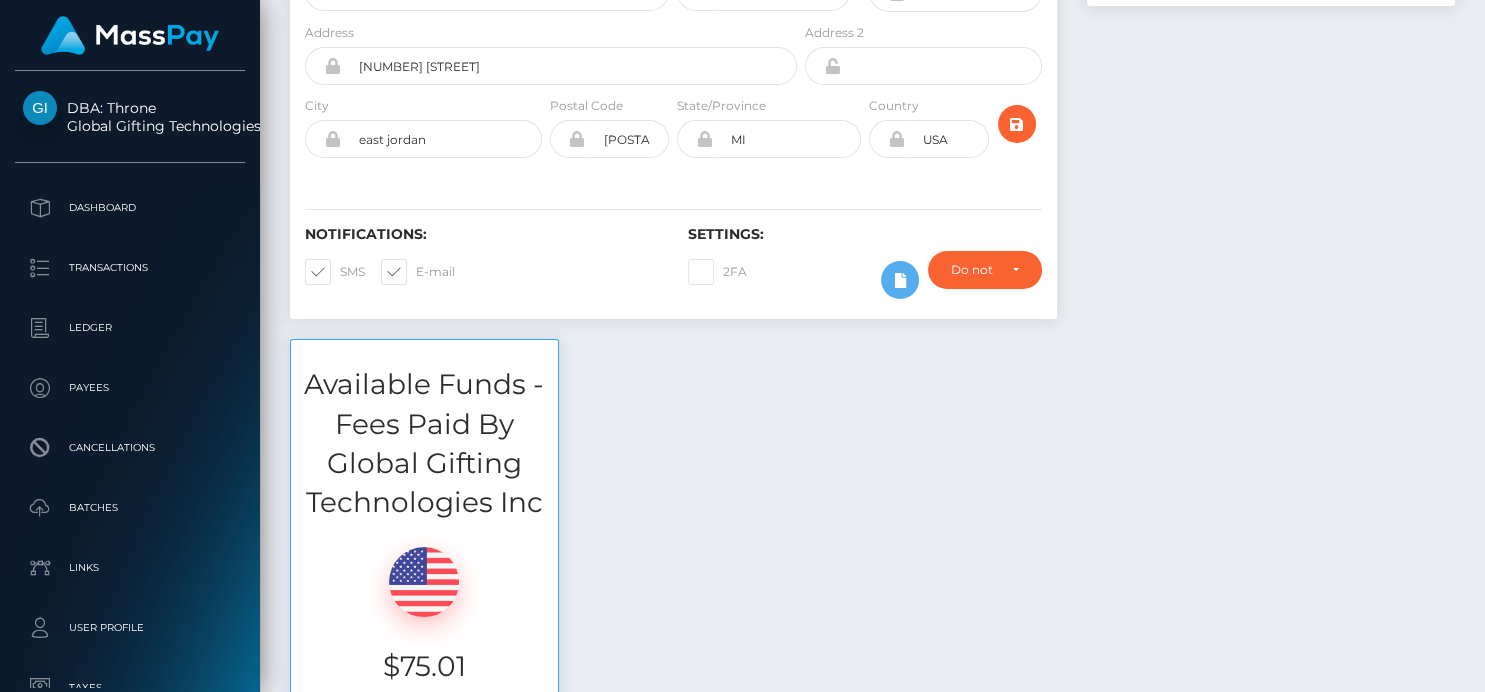 scroll, scrollTop: 0, scrollLeft: 0, axis: both 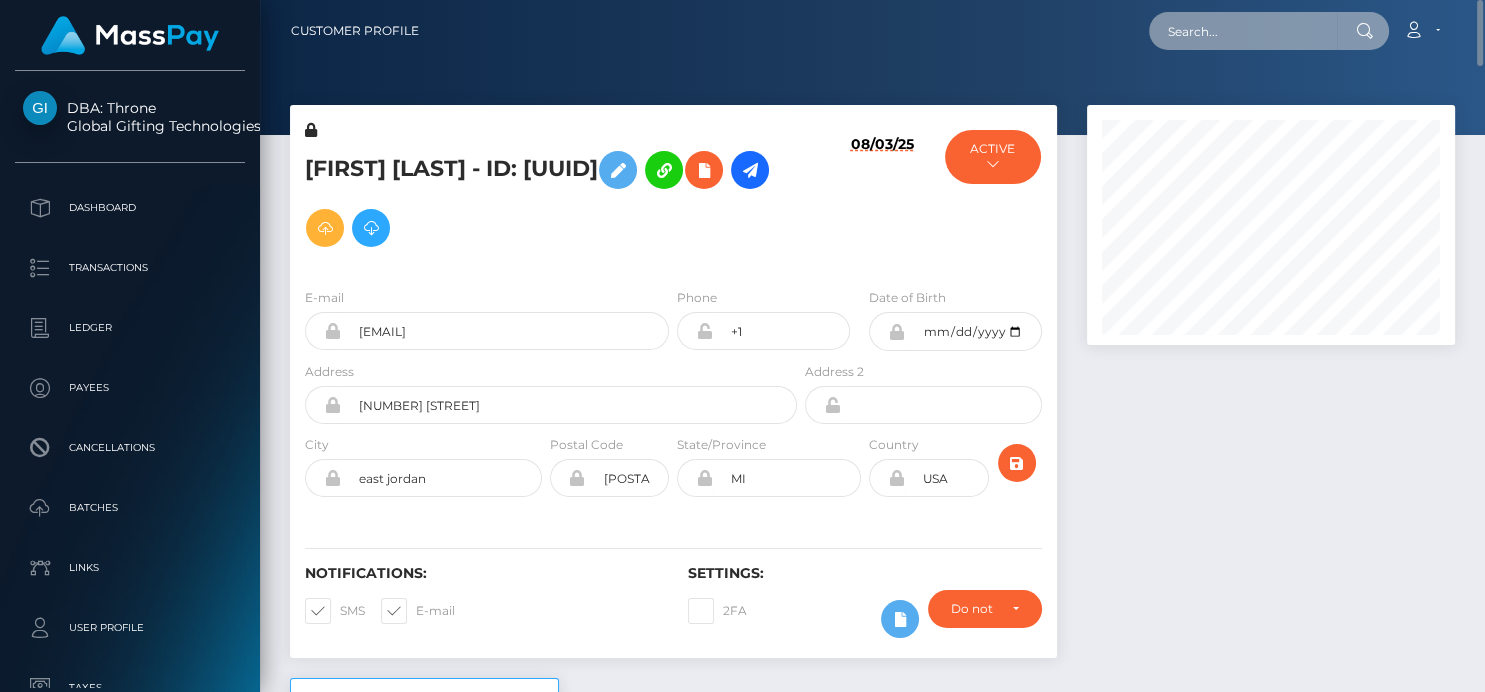 click at bounding box center (1243, 31) 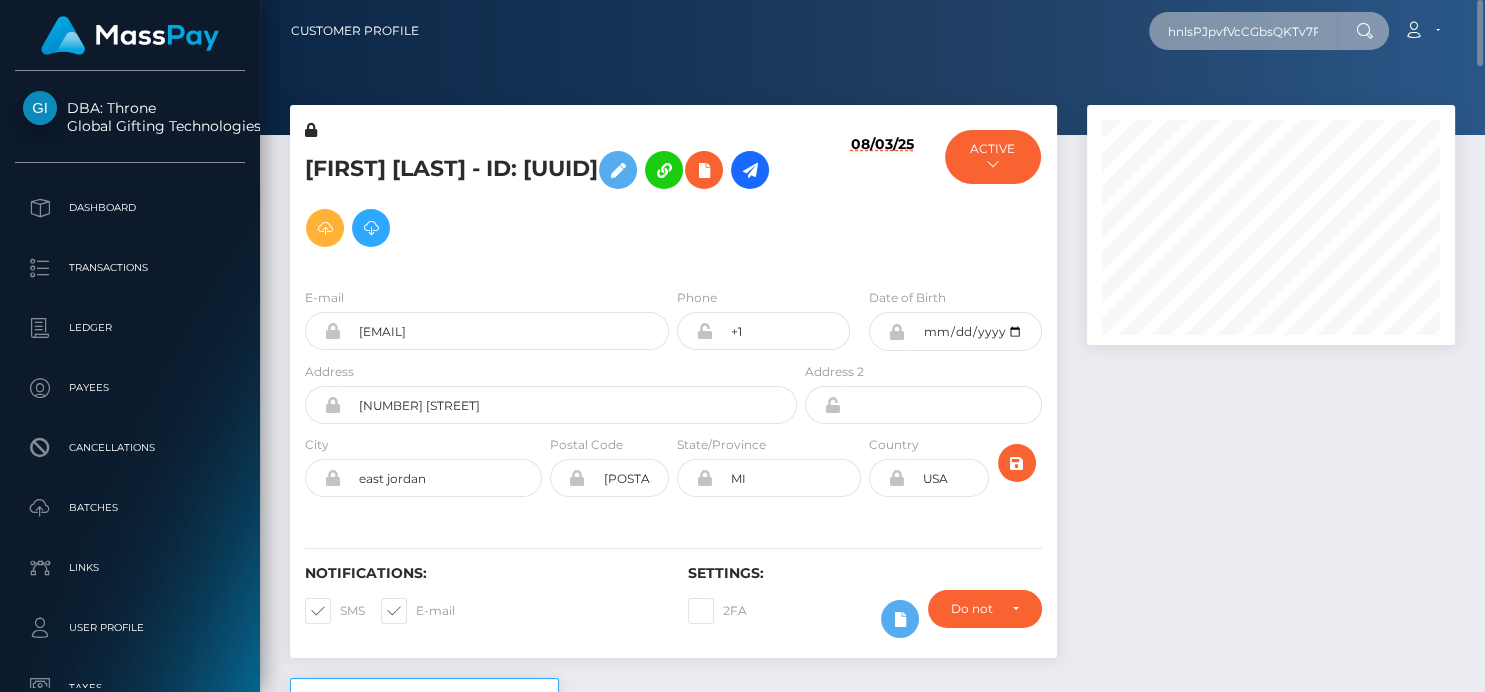 scroll, scrollTop: 0, scrollLeft: 57, axis: horizontal 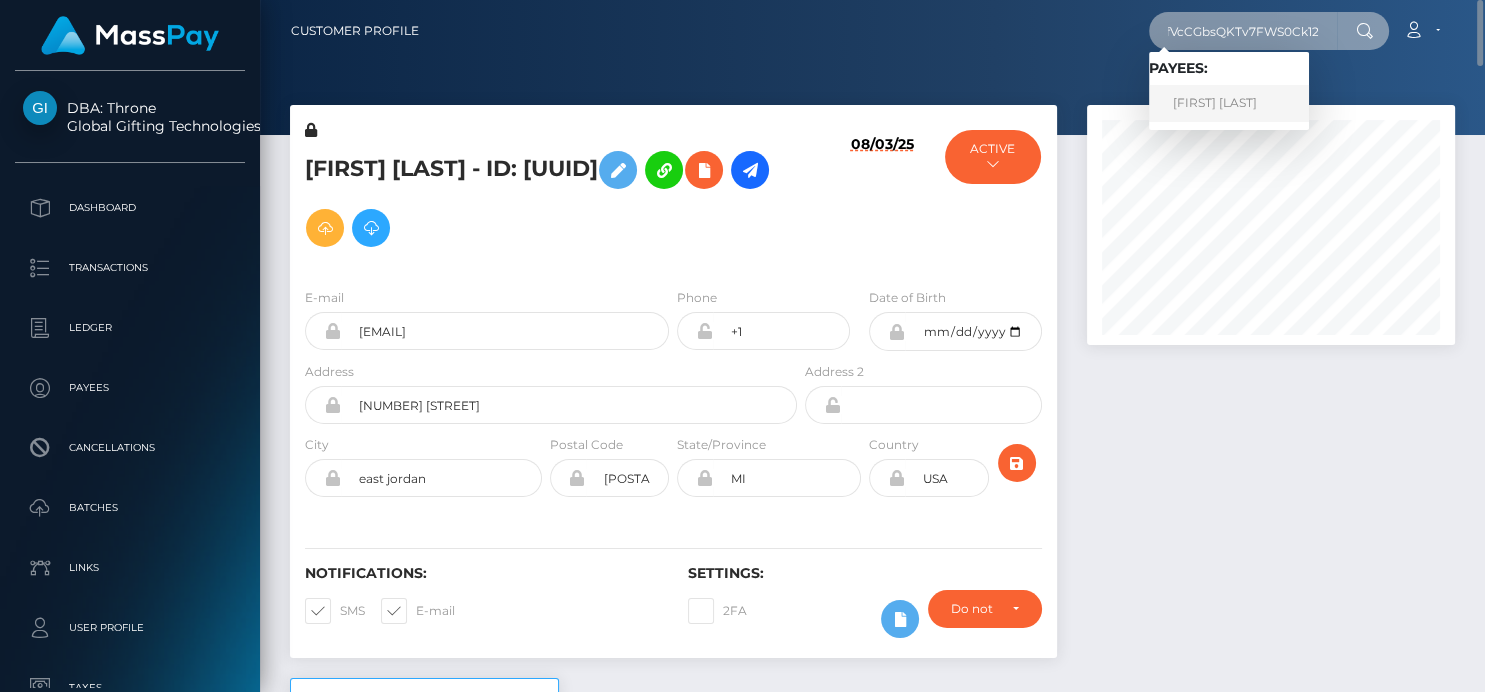 type on "hnlsPJpvfVcCGbsQKTv7FWS0Ck12" 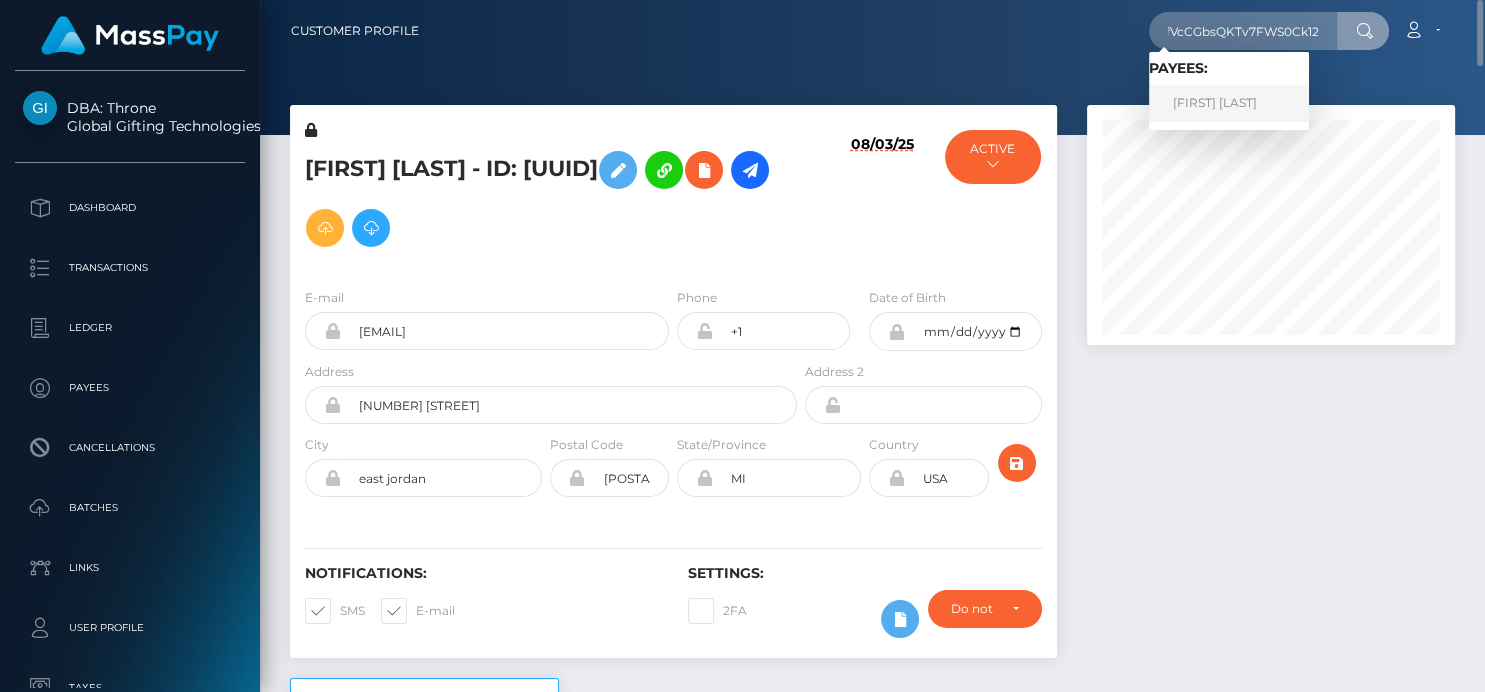 click on "SHELBIE NICOLE DIMOND" at bounding box center [1229, 103] 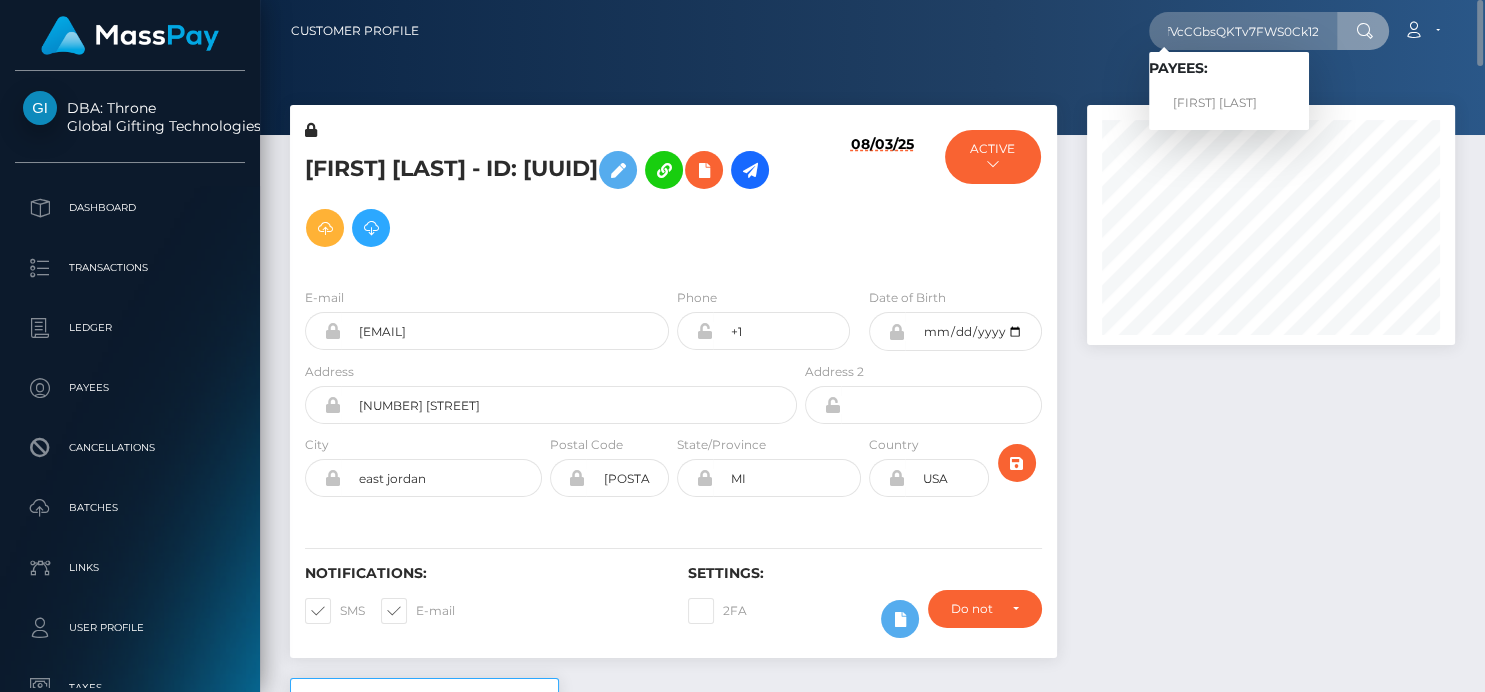 scroll, scrollTop: 0, scrollLeft: 0, axis: both 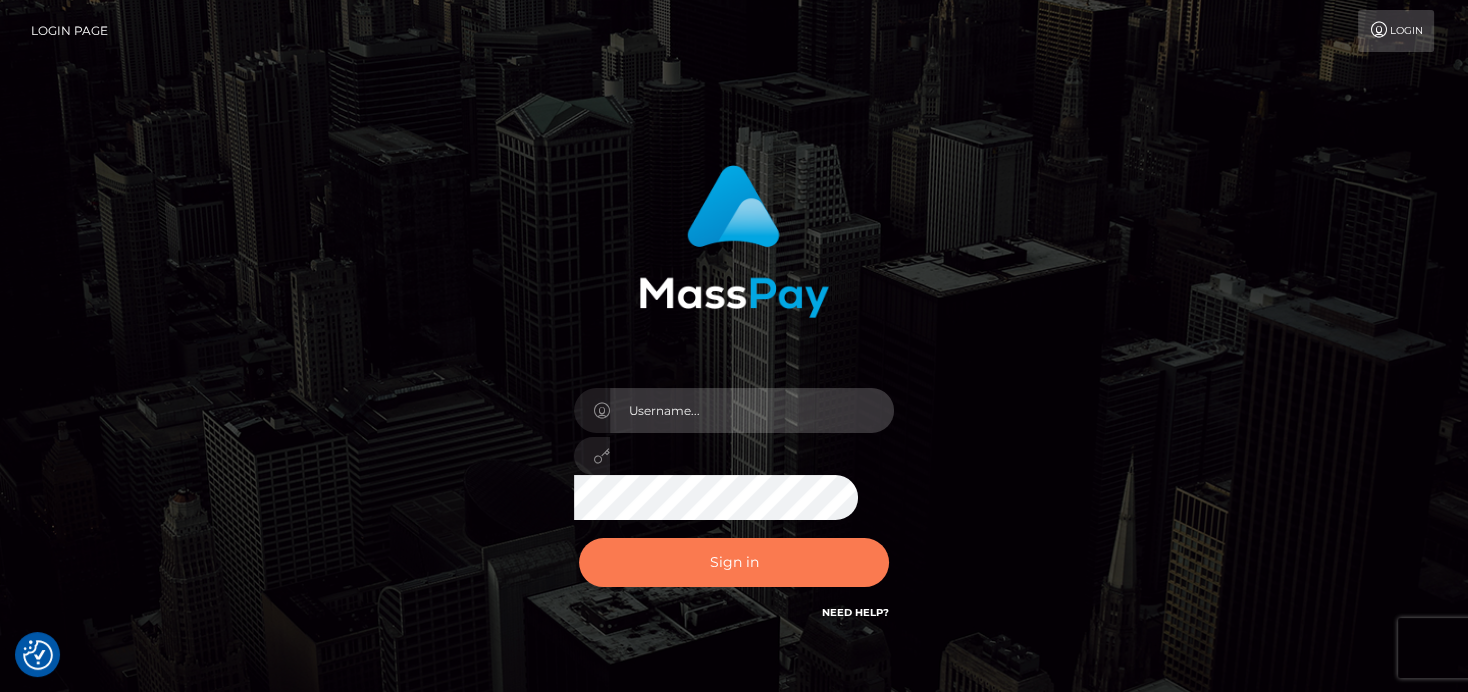 type on "denise" 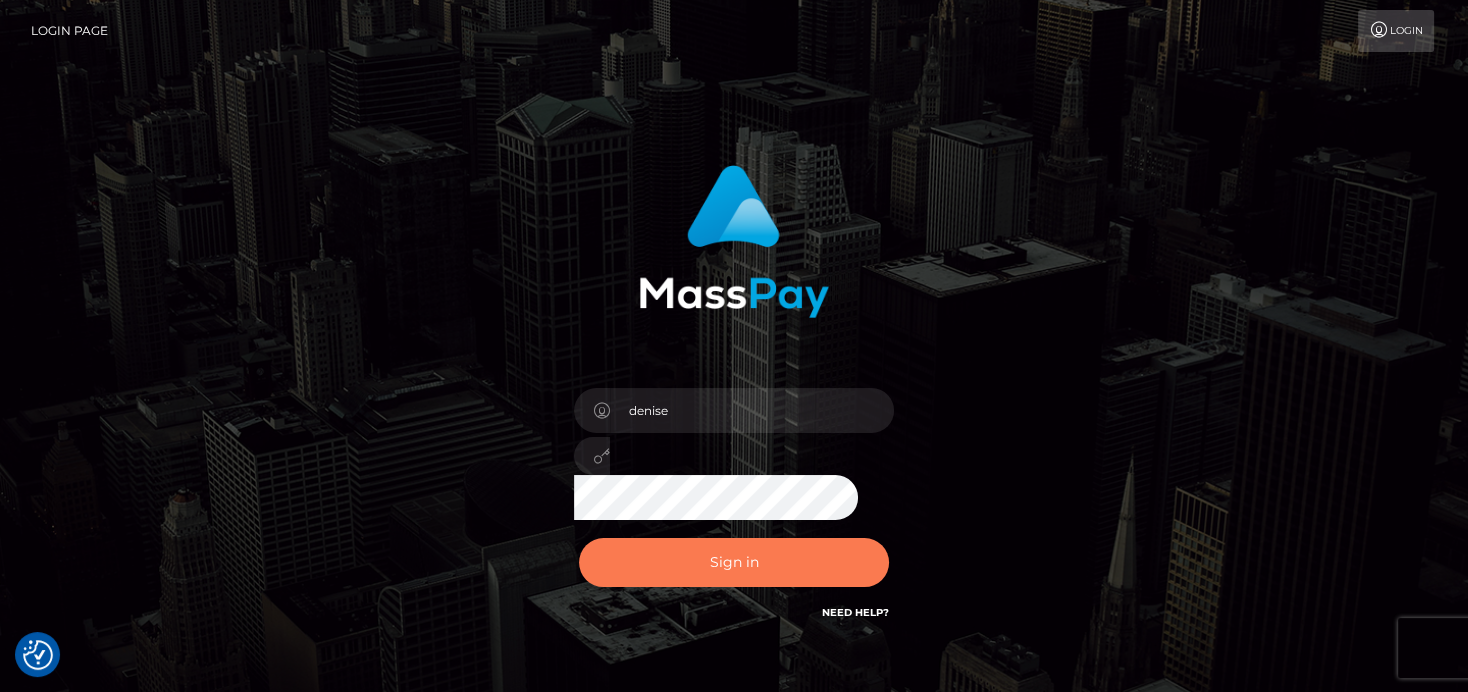 click on "Sign in" at bounding box center [734, 562] 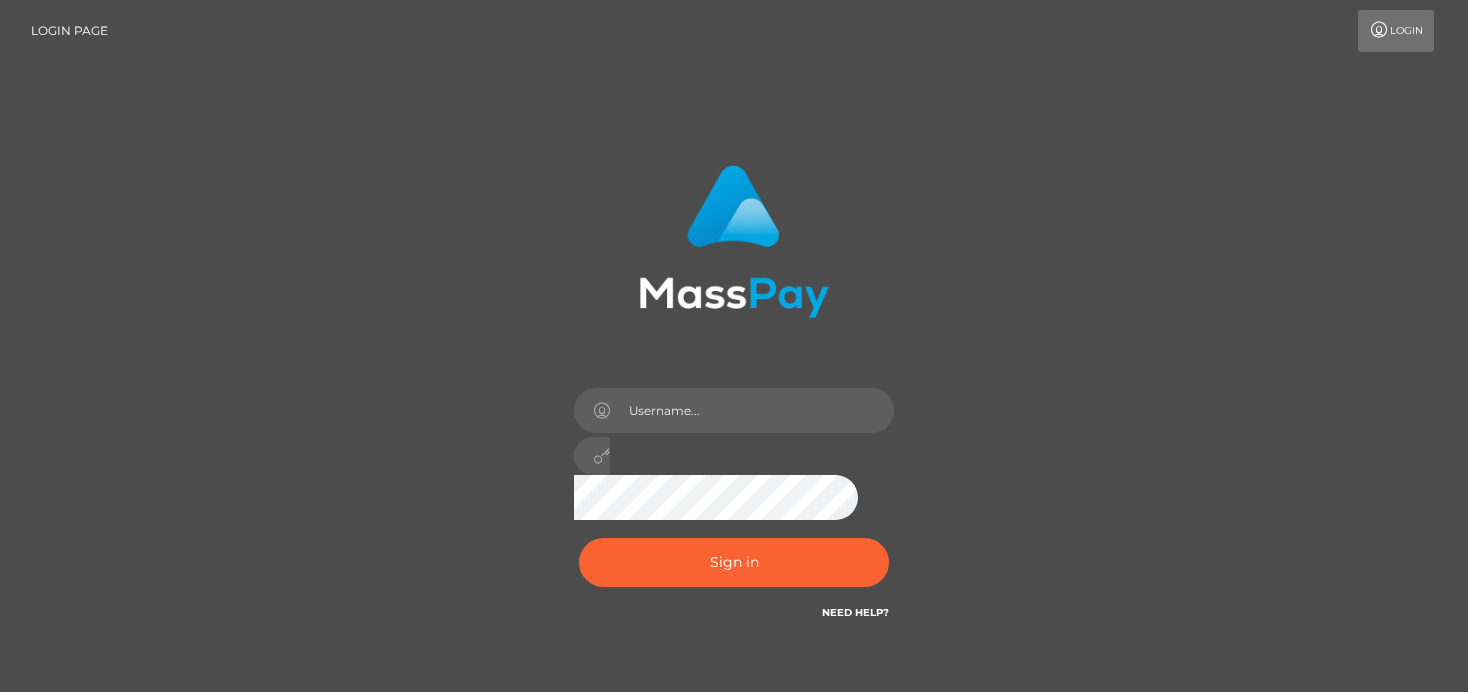 scroll, scrollTop: 0, scrollLeft: 0, axis: both 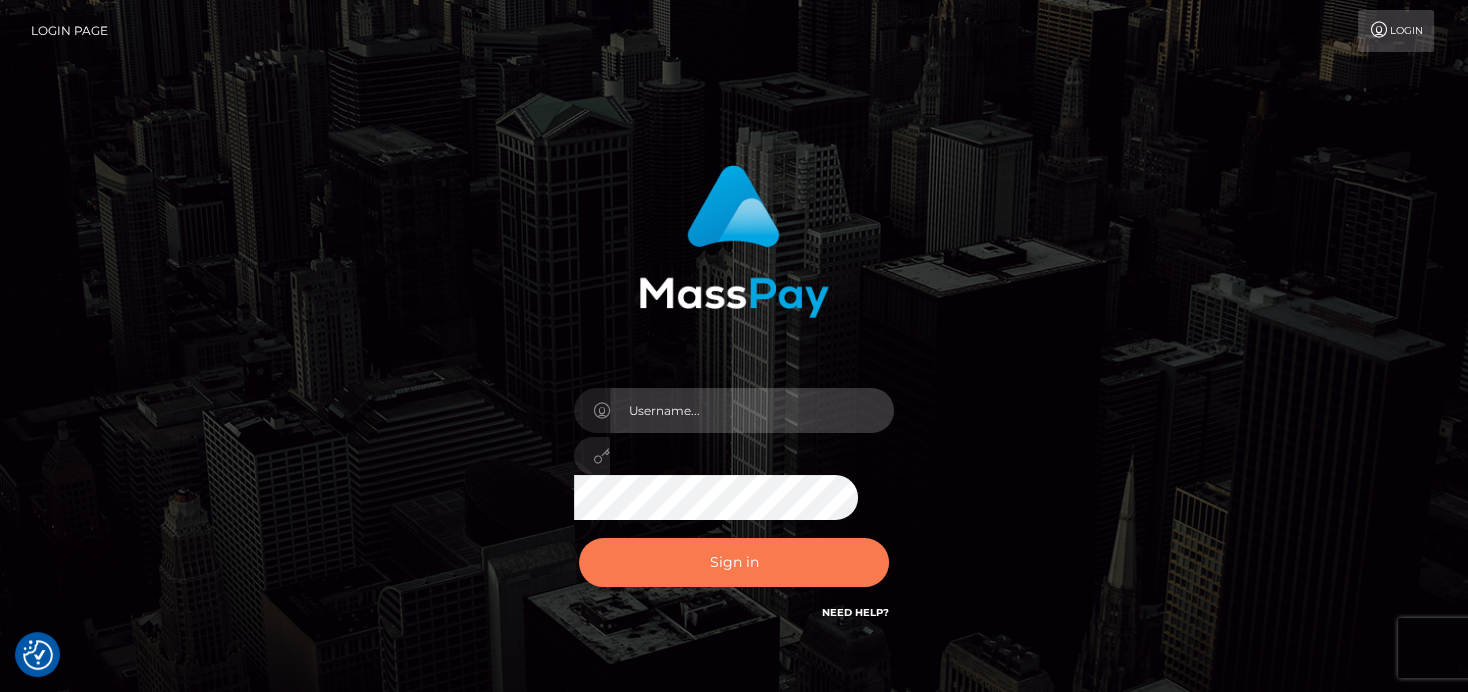 type on "denise" 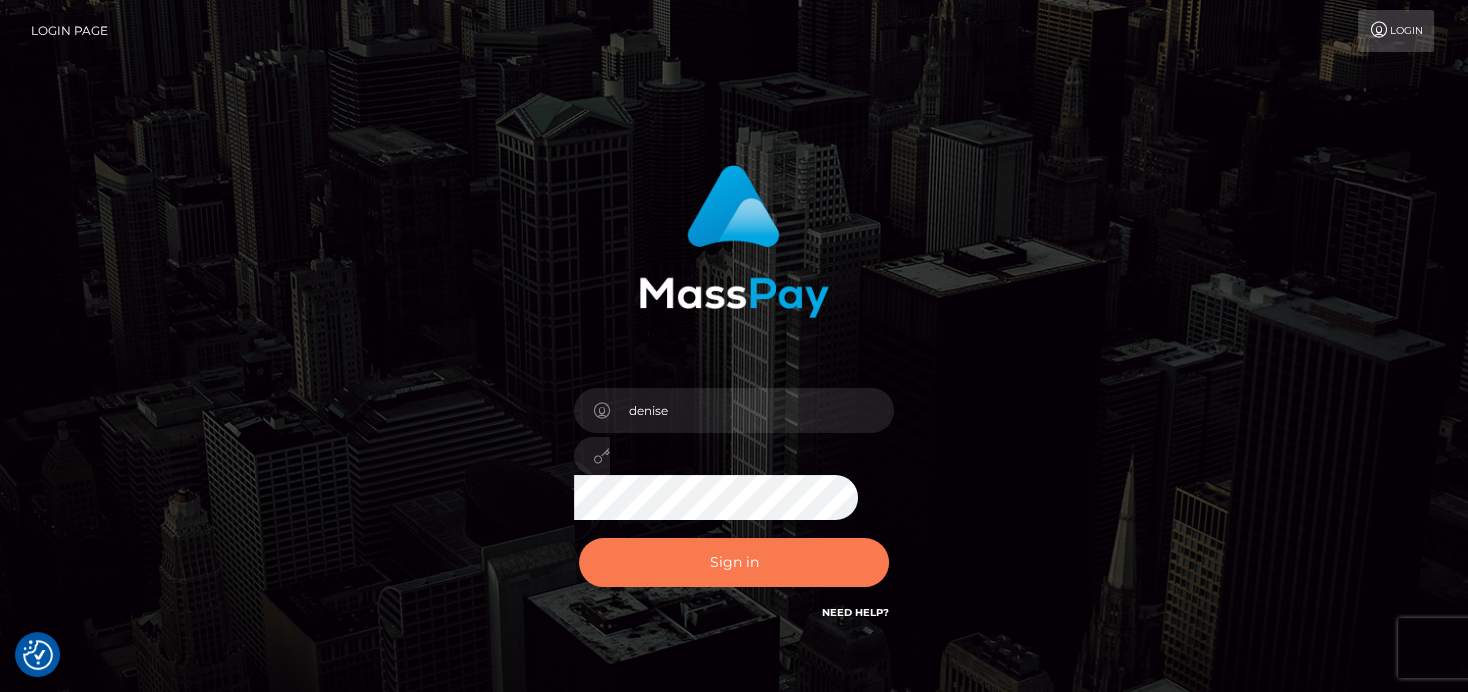 click on "Sign in" at bounding box center (734, 562) 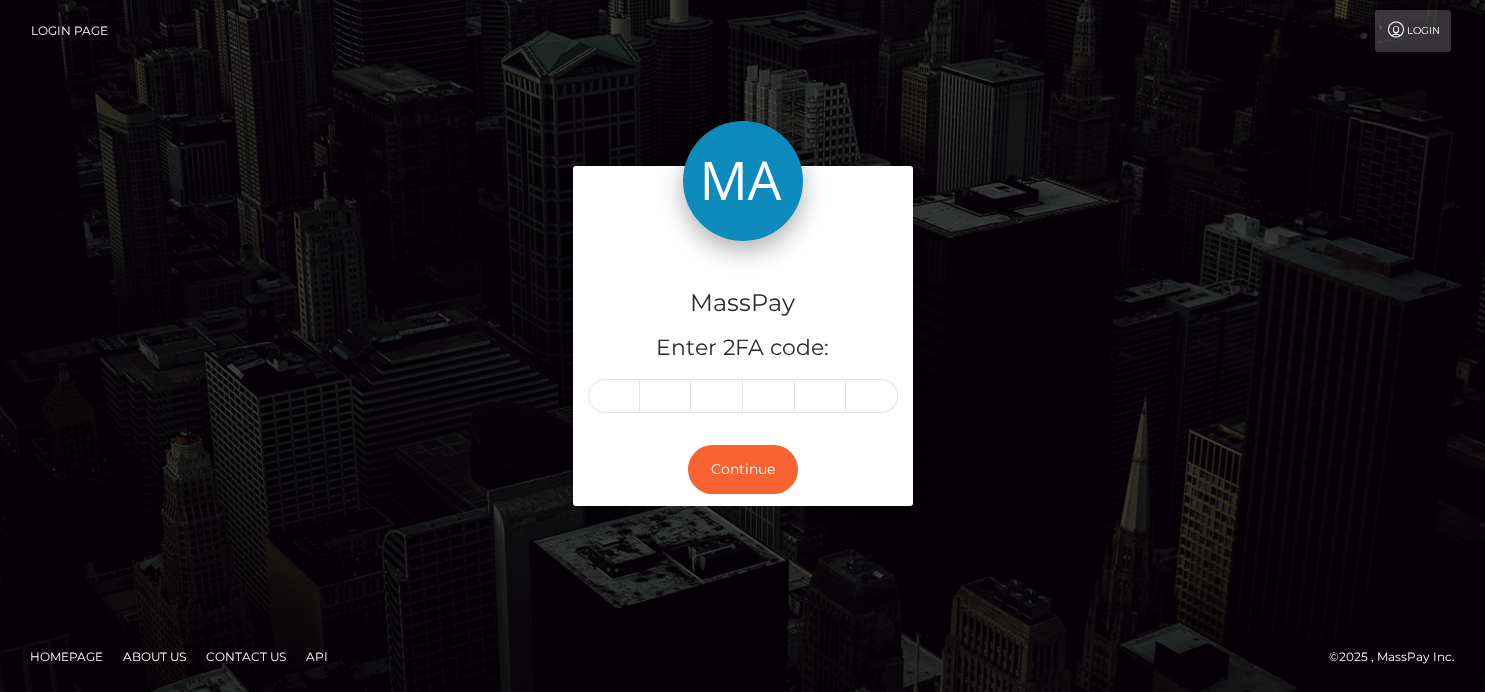 scroll, scrollTop: 0, scrollLeft: 0, axis: both 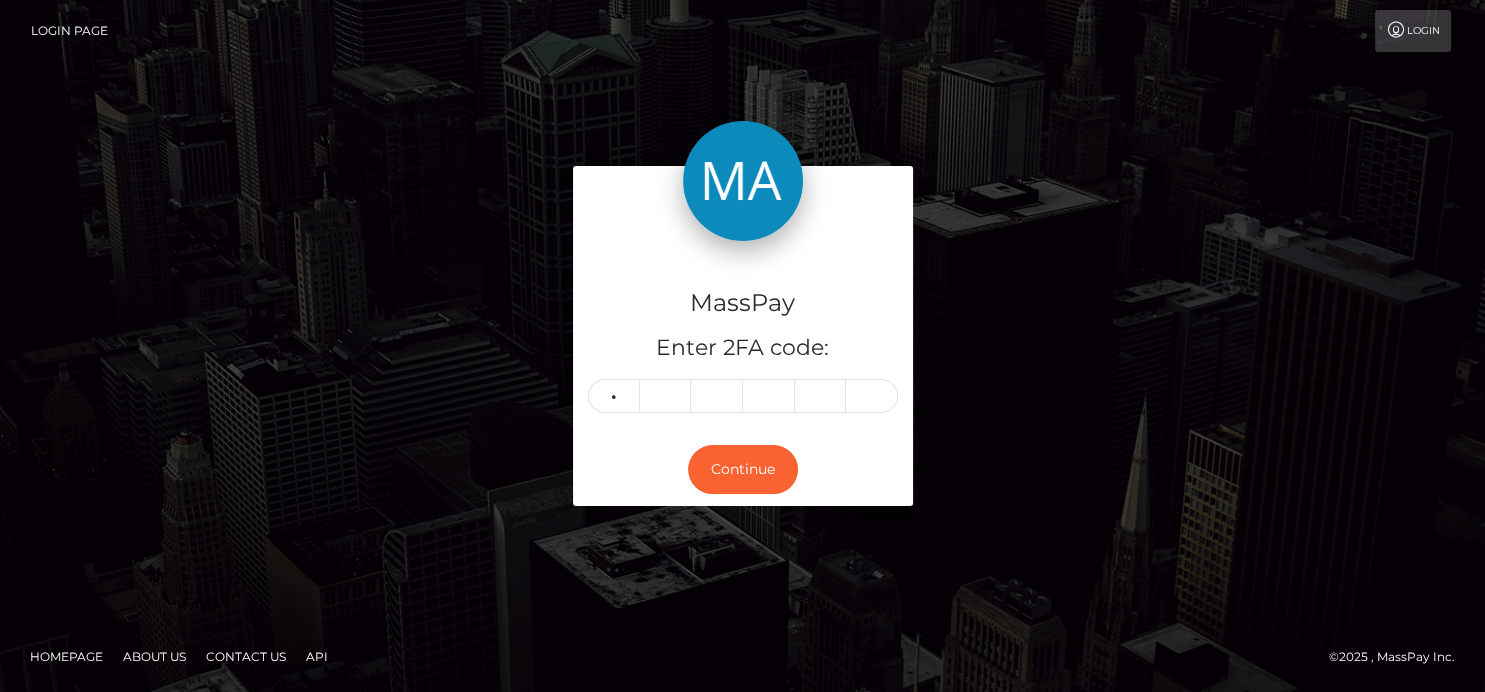type on "2" 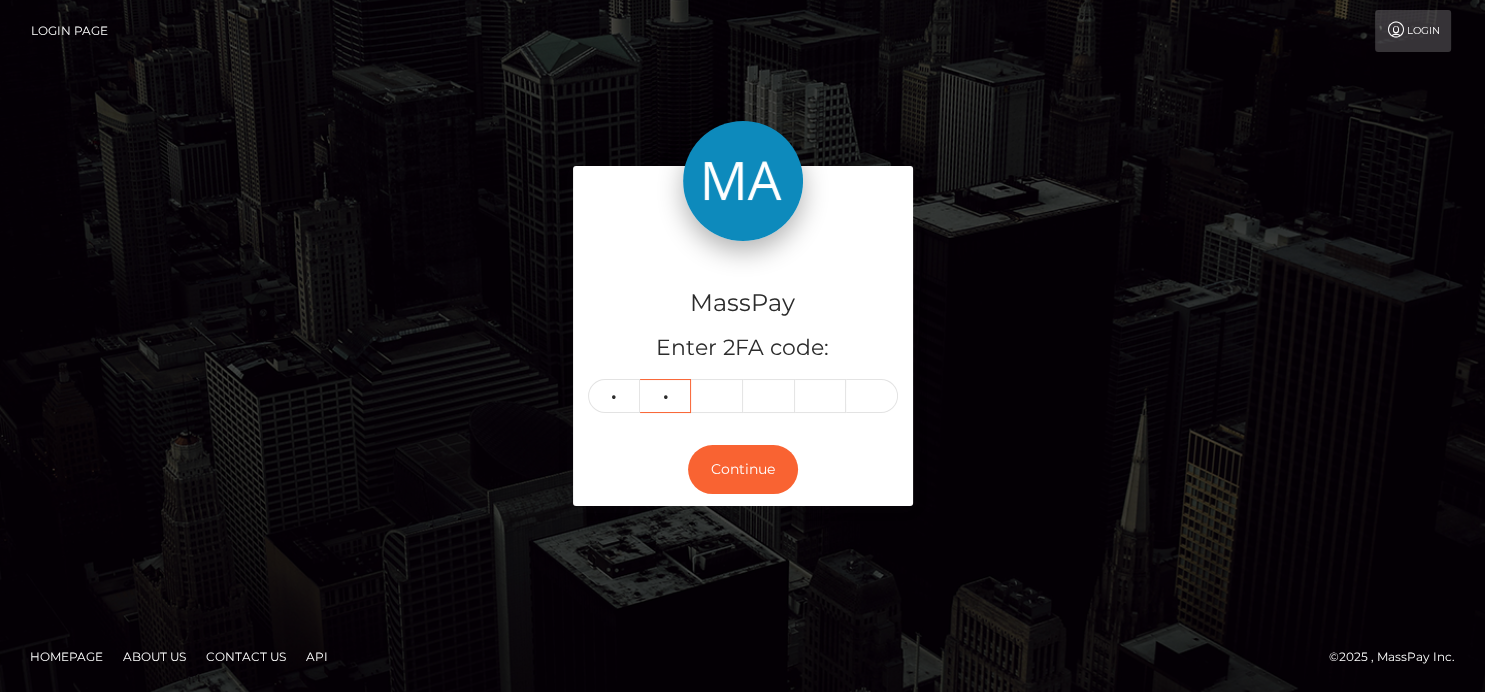 type on "8" 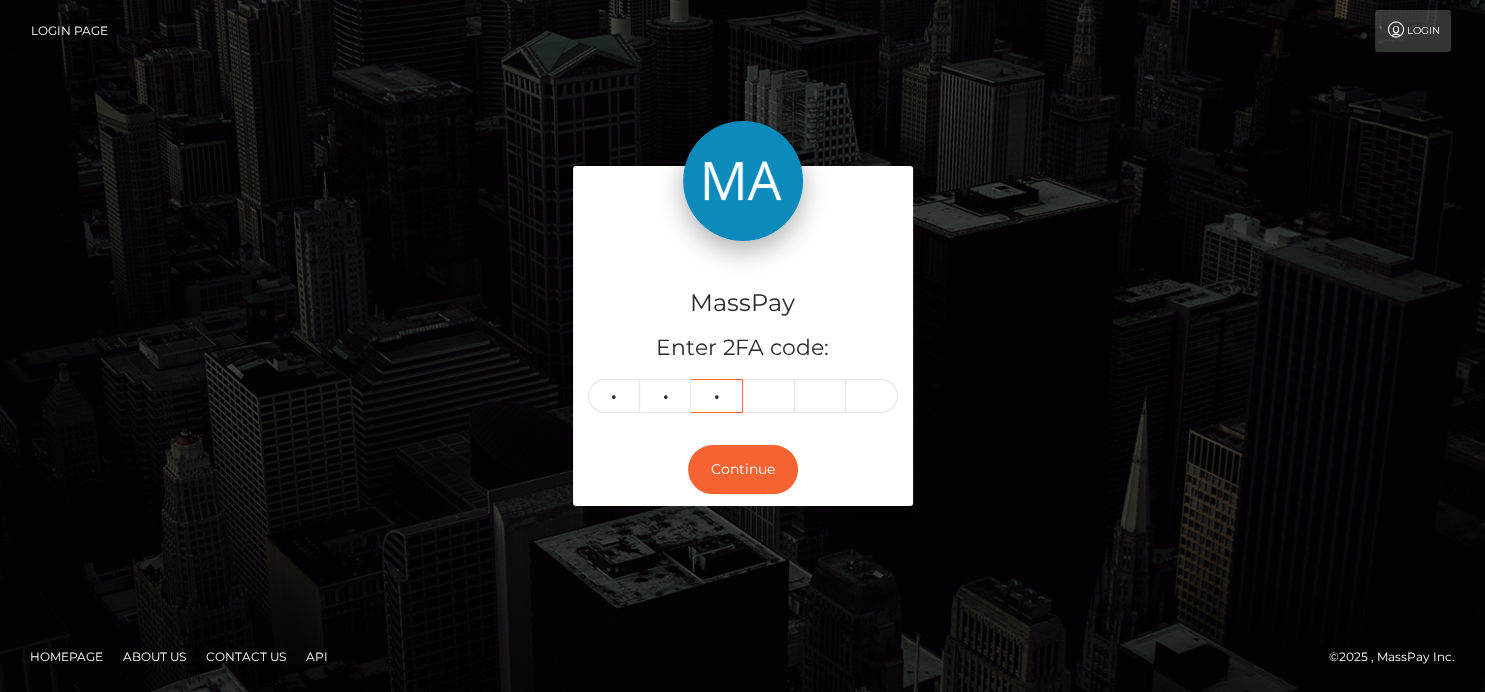 type on "9" 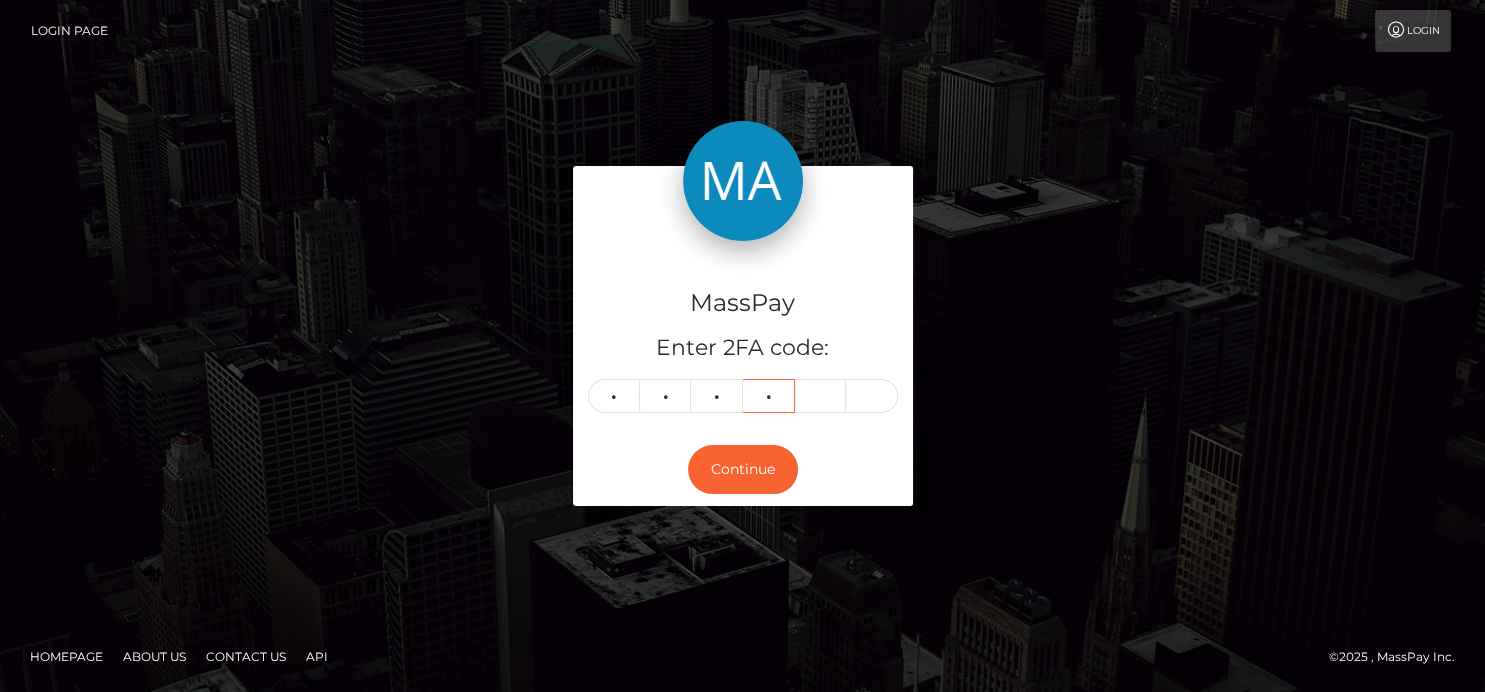type on "9" 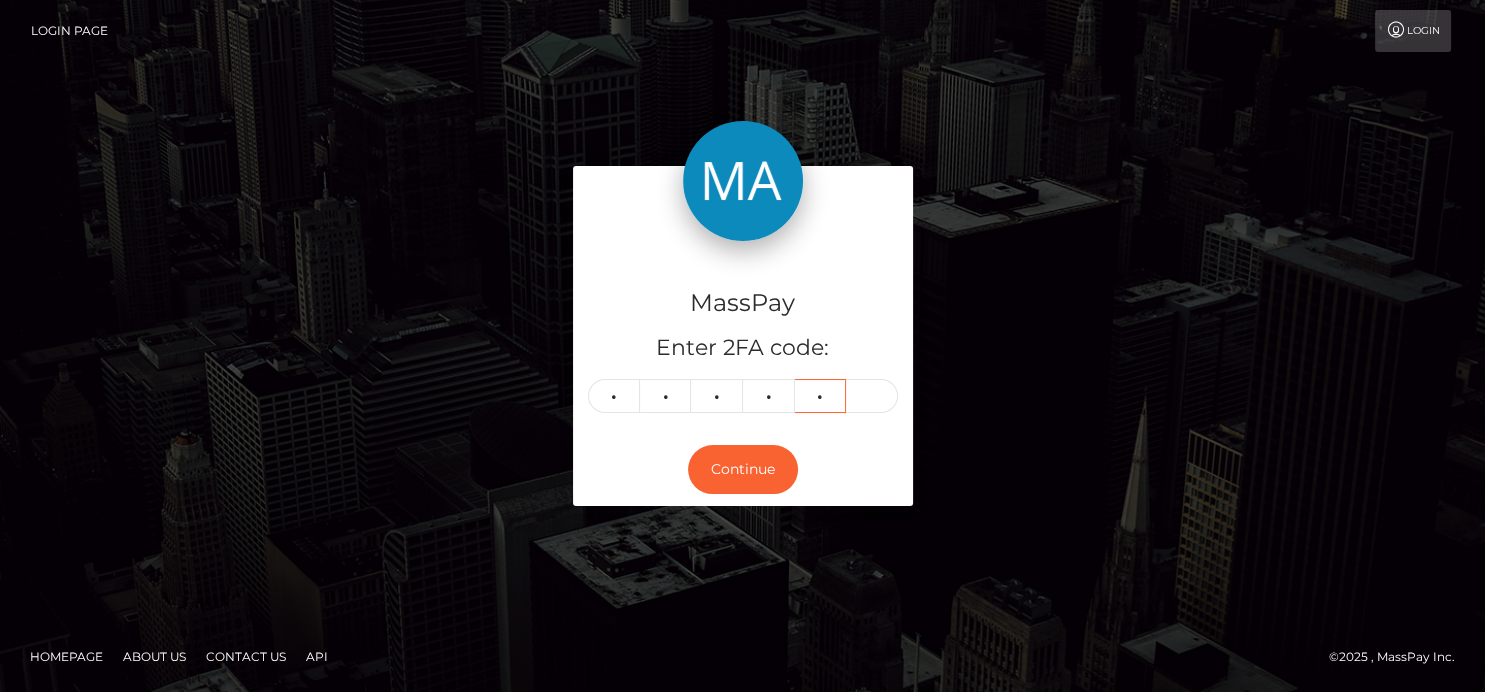type on "3" 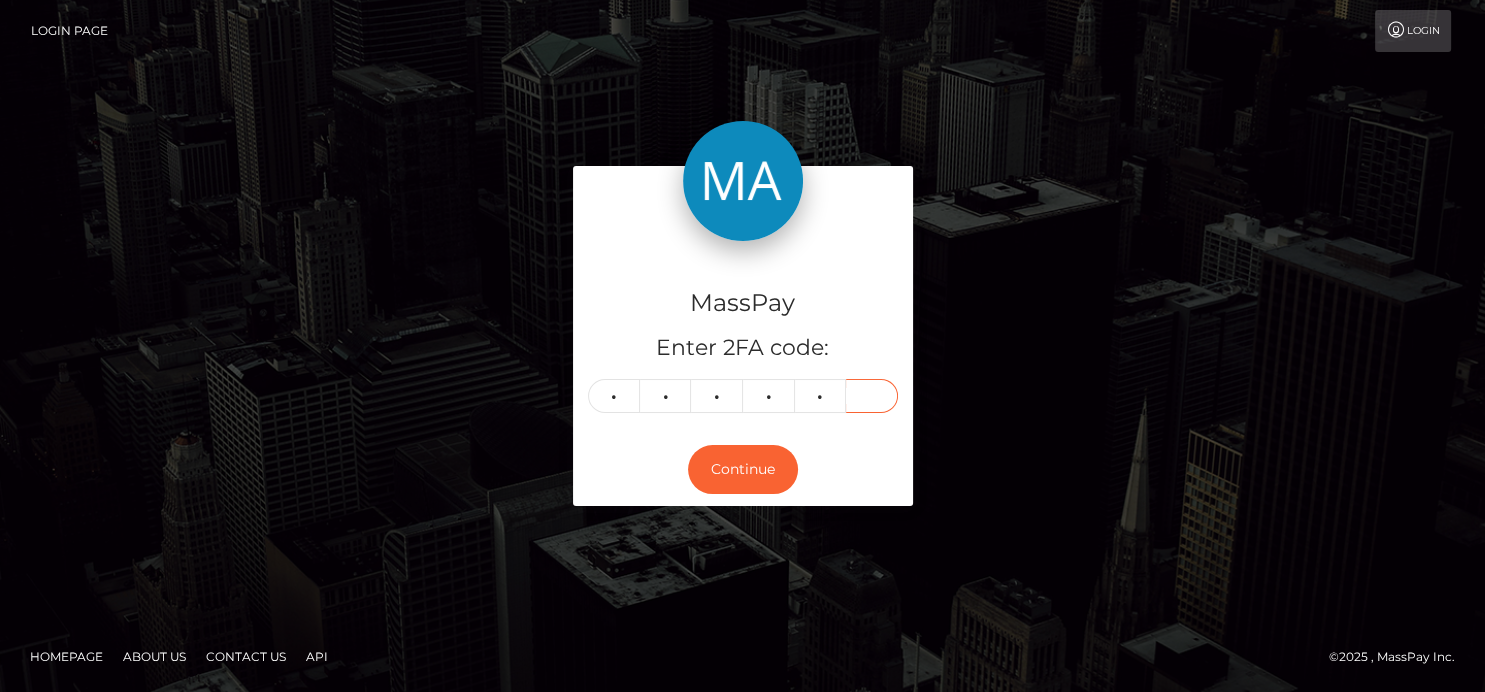type on "9" 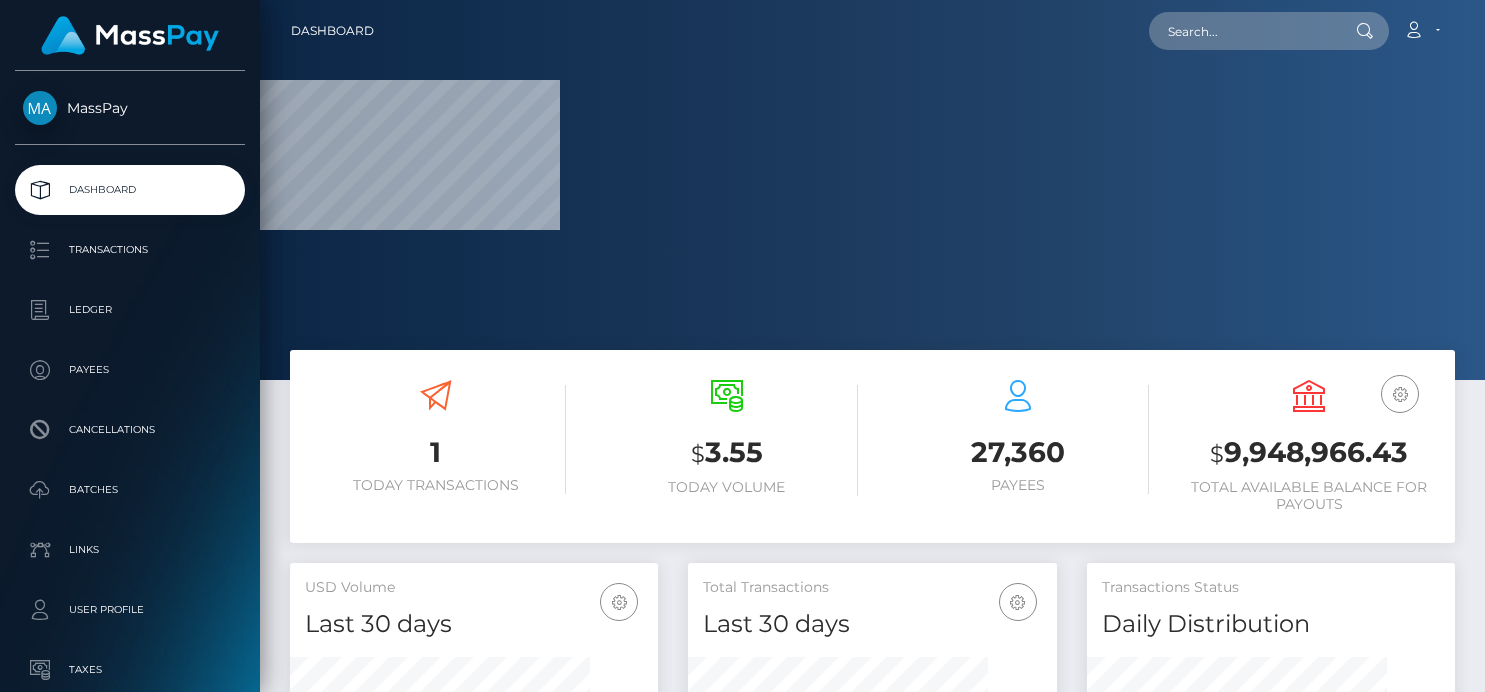 scroll, scrollTop: 0, scrollLeft: 0, axis: both 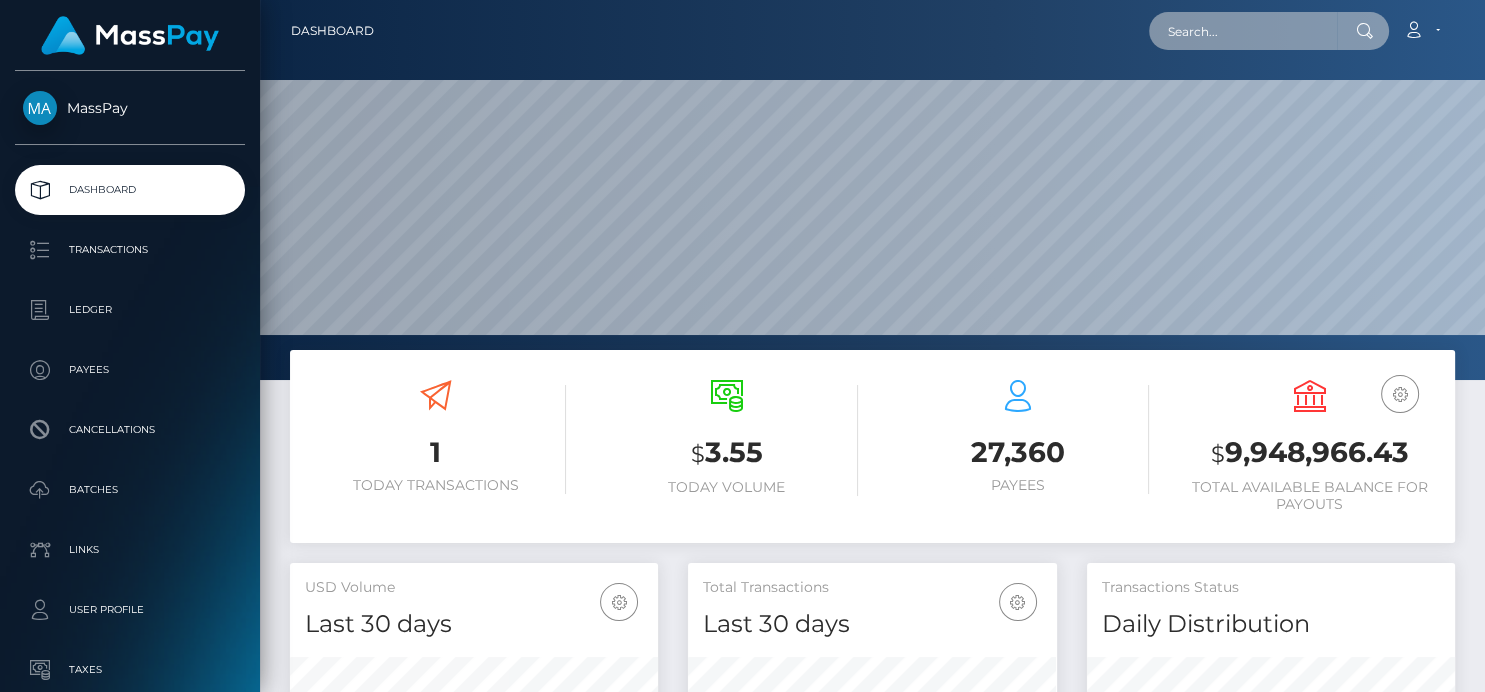 click at bounding box center (1243, 31) 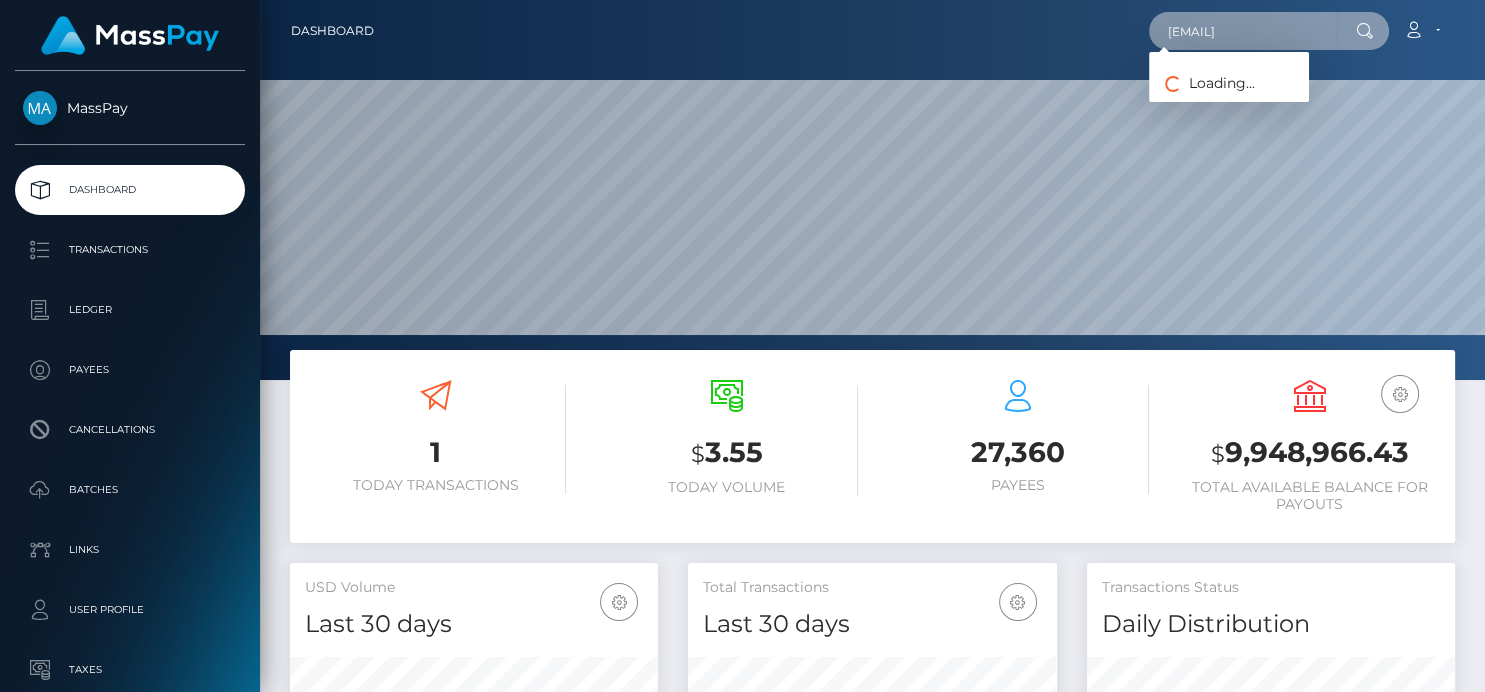 type on "[EMAIL]" 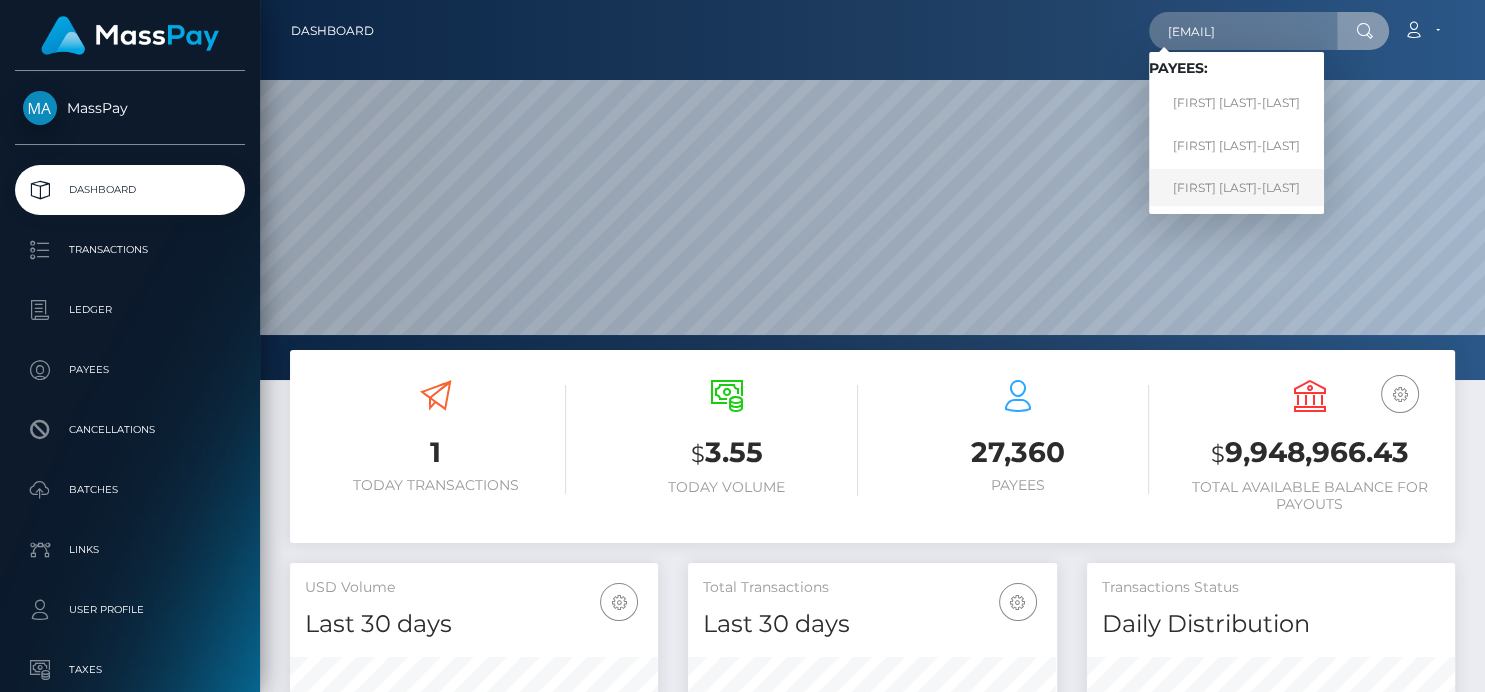 click on "Paige  Biro-Scott" at bounding box center [1236, 187] 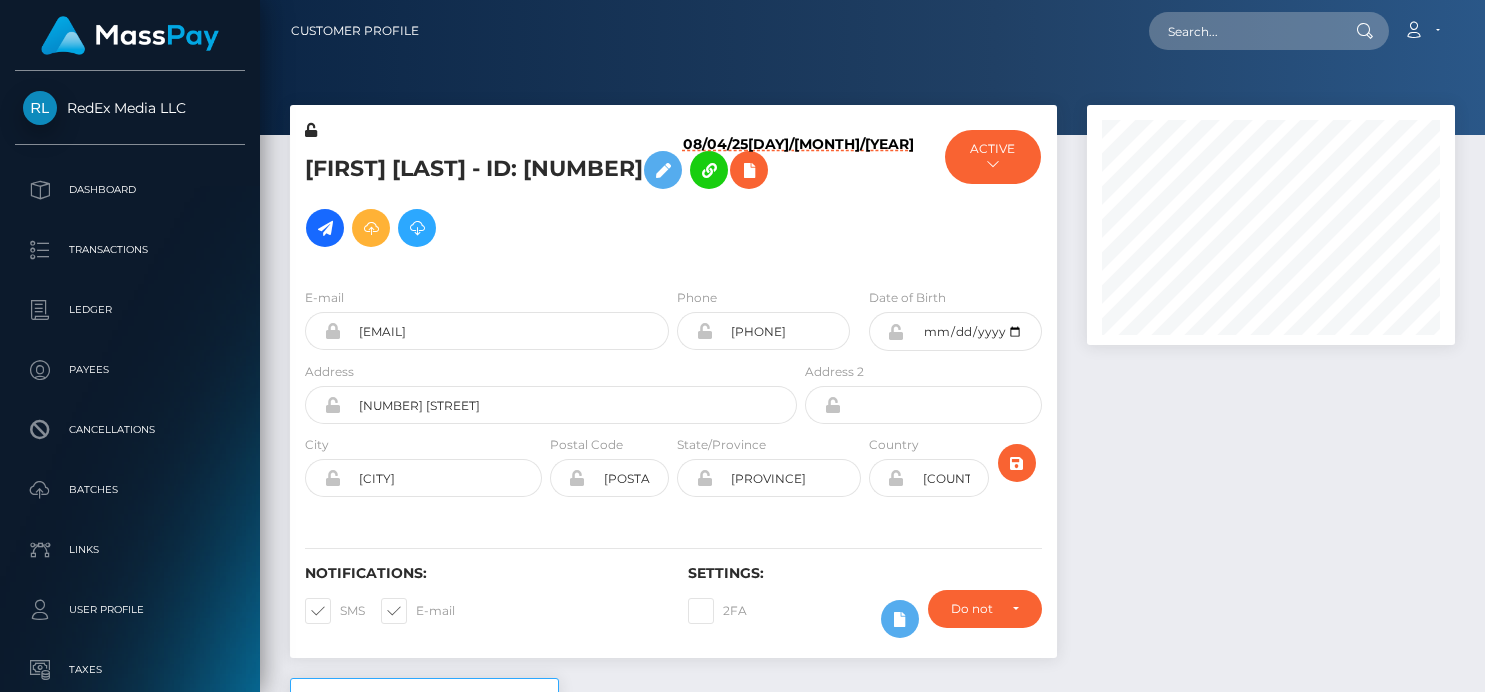 scroll, scrollTop: 0, scrollLeft: 0, axis: both 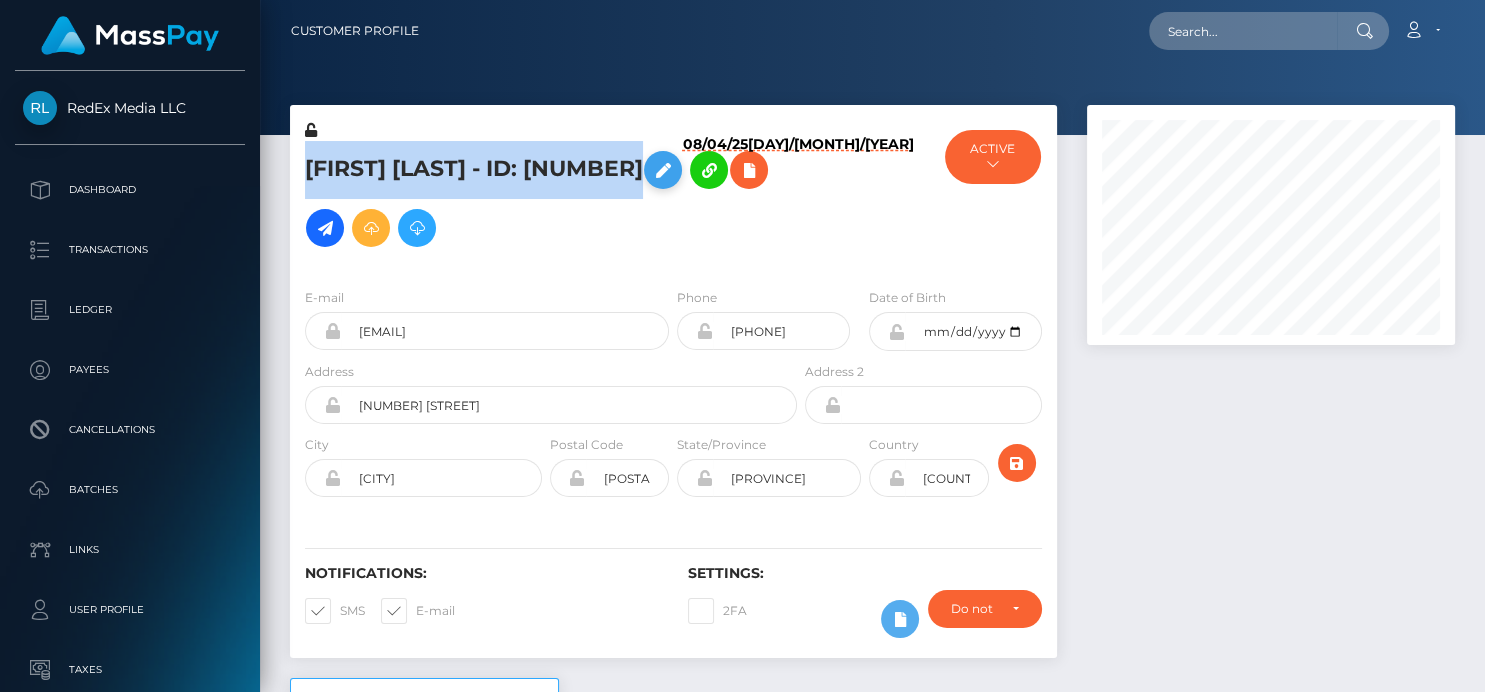 drag, startPoint x: 284, startPoint y: 174, endPoint x: 657, endPoint y: 175, distance: 373.00134 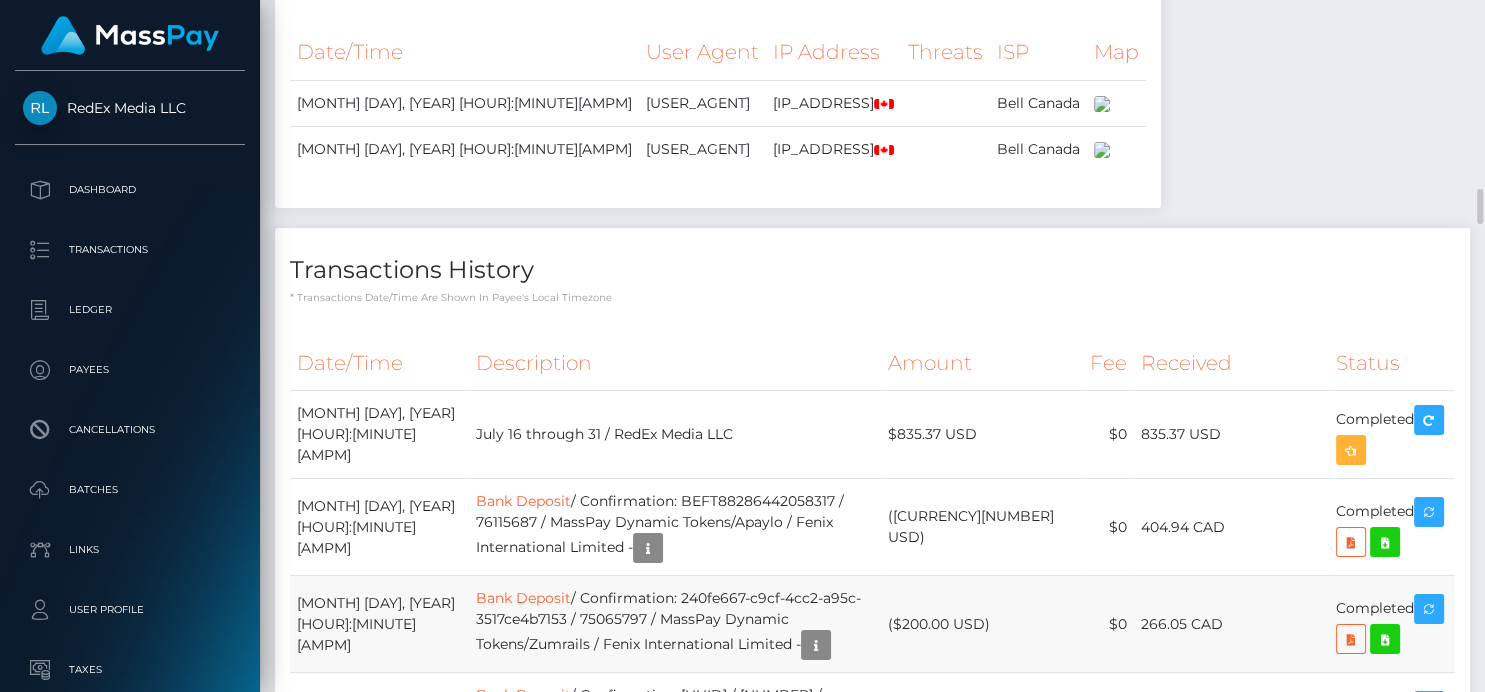 scroll, scrollTop: 3337, scrollLeft: 0, axis: vertical 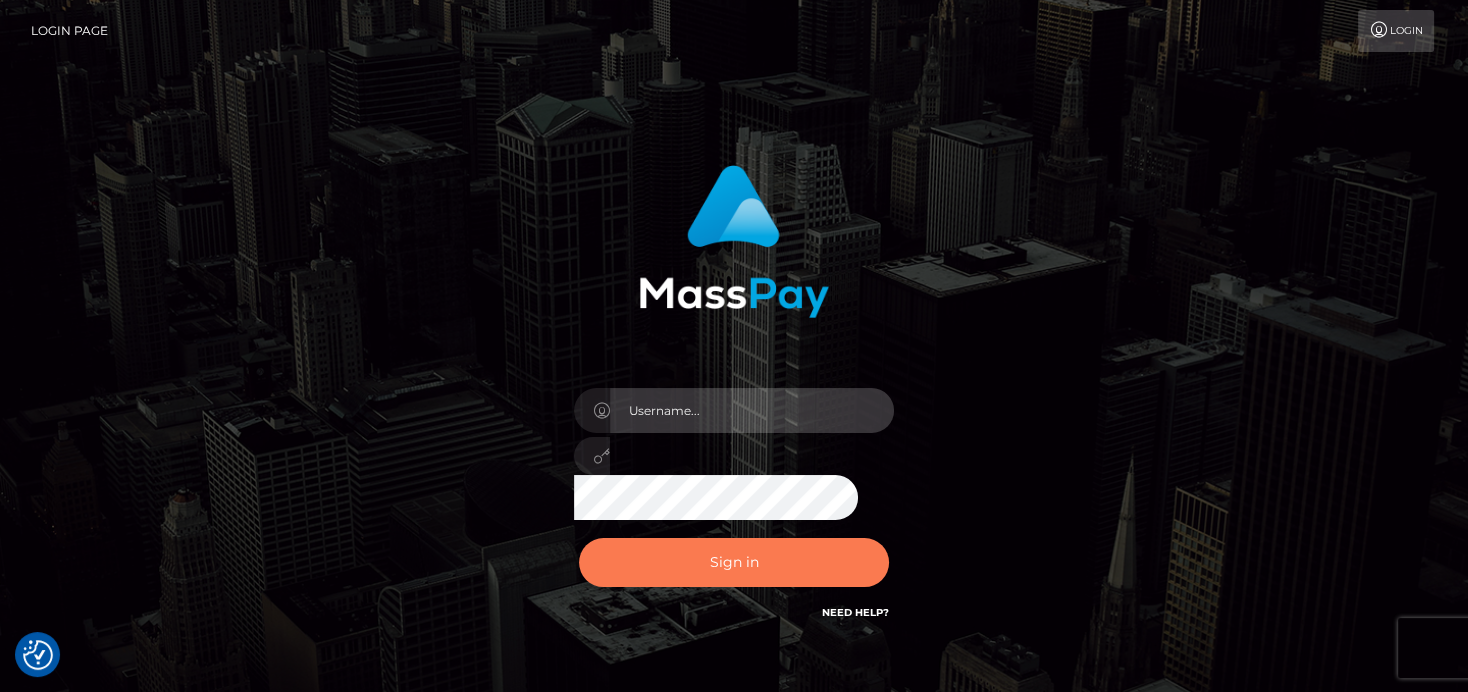 type on "denise" 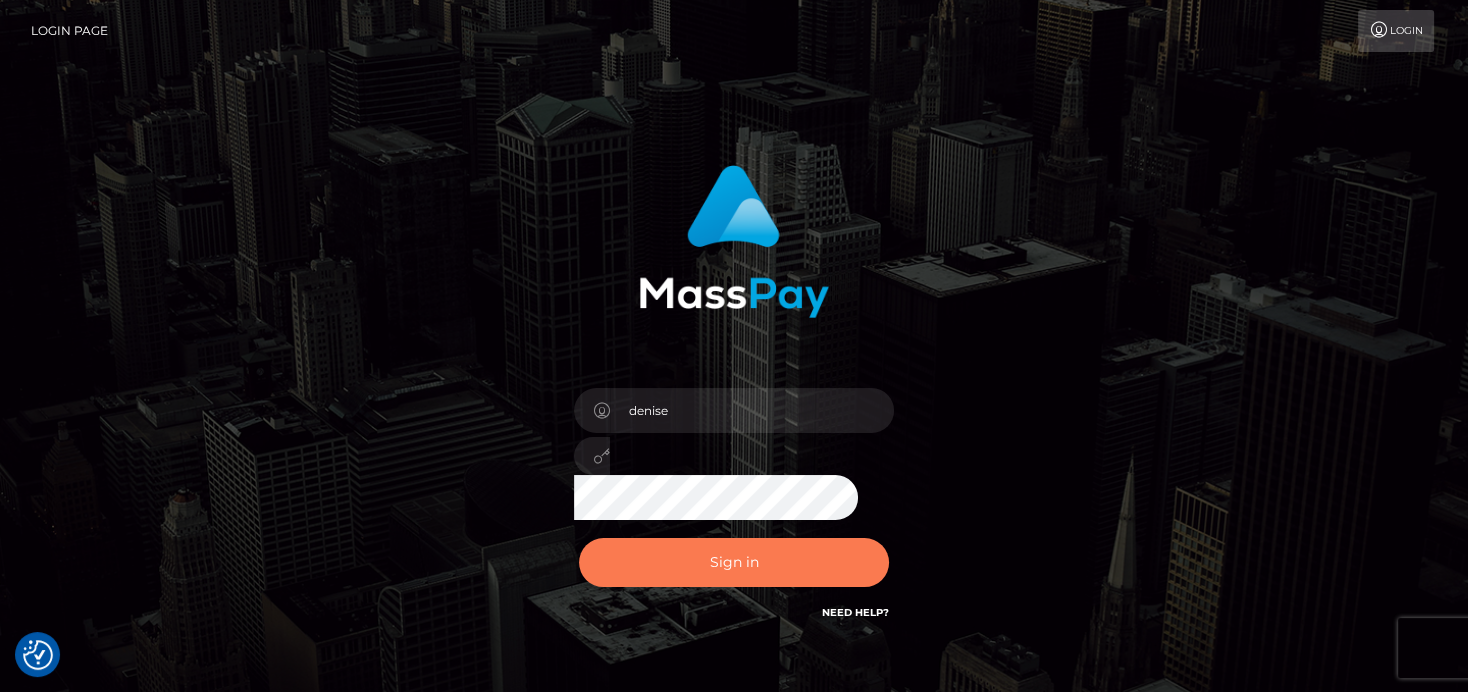 drag, startPoint x: 707, startPoint y: 538, endPoint x: 709, endPoint y: 555, distance: 17.117243 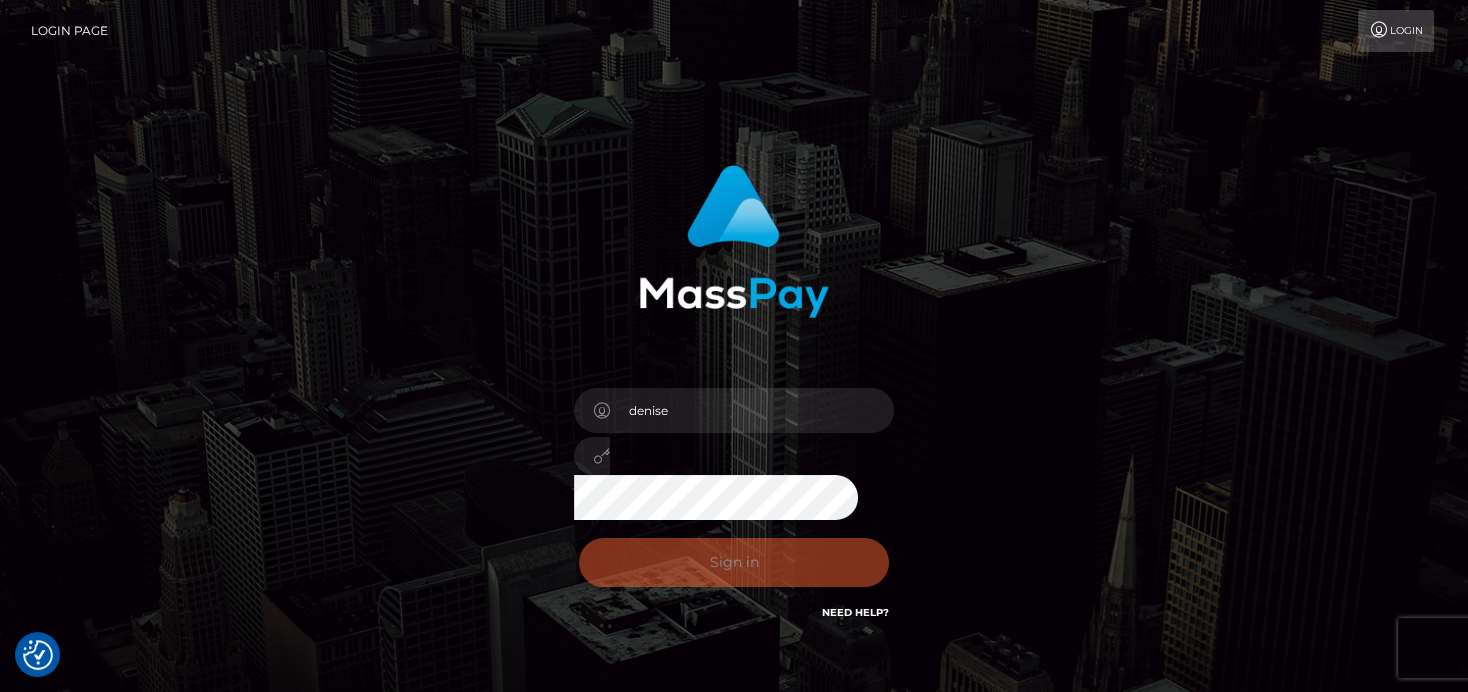 click on "Sign in
Need
Help?" at bounding box center [734, 570] 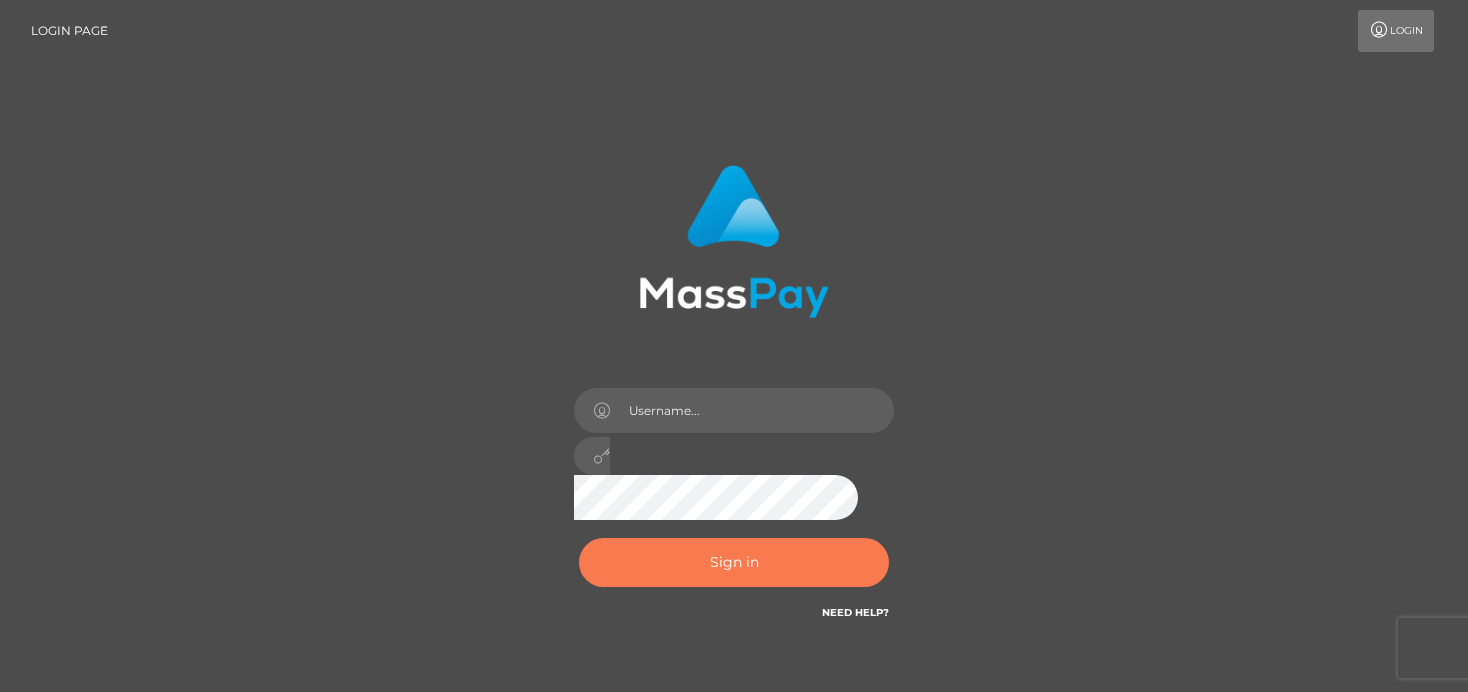 scroll, scrollTop: 0, scrollLeft: 0, axis: both 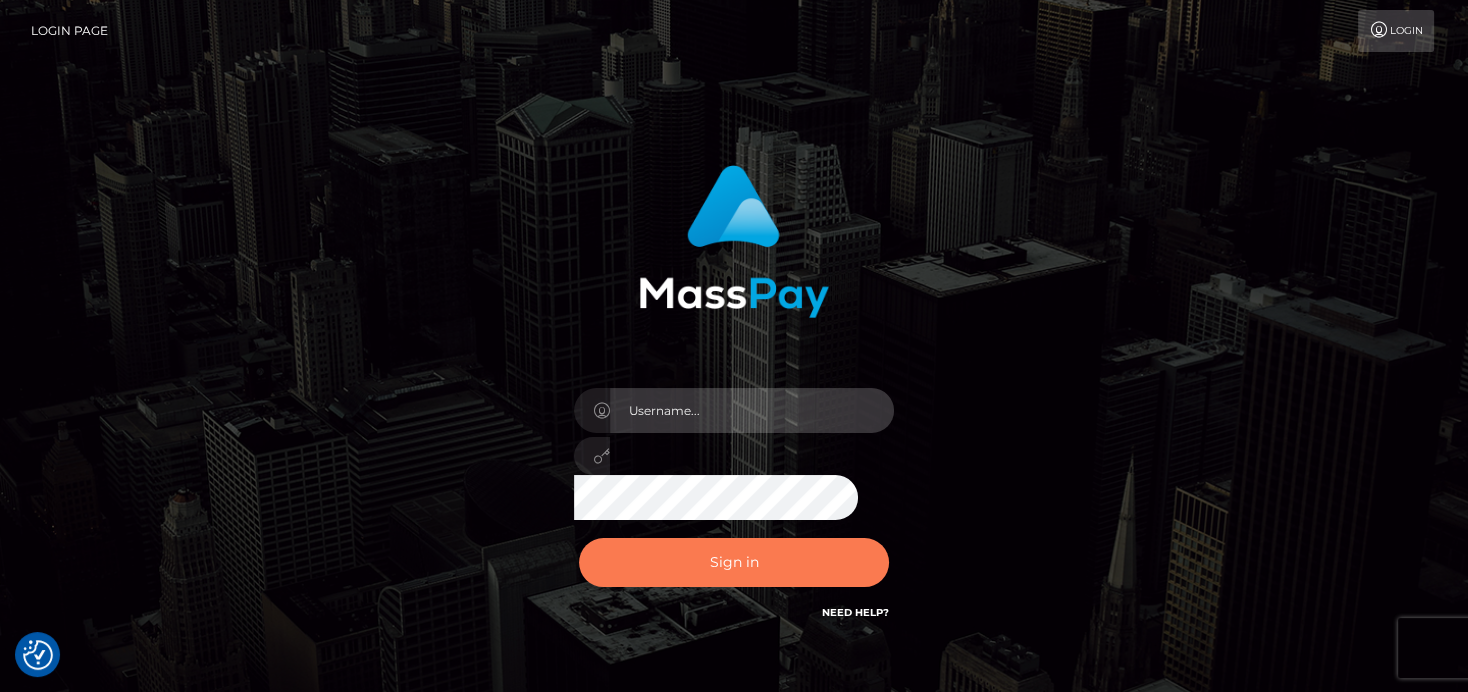 type on "denise" 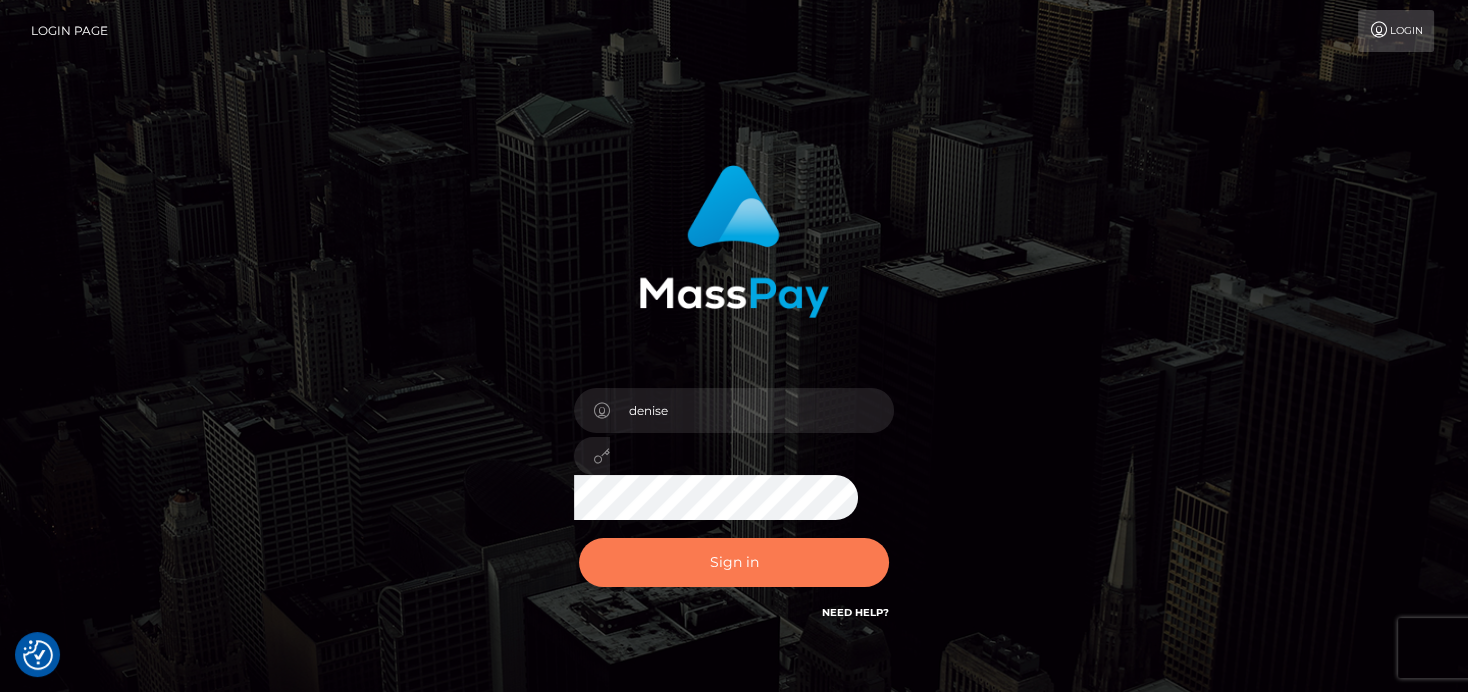 click on "Sign in" at bounding box center [734, 562] 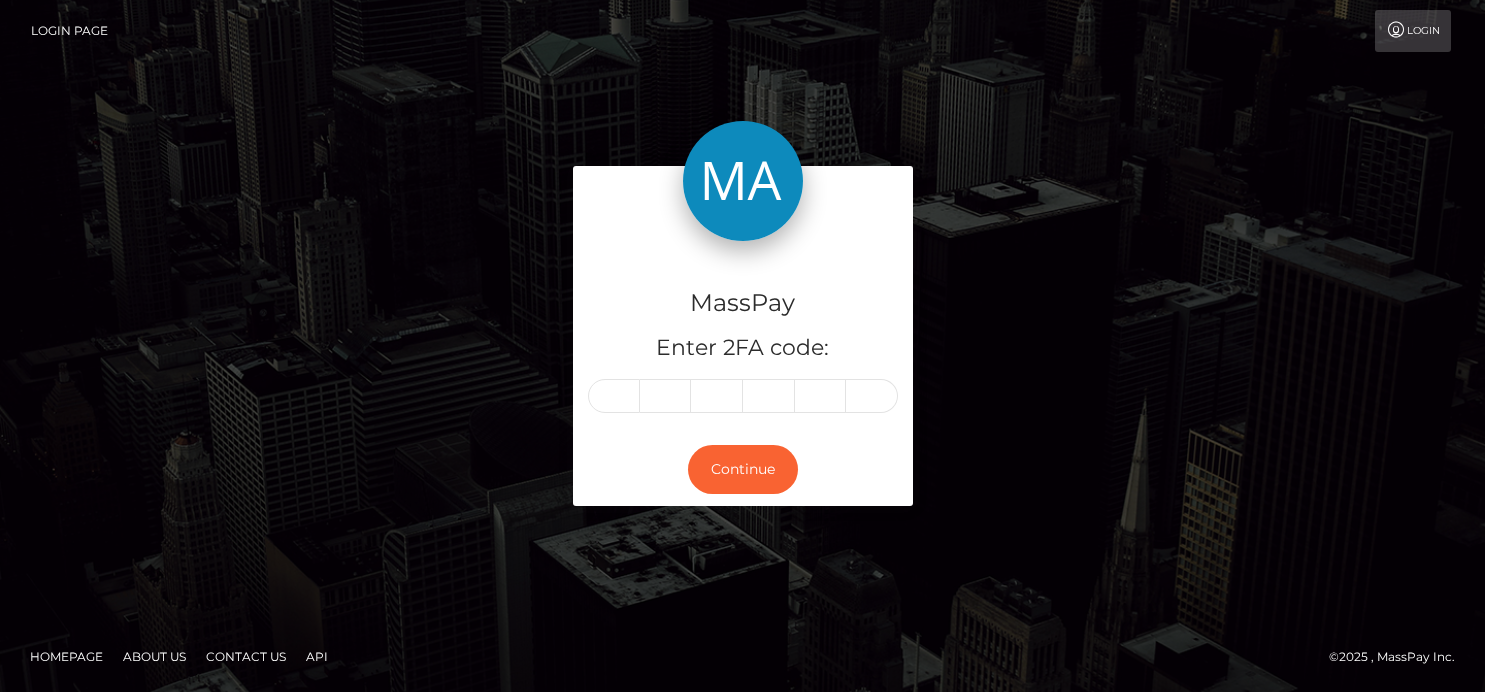 scroll, scrollTop: 0, scrollLeft: 0, axis: both 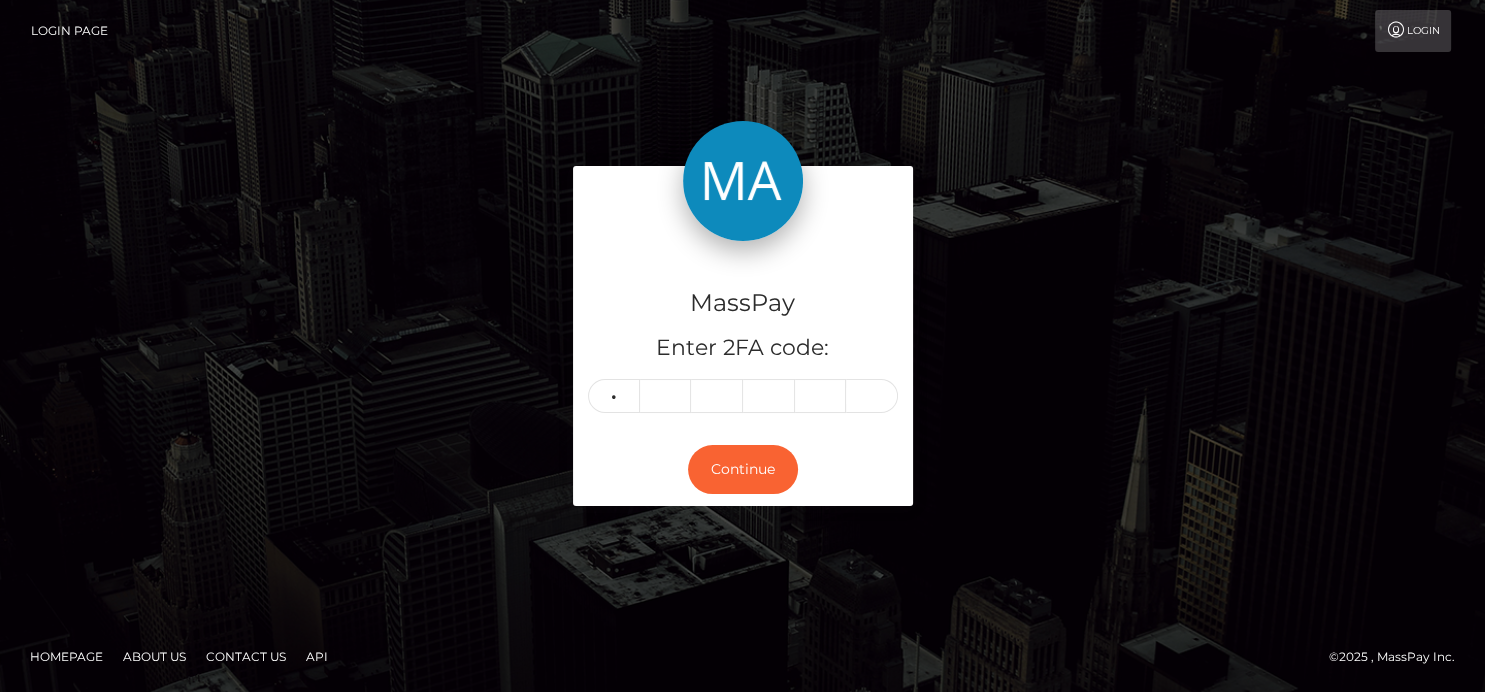 type on "7" 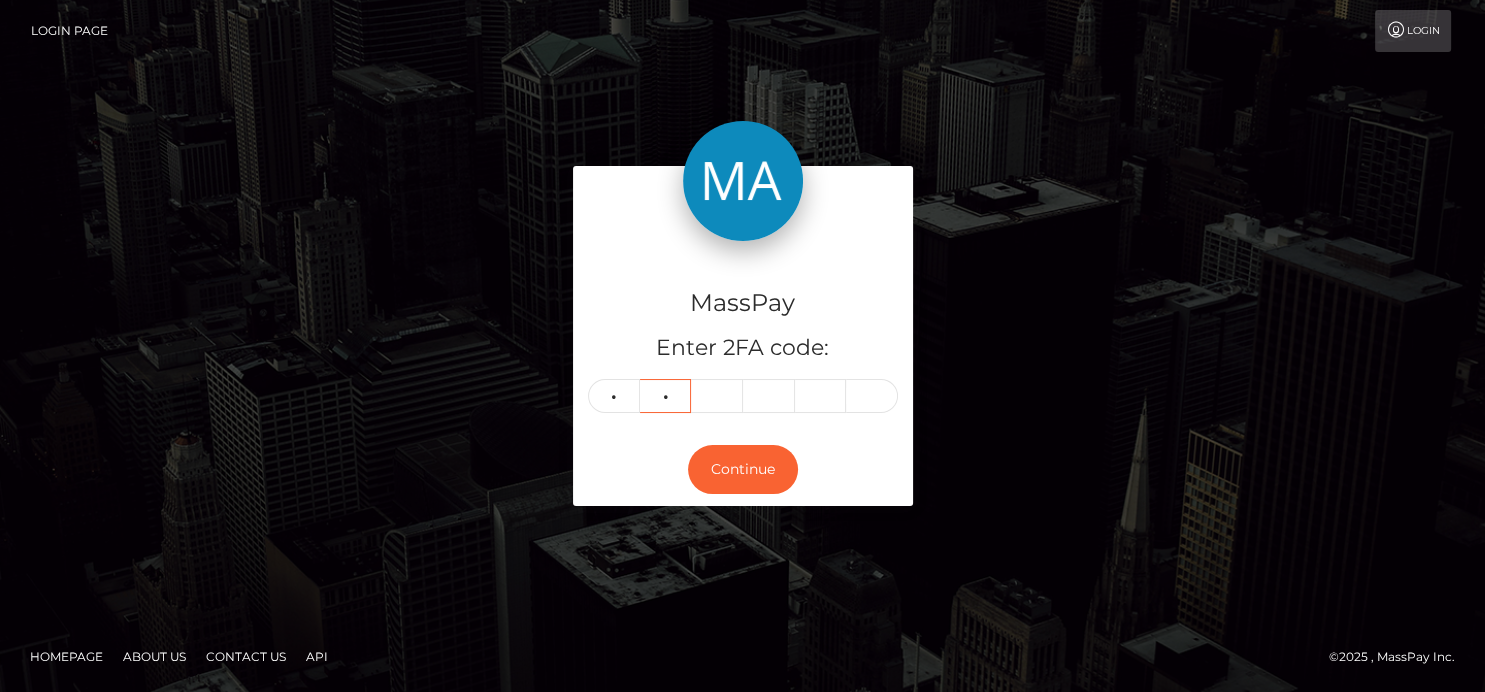 type on "9" 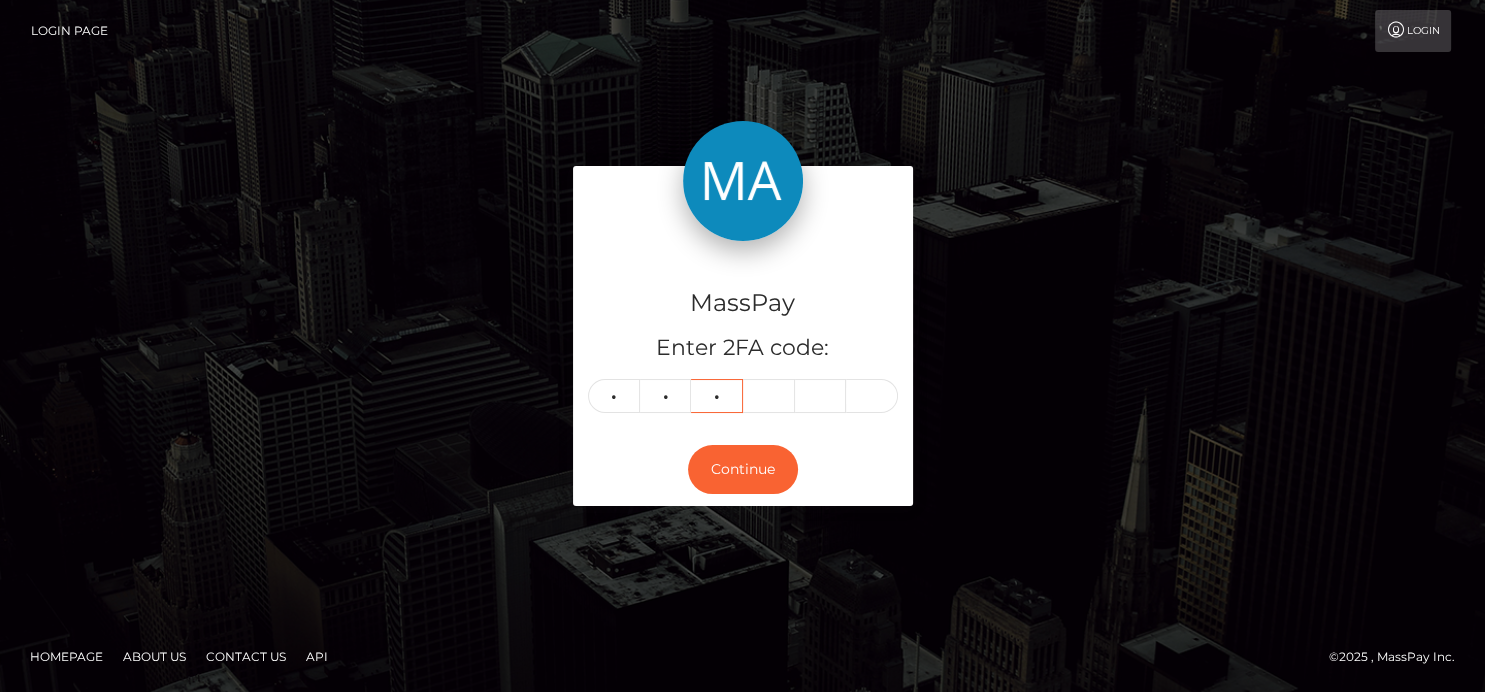 type on "9" 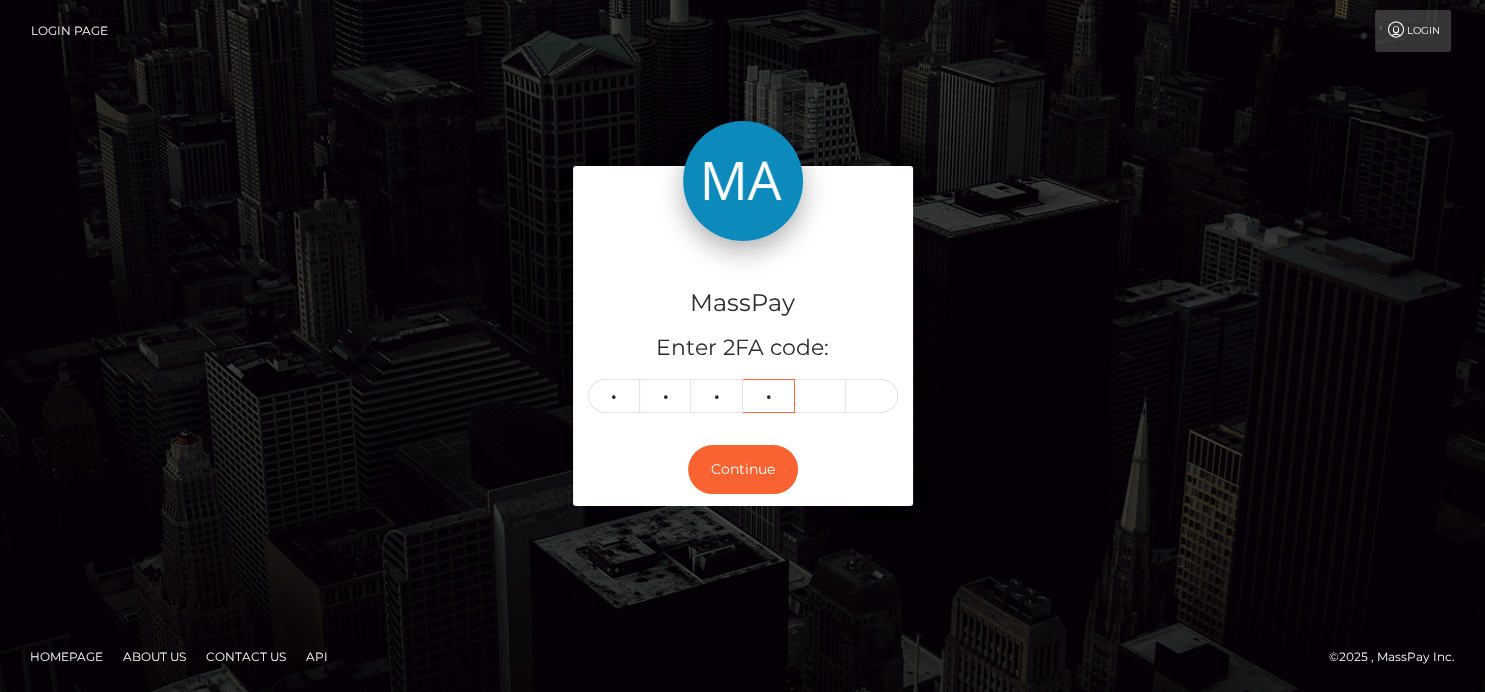type on "1" 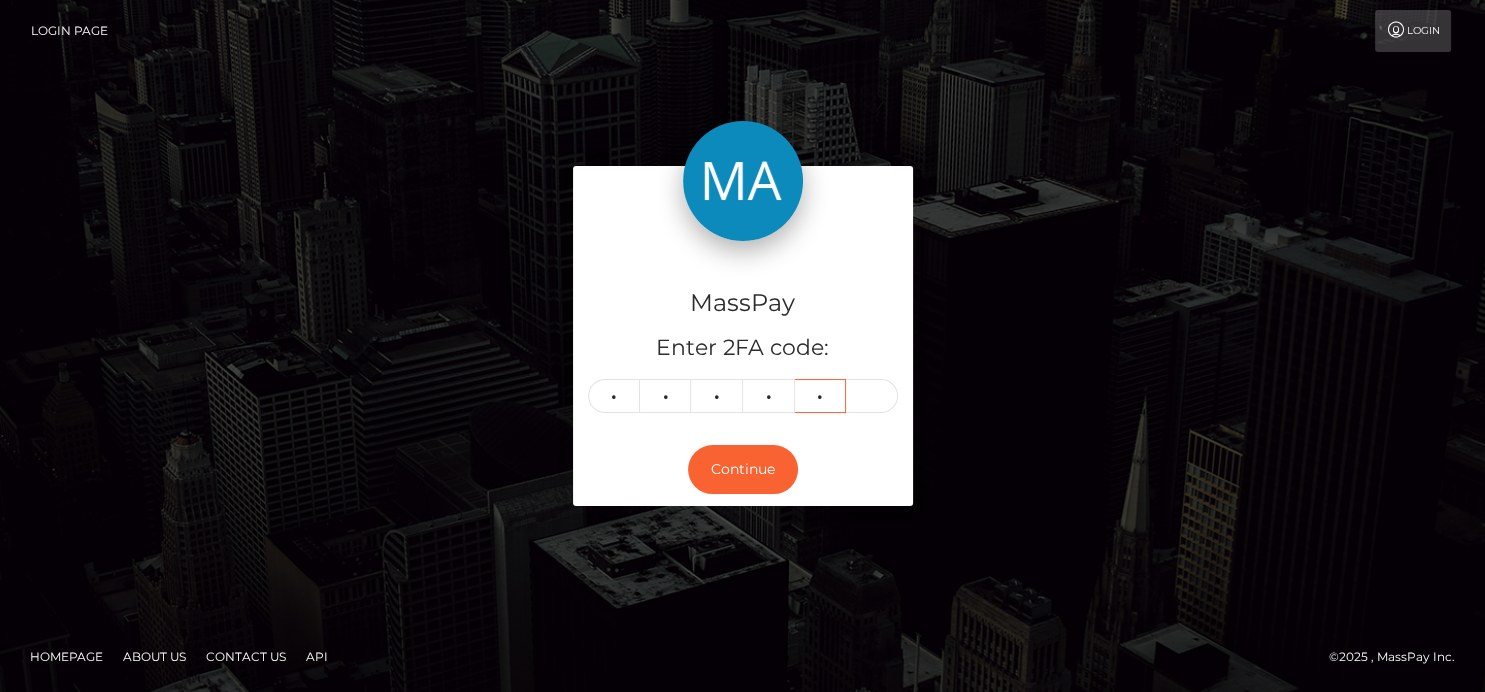 type on "8" 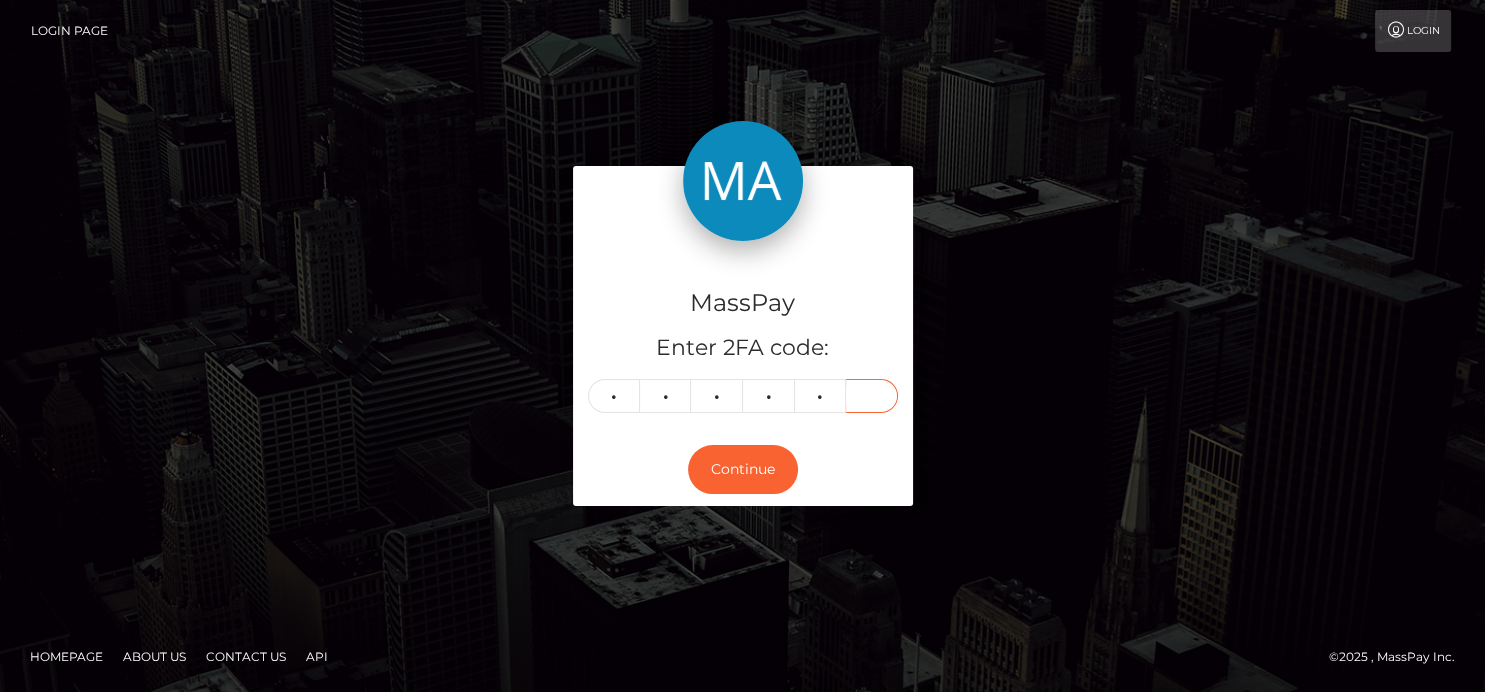 type on "9" 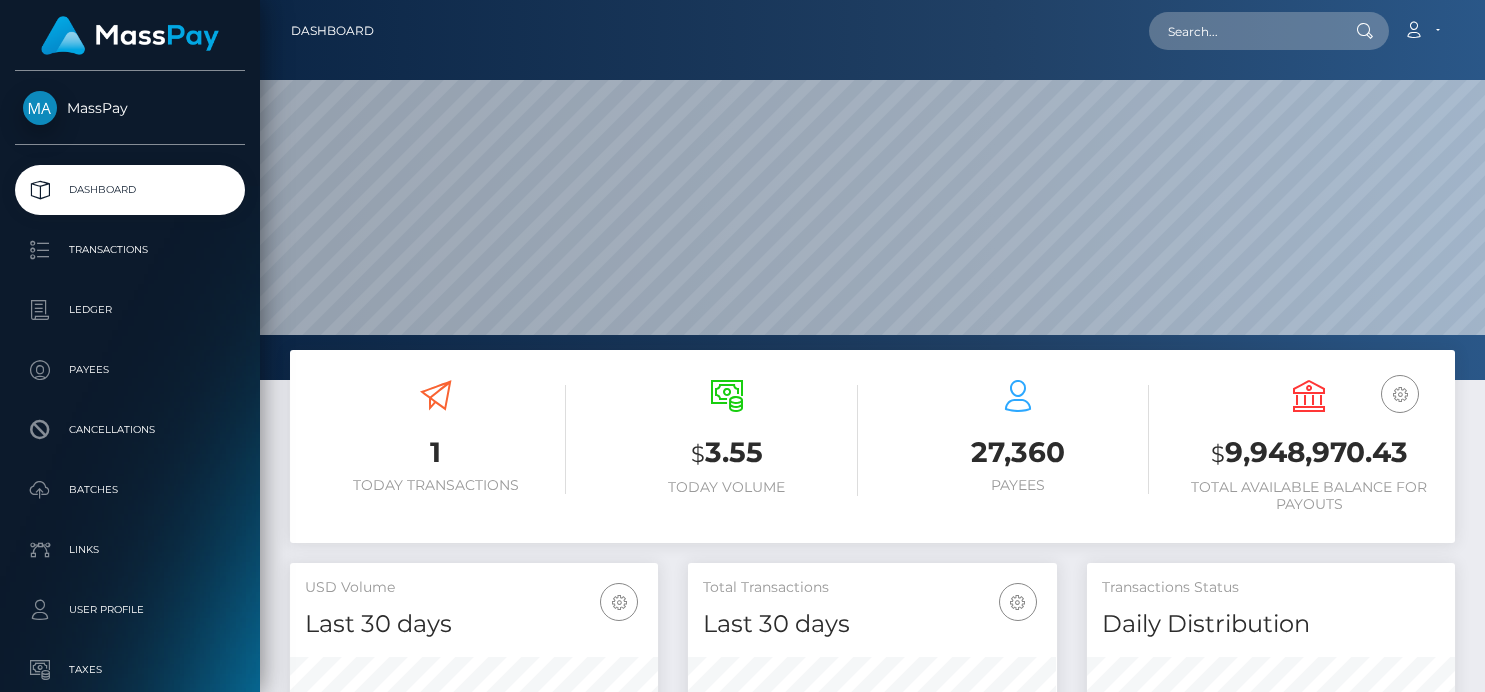 scroll, scrollTop: 0, scrollLeft: 0, axis: both 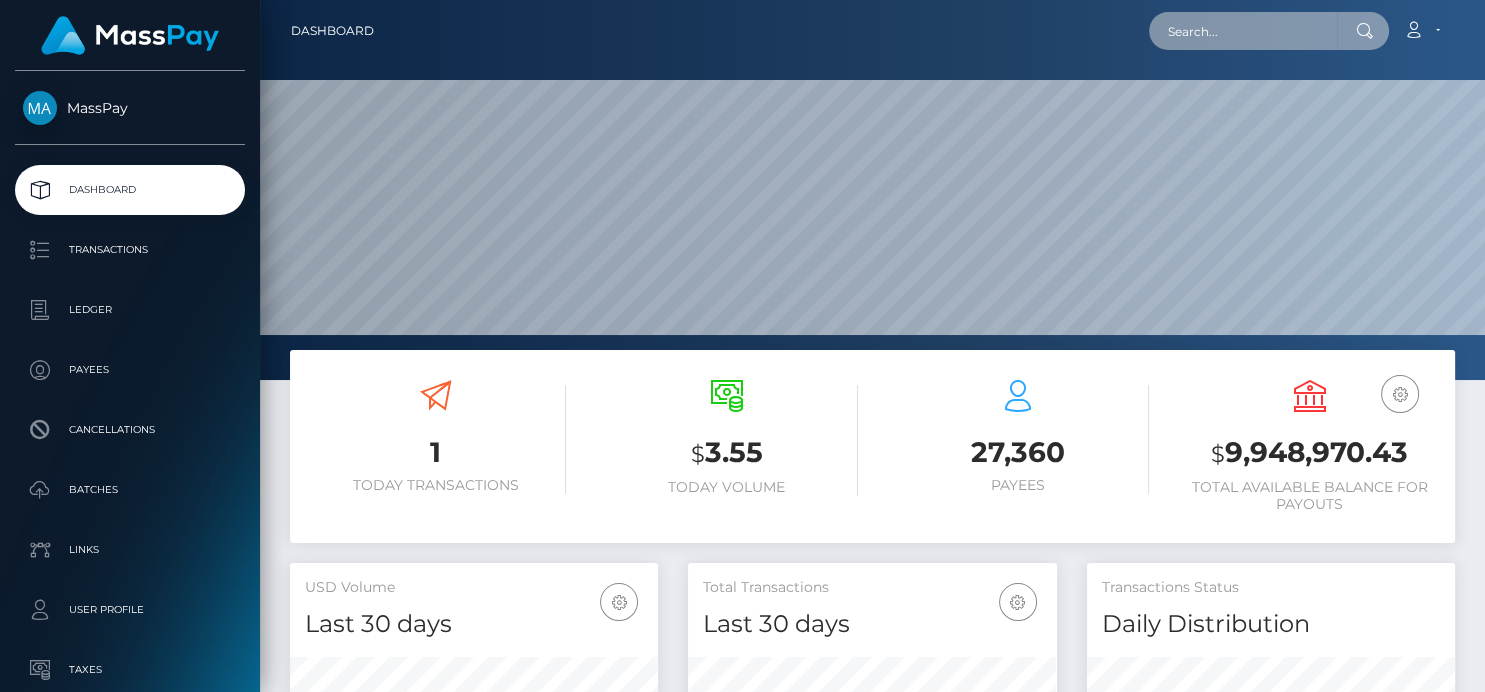 click at bounding box center (1243, 31) 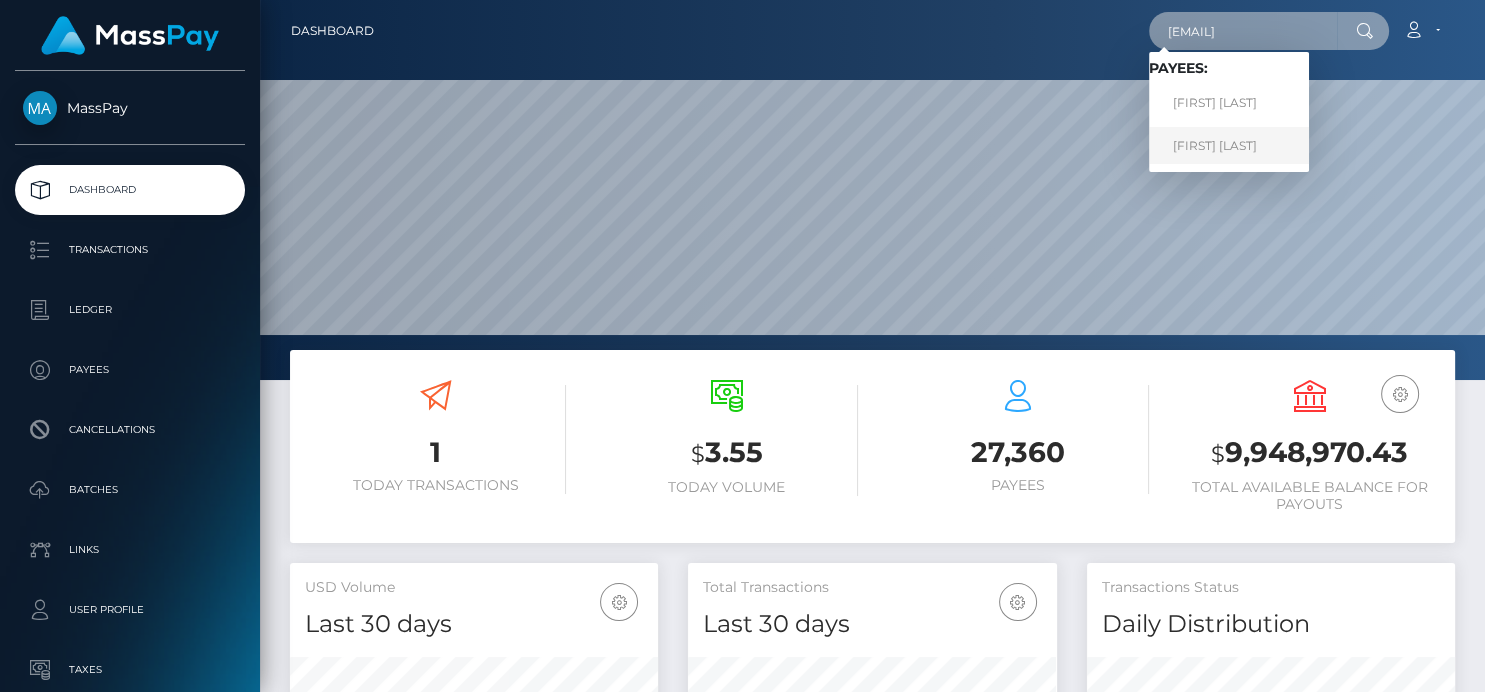 type on "bizwithjana@yahoo.com" 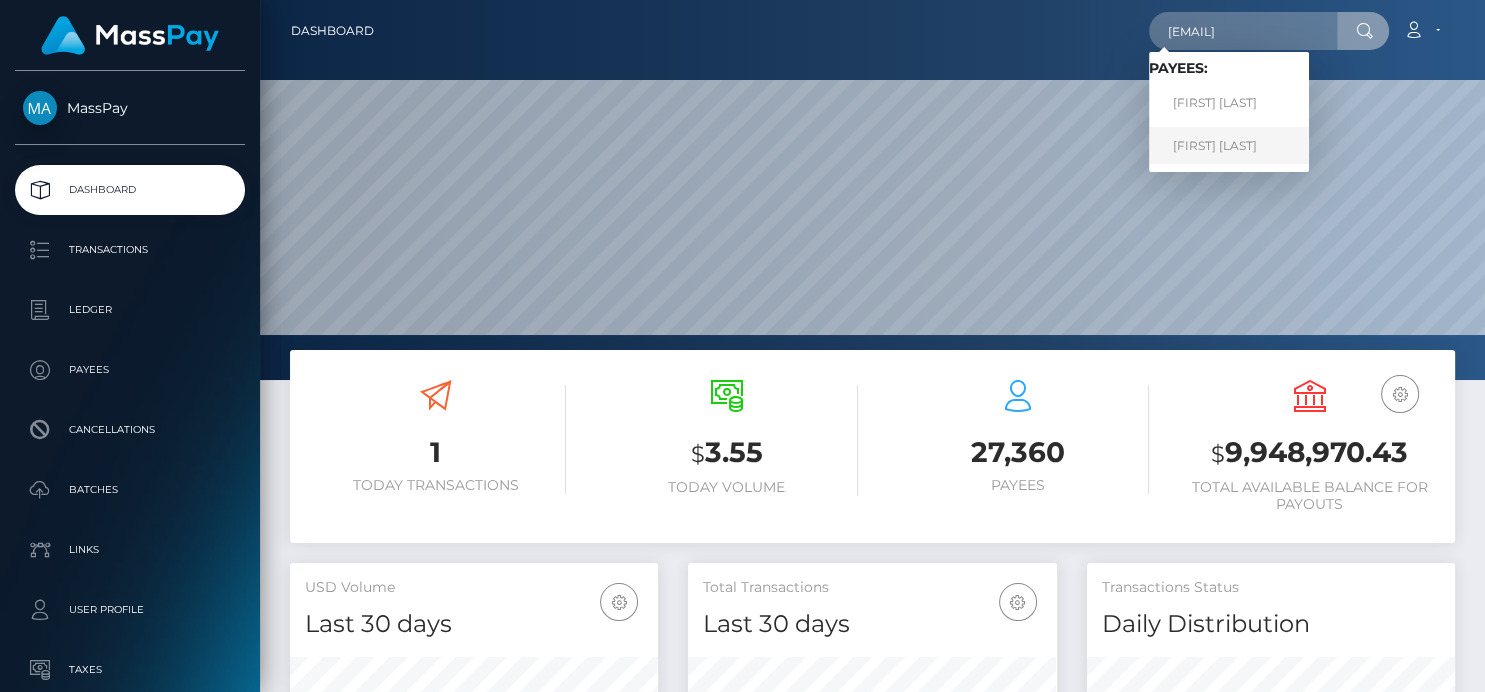 click on "Jana  Covington" at bounding box center [1229, 145] 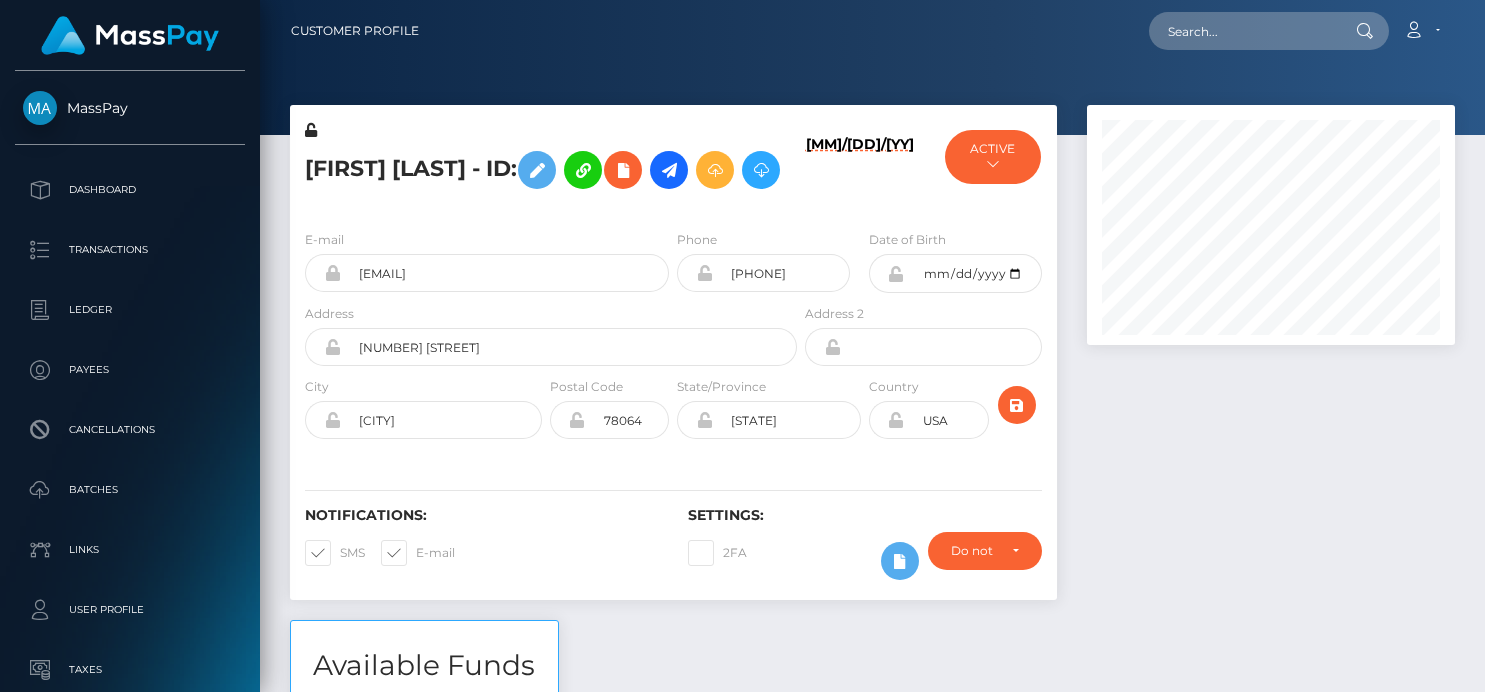 scroll, scrollTop: 0, scrollLeft: 0, axis: both 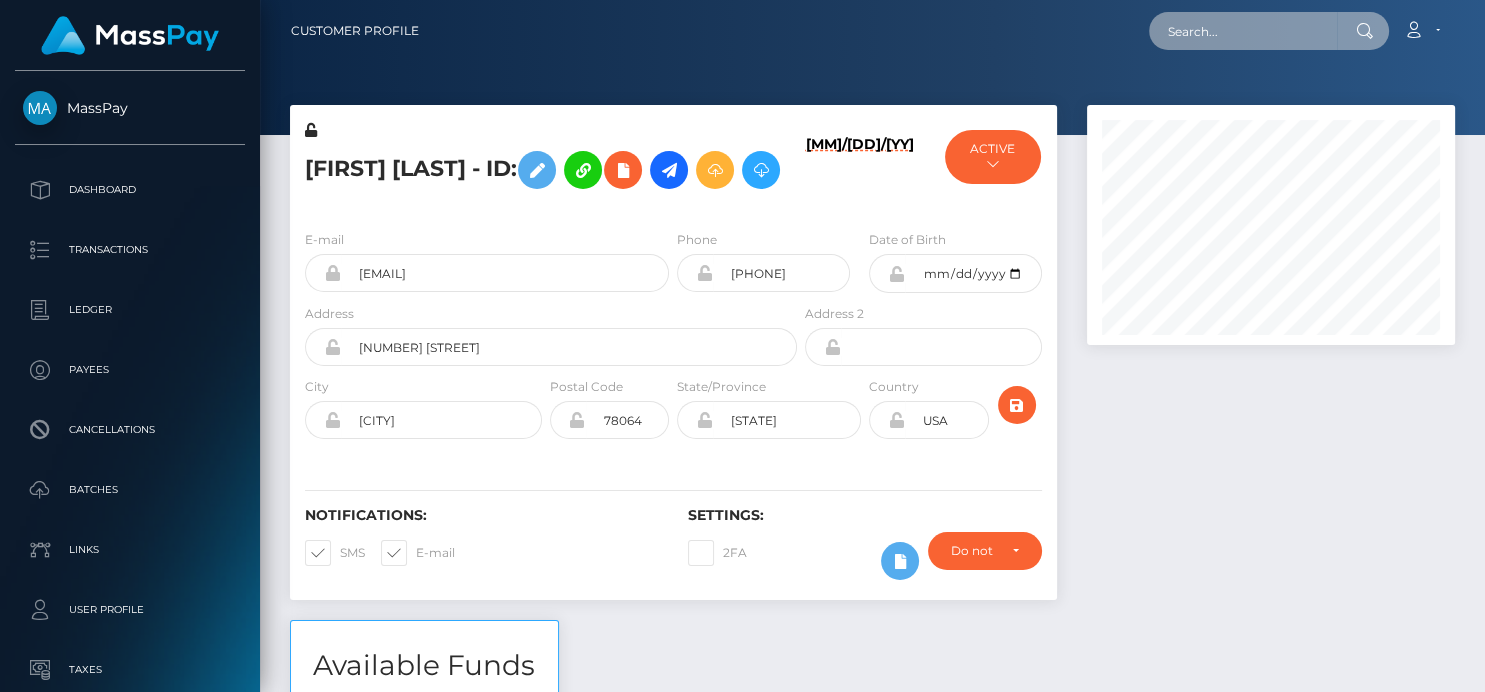 click at bounding box center [1243, 31] 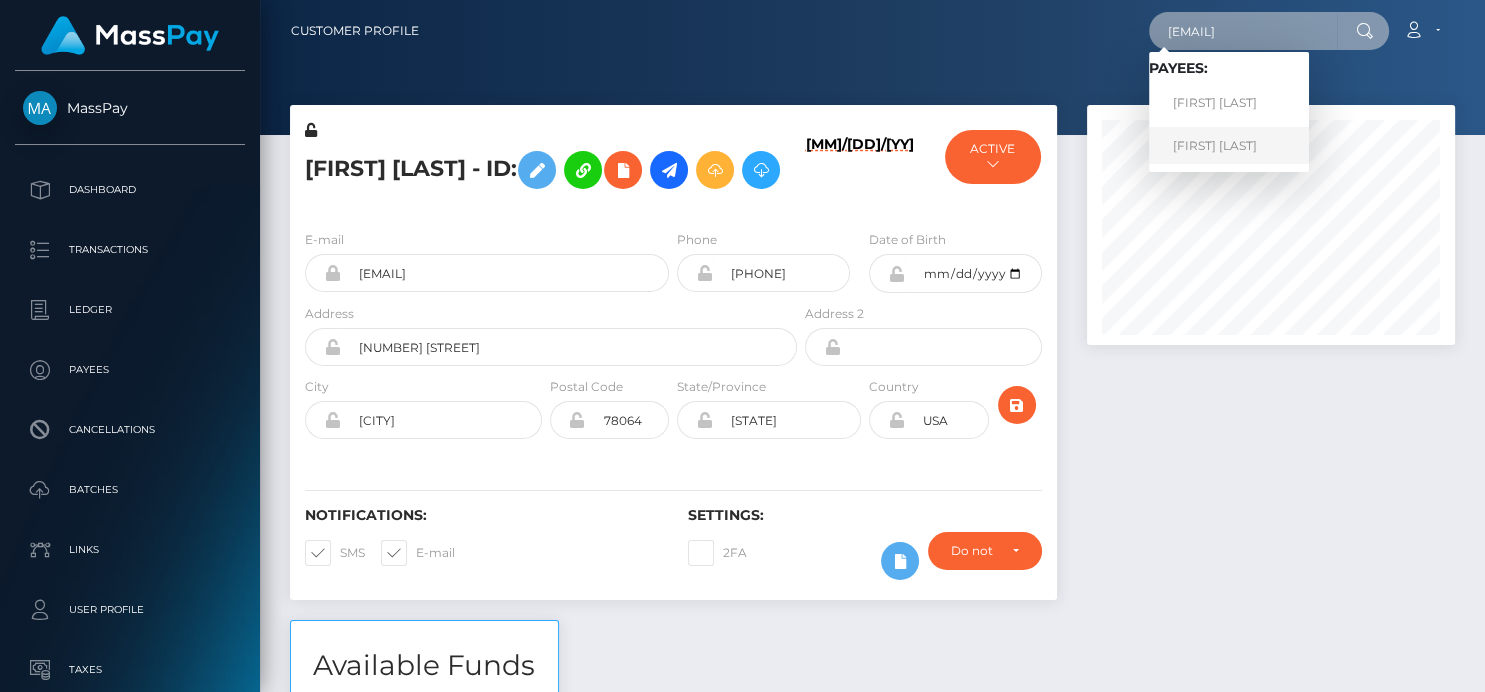 type on "bizwithjana@yahoo.com" 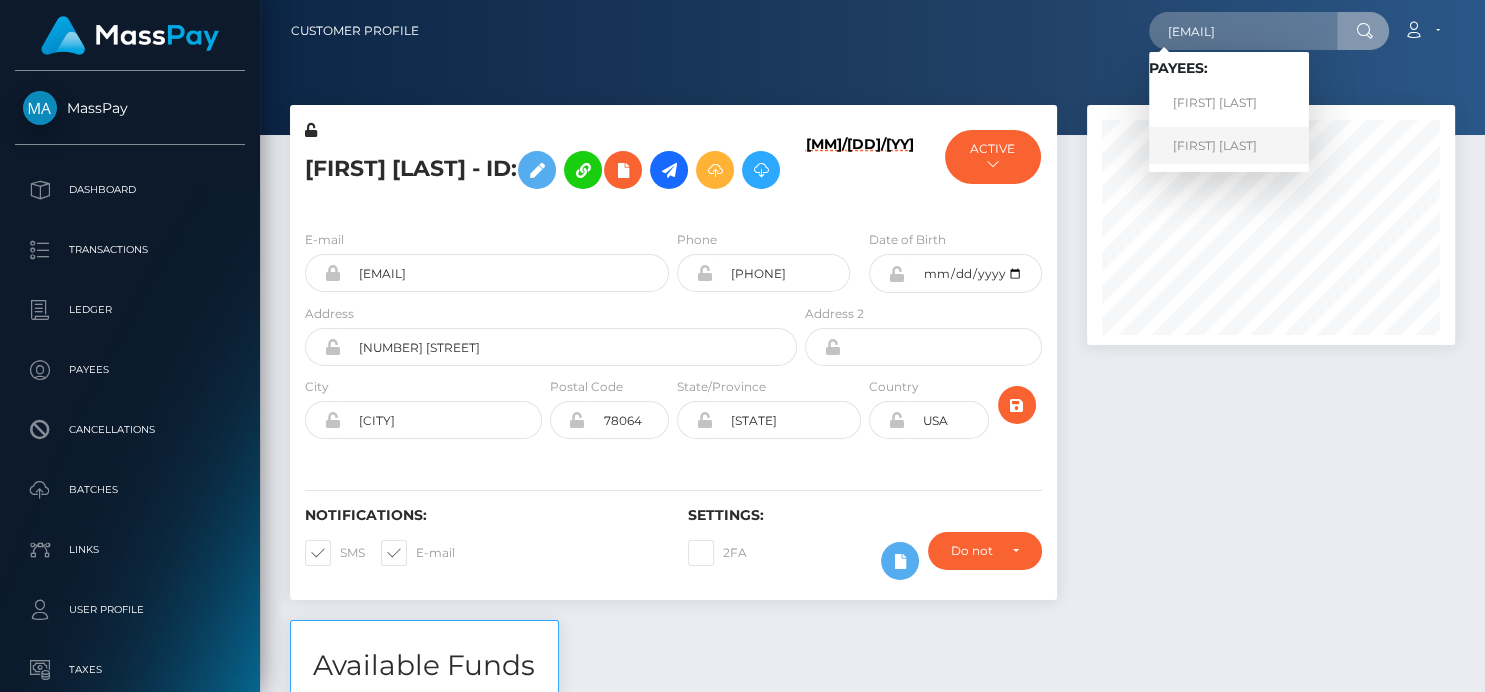 click on "Jana  Covington" at bounding box center [1229, 145] 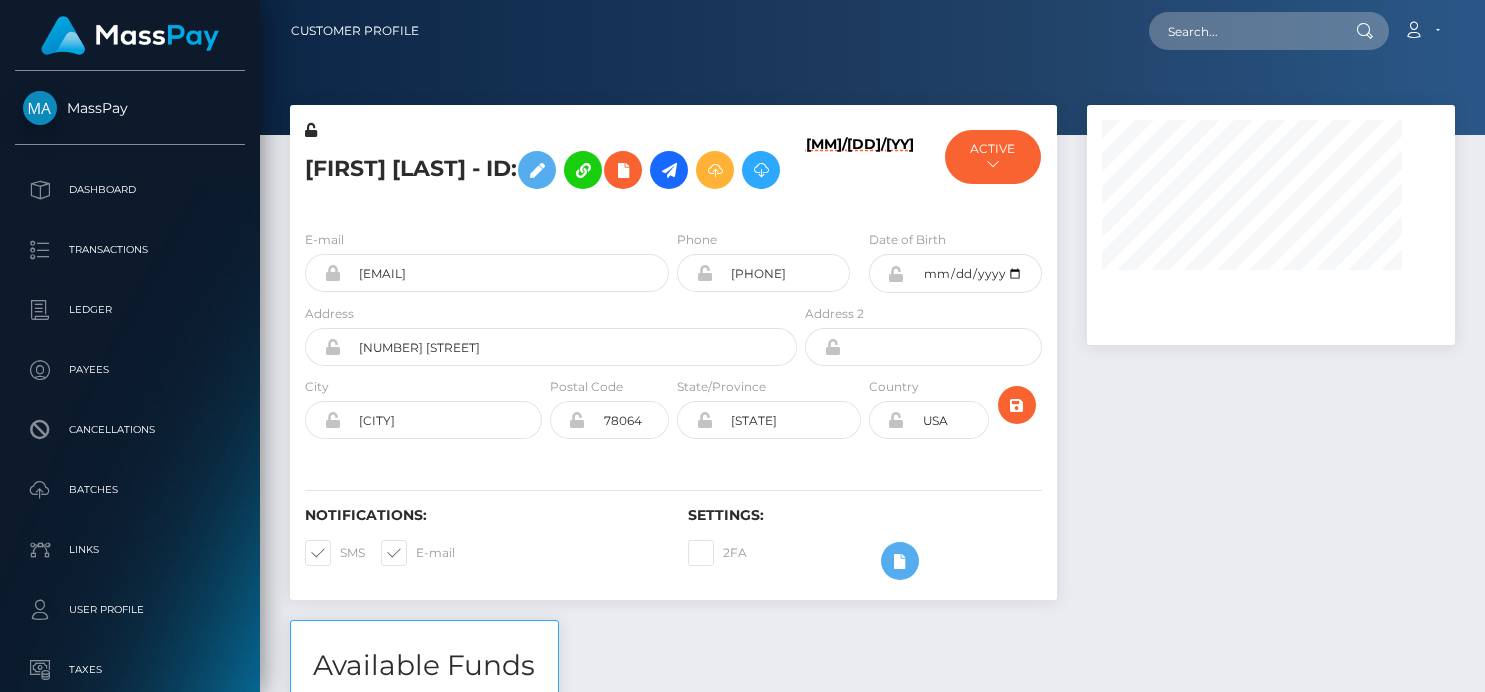 scroll, scrollTop: 0, scrollLeft: 0, axis: both 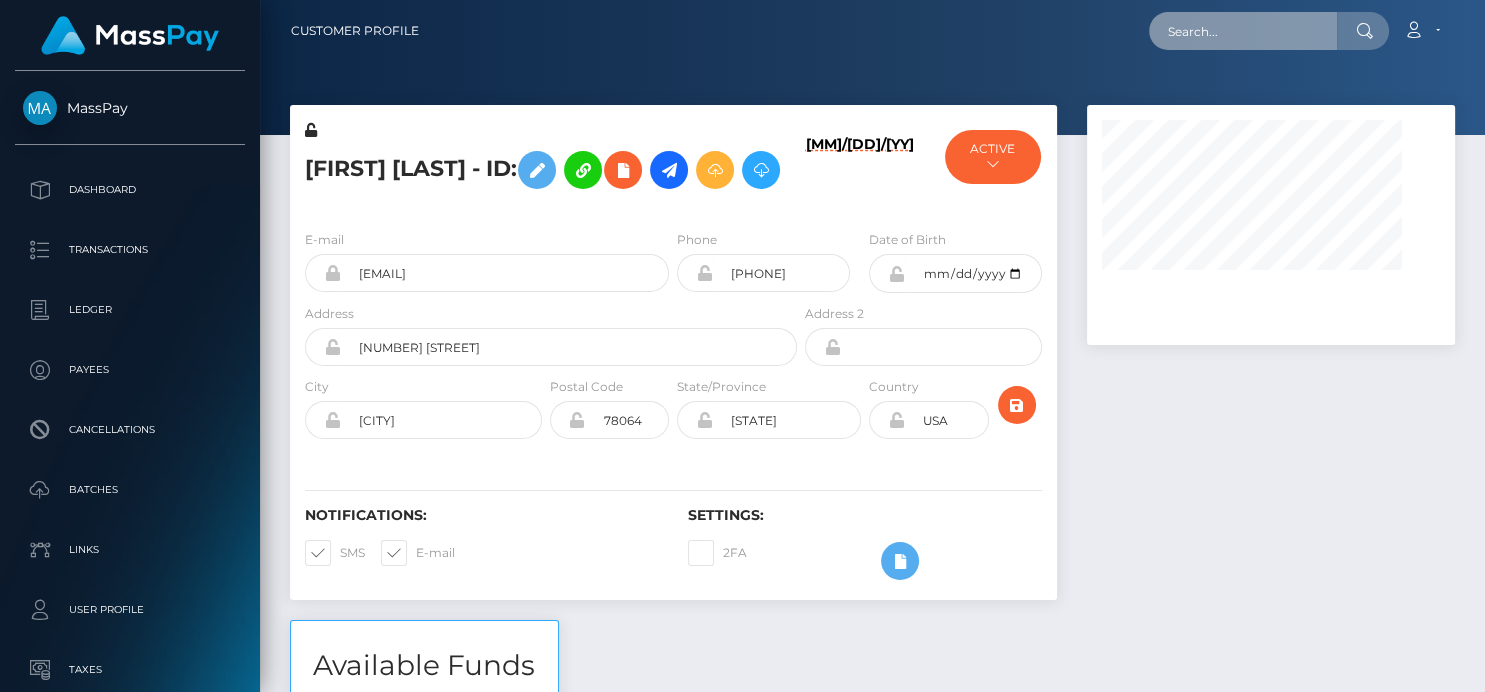 click at bounding box center (1243, 31) 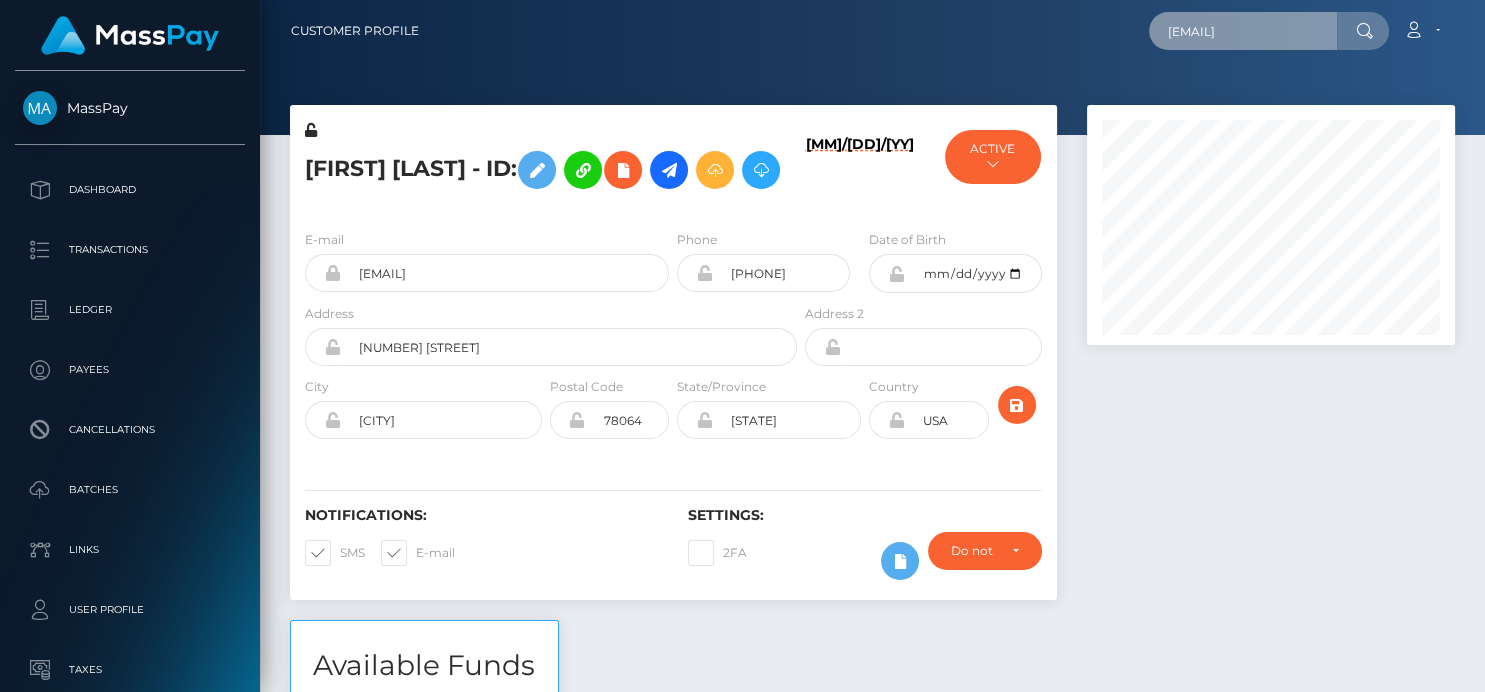 scroll, scrollTop: 999760, scrollLeft: 999632, axis: both 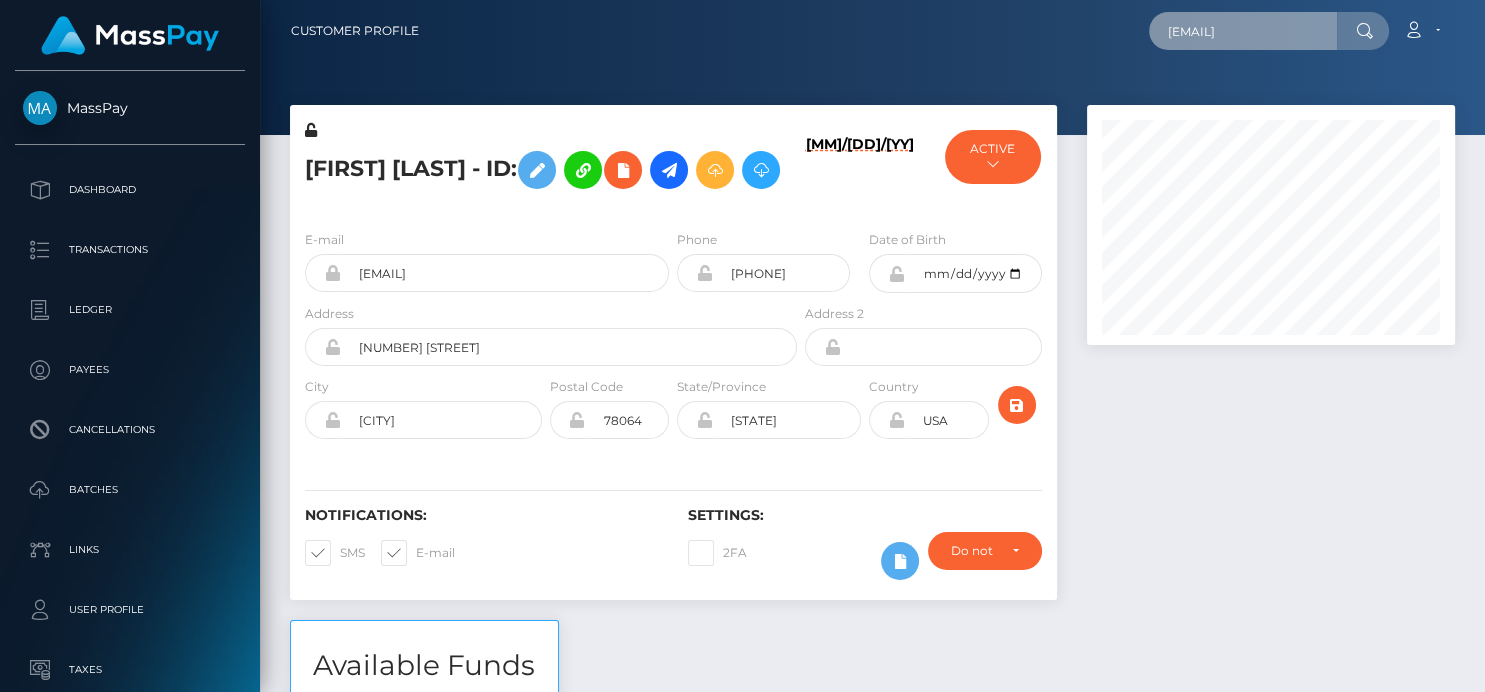 type on "[EMAIL]" 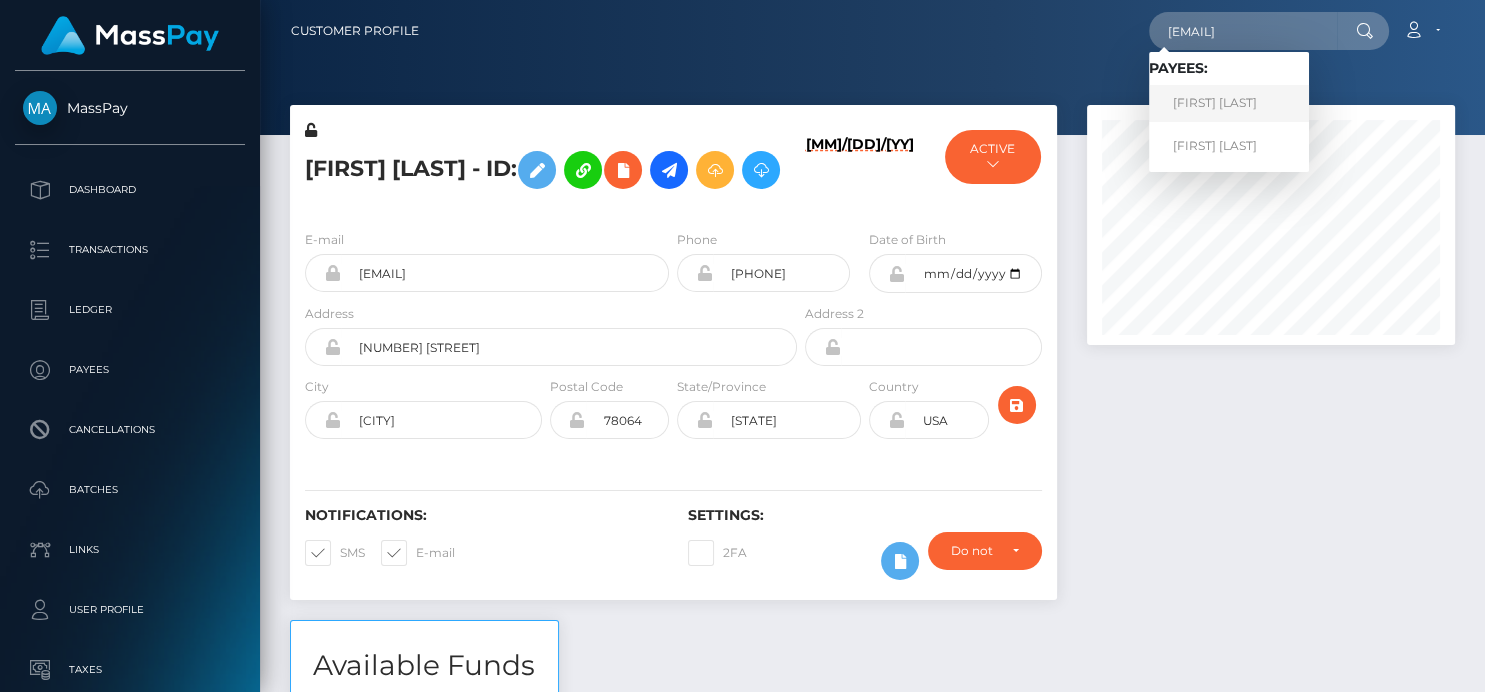 click on "[FIRST] [LAST]" at bounding box center (1229, 103) 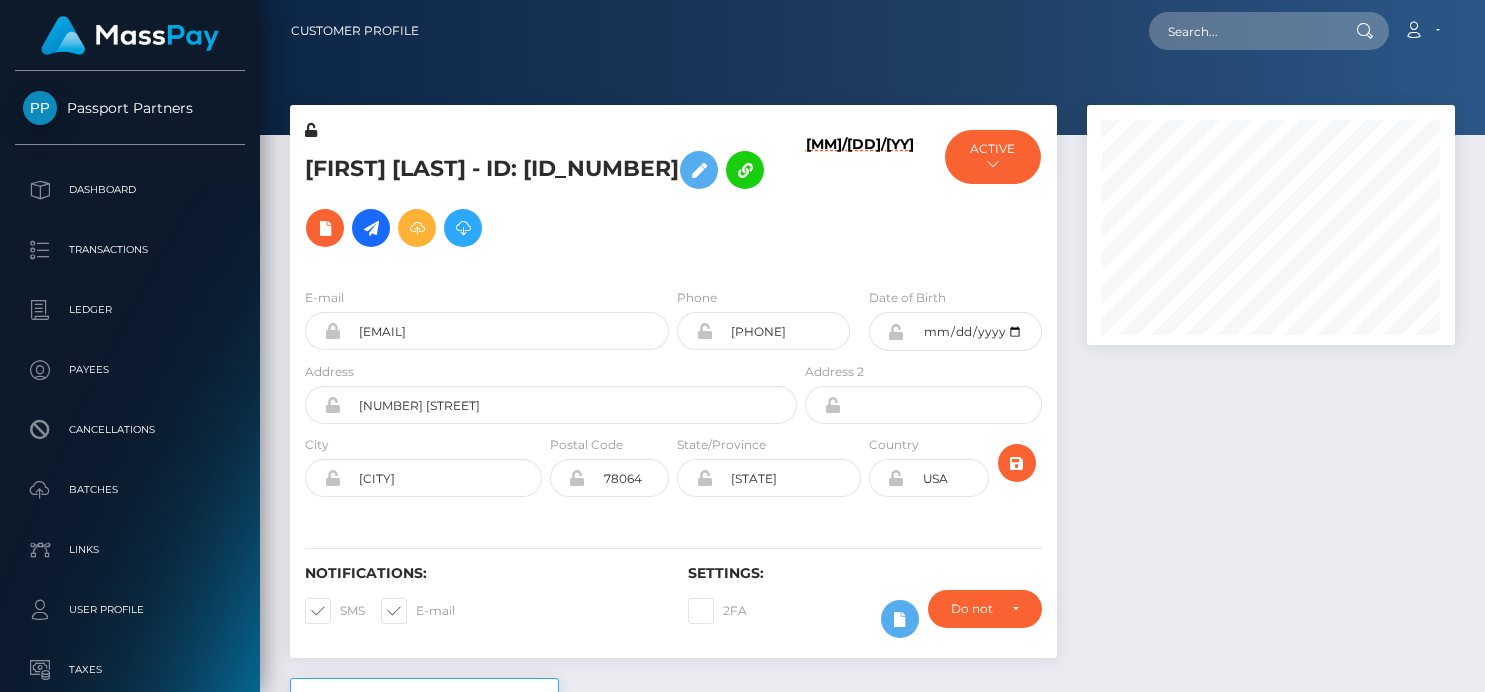 scroll, scrollTop: 0, scrollLeft: 0, axis: both 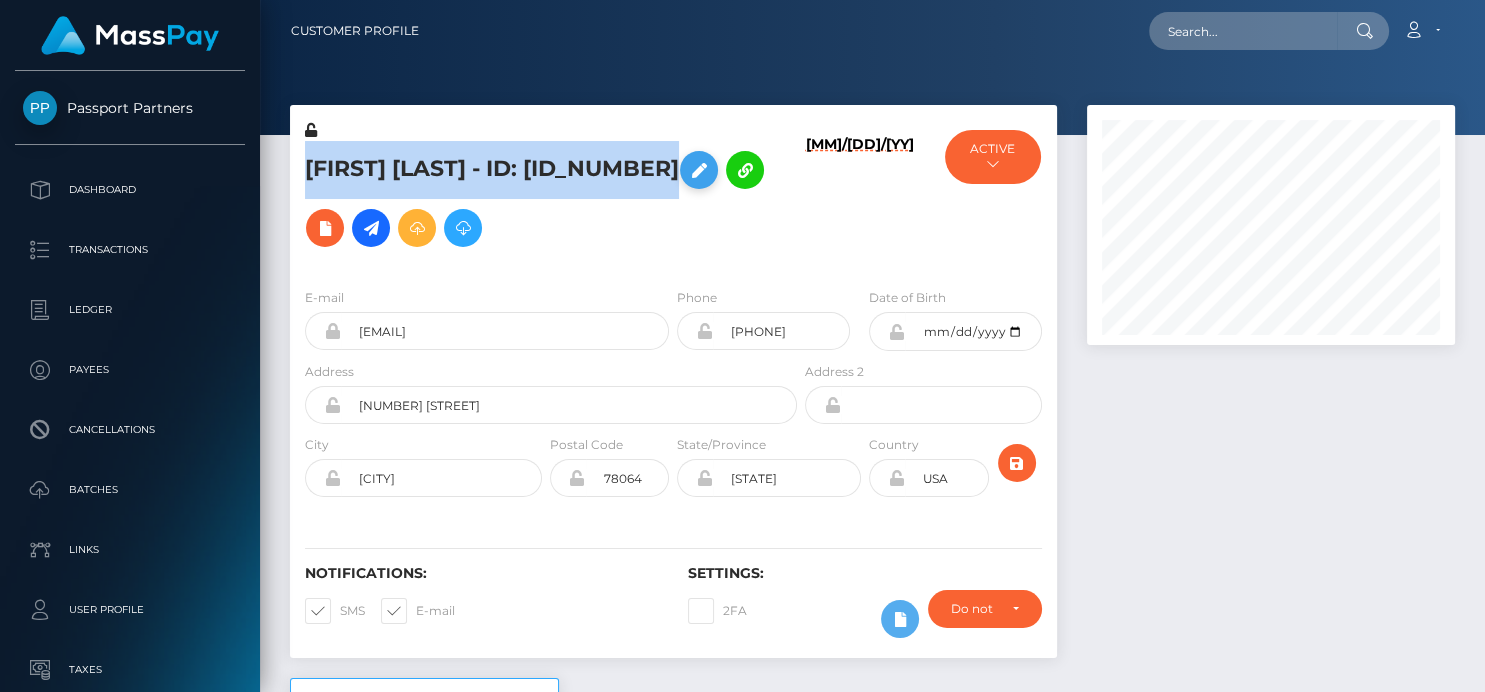 drag, startPoint x: 296, startPoint y: 176, endPoint x: 626, endPoint y: 171, distance: 330.03787 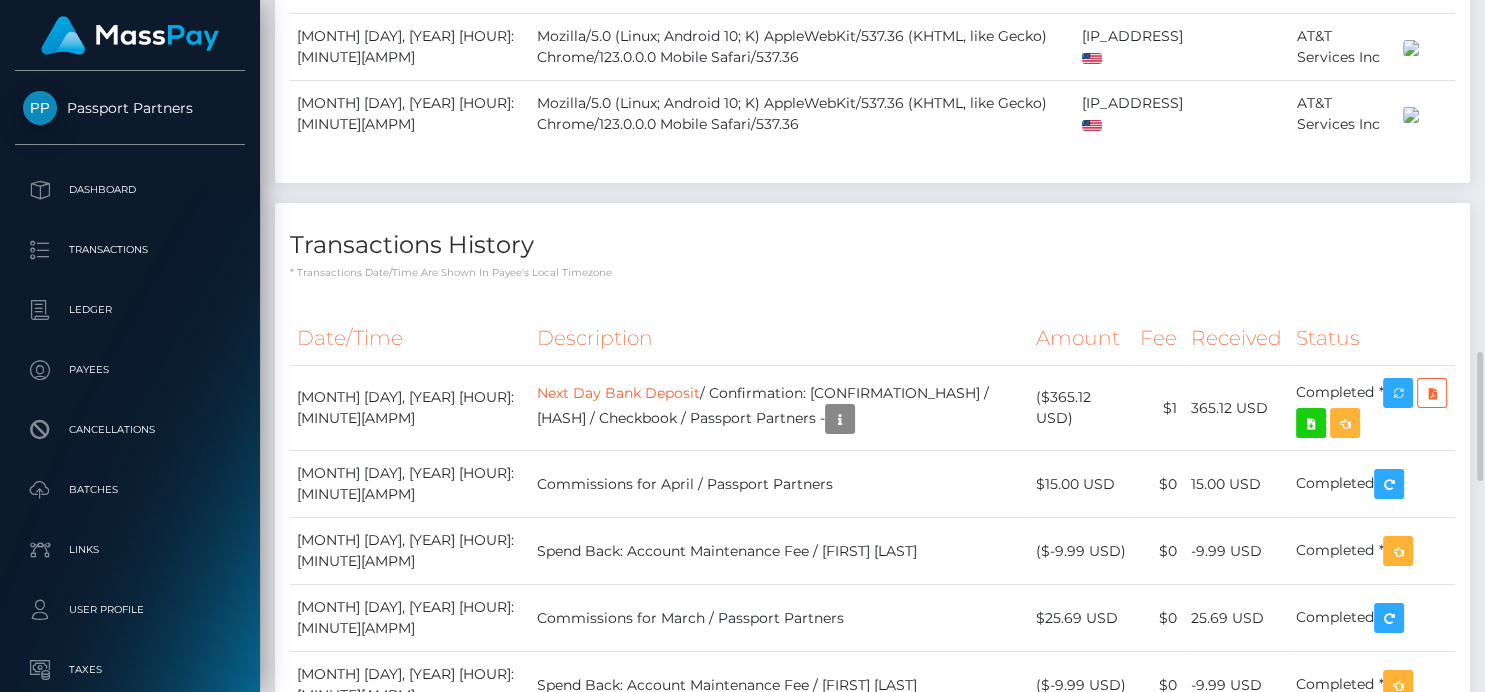 scroll, scrollTop: 2003, scrollLeft: 0, axis: vertical 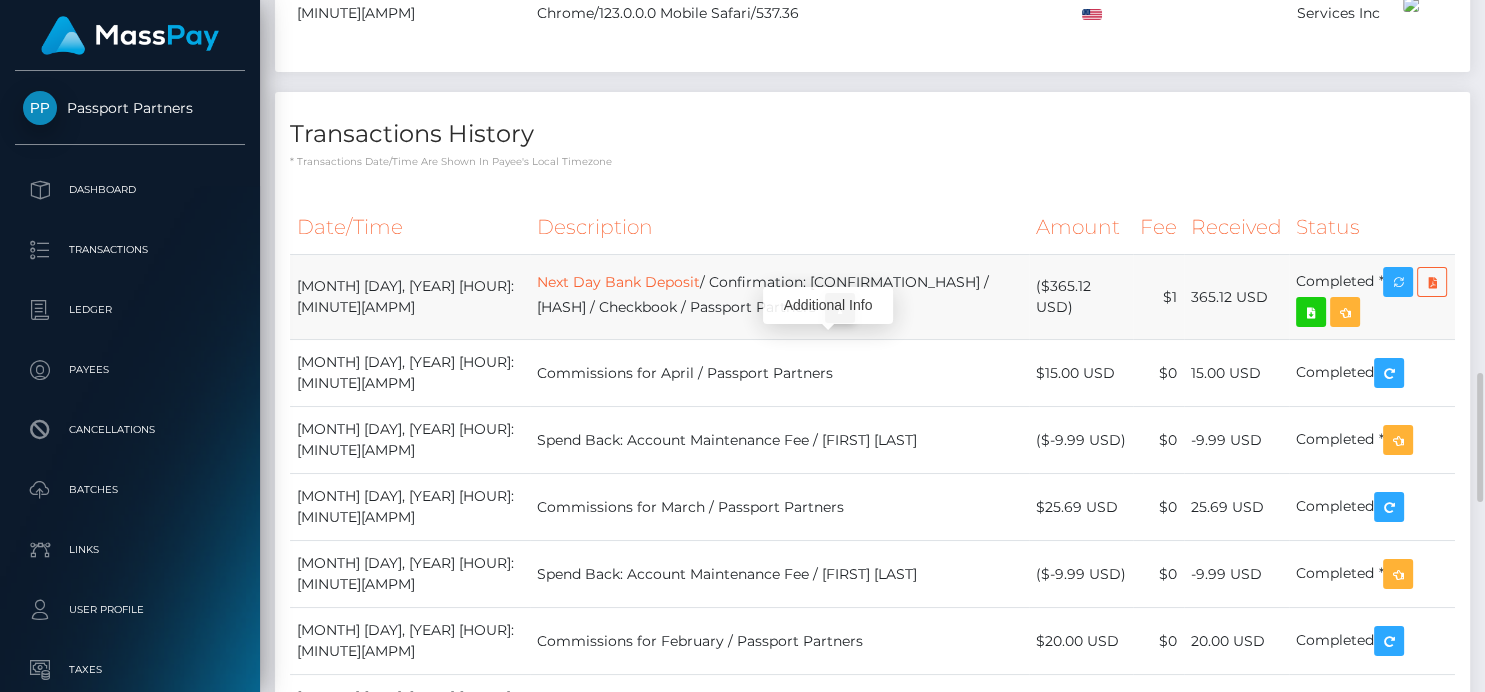 click at bounding box center [840, 308] 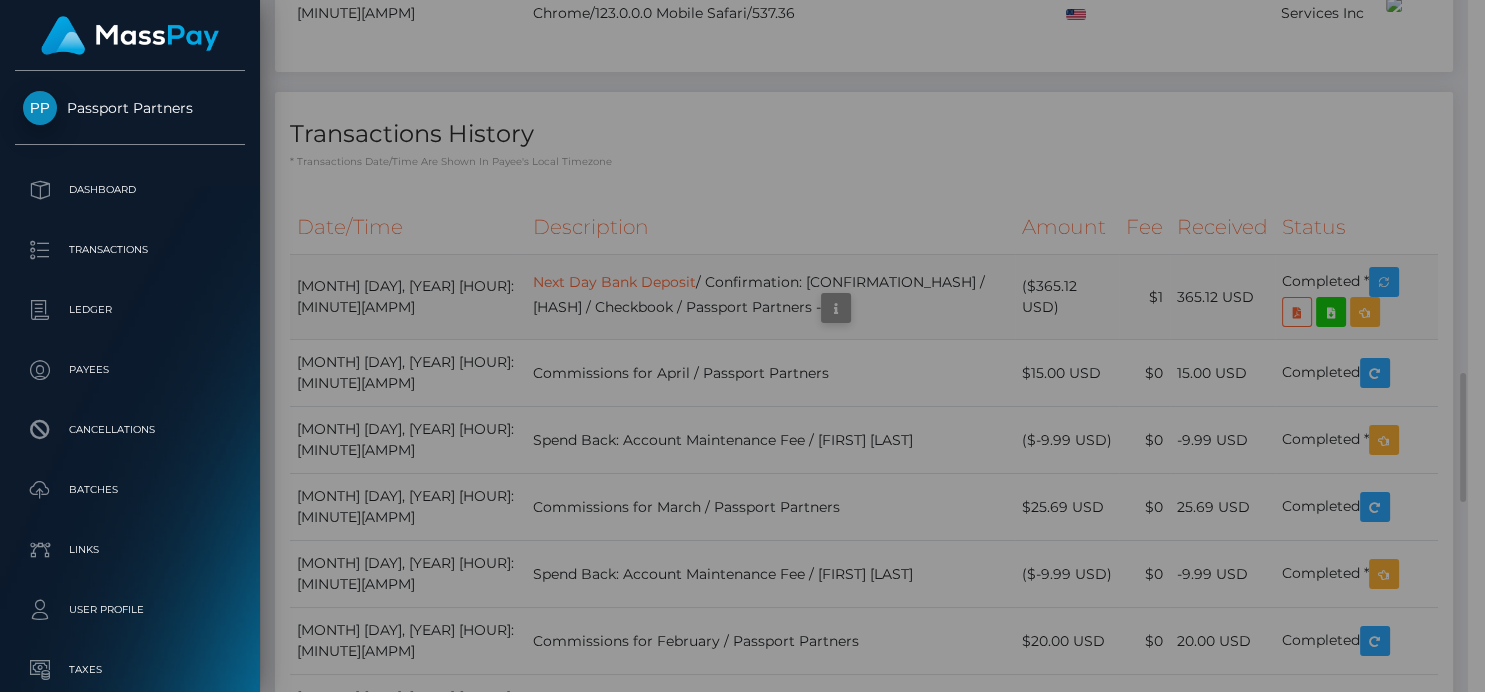 scroll, scrollTop: 240, scrollLeft: 362, axis: both 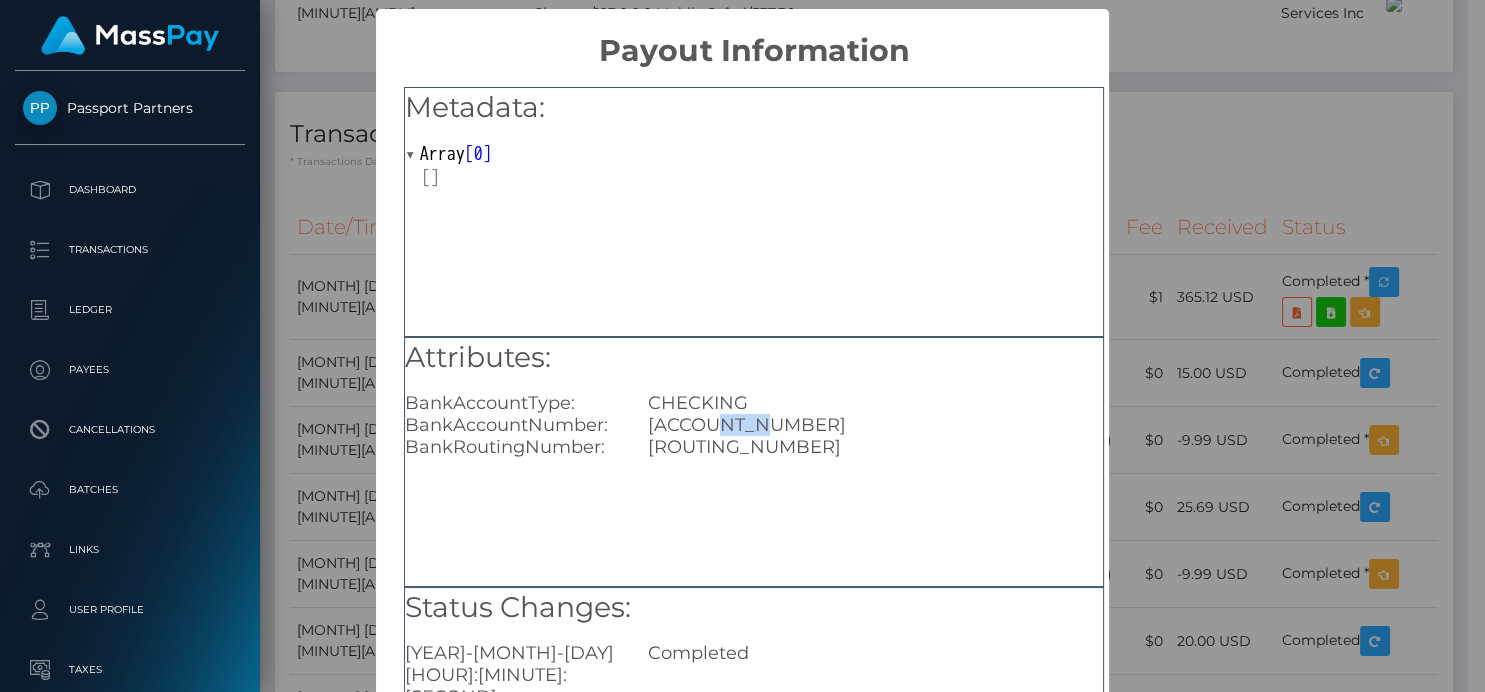 drag, startPoint x: 772, startPoint y: 423, endPoint x: 710, endPoint y: 423, distance: 62 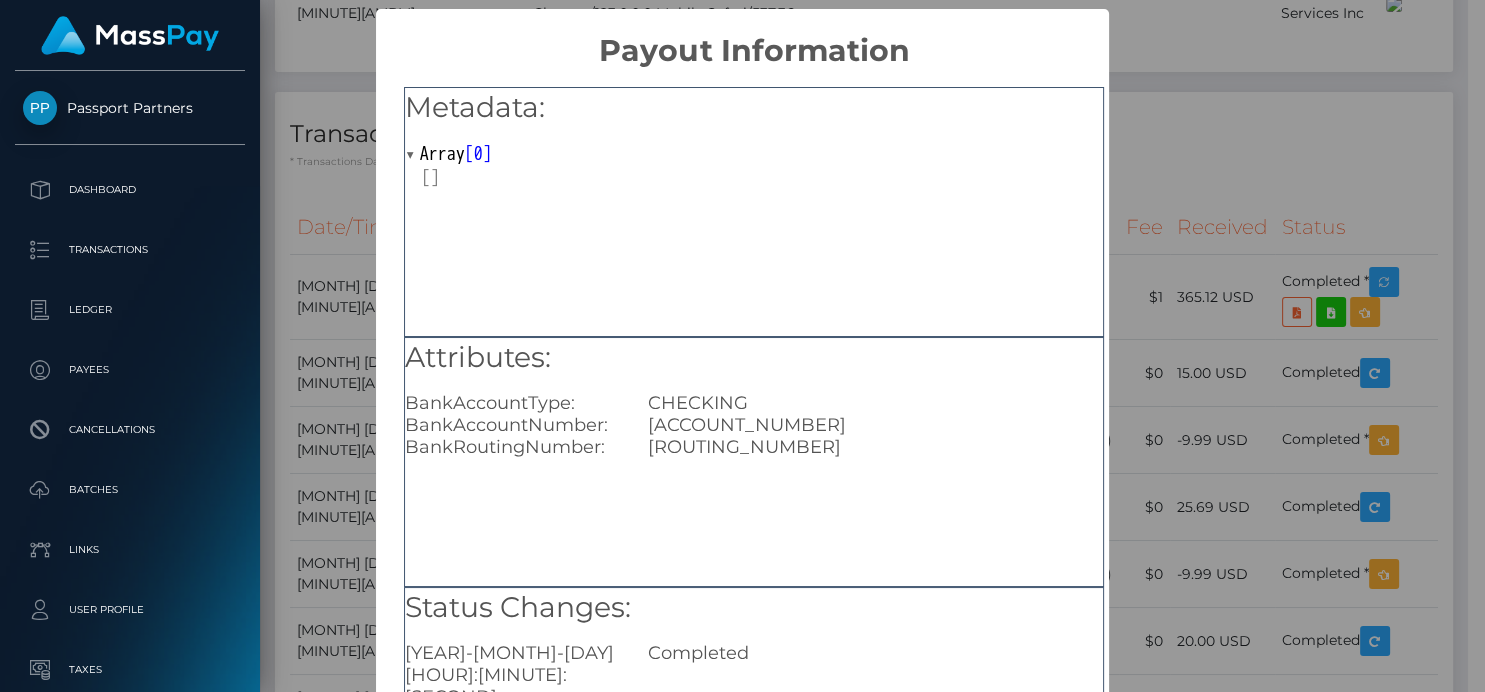 click on "× Payout Information Metadata: Array [ 0 ] Attributes: BankAccountType: CHECKING BankAccountNumber: [ACCOUNT_NUMBER] BankRoutingNumber: [ROUTING_NUMBER] Status Changes: [YEAR]-[MONTH]-[DAY] [HOUR]:[MINUTE]:[SECOND] Completed [YEAR]-[MONTH]-[DAY] [HOUR]:[MINUTE]:[SECOND] Sent to Bank, Awaiting Confirmation [YEAR]-[MONTH]-[DAY] [HOUR]:[MINUTE]:[SECOND] Processing OK No Cancel" at bounding box center (742, 346) 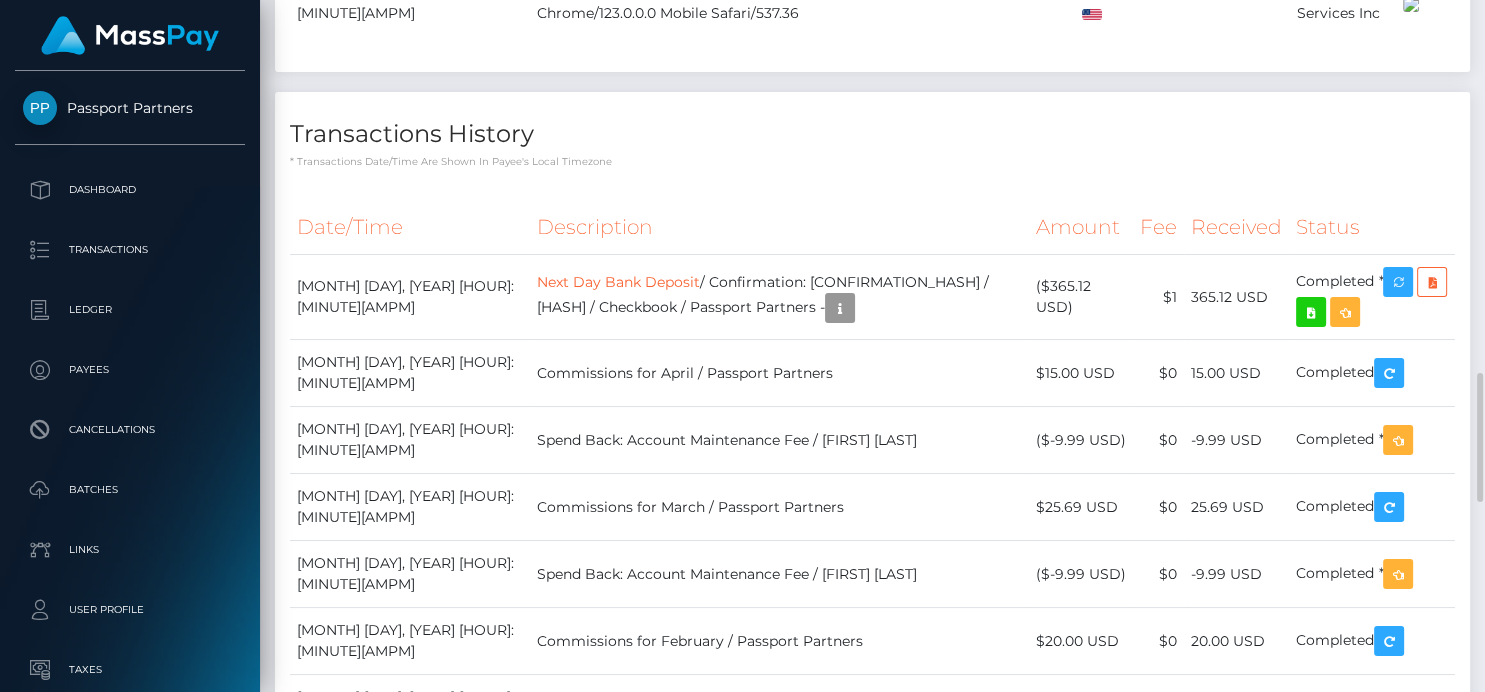 scroll, scrollTop: 999760, scrollLeft: 999632, axis: both 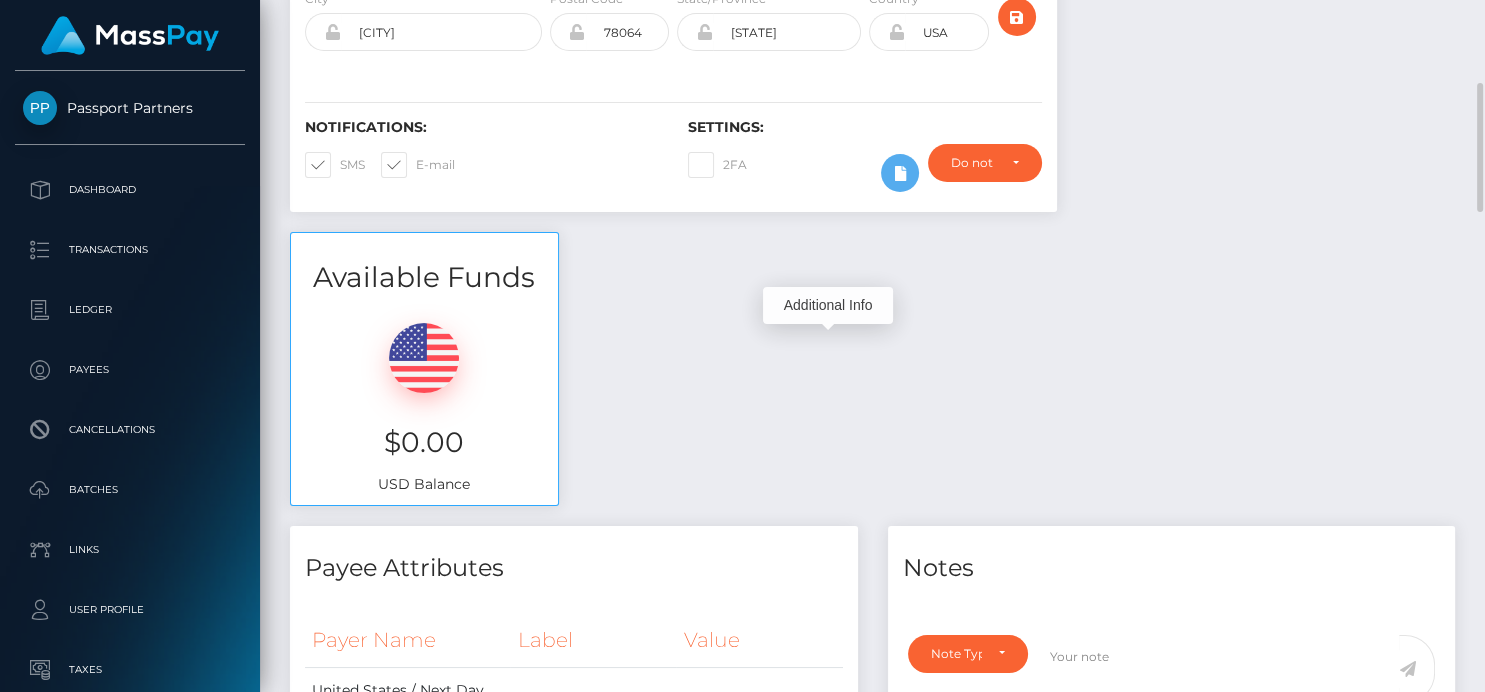 type 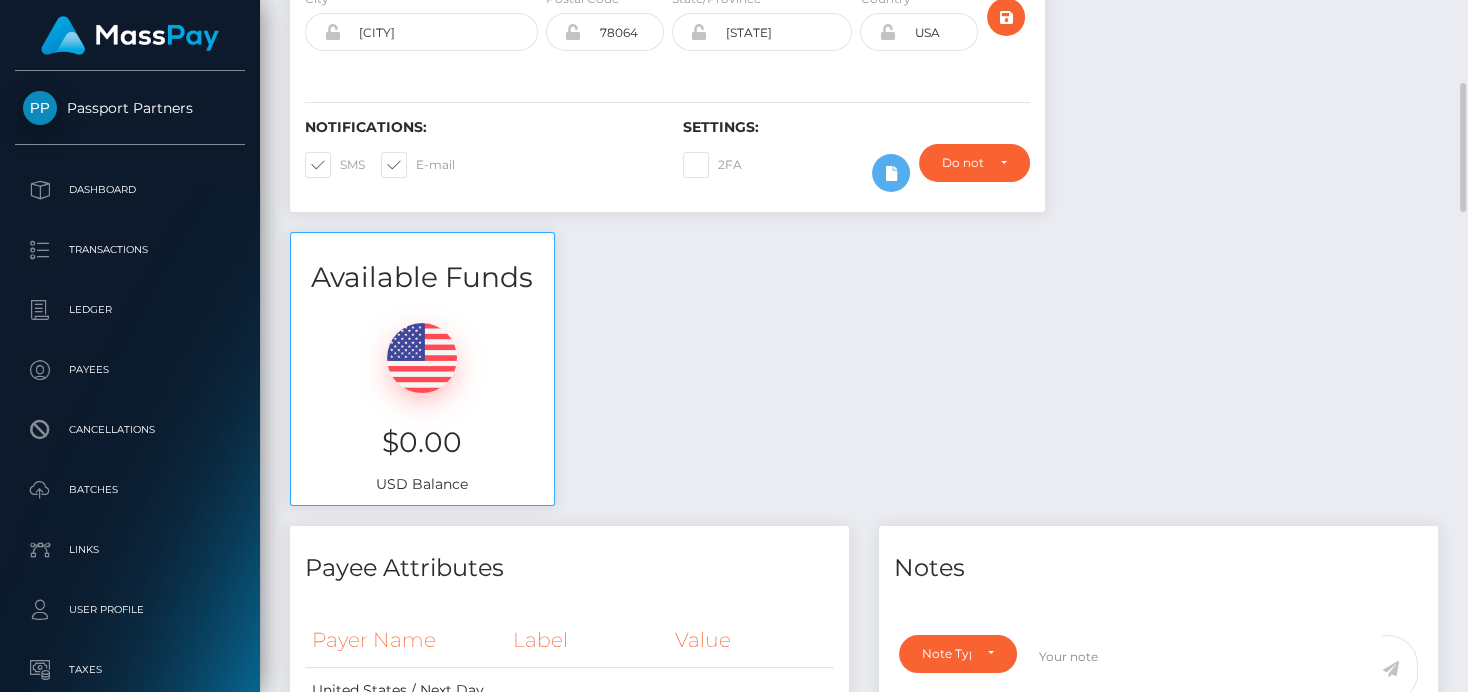 scroll, scrollTop: 240, scrollLeft: 362, axis: both 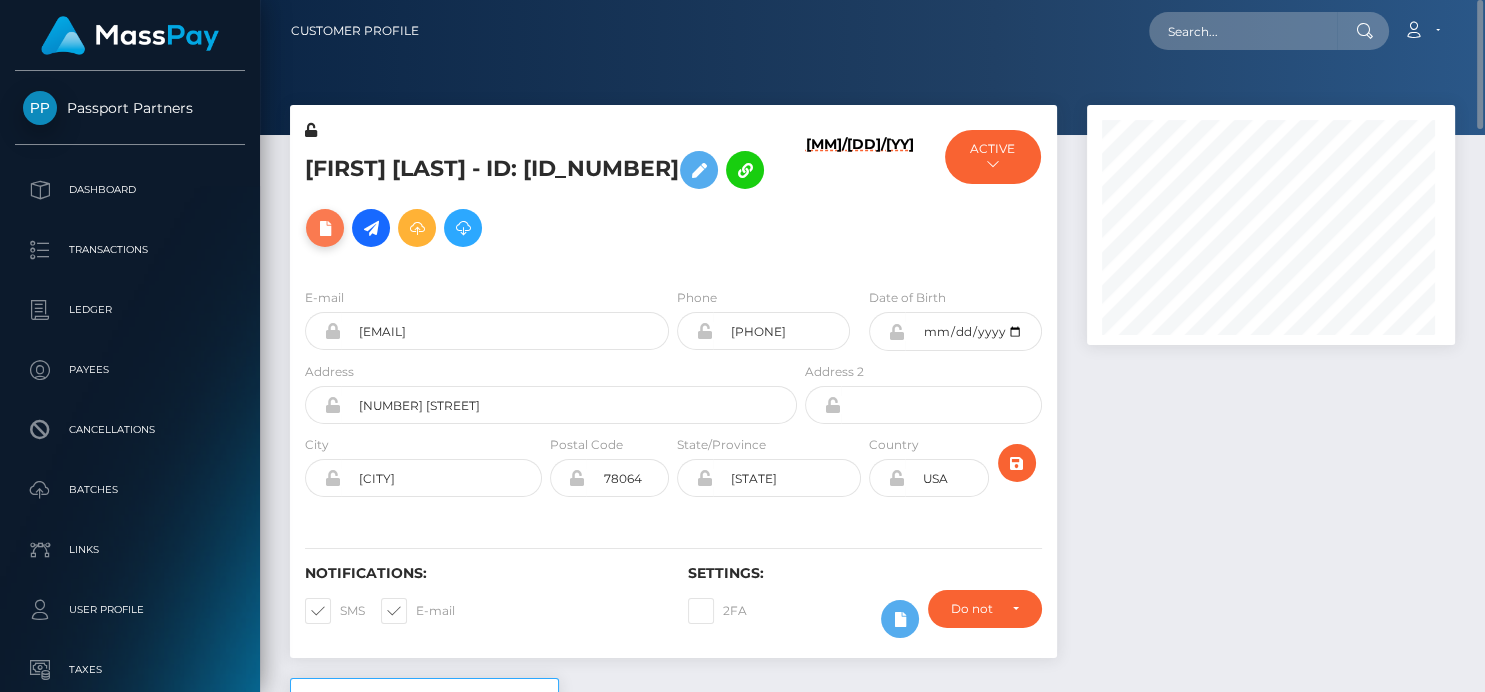 click at bounding box center [325, 228] 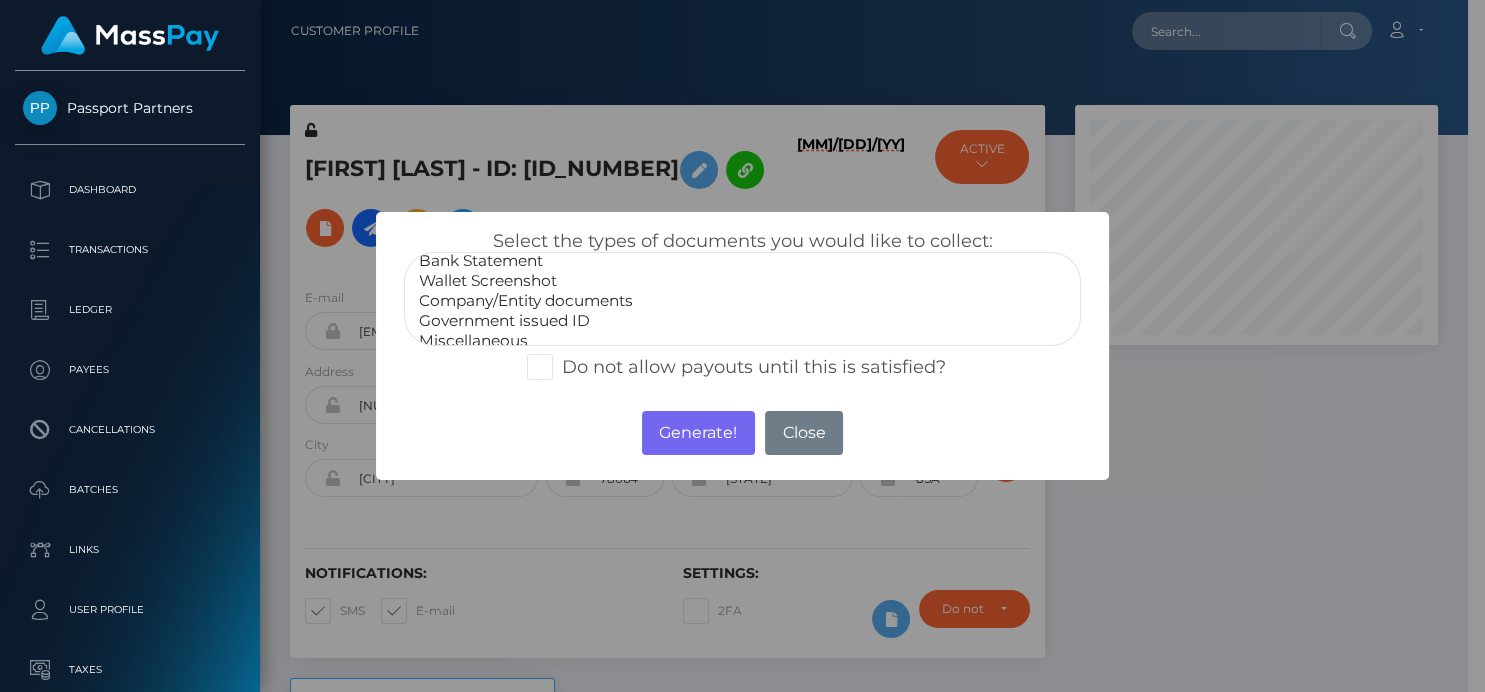 scroll, scrollTop: 38, scrollLeft: 0, axis: vertical 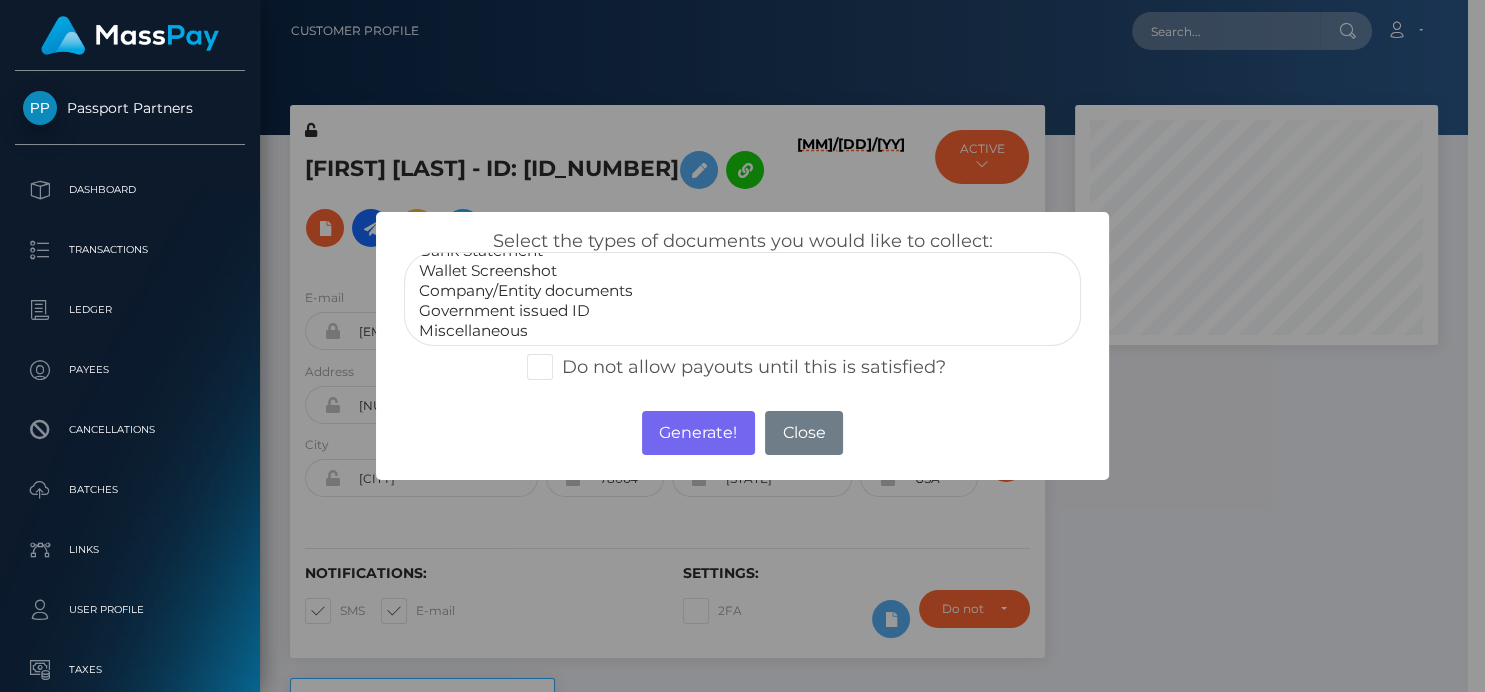 select on "Government issued ID" 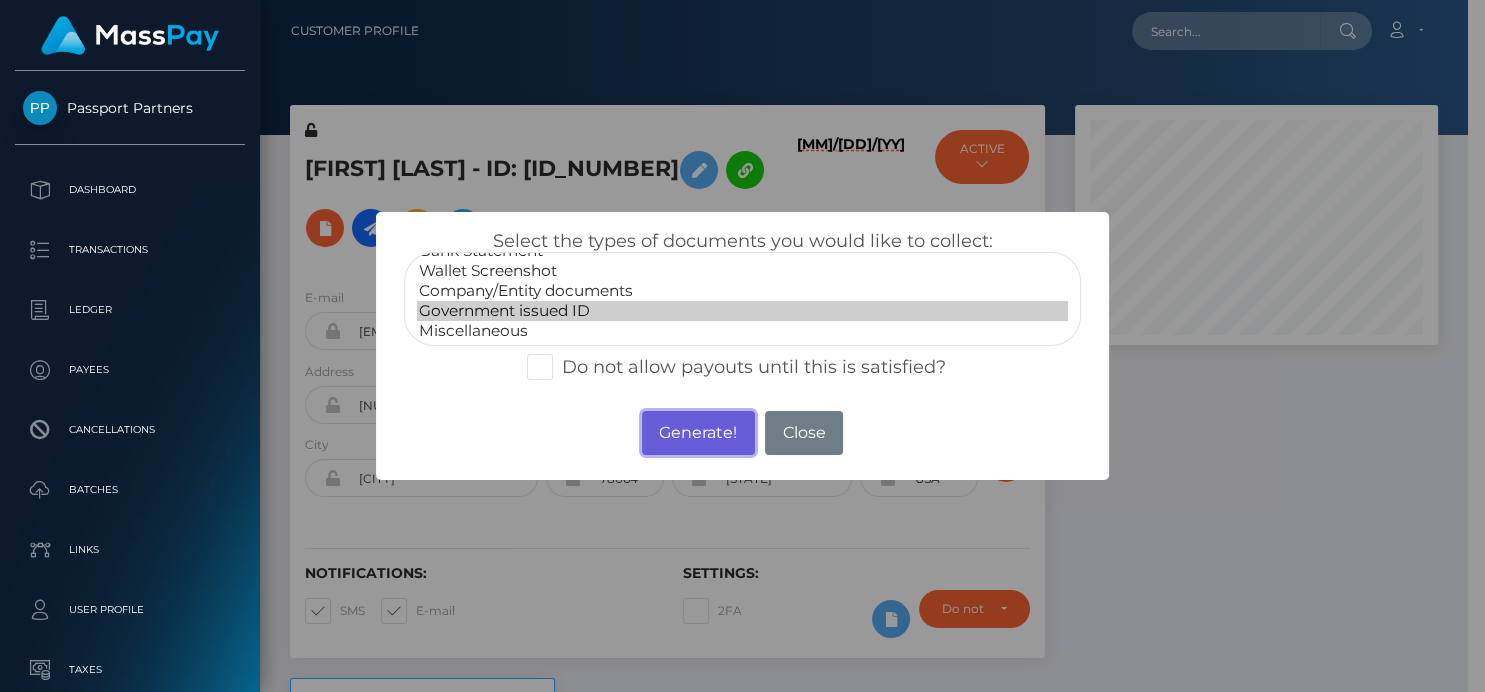 click on "Generate!" at bounding box center [698, 433] 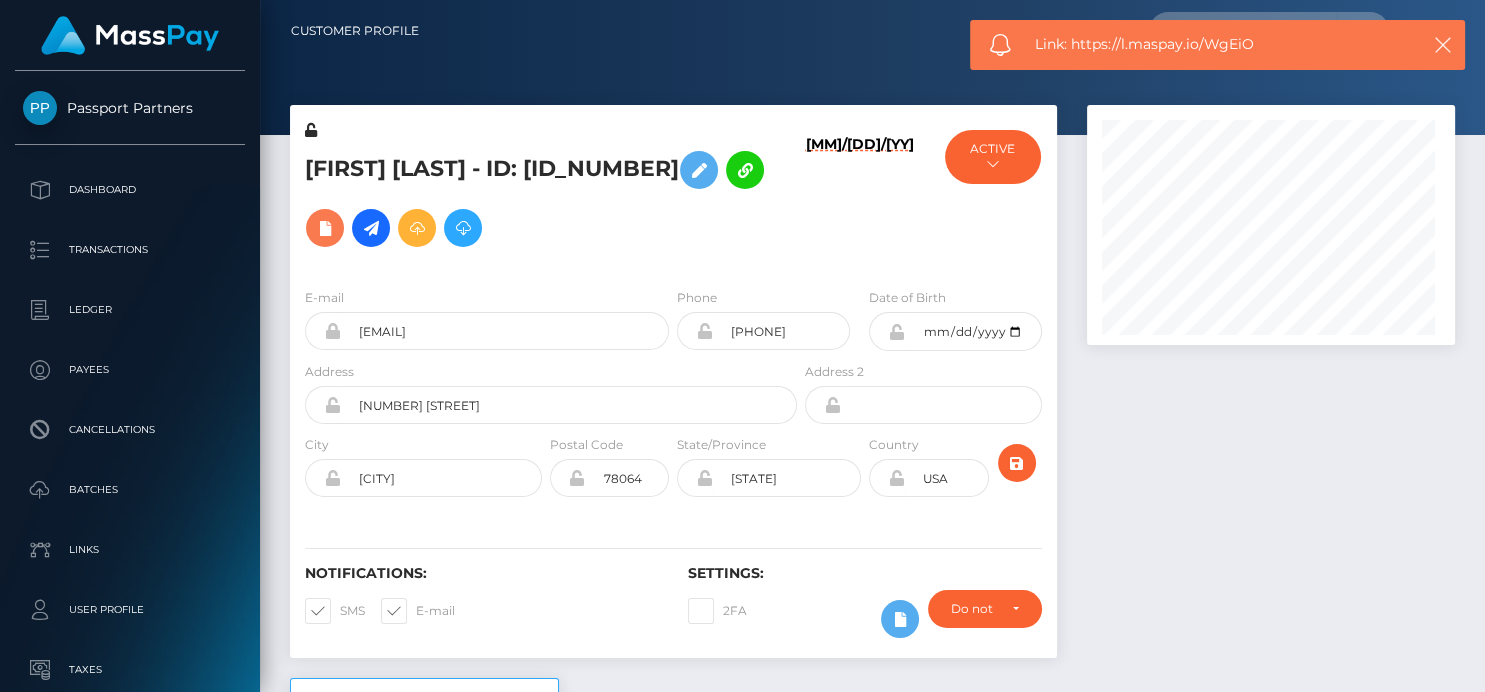 scroll, scrollTop: 999760, scrollLeft: 999632, axis: both 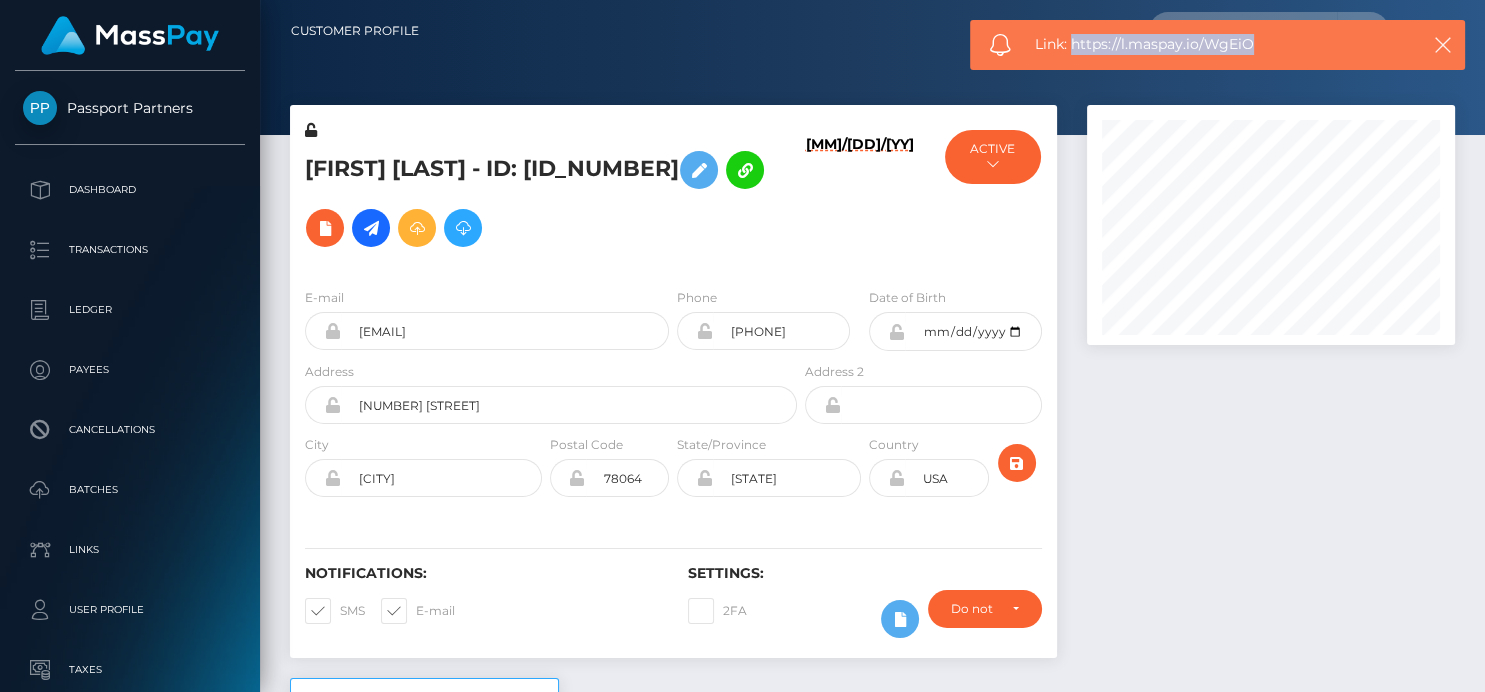 drag, startPoint x: 1283, startPoint y: 53, endPoint x: 1074, endPoint y: 40, distance: 209.40392 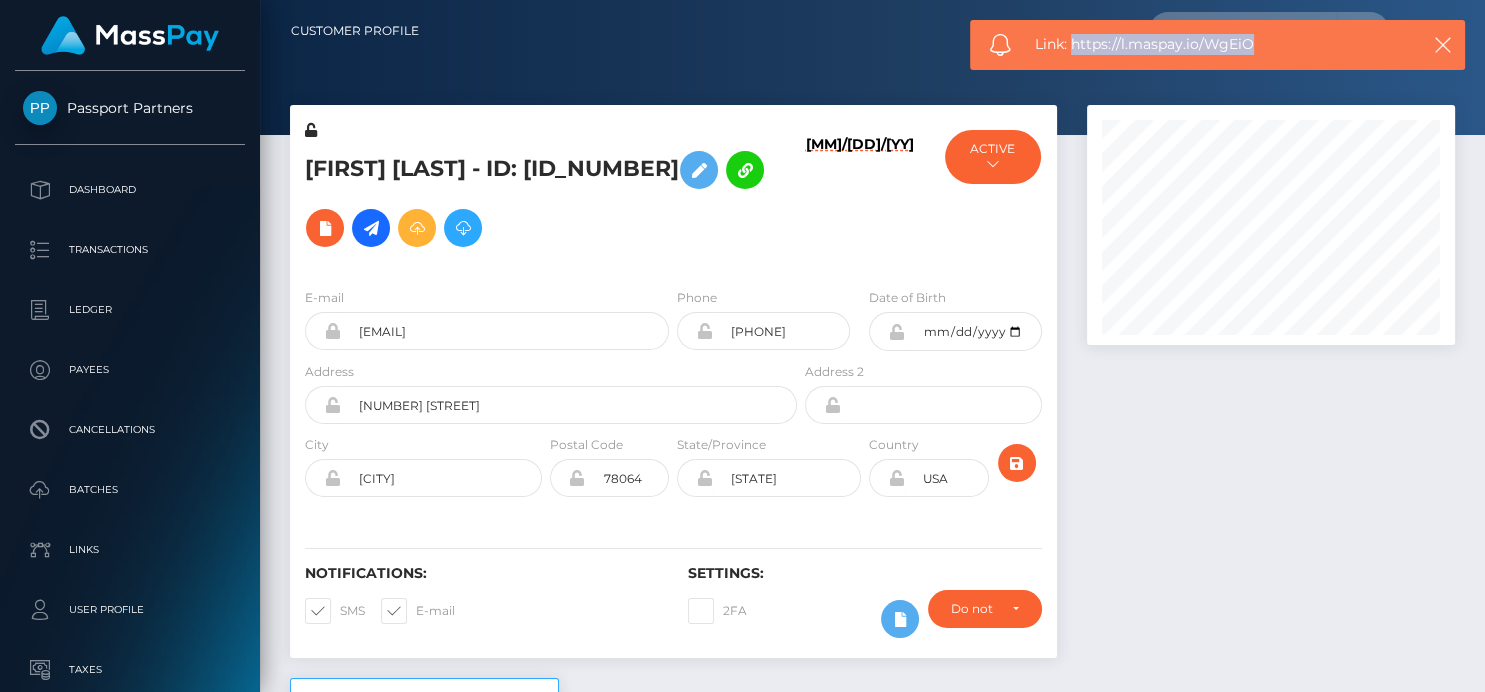 click on "Link: https://l.maspay.io/WgEiO" at bounding box center [1217, 44] 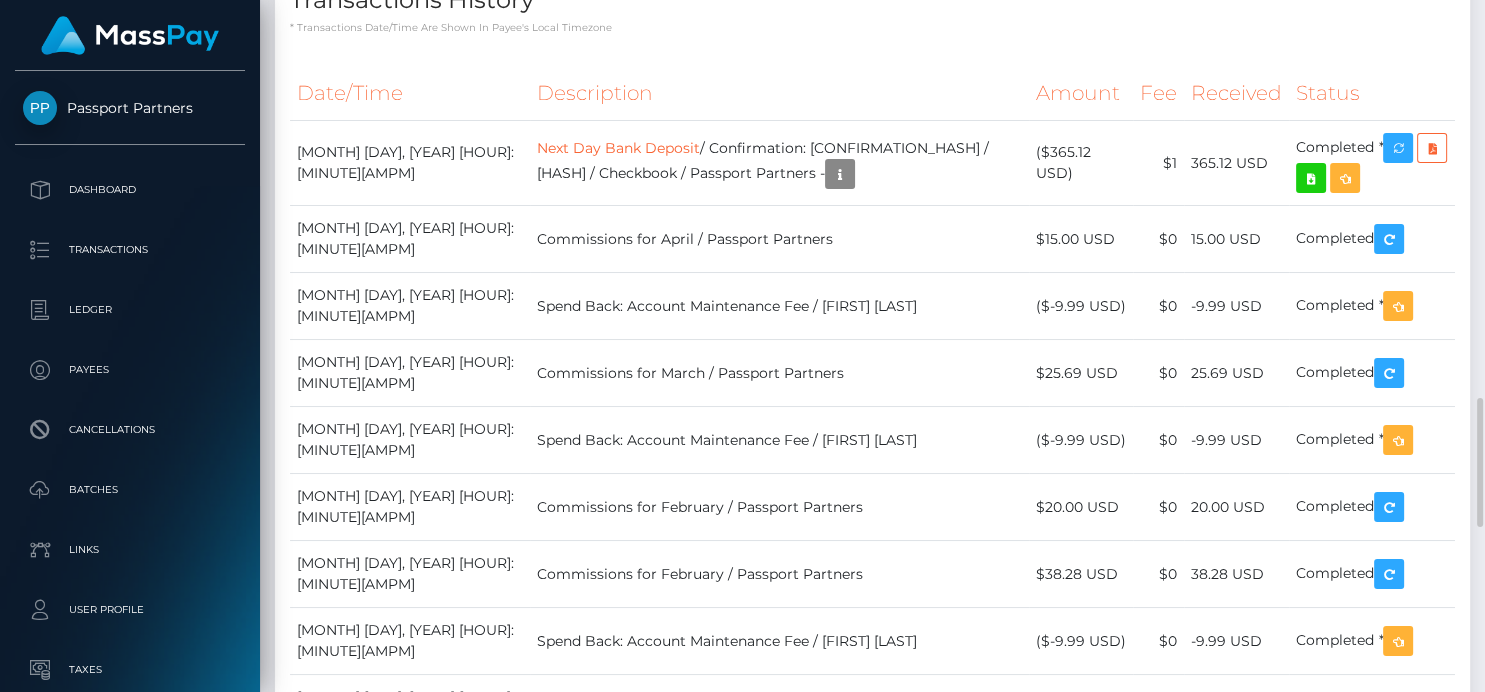 scroll, scrollTop: 1803, scrollLeft: 0, axis: vertical 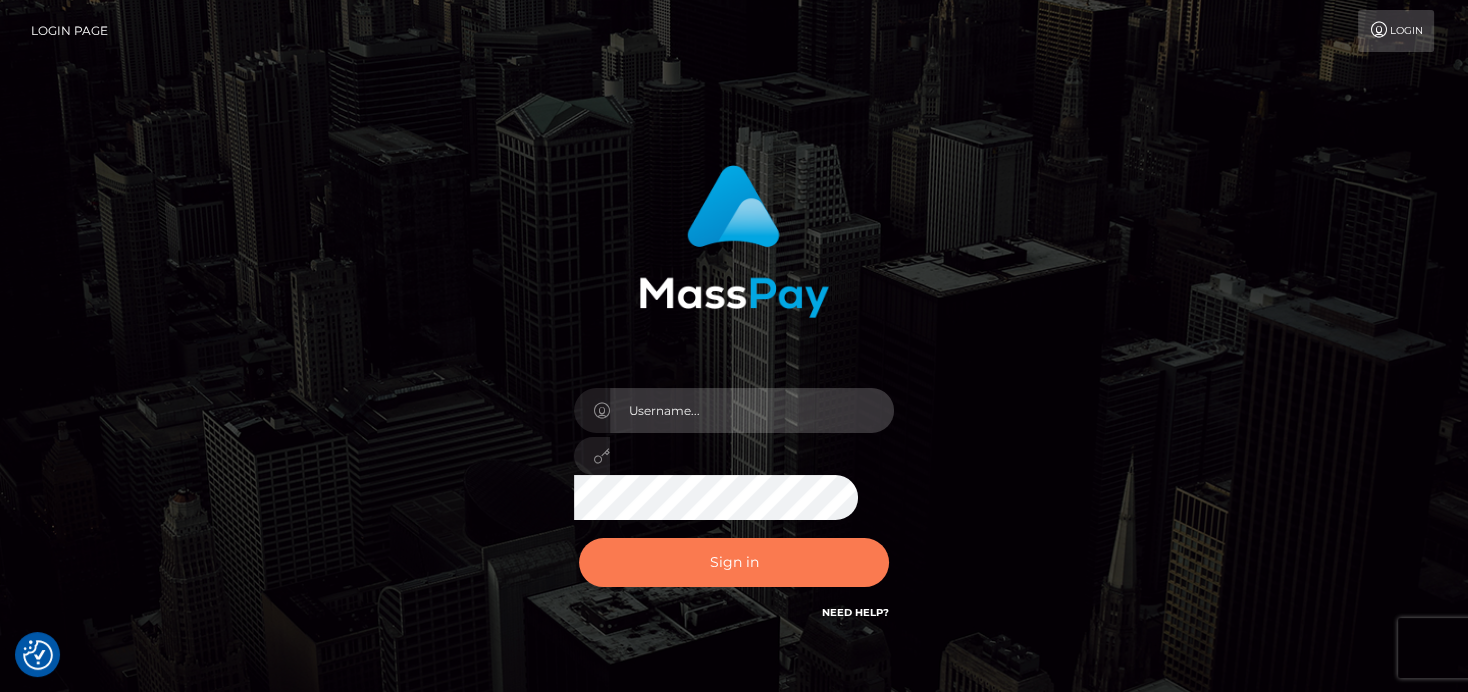 type on "denise" 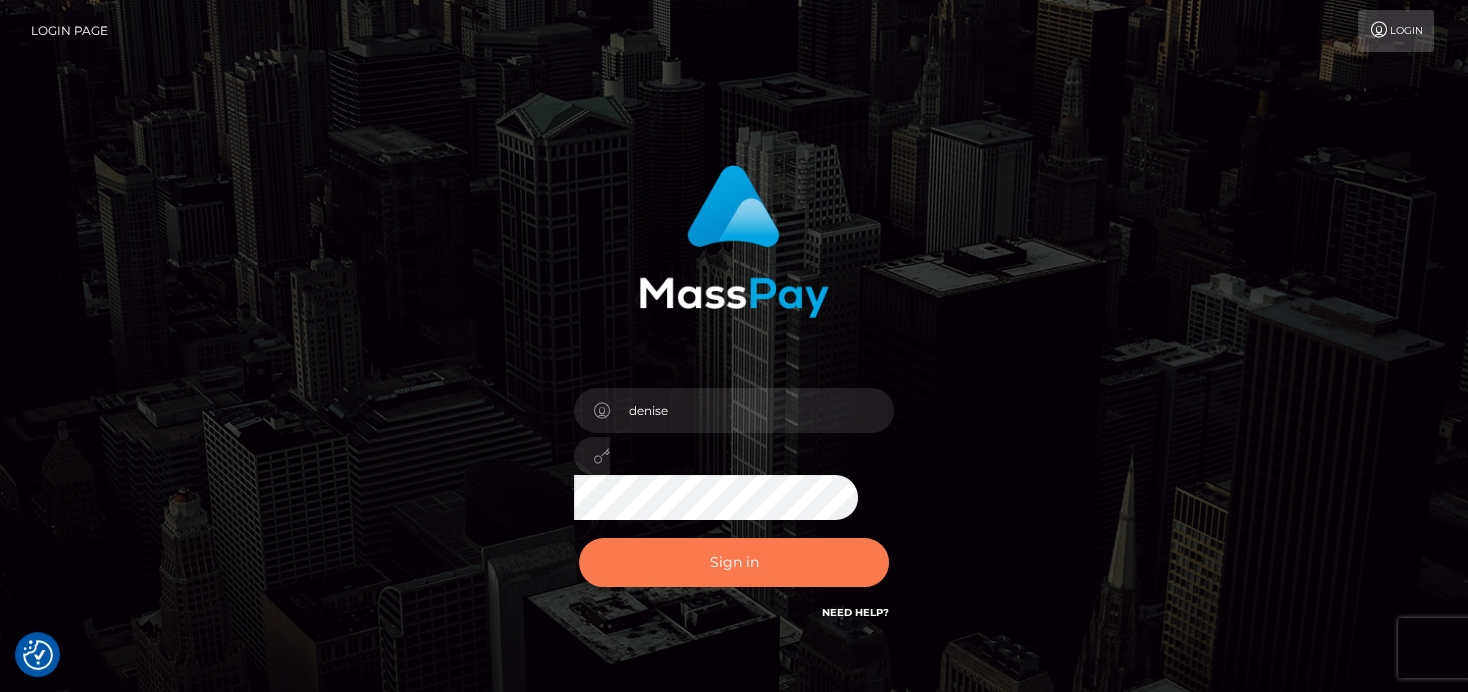 click on "Sign in" at bounding box center [734, 562] 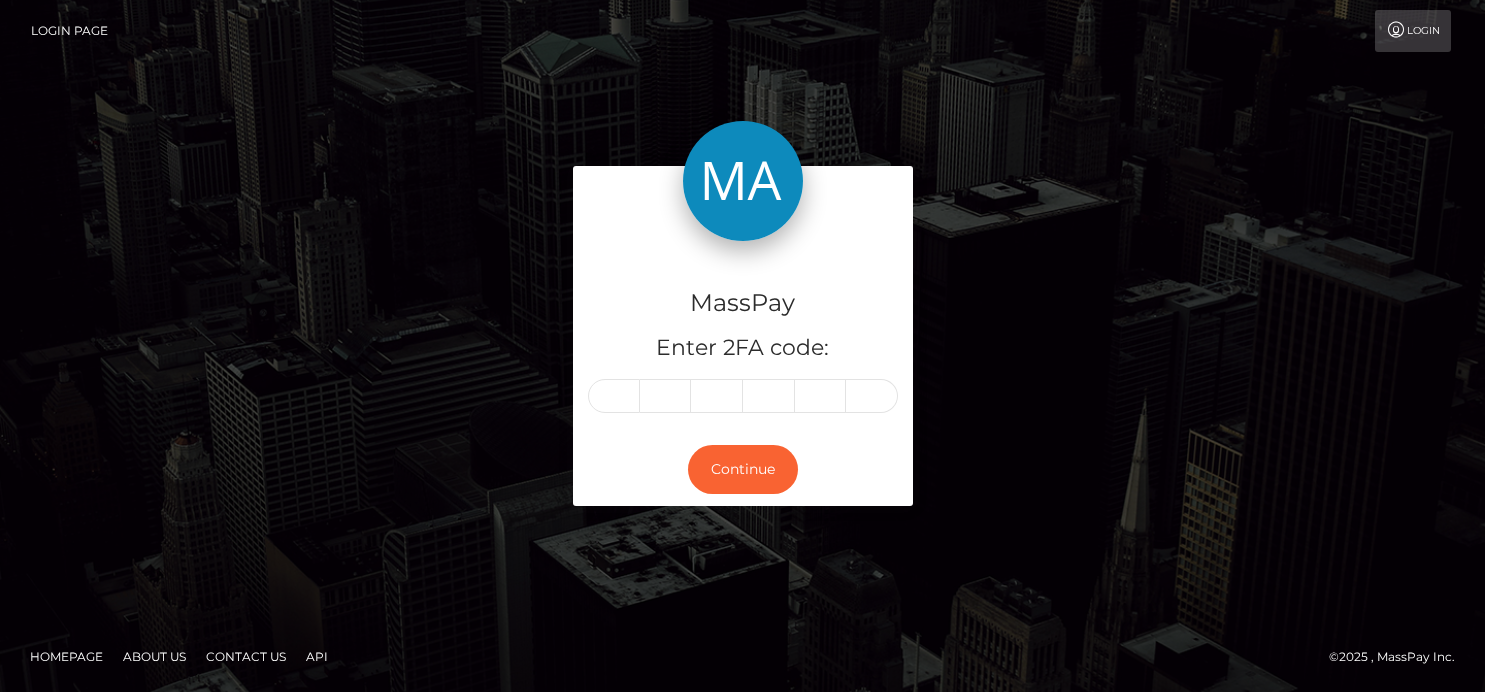scroll, scrollTop: 0, scrollLeft: 0, axis: both 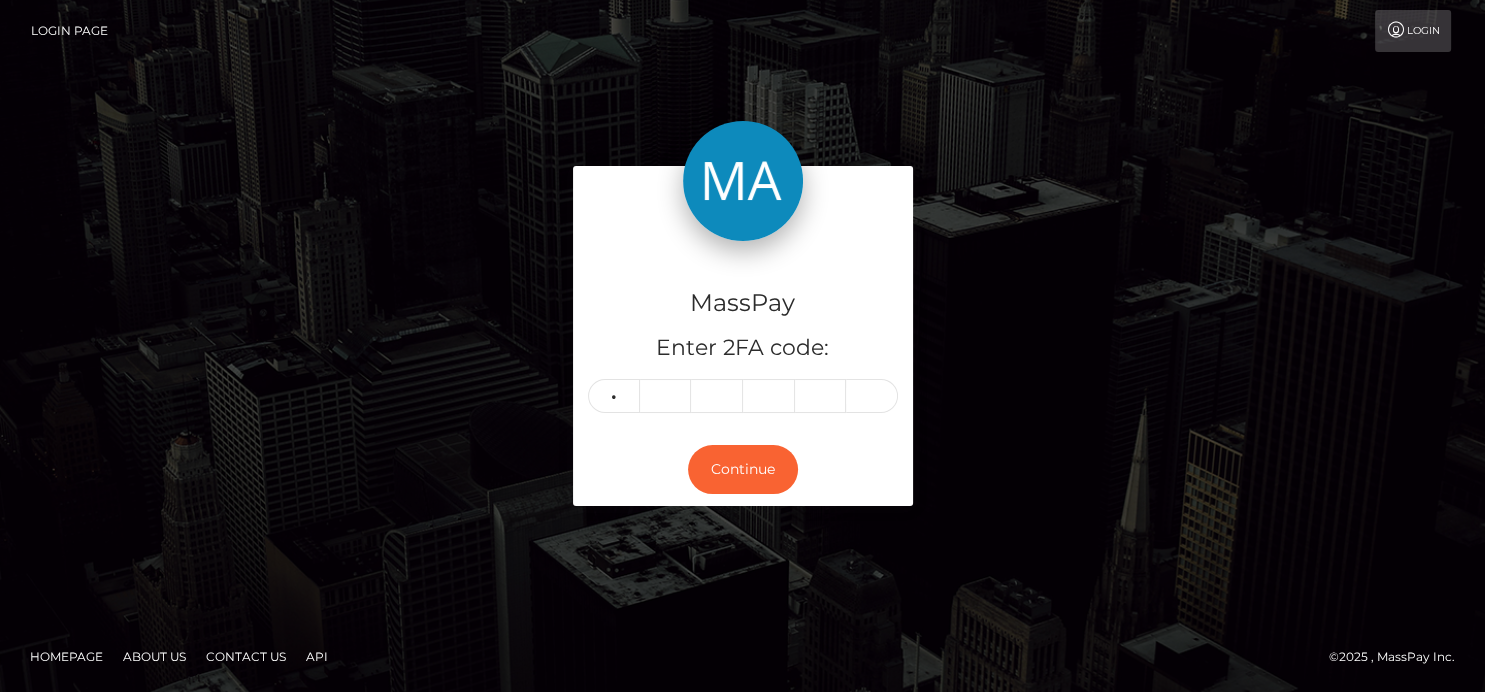 type on "4" 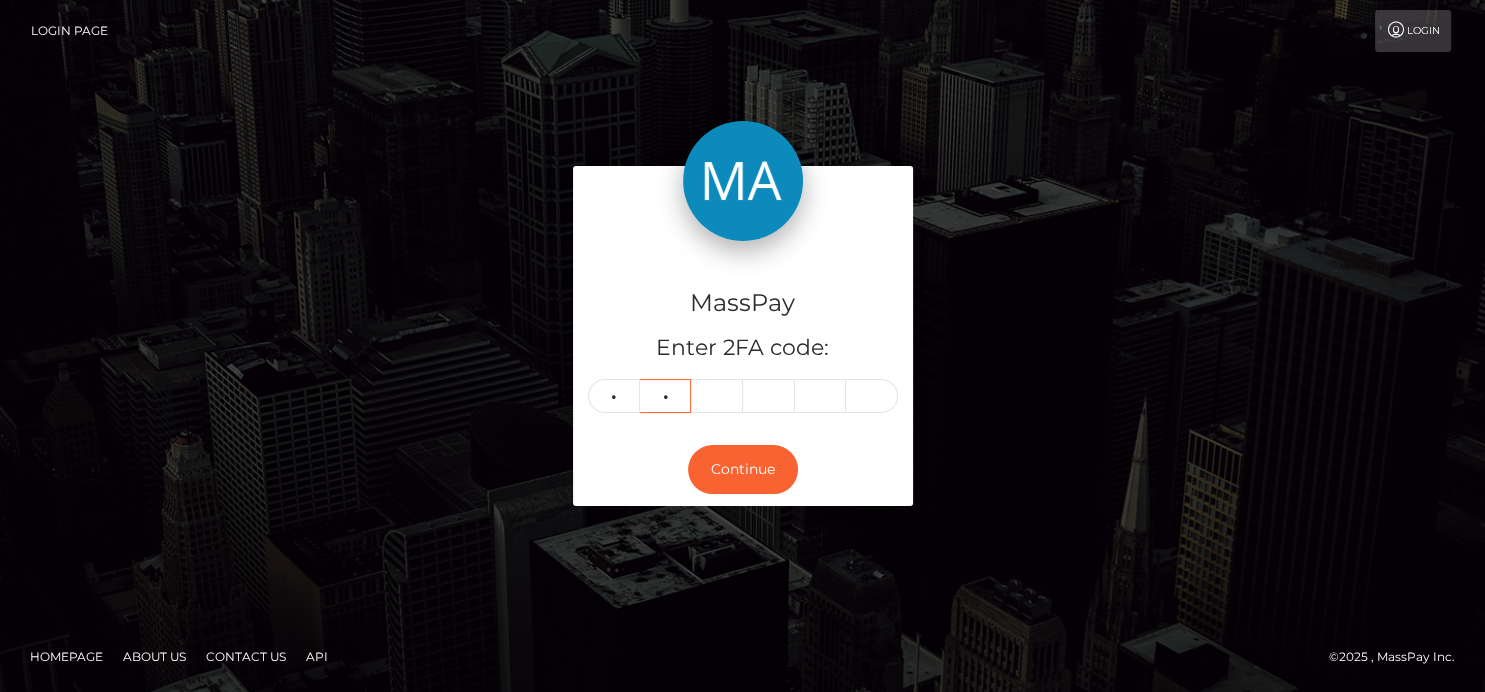 type on "4" 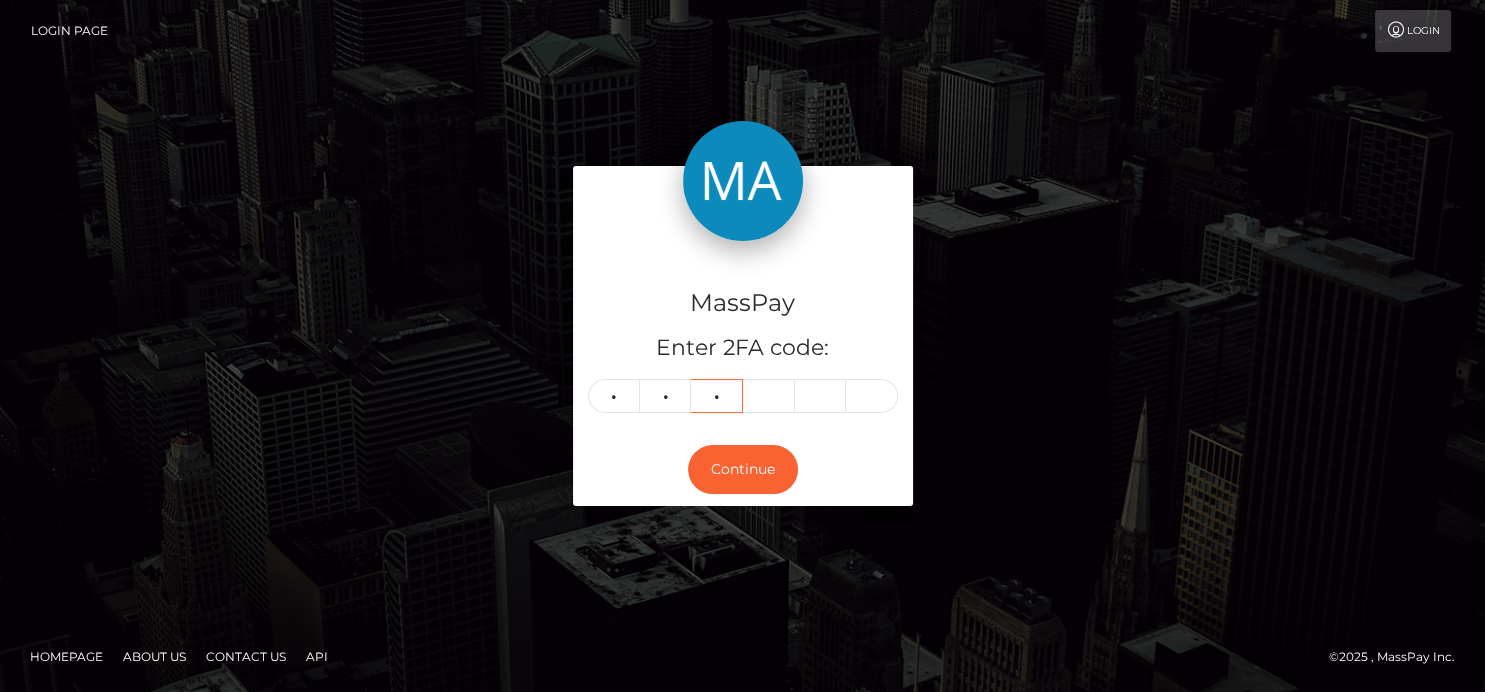 type on "1" 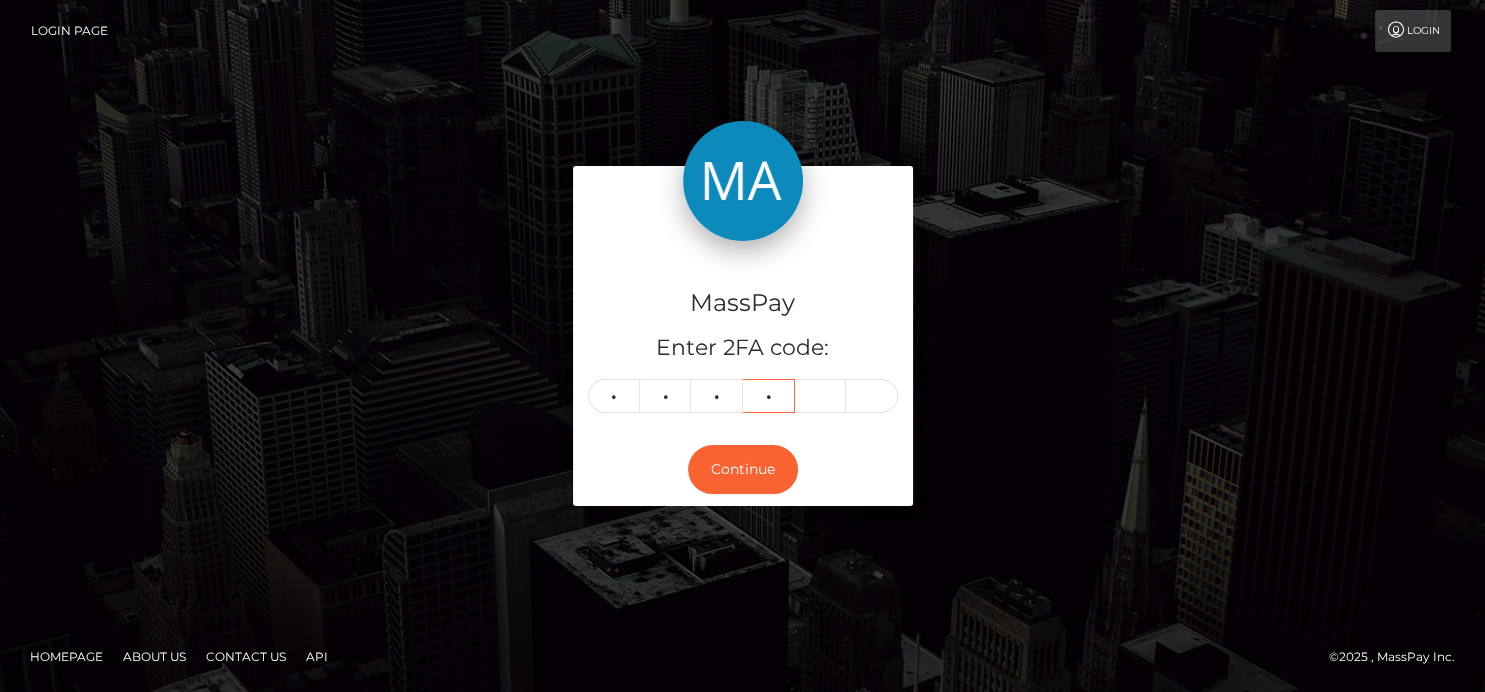 type on "1" 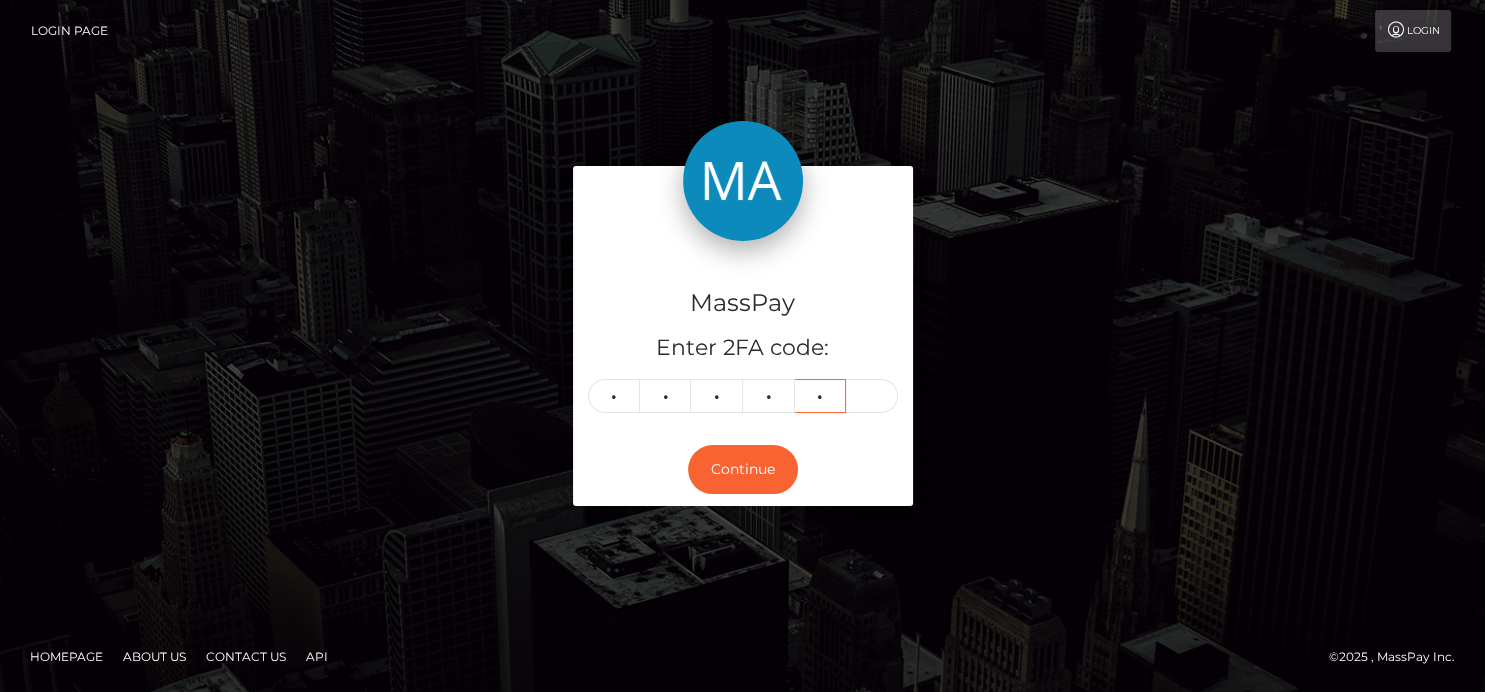 type on "1" 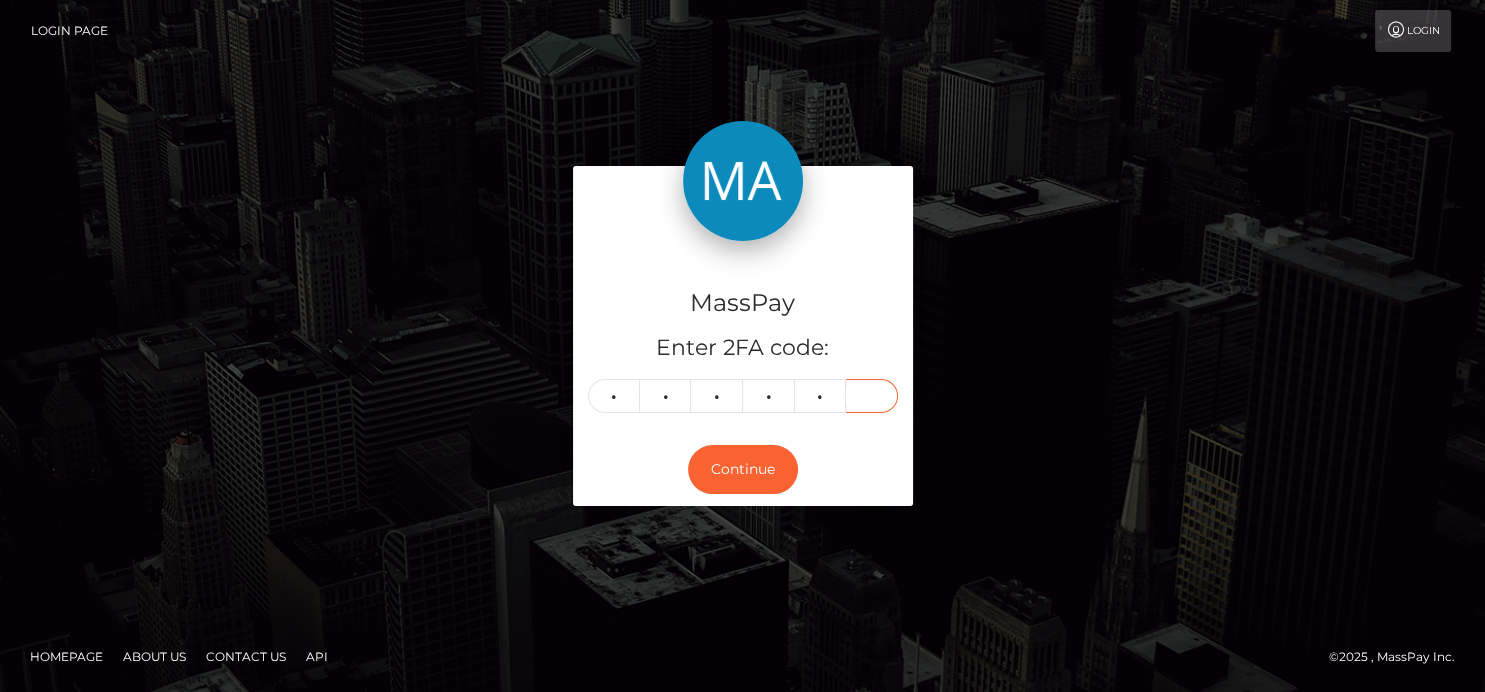 type on "9" 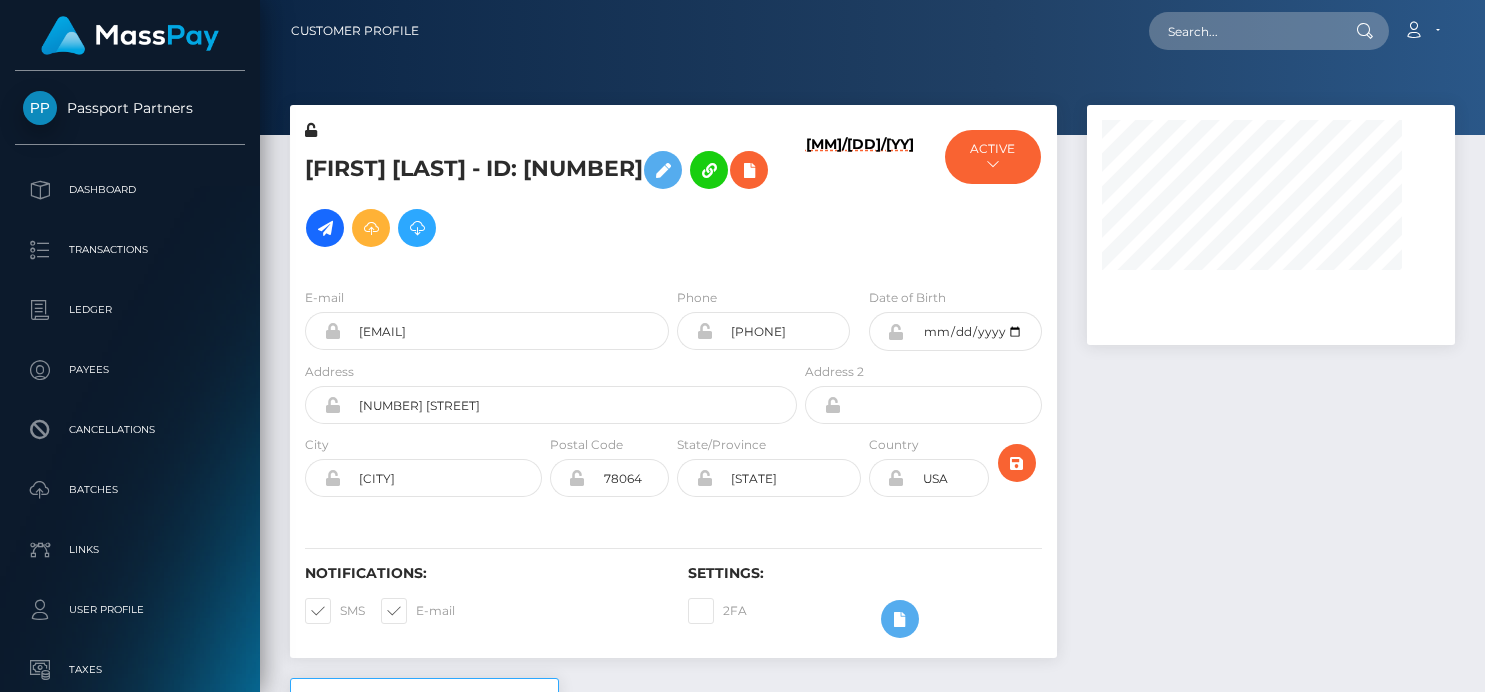 scroll, scrollTop: 0, scrollLeft: 0, axis: both 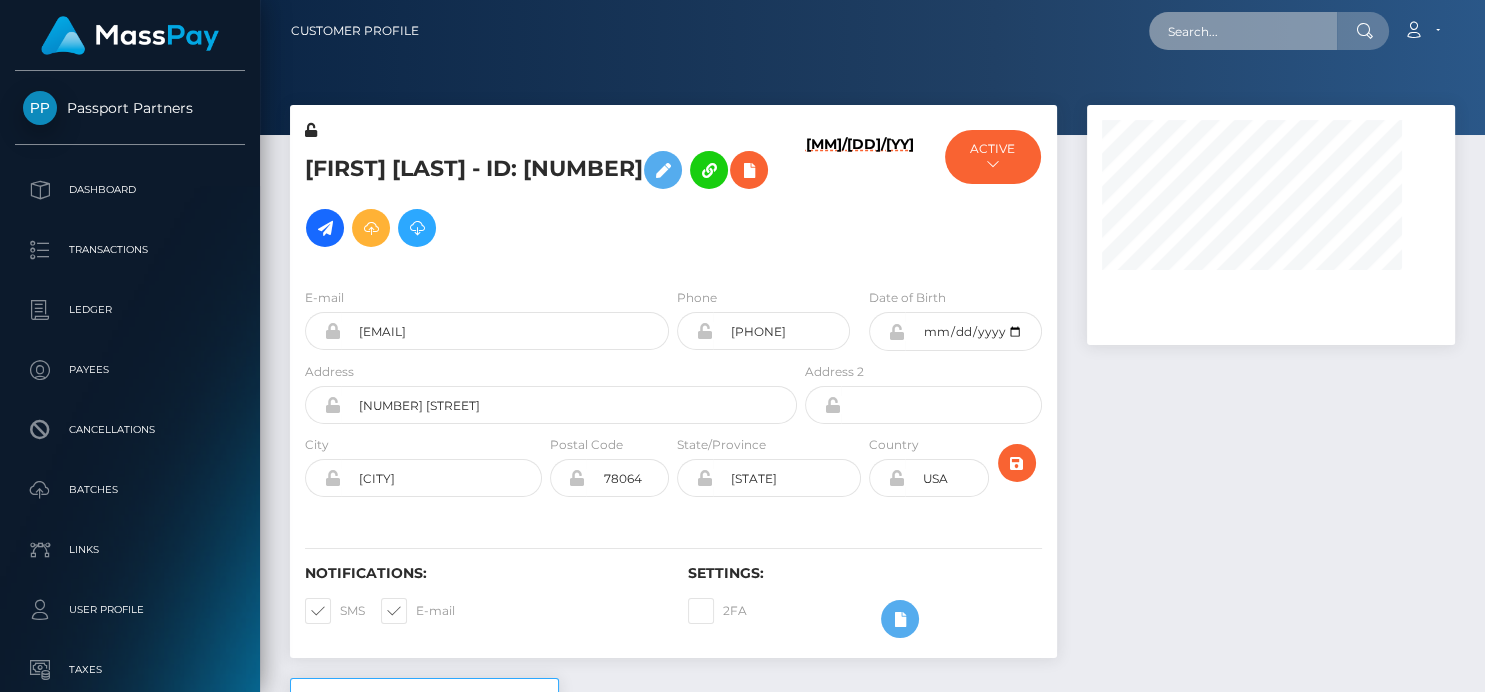 click at bounding box center (1243, 31) 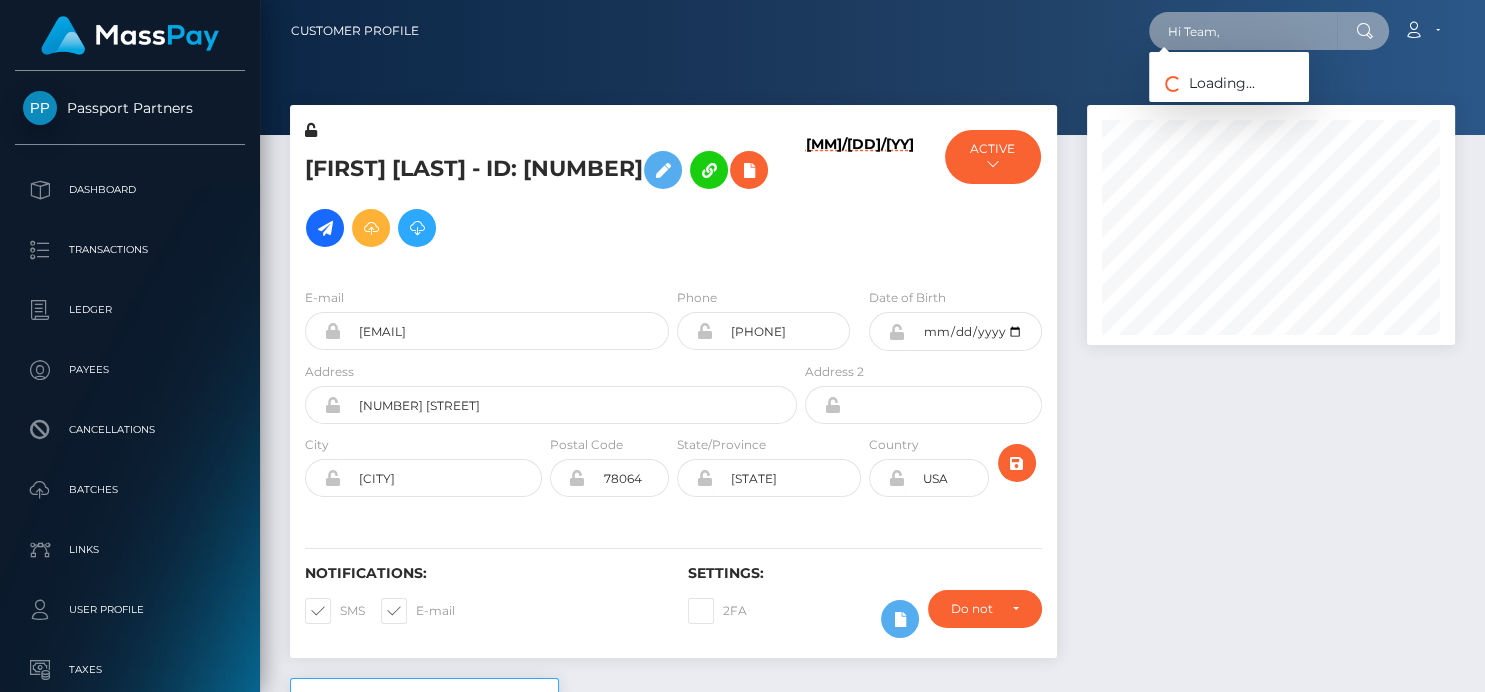 scroll, scrollTop: 999760, scrollLeft: 999632, axis: both 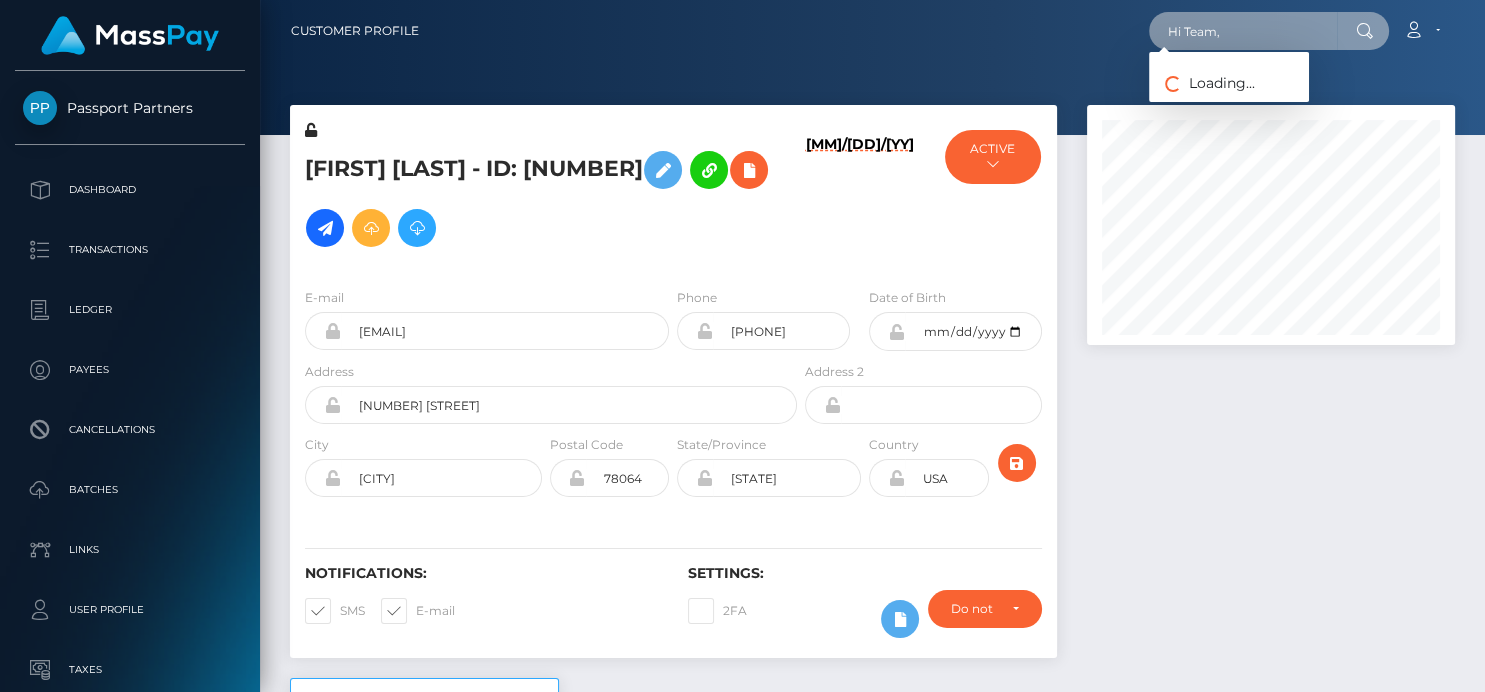 drag, startPoint x: 1170, startPoint y: 34, endPoint x: 1358, endPoint y: 23, distance: 188.32153 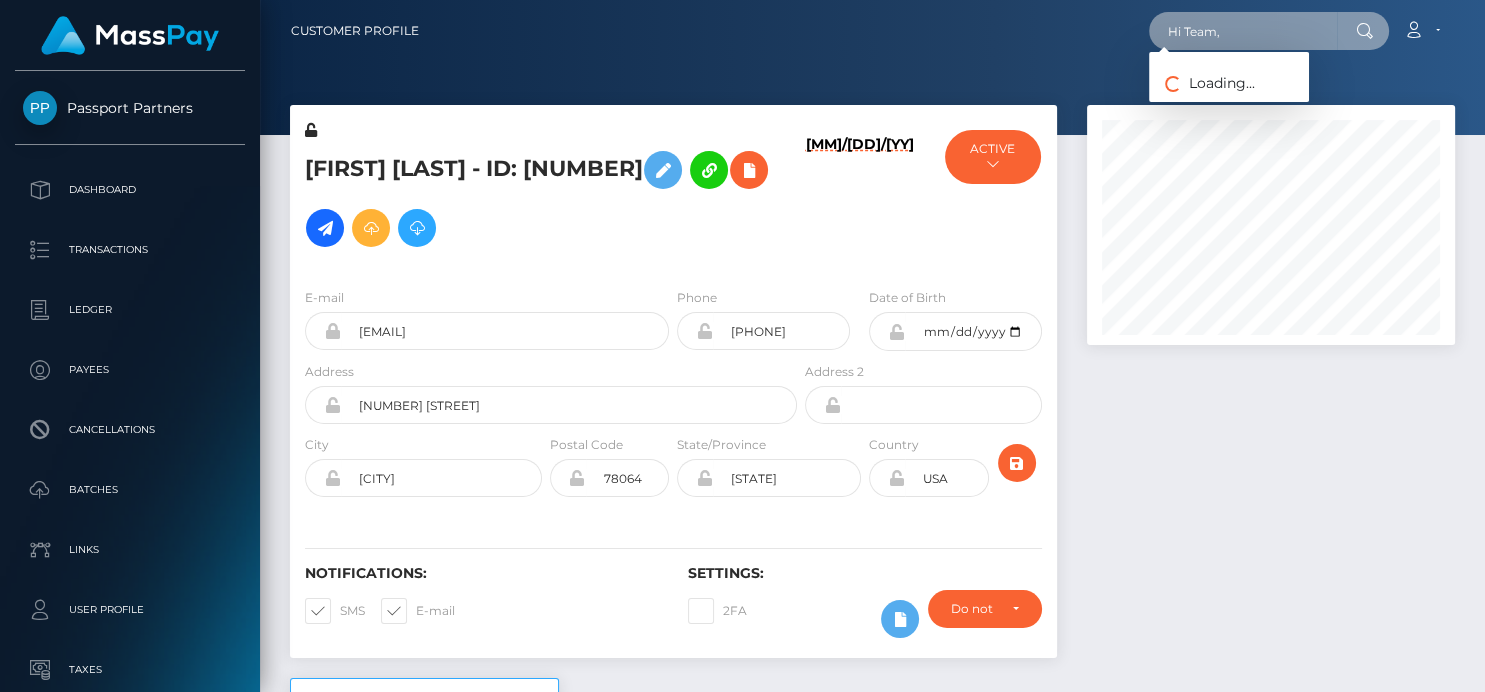 click on "Hi Team,
Loading...
Loading..." at bounding box center (1269, 31) 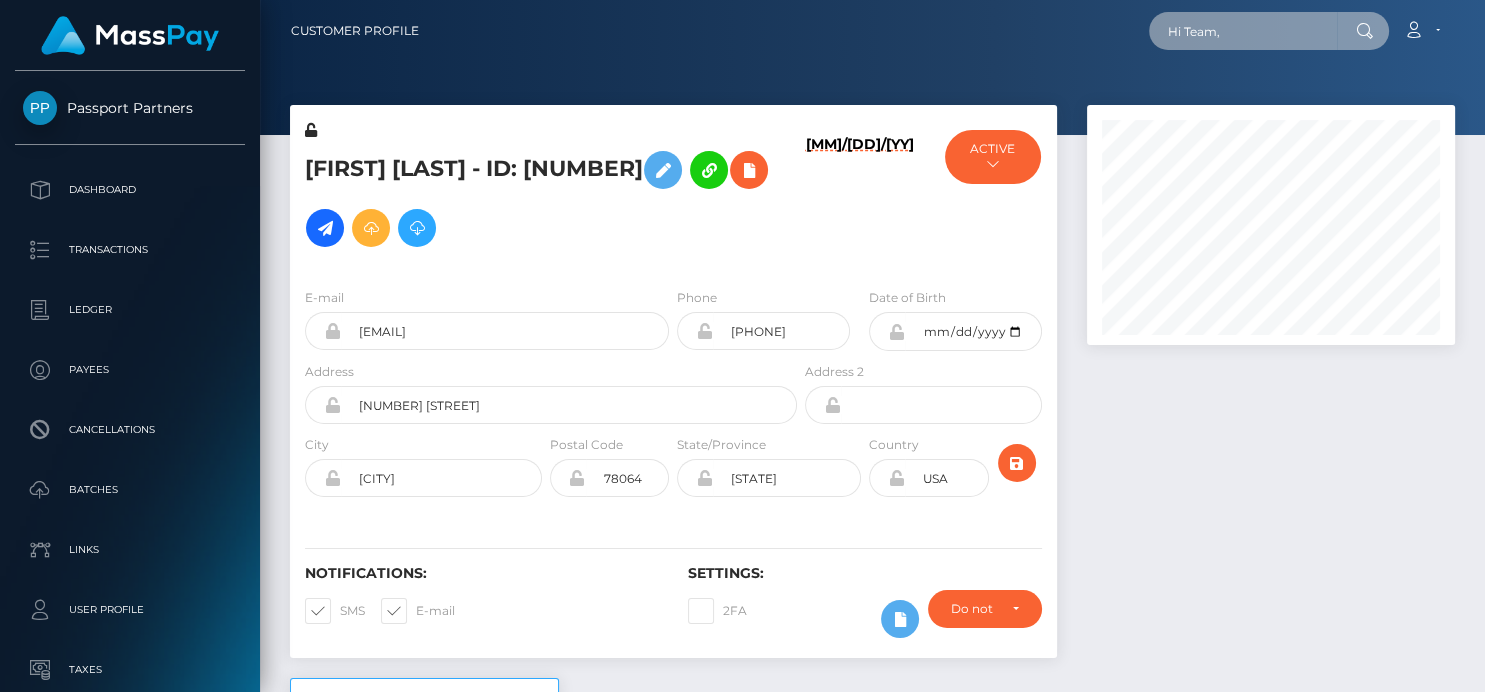 paste on "9f5c57a5-df72-4ddc-855b-a88f6da9d657" 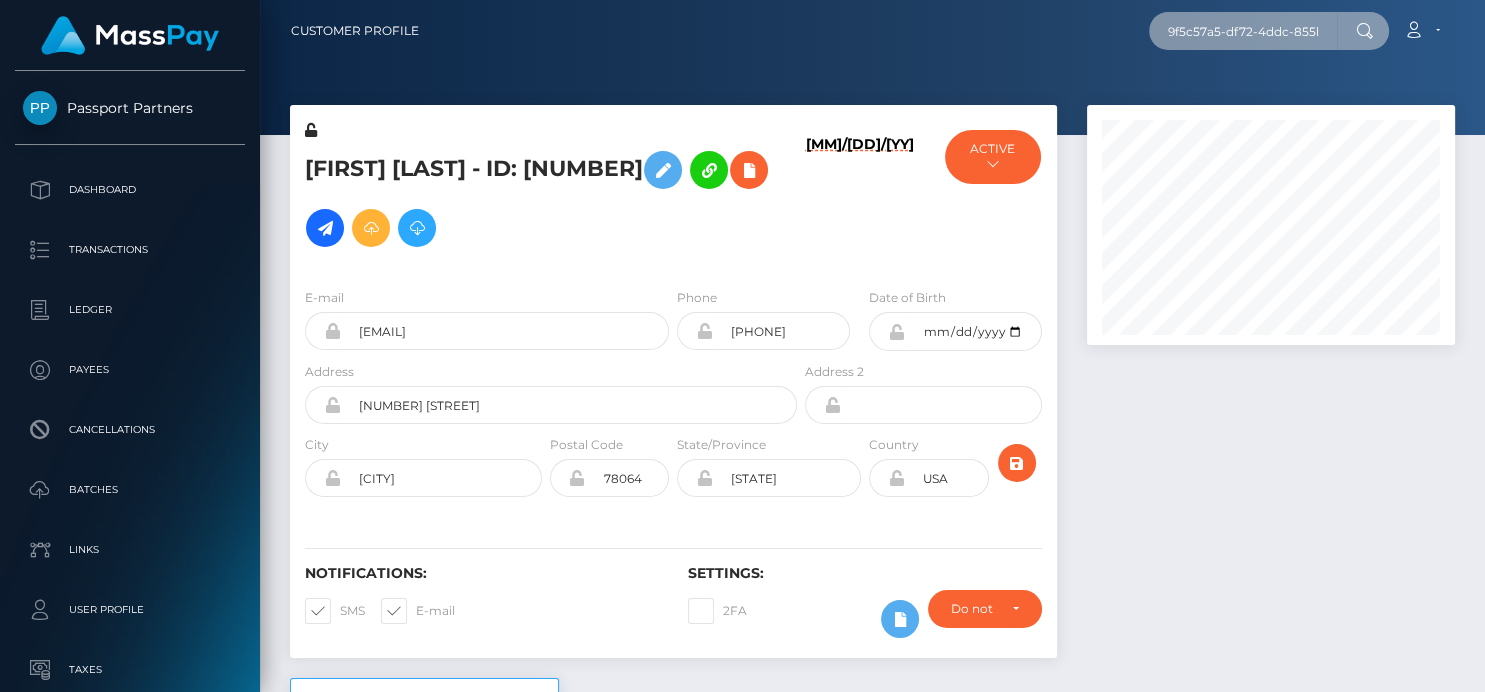 scroll, scrollTop: 0, scrollLeft: 95, axis: horizontal 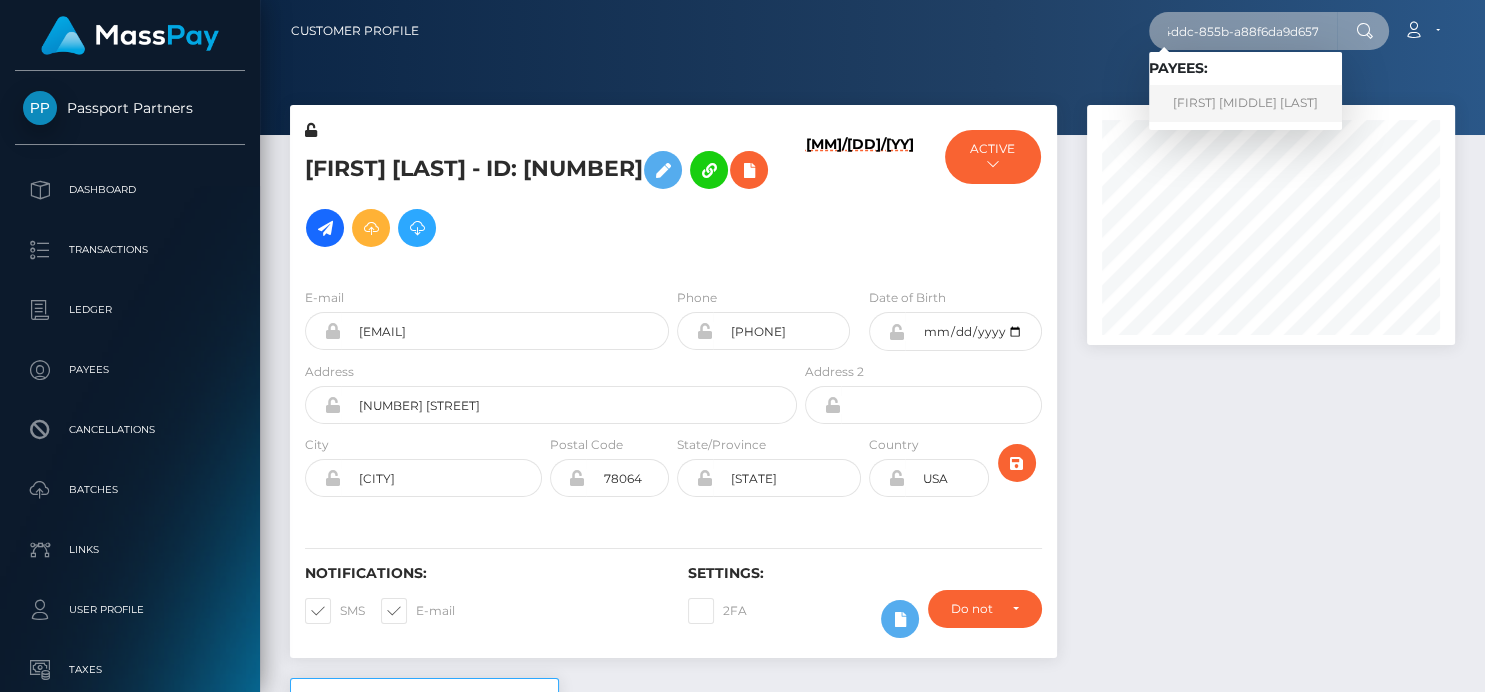 type on "9f5c57a5-df72-4ddc-855b-a88f6da9d657" 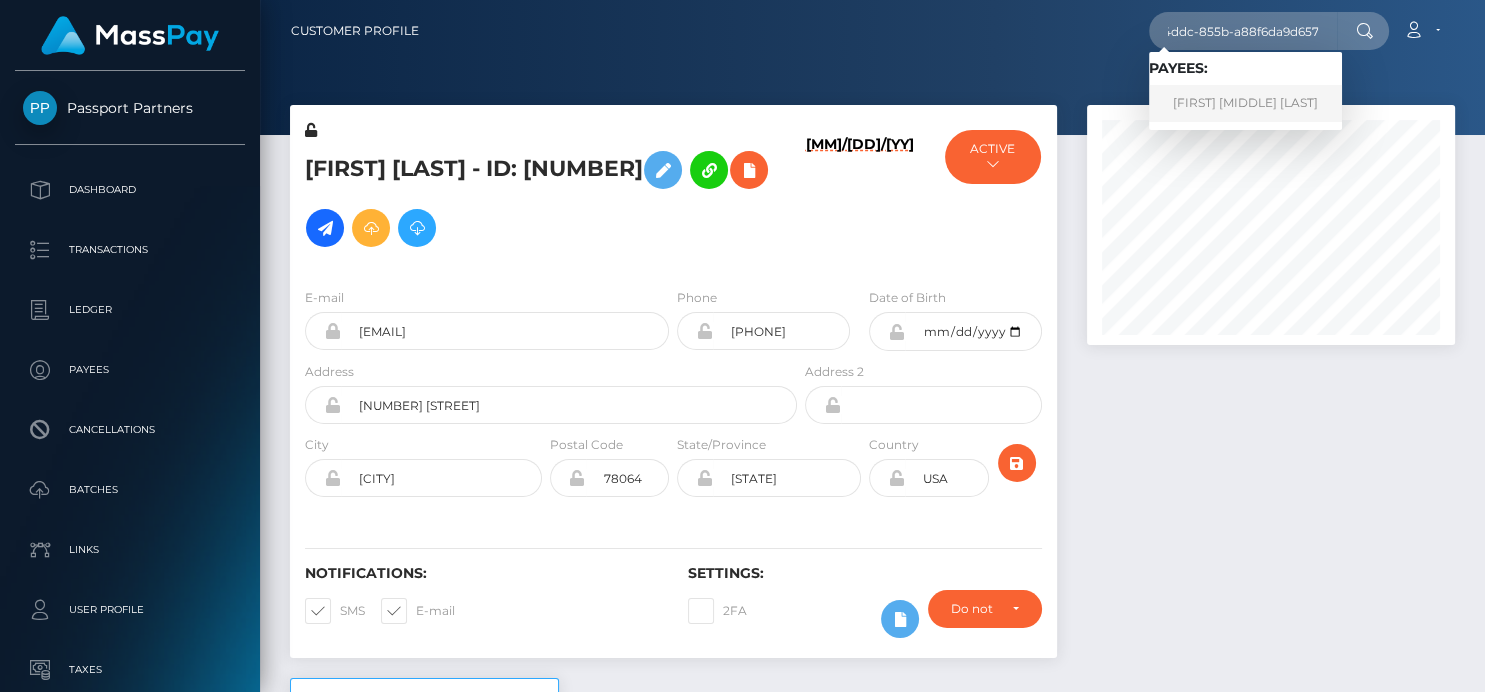 scroll, scrollTop: 0, scrollLeft: 0, axis: both 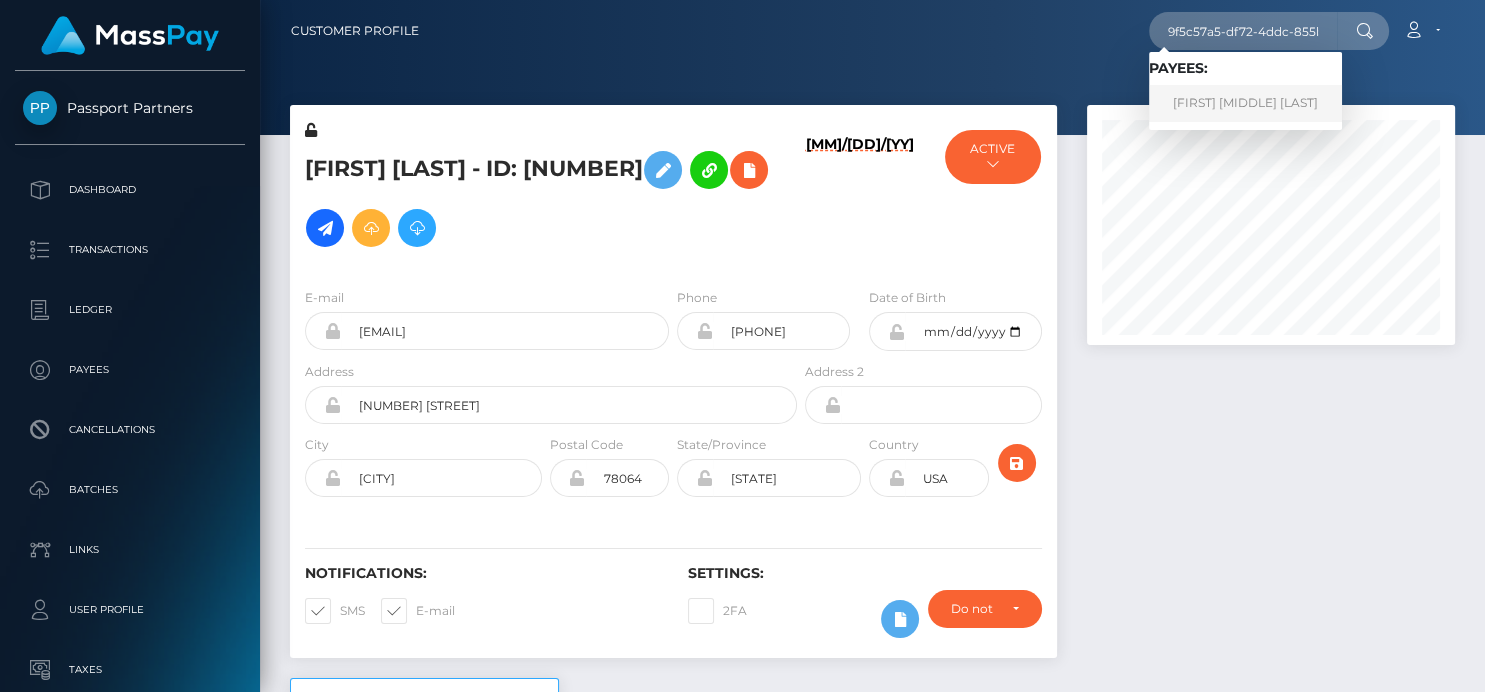 click on "[FIRST] [MIDDLE] [LAST]" at bounding box center [1245, 103] 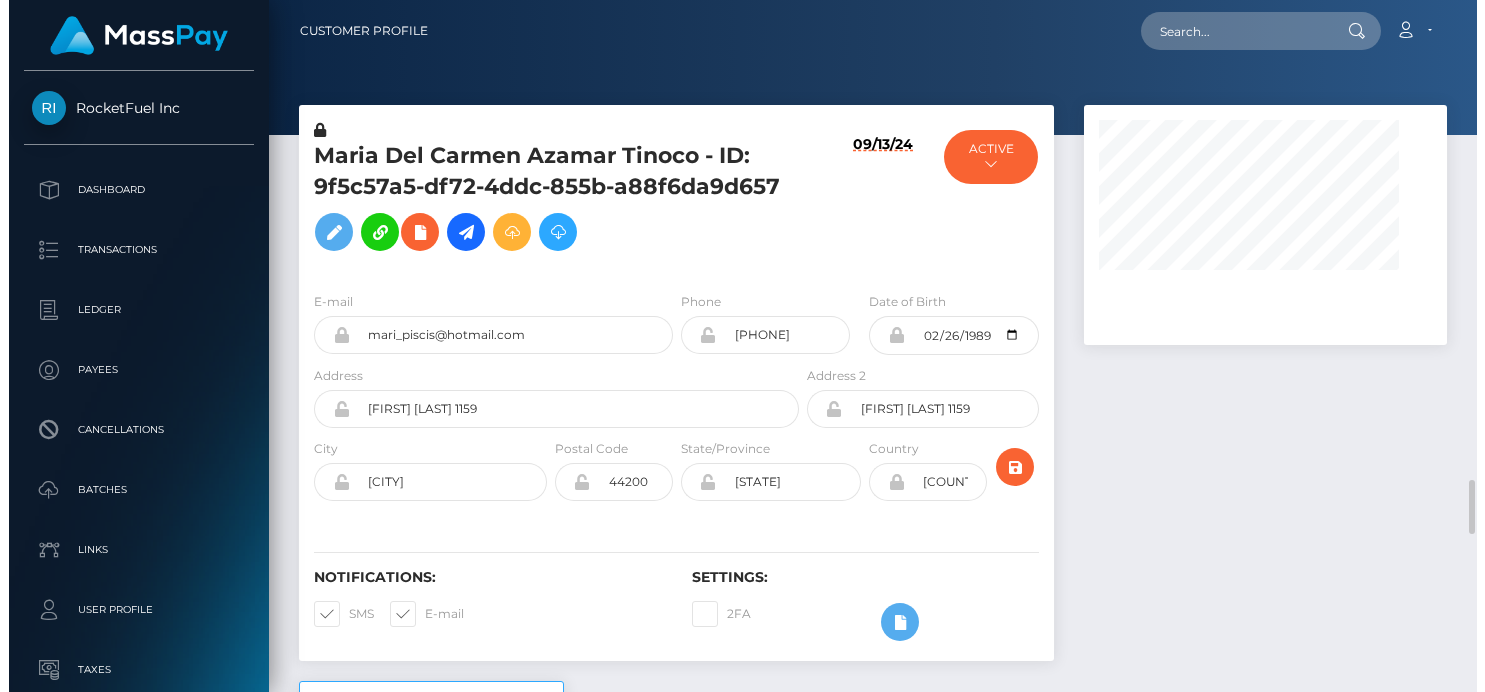 scroll, scrollTop: 0, scrollLeft: 0, axis: both 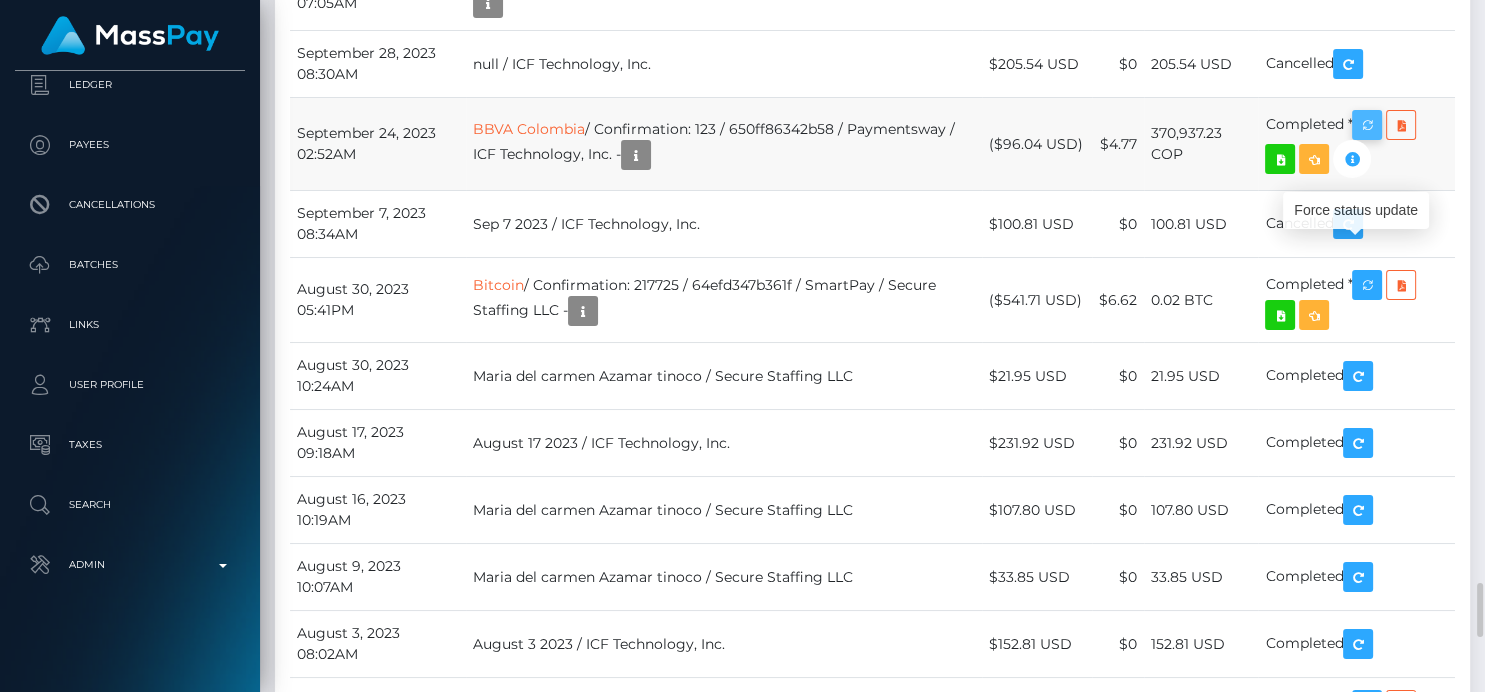 click at bounding box center (1367, 125) 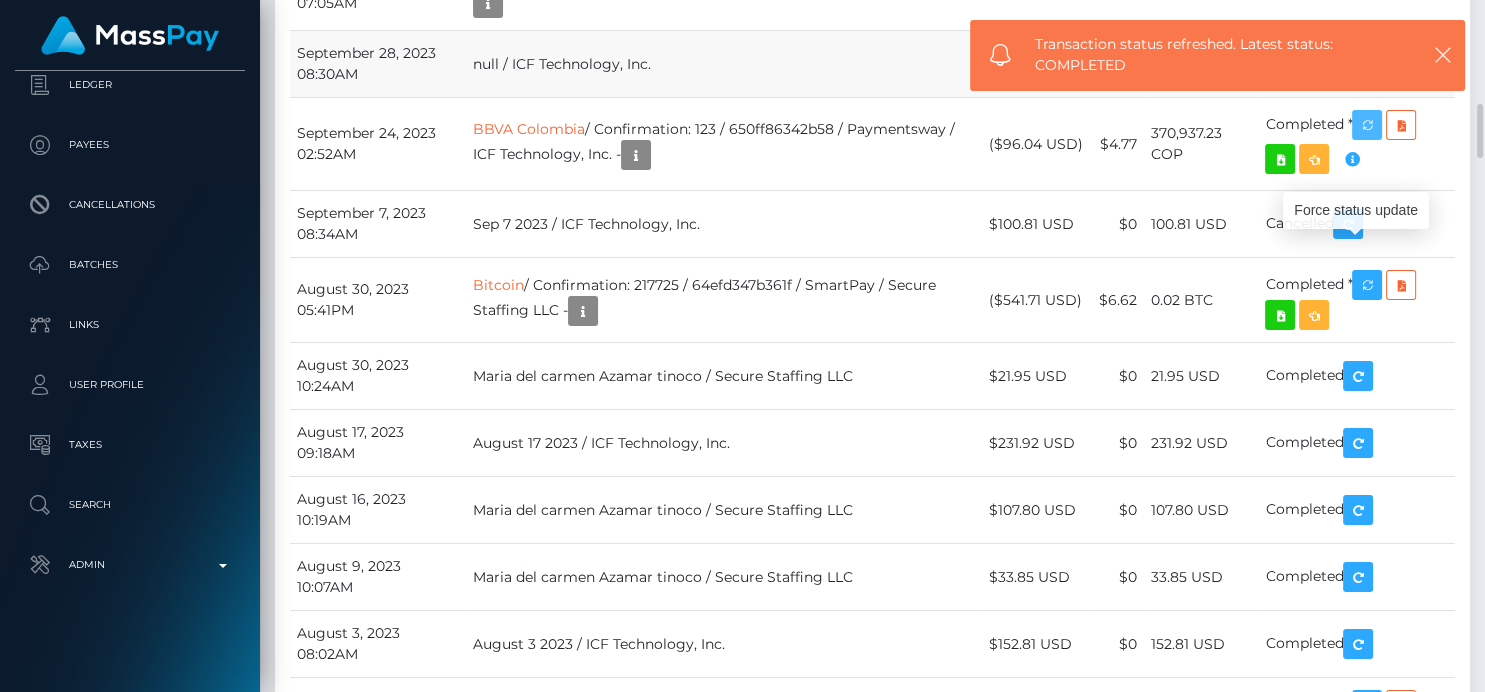 scroll, scrollTop: 240, scrollLeft: 368, axis: both 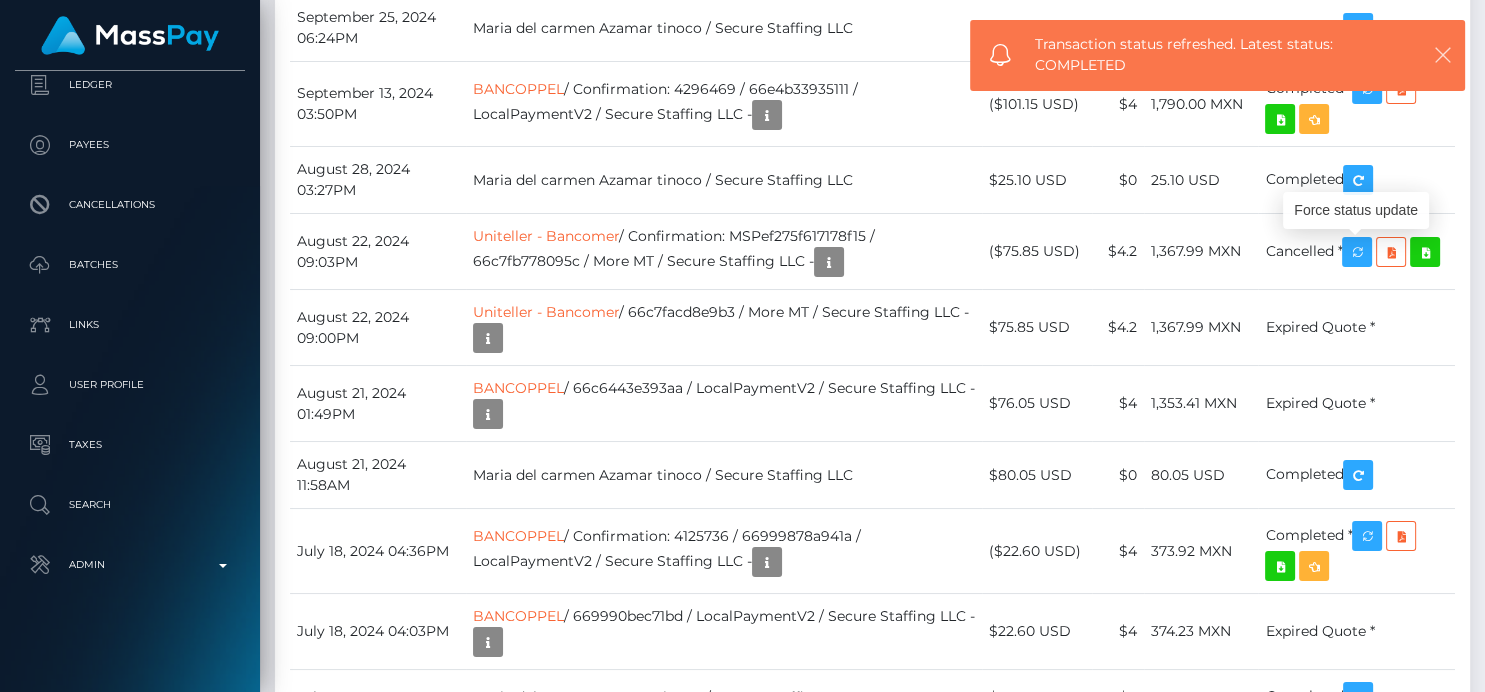 click at bounding box center (1443, 55) 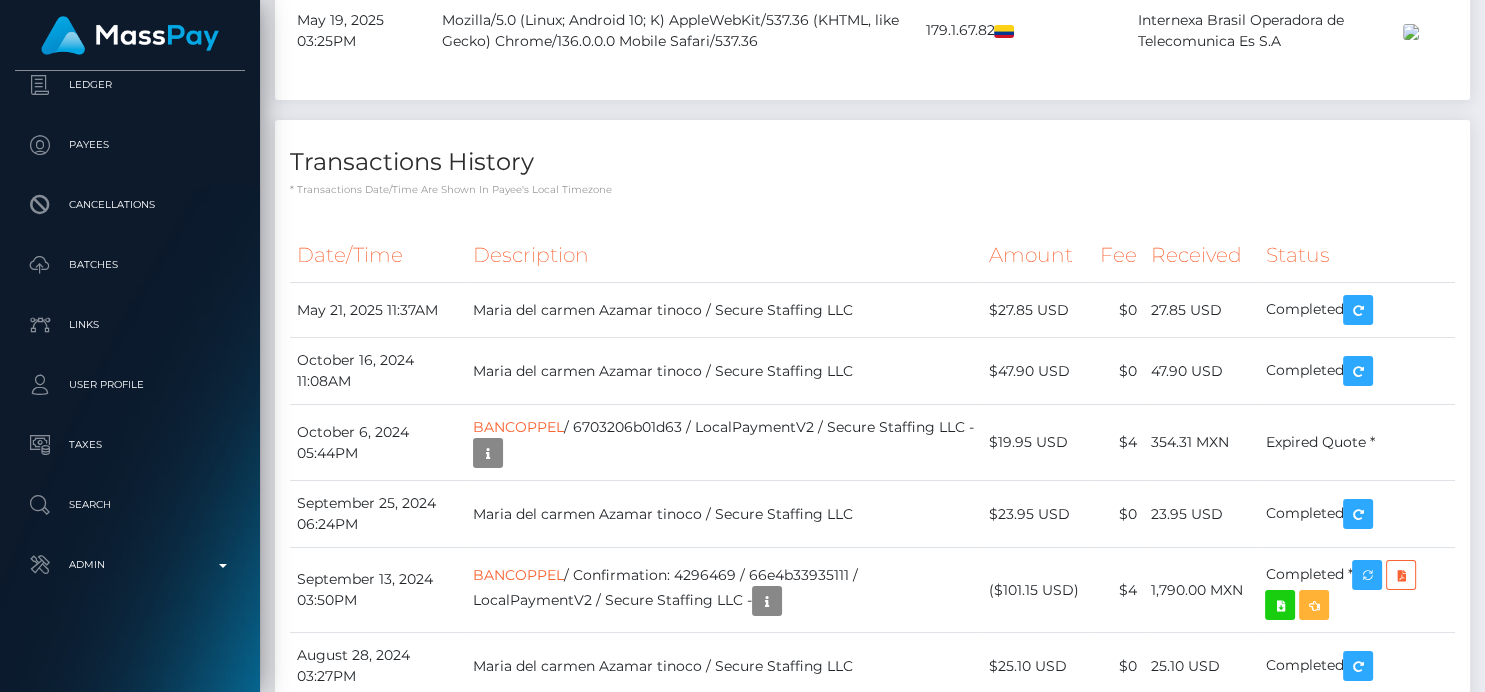scroll, scrollTop: 0, scrollLeft: 0, axis: both 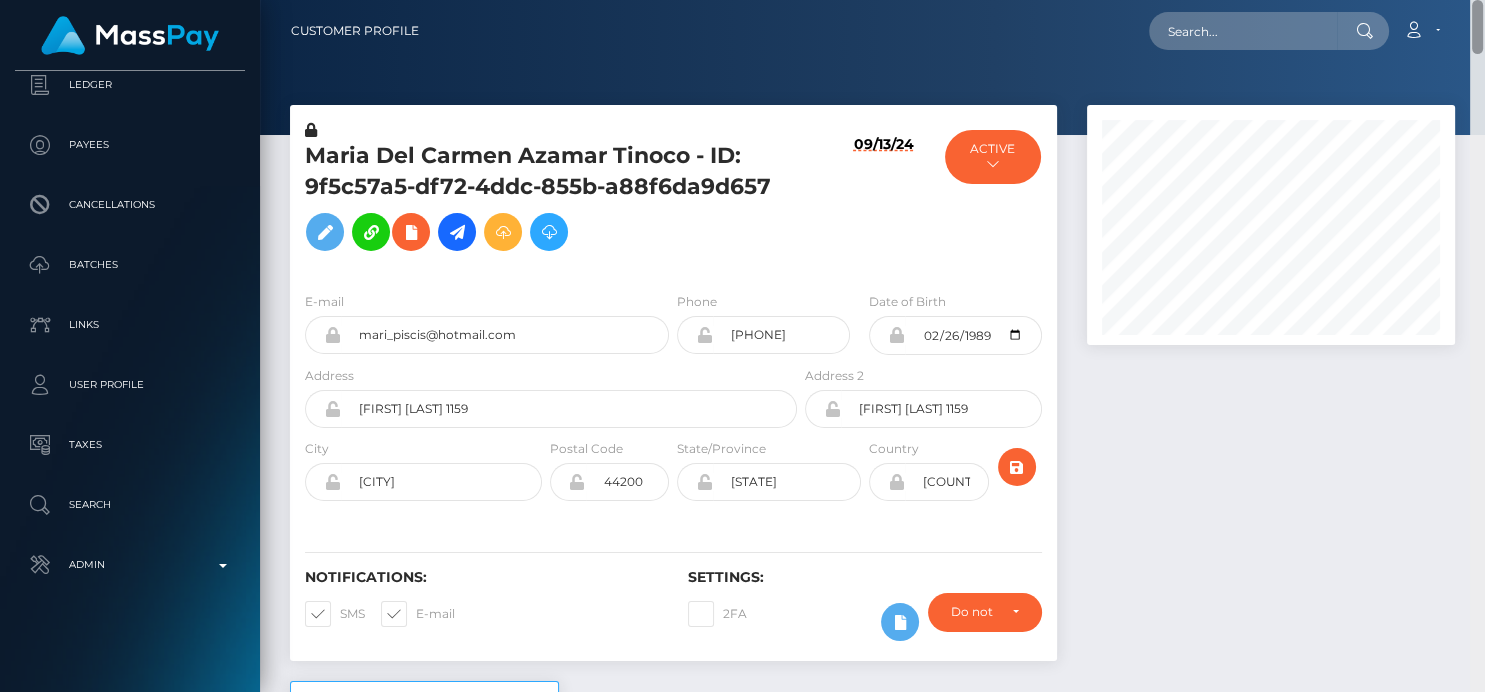 drag, startPoint x: 1477, startPoint y: 436, endPoint x: 1359, endPoint y: 84, distance: 371.25192 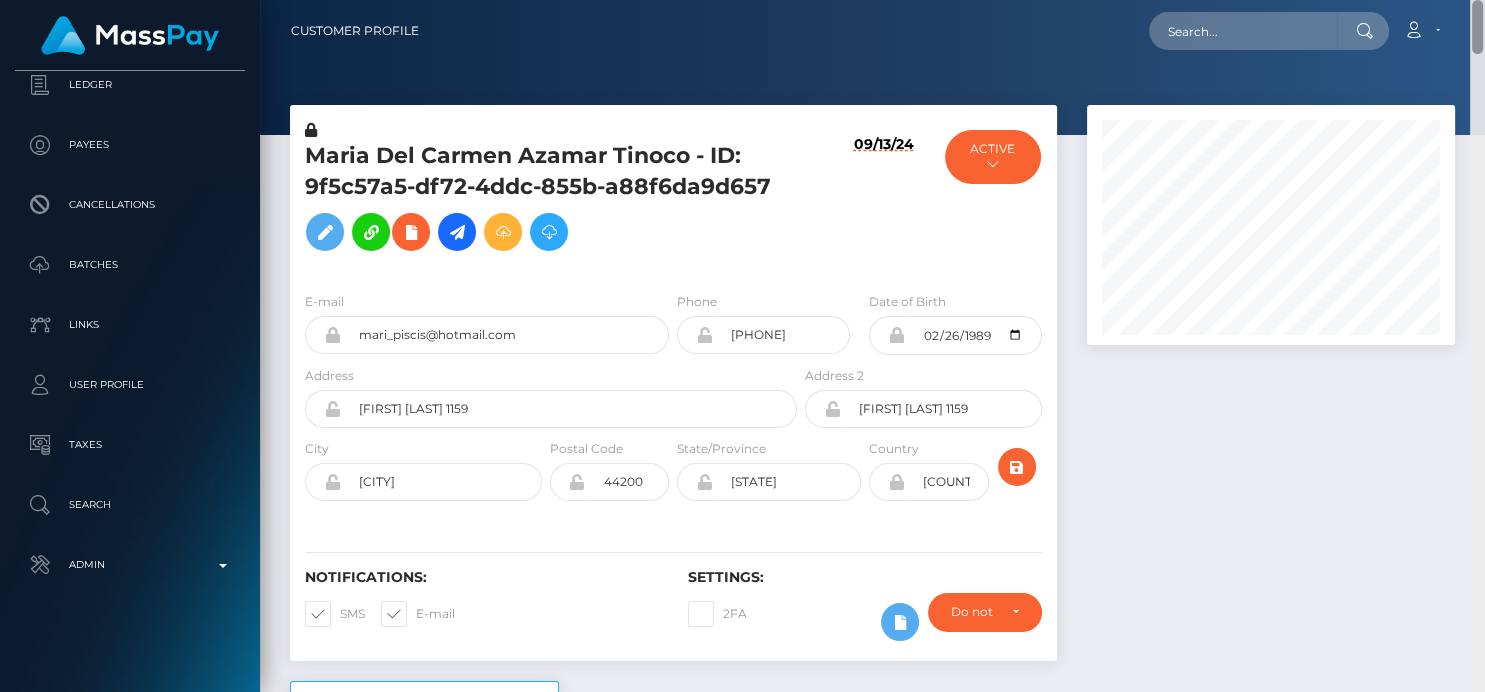 click on "RocketFuel Inc
Dashboard
Transactions
Ledger
Payees
Cancellations" at bounding box center [742, 346] 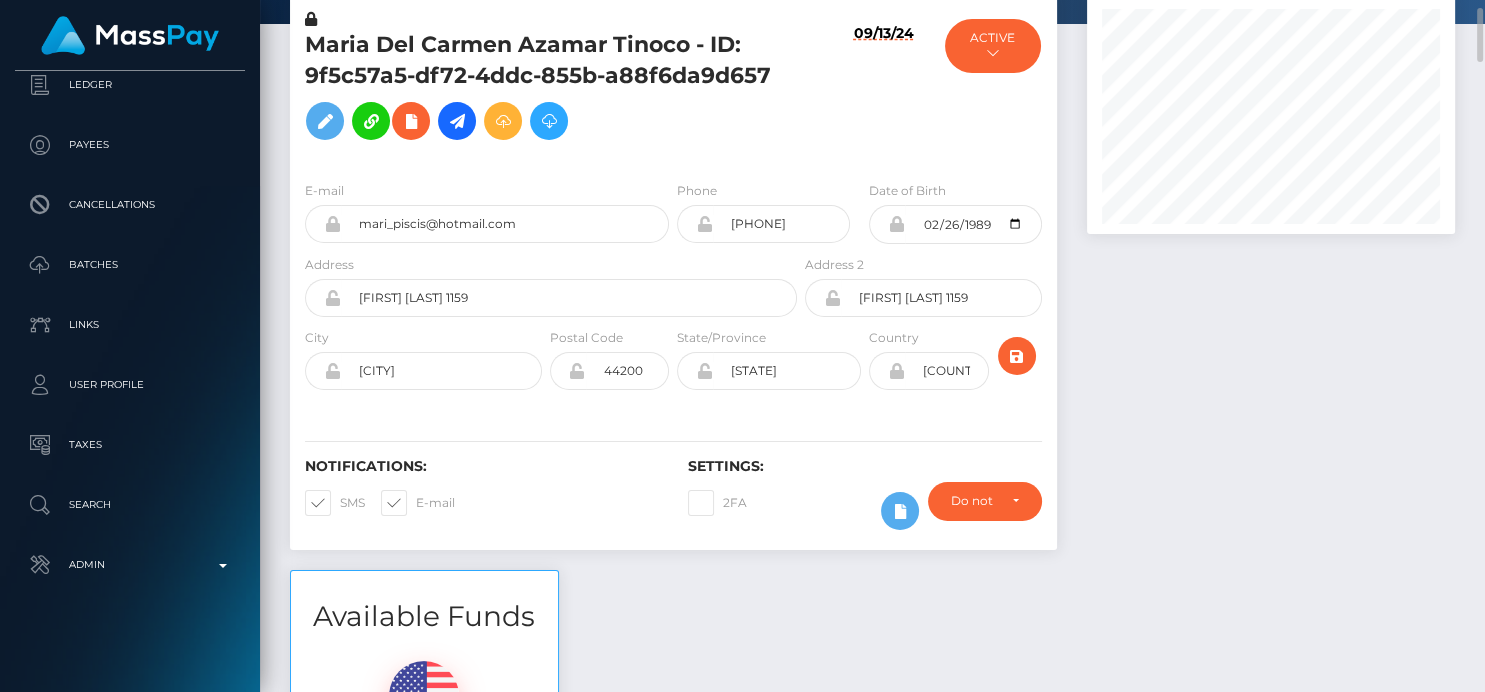 scroll, scrollTop: 0, scrollLeft: 0, axis: both 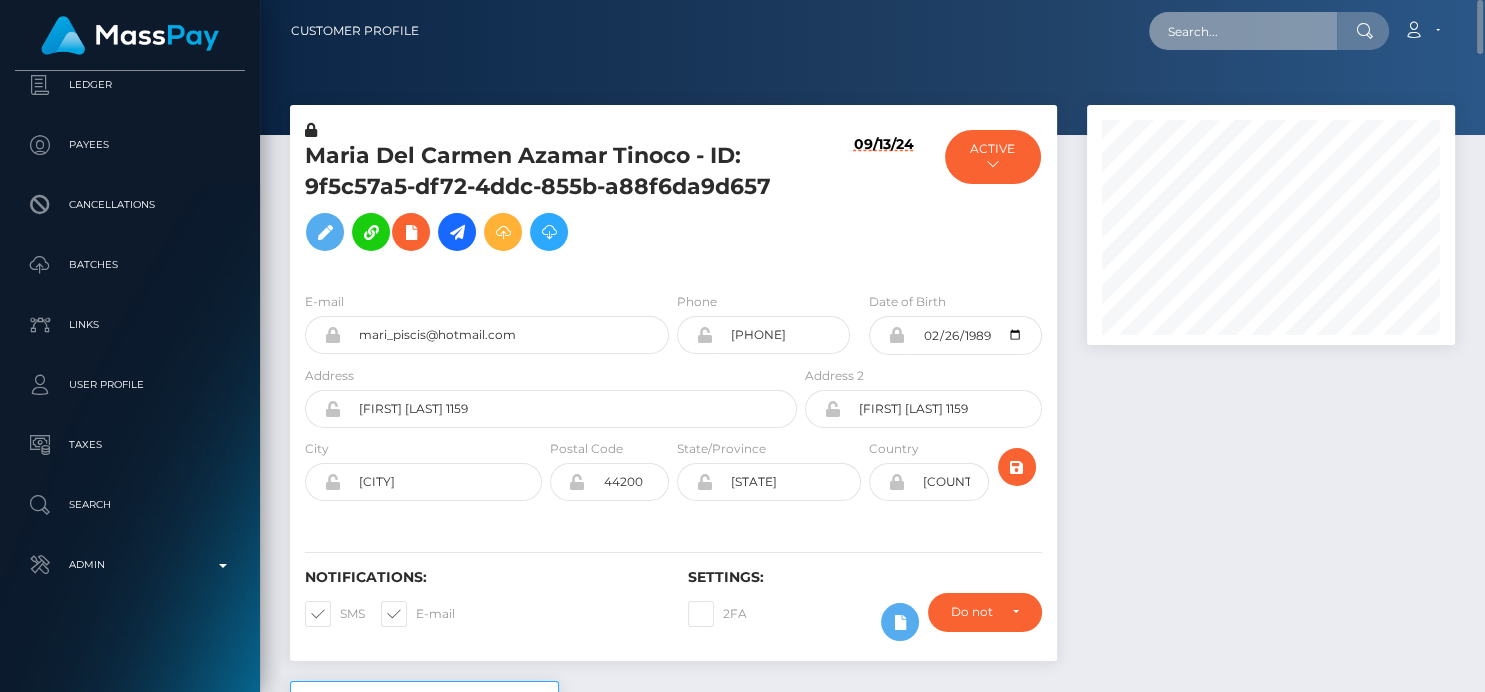 click at bounding box center (1243, 31) 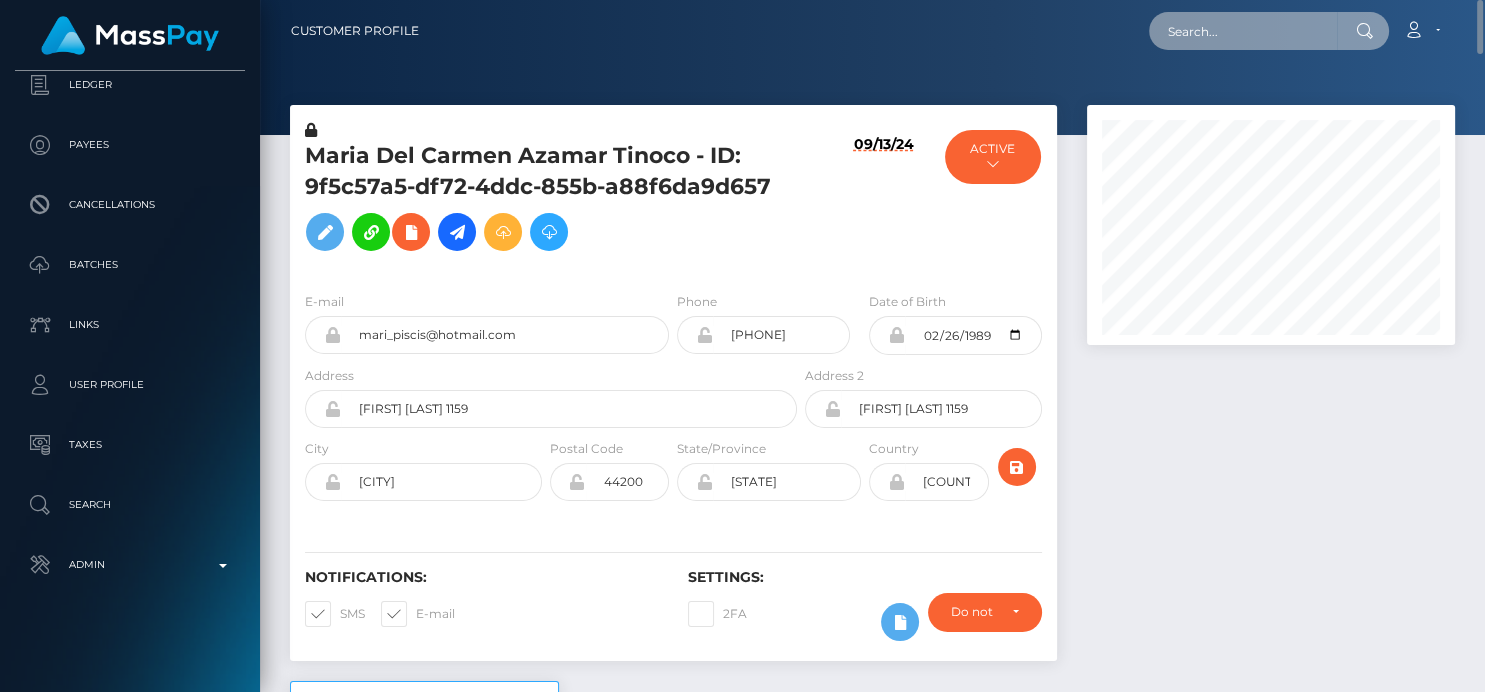 paste on "pradaagudelorichard@gmail.com" 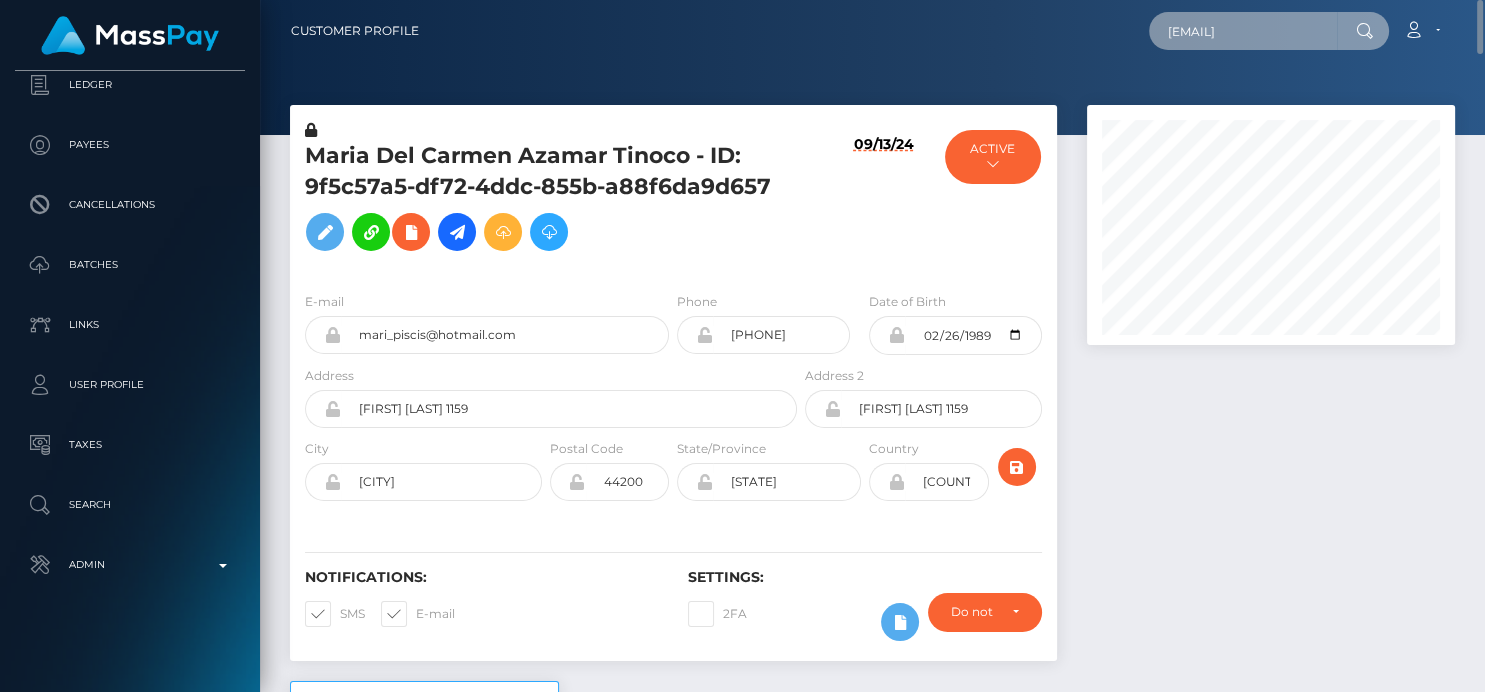 scroll, scrollTop: 0, scrollLeft: 55, axis: horizontal 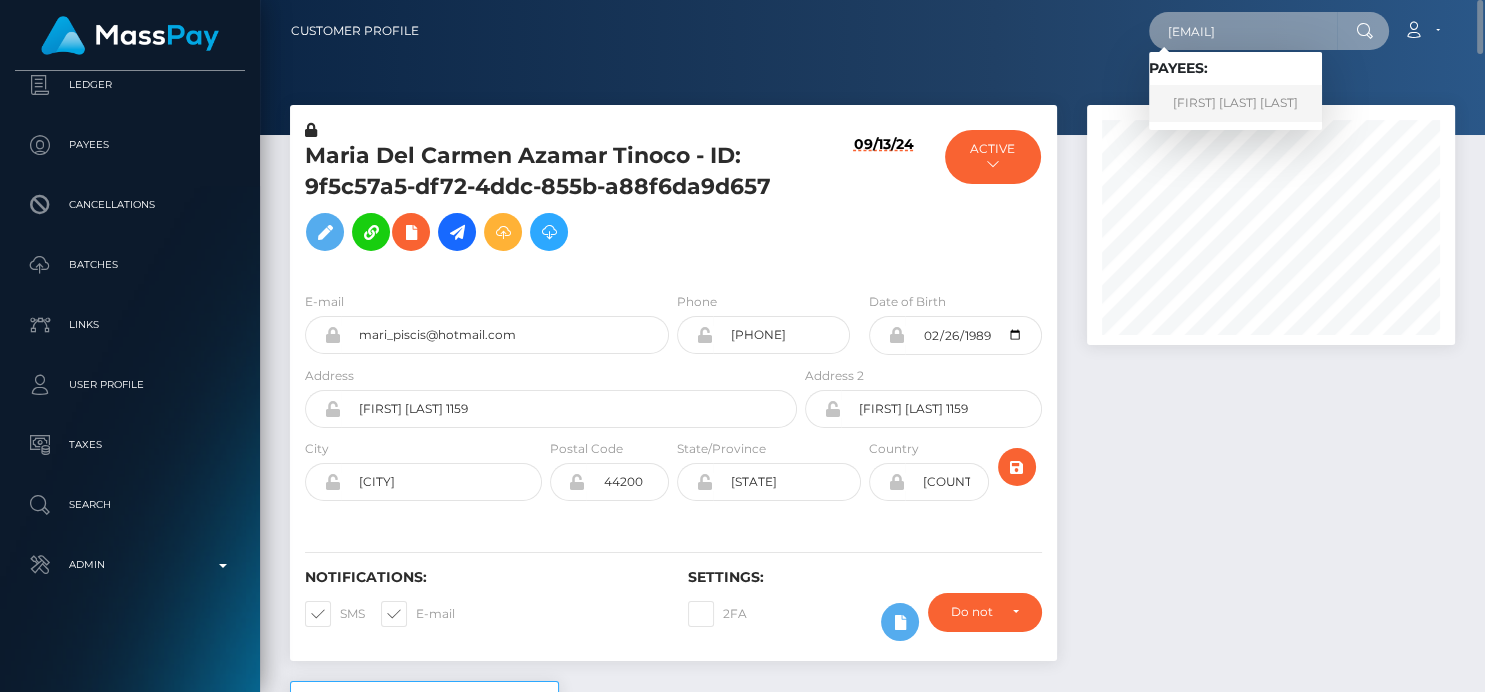 type on "pradaagudelorichard@gmail.com" 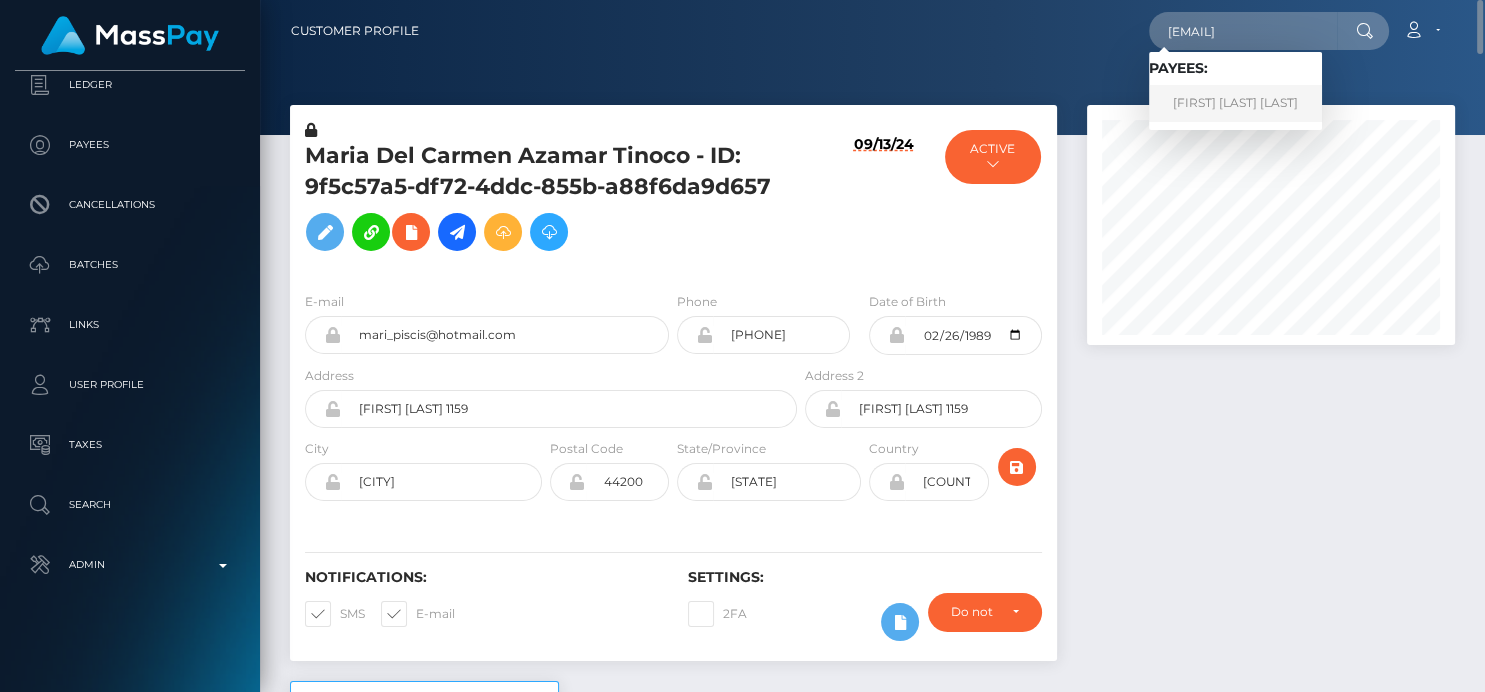 scroll, scrollTop: 0, scrollLeft: 0, axis: both 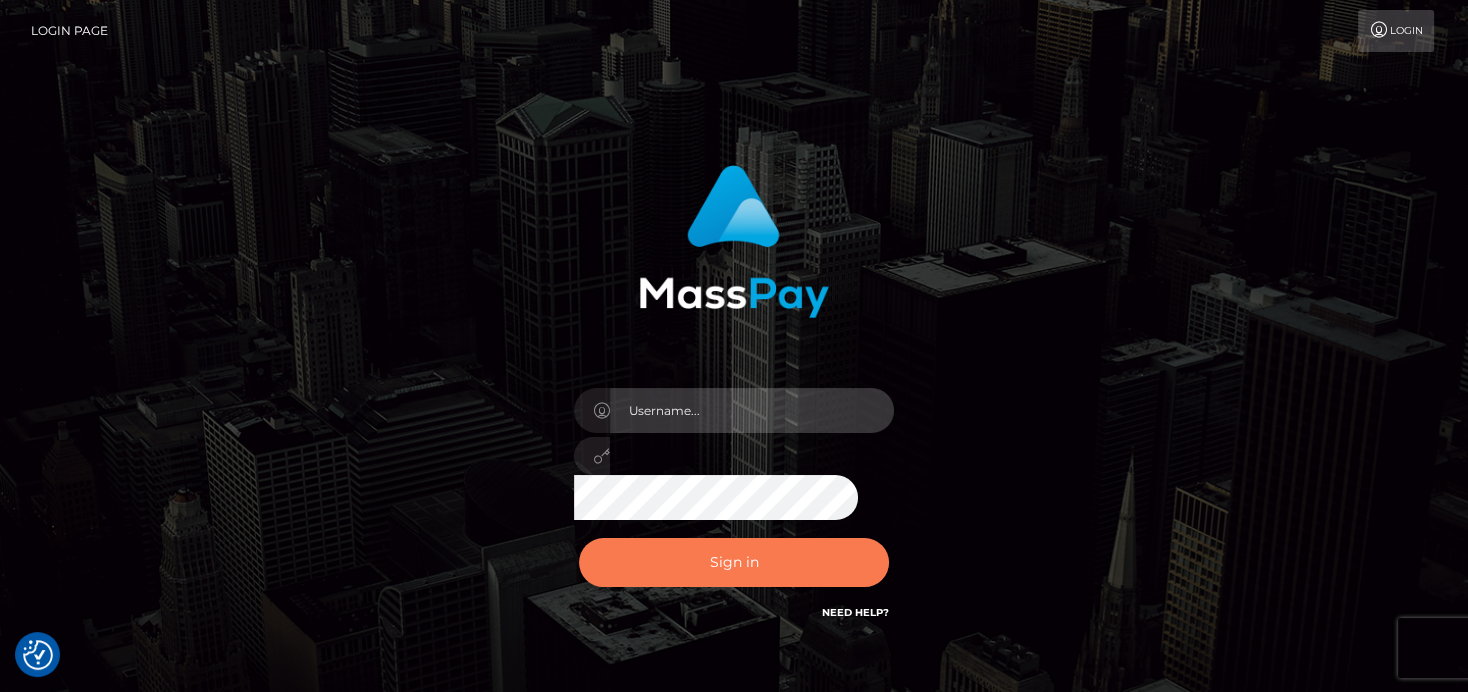 type on "denise" 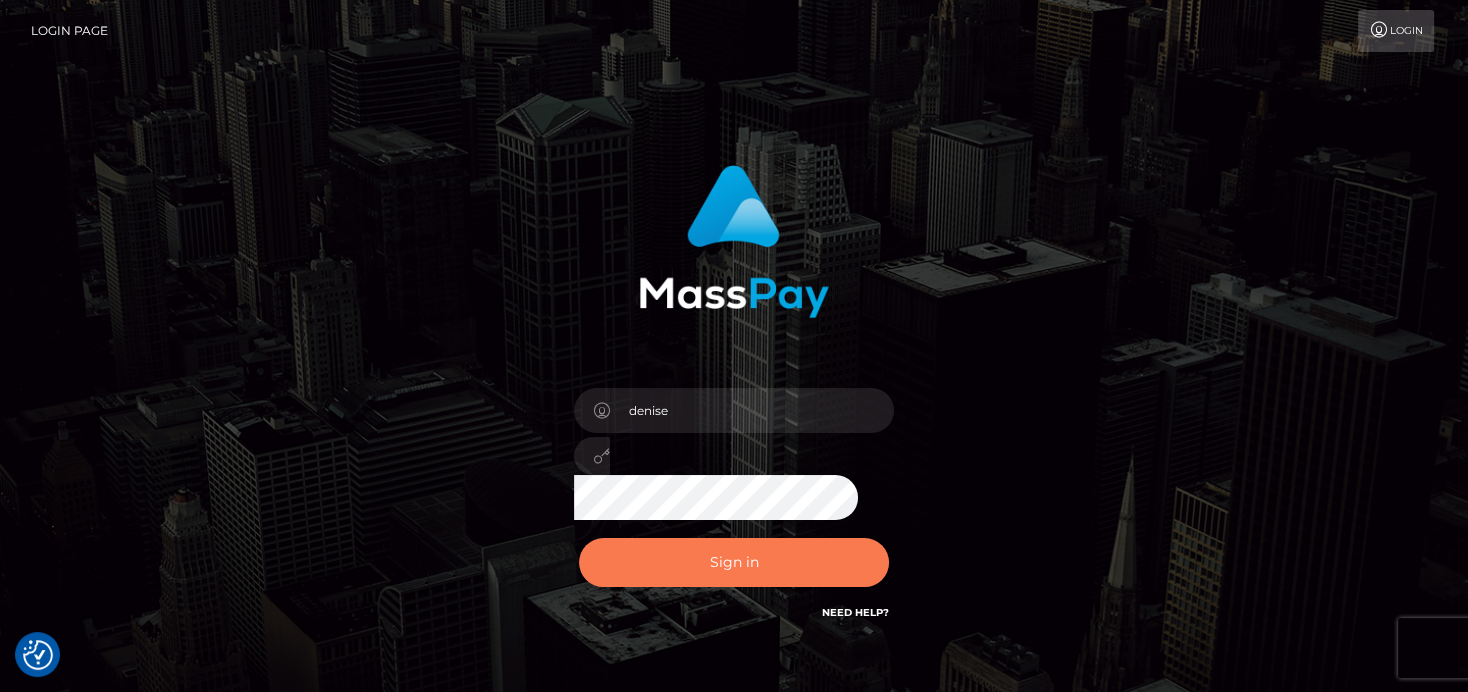 click on "Sign in" at bounding box center [734, 562] 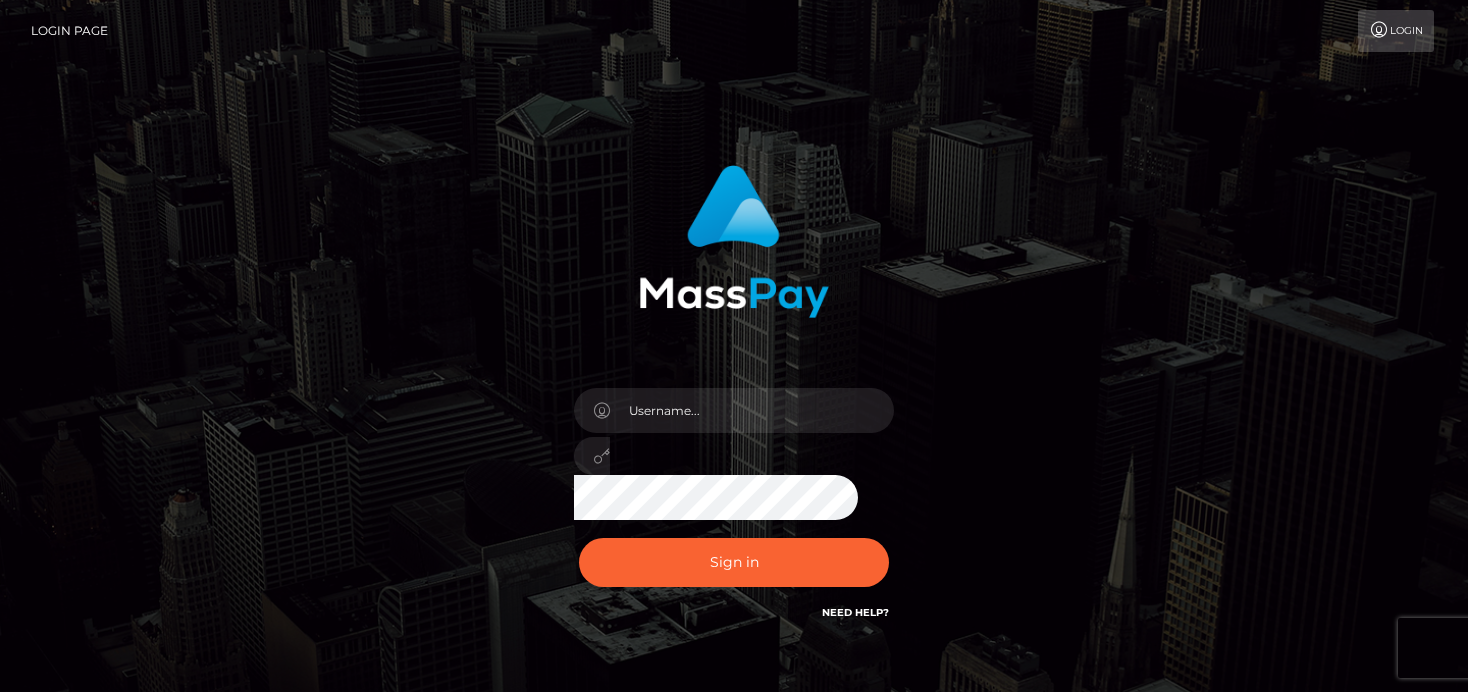 scroll, scrollTop: 0, scrollLeft: 0, axis: both 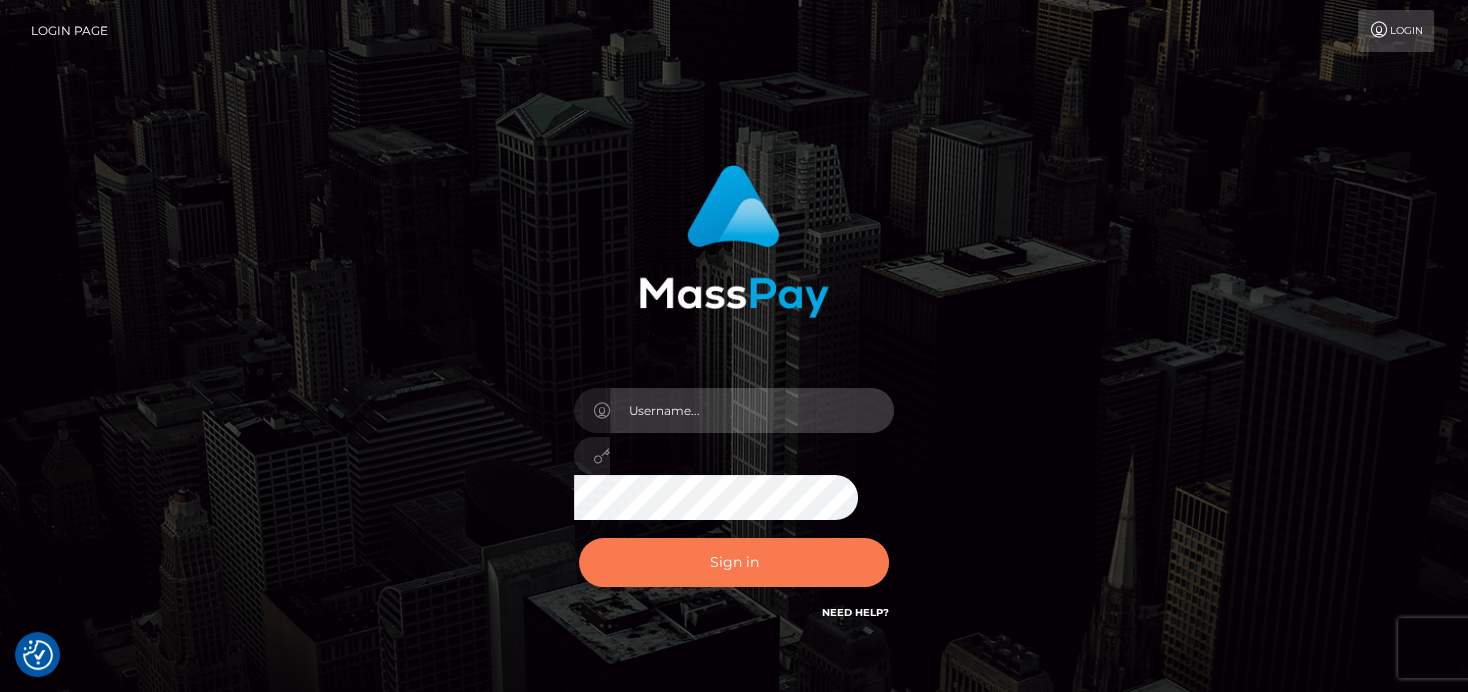 type on "denise" 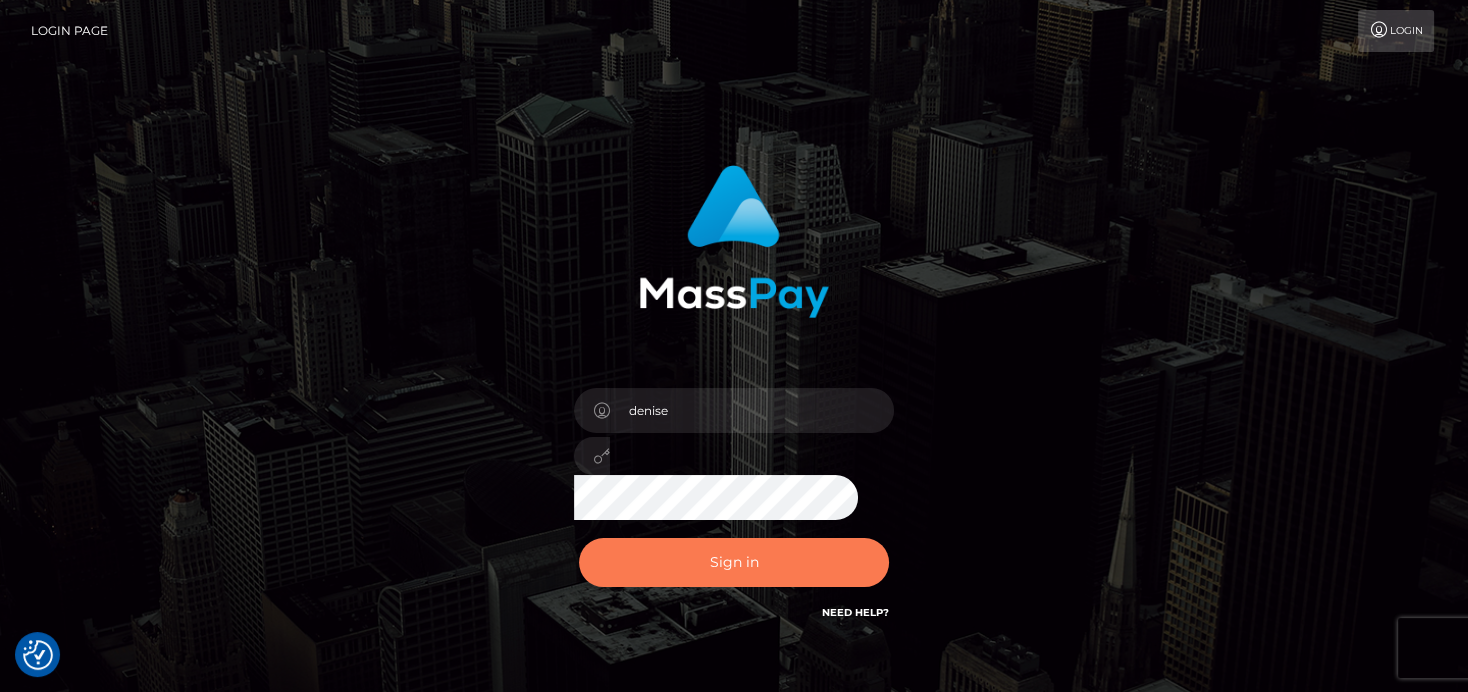 click on "Sign in" at bounding box center (734, 562) 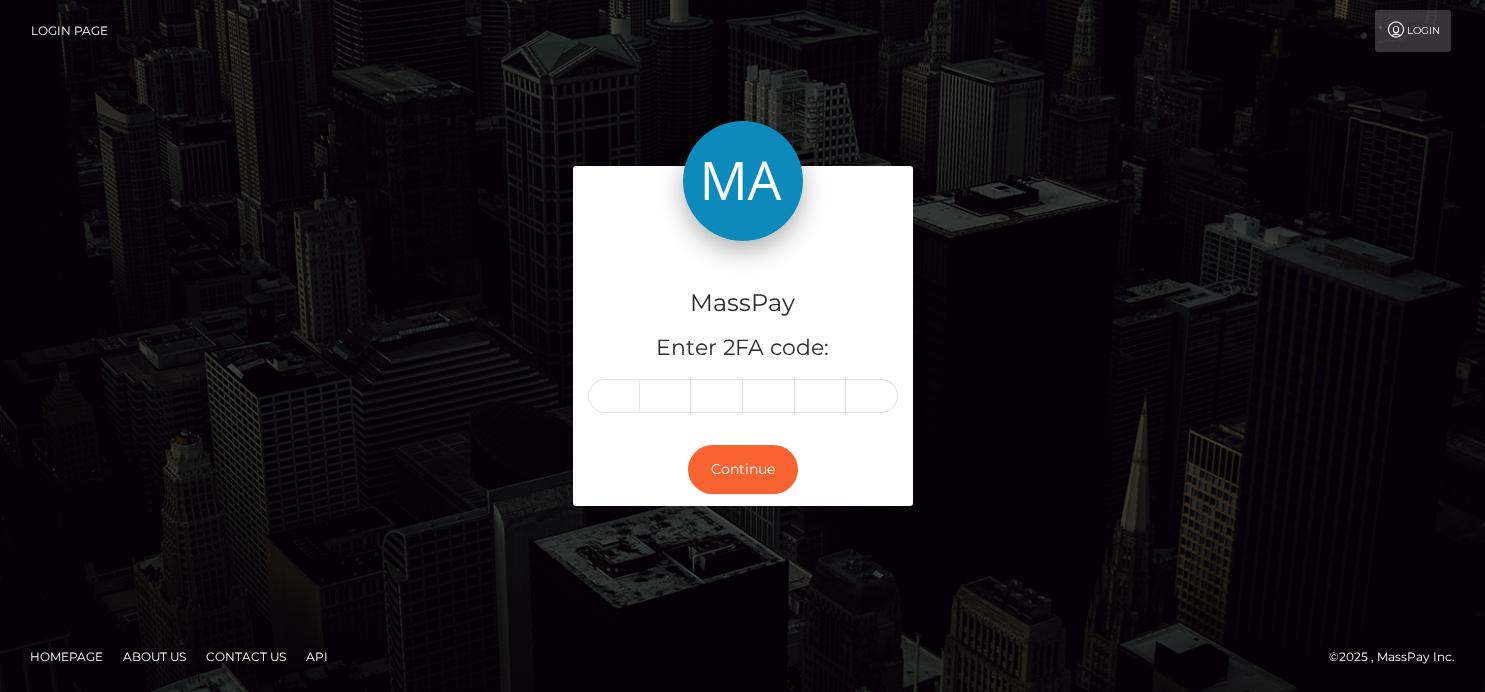 scroll, scrollTop: 0, scrollLeft: 0, axis: both 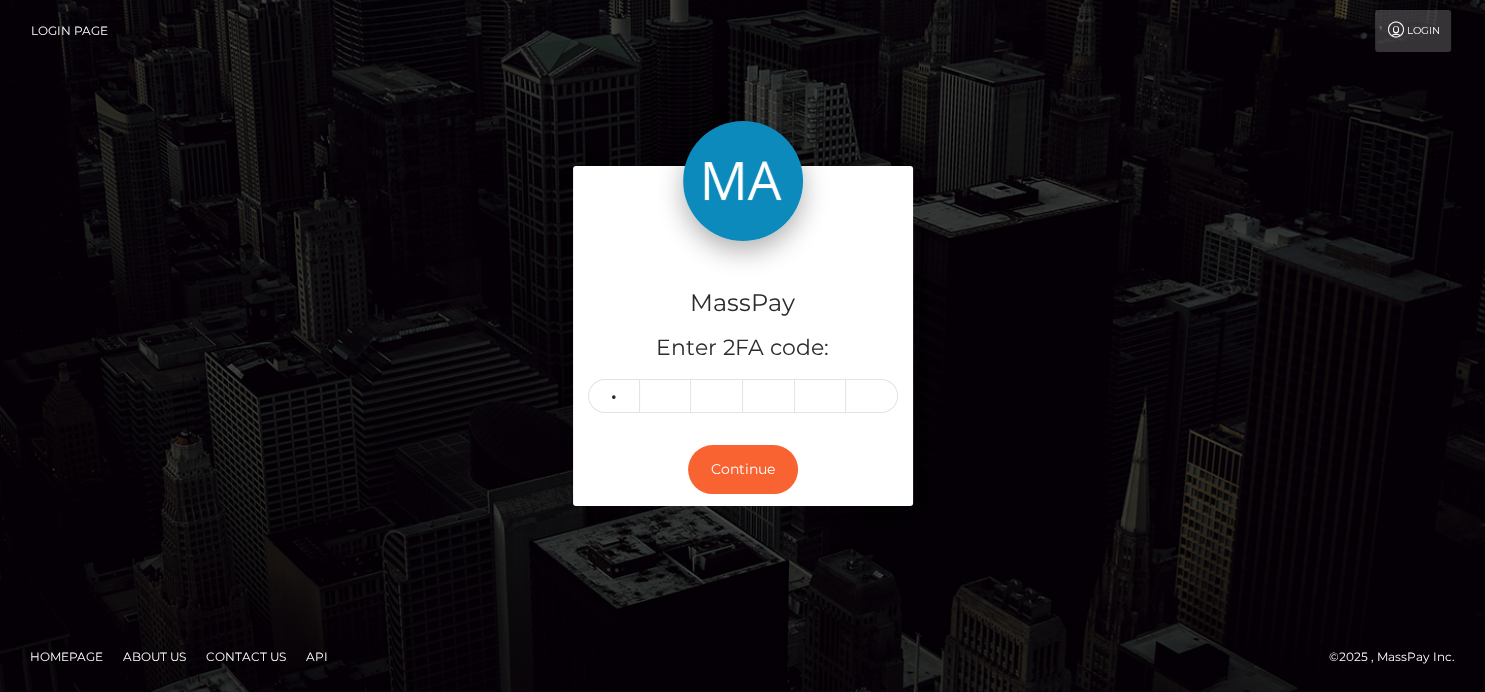 type on "4" 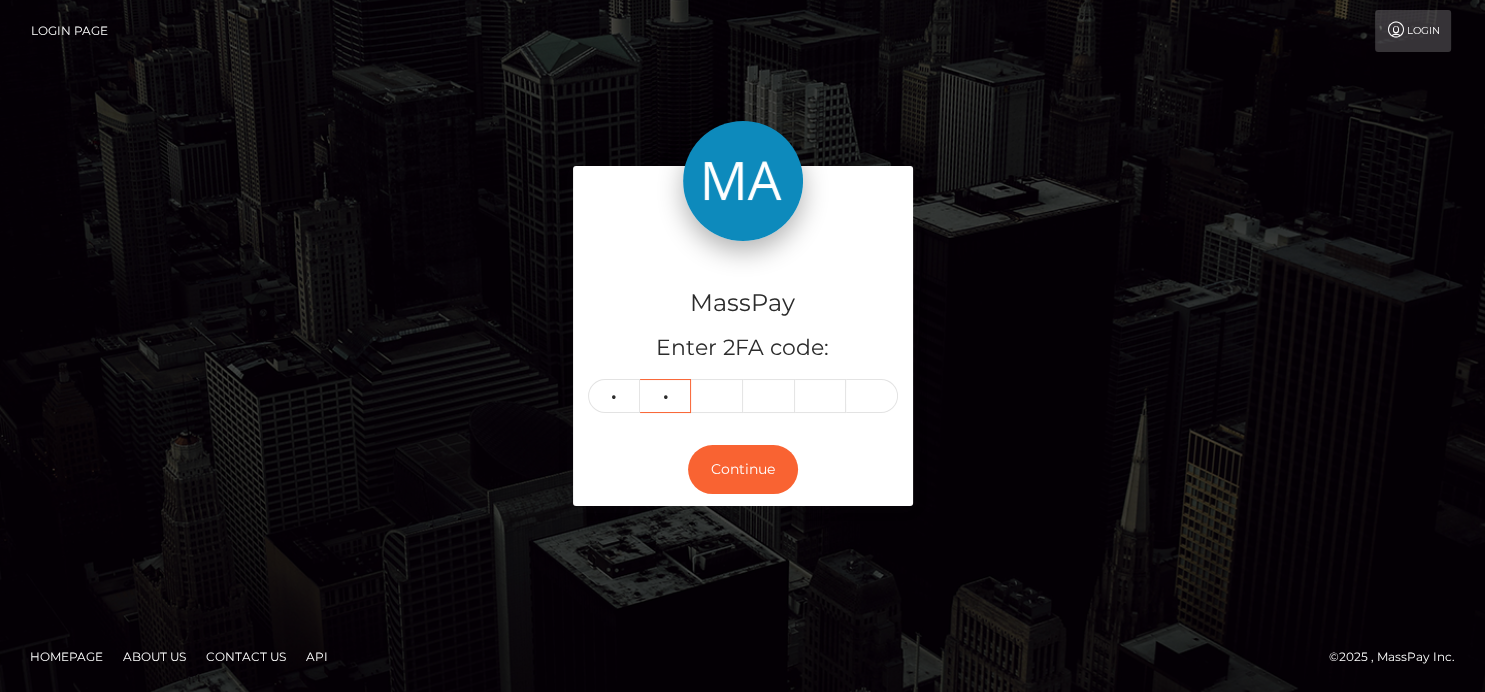 type on "7" 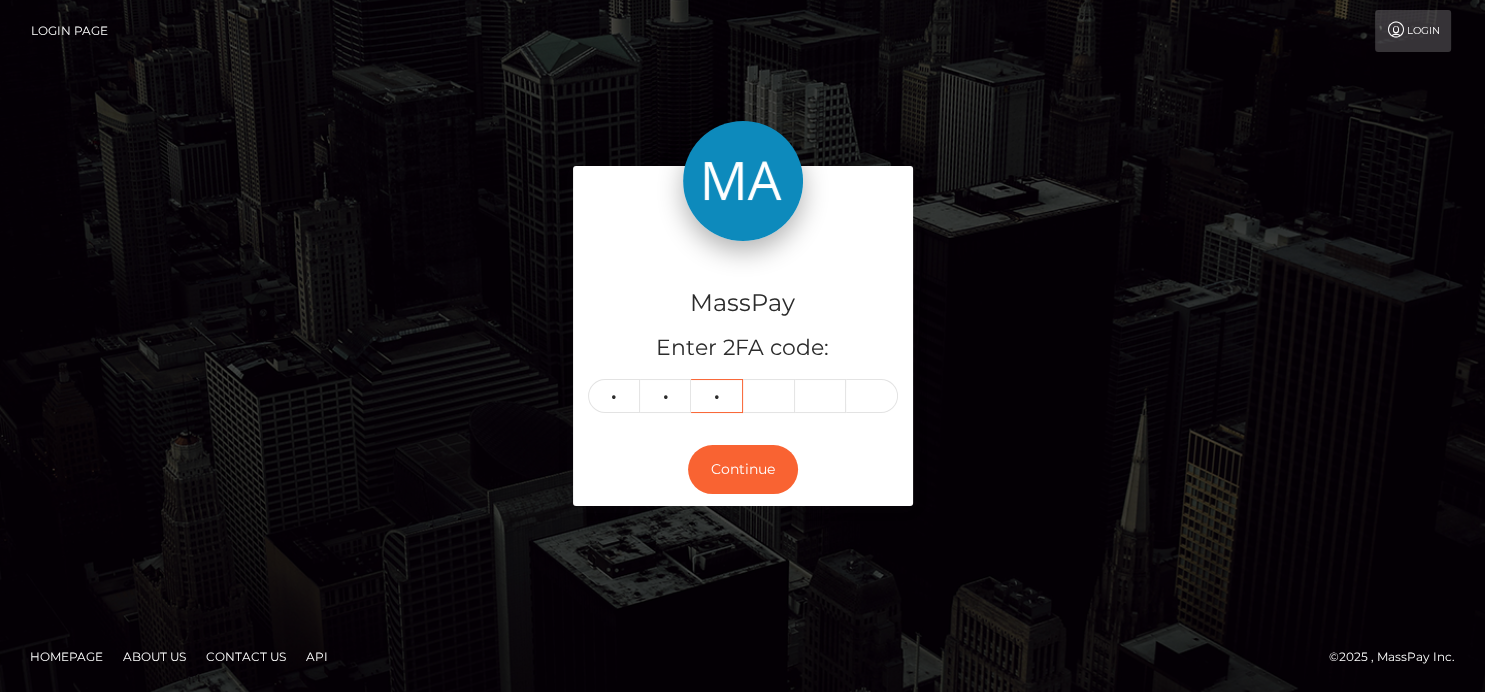 type on "5" 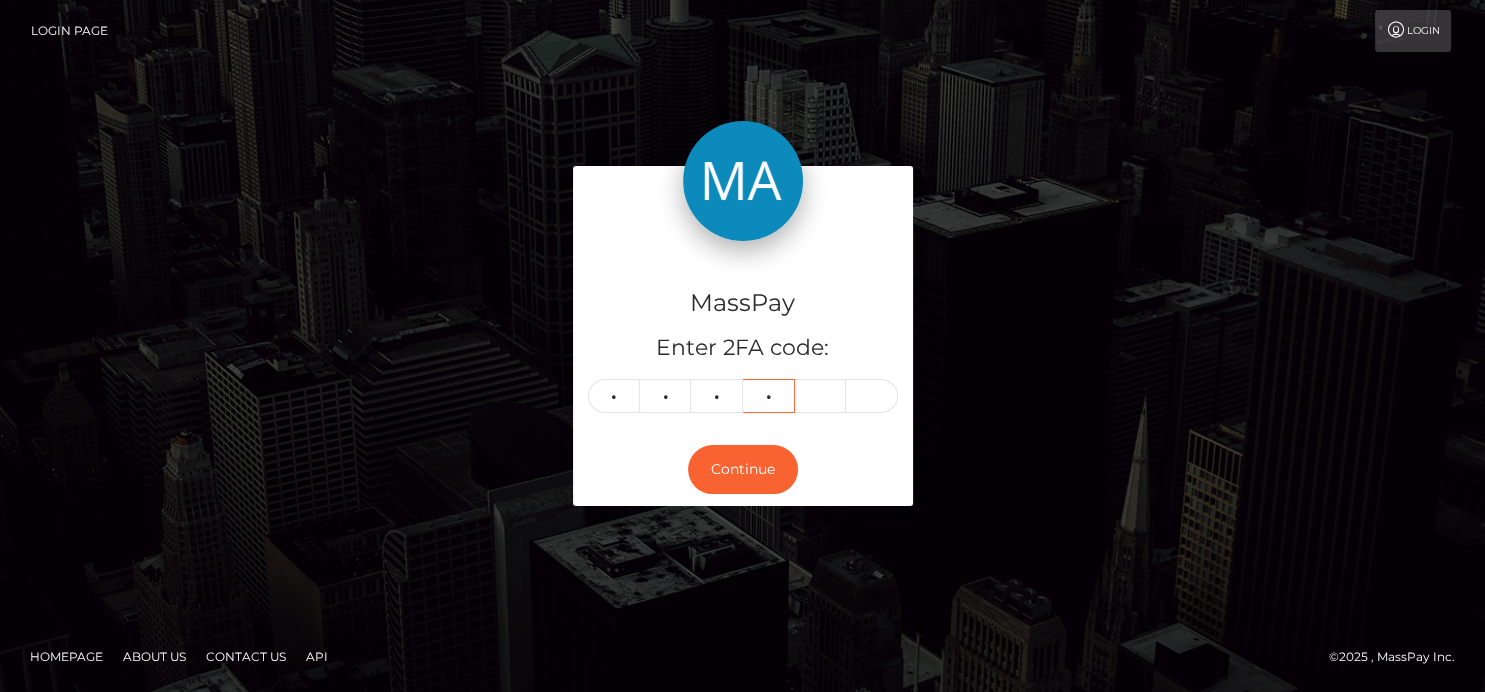 type on "9" 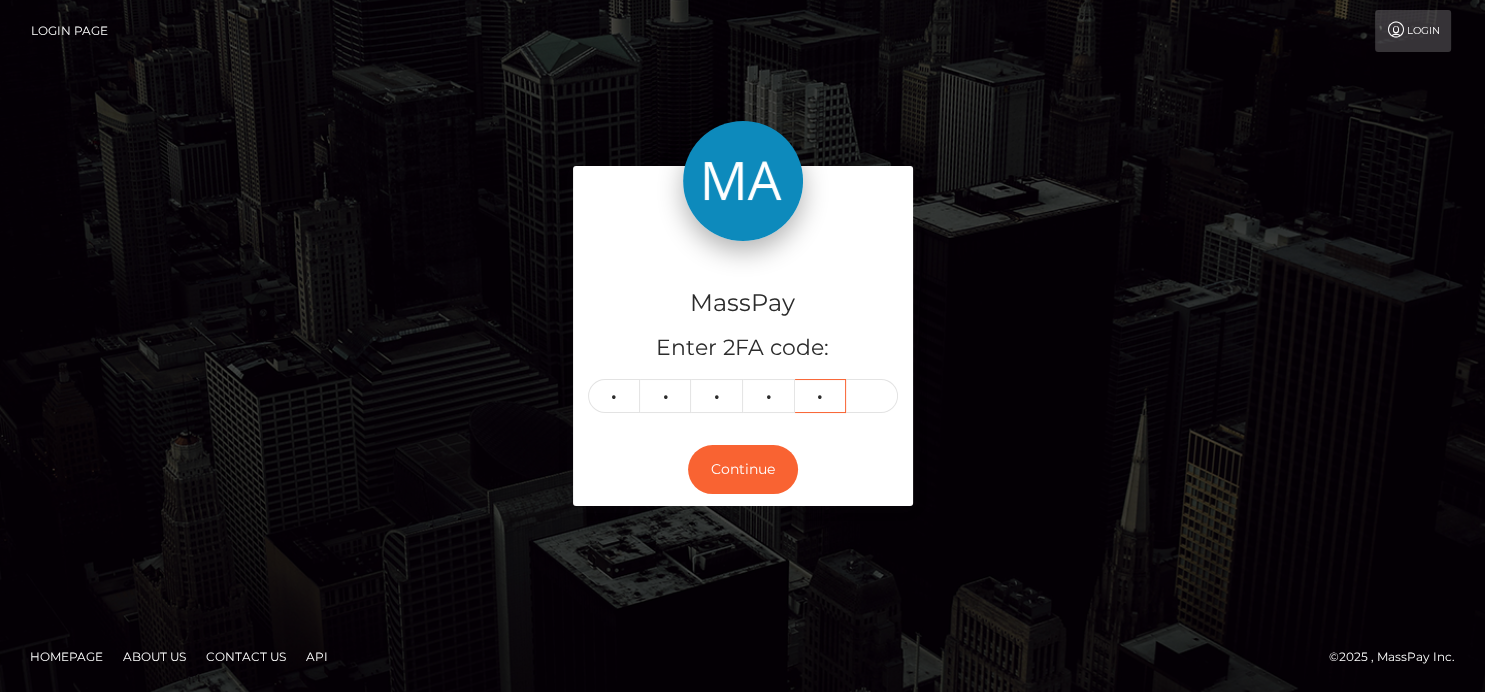 type on "1" 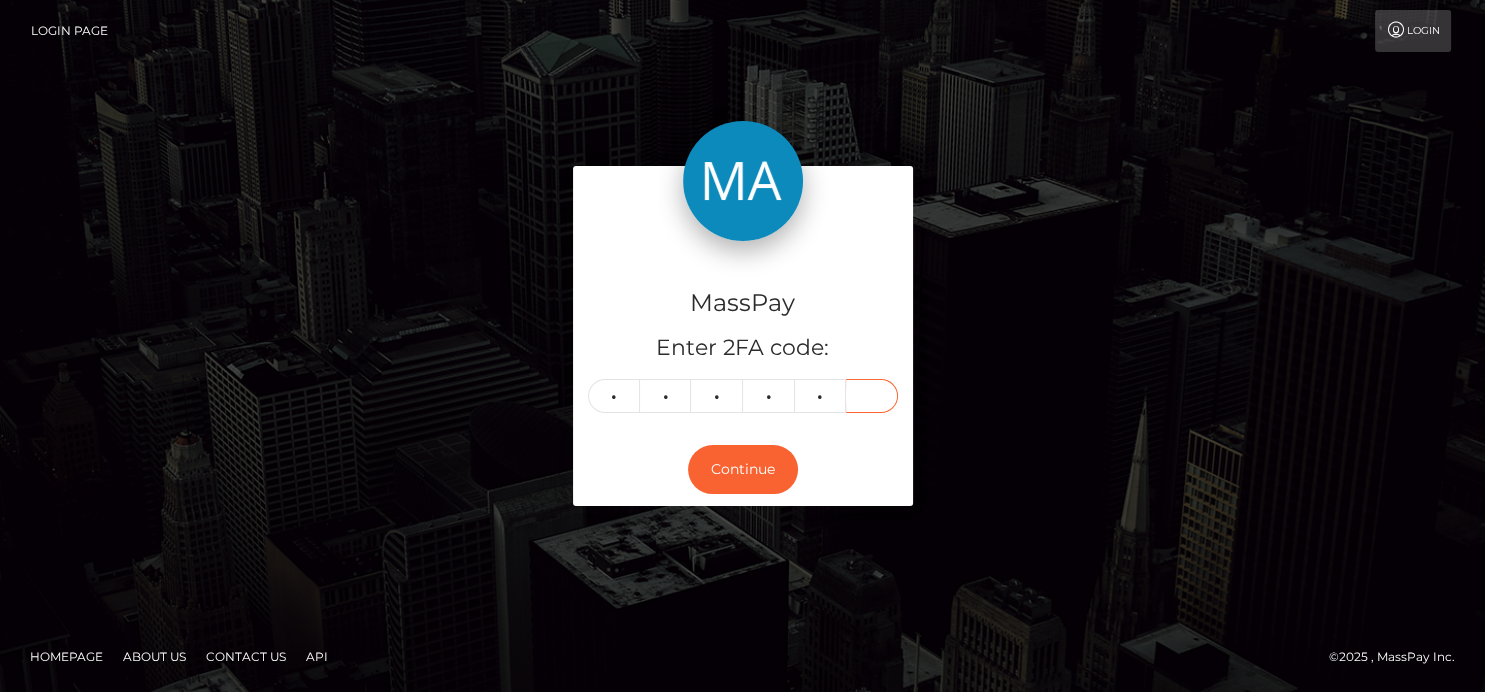 type on "9" 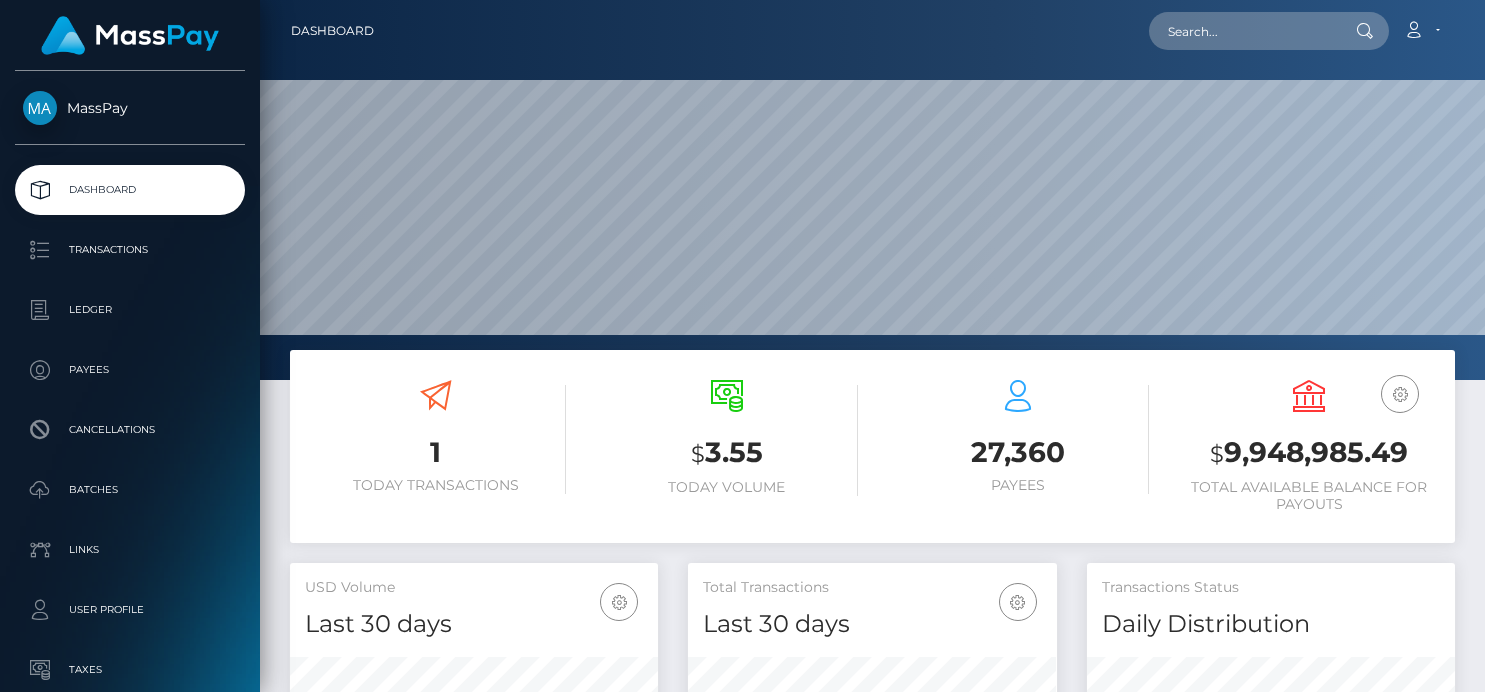 scroll, scrollTop: 0, scrollLeft: 0, axis: both 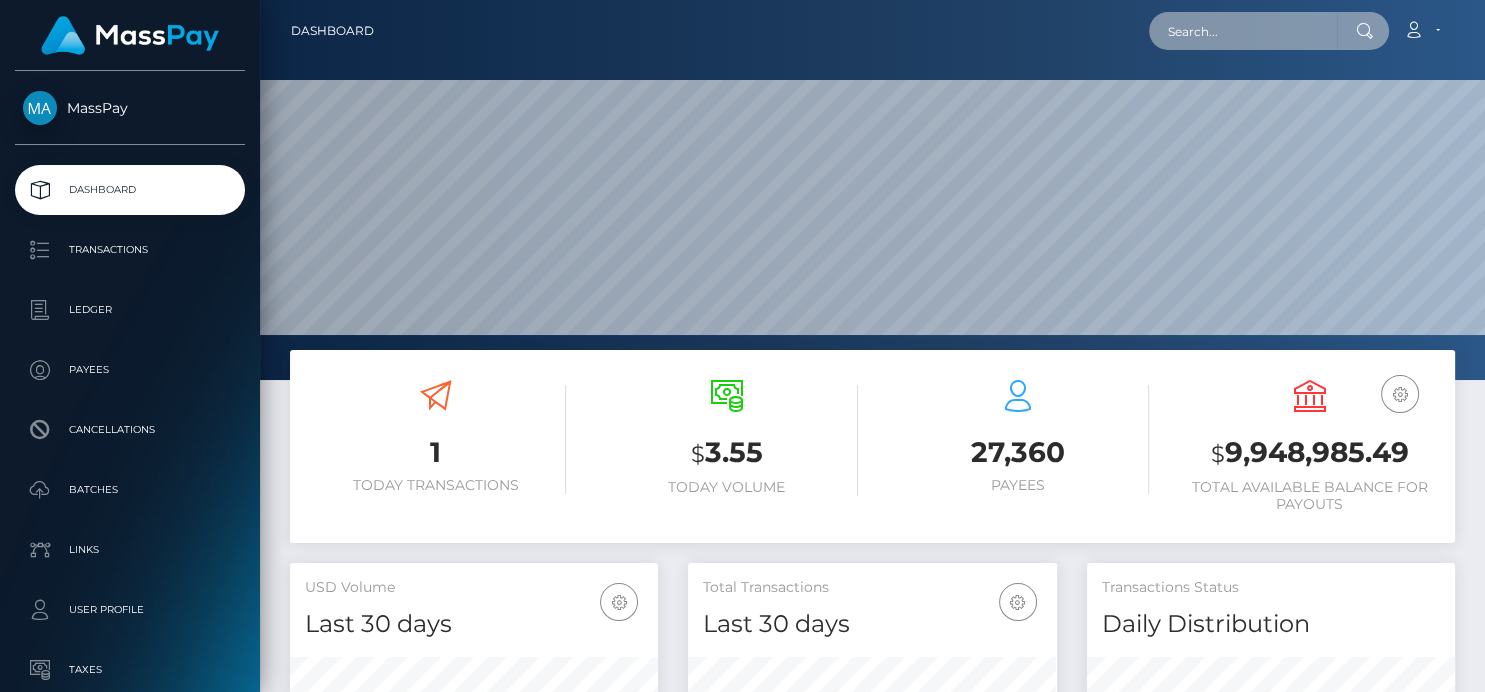 click at bounding box center [1243, 31] 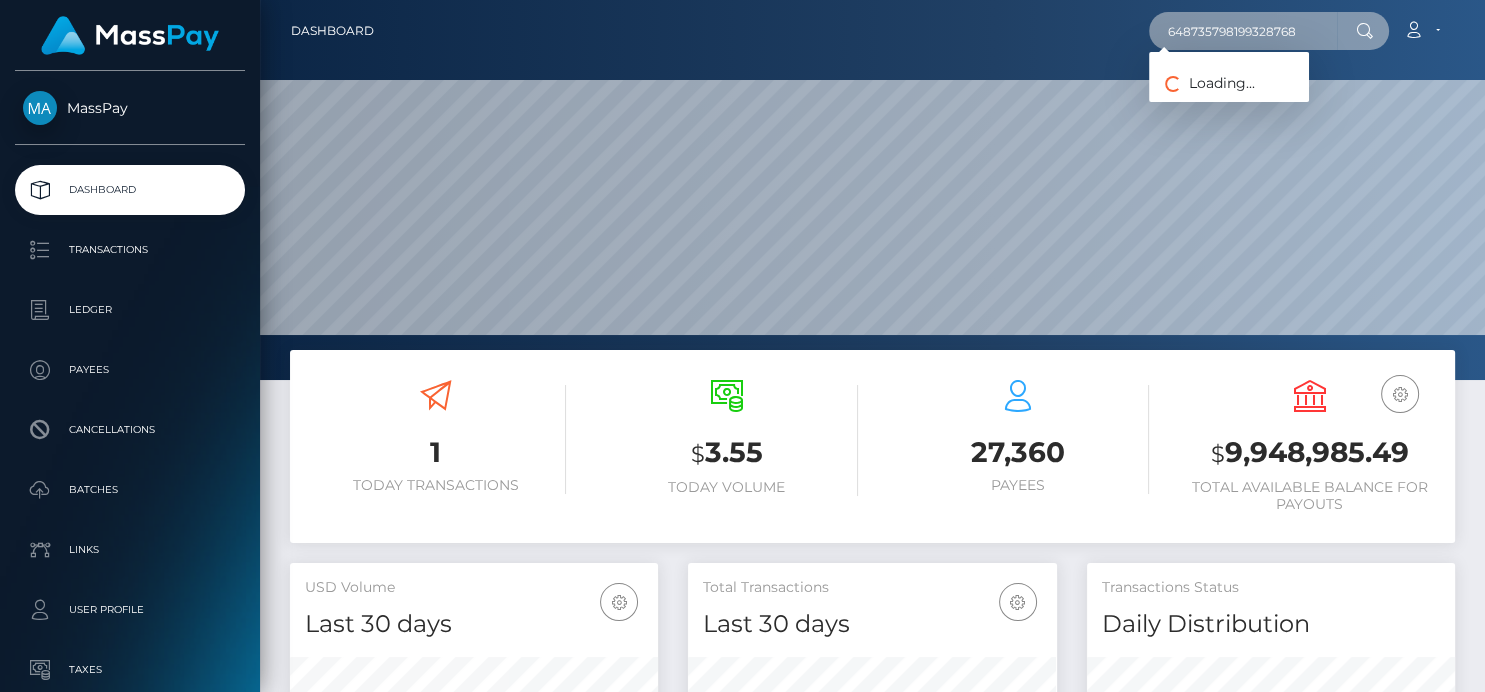 type on "648735798199328768" 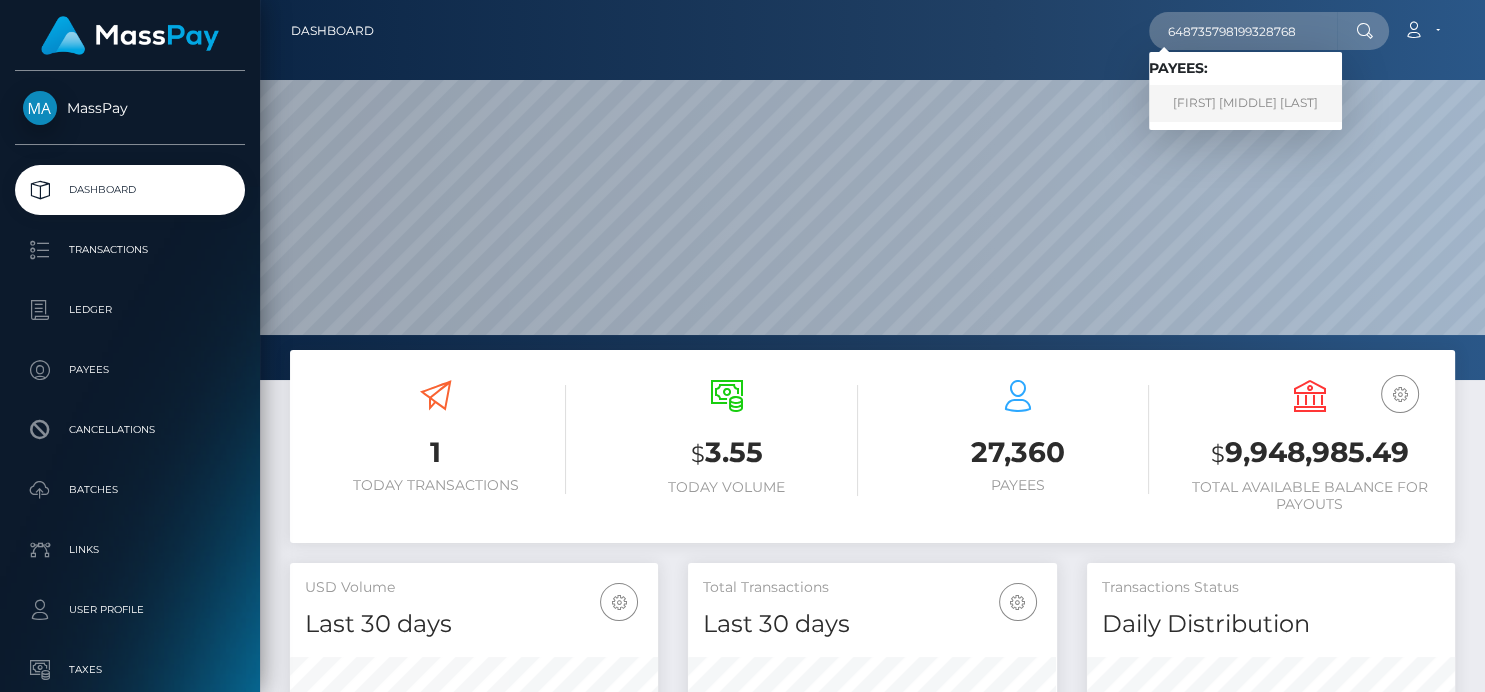 click on "BRIDGETTE DEANNA TAYLOR" at bounding box center [1245, 103] 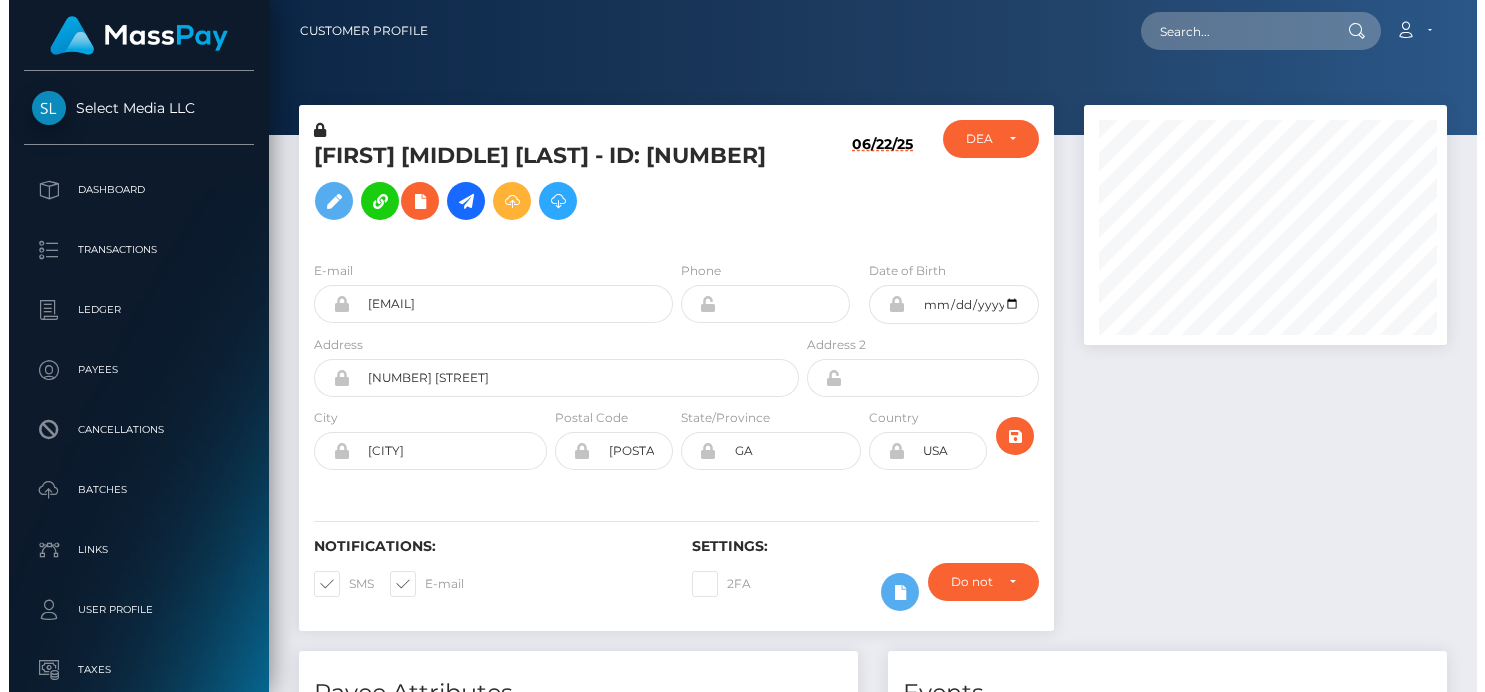 scroll, scrollTop: 0, scrollLeft: 0, axis: both 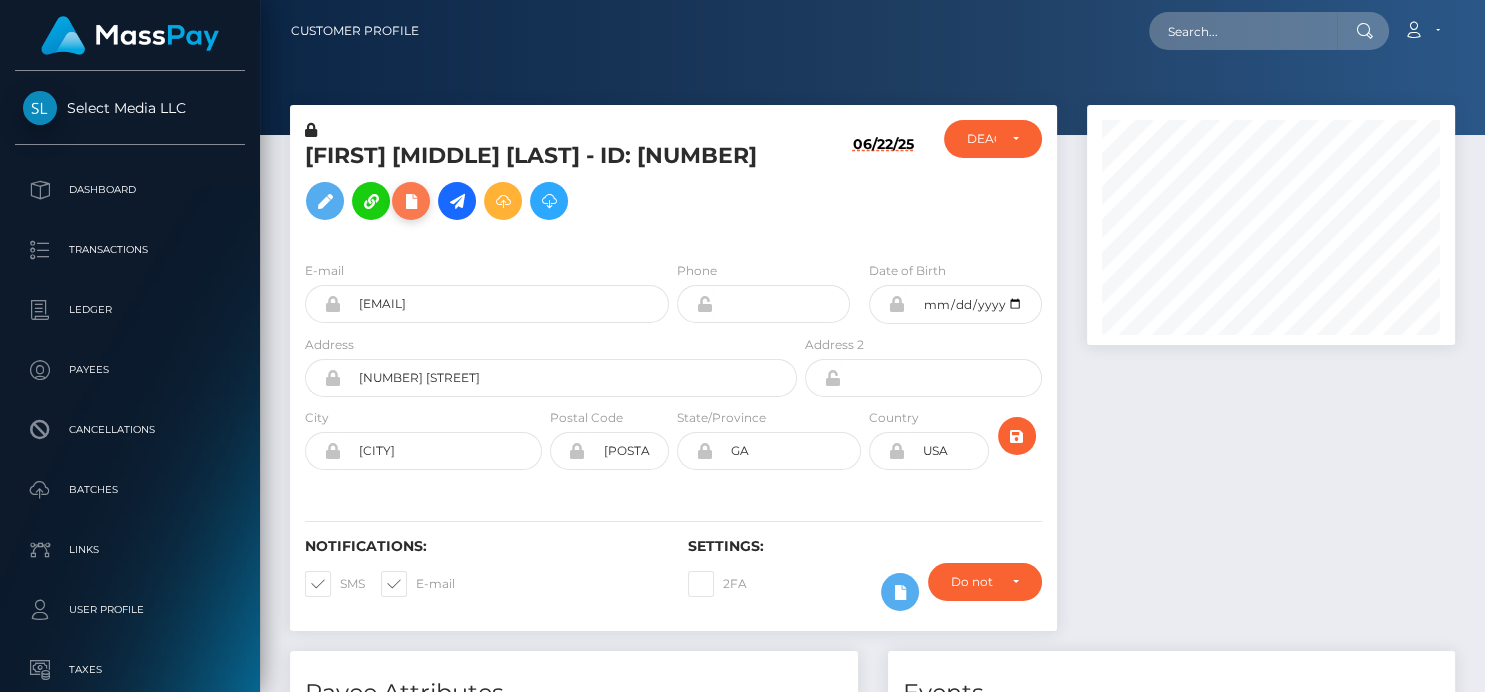 click at bounding box center [411, 201] 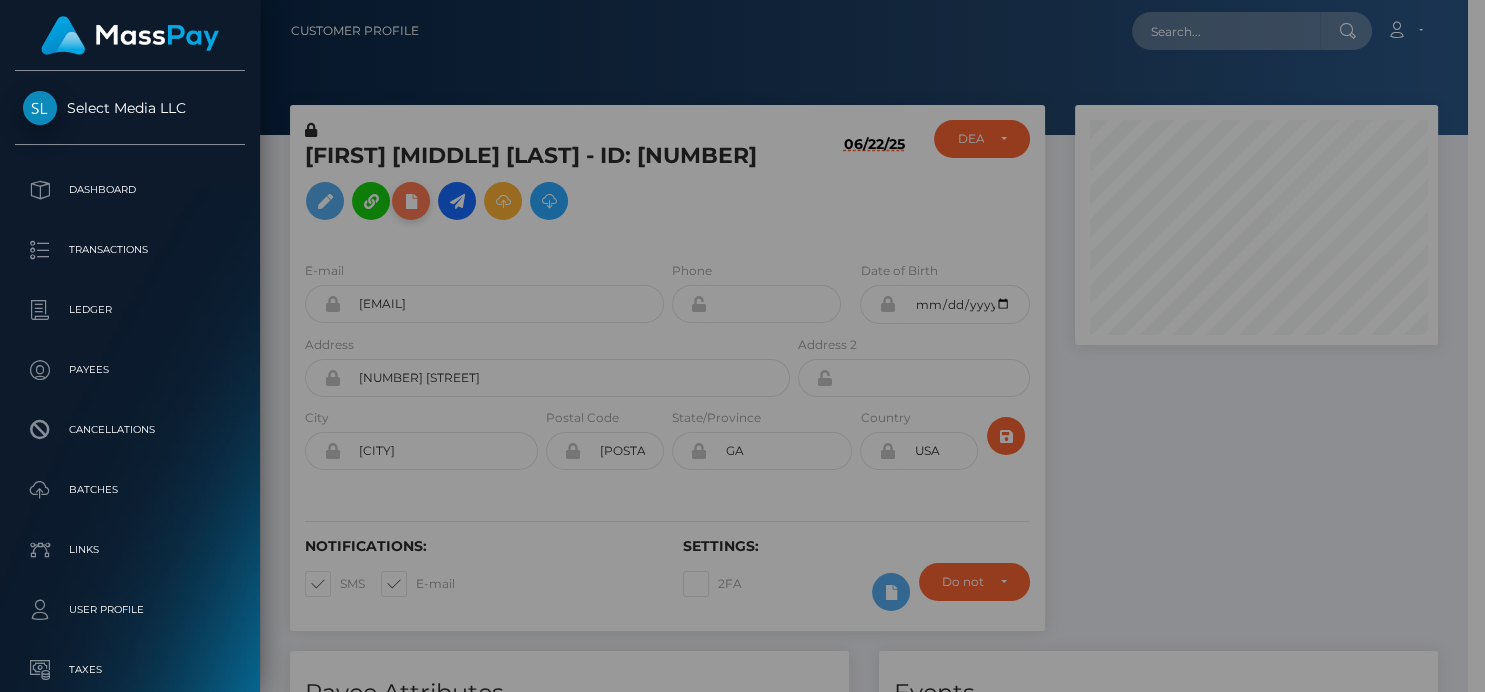 scroll, scrollTop: 240, scrollLeft: 362, axis: both 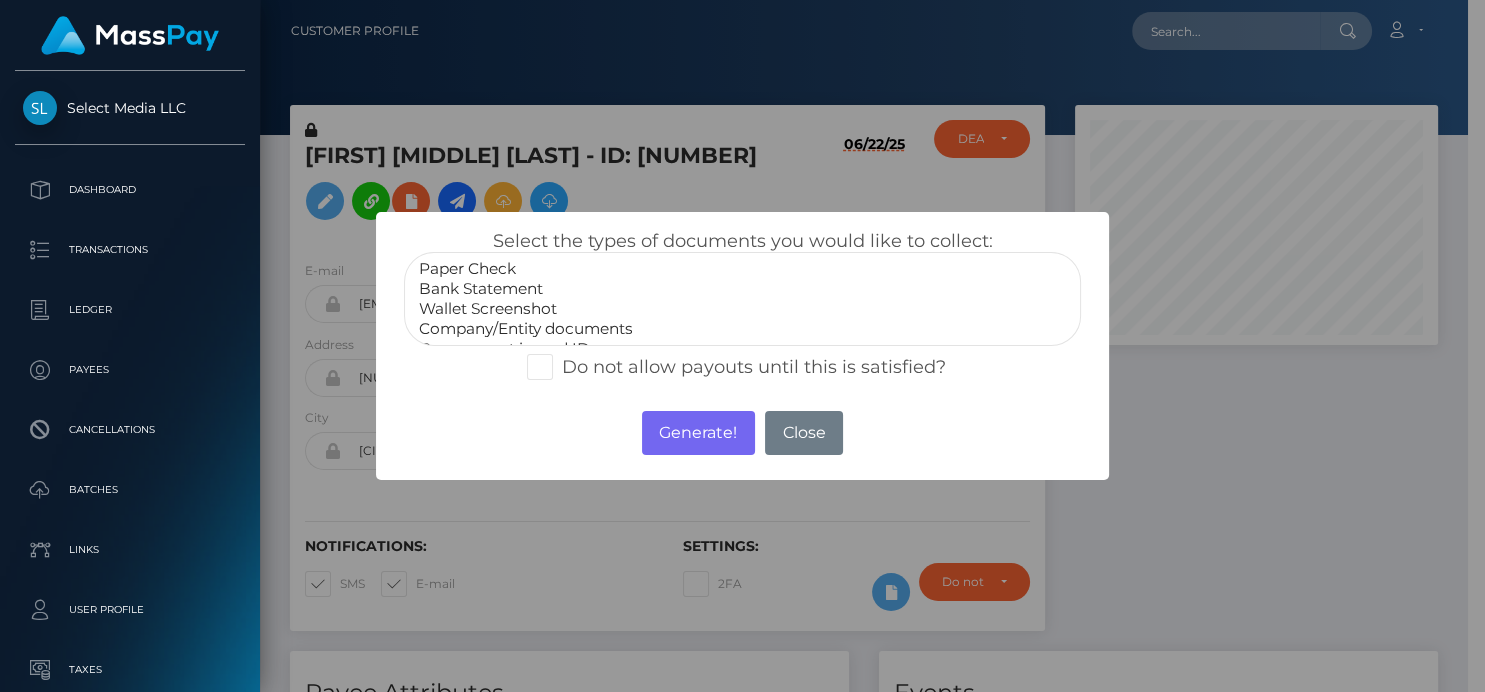 select on "Company/Entity documents" 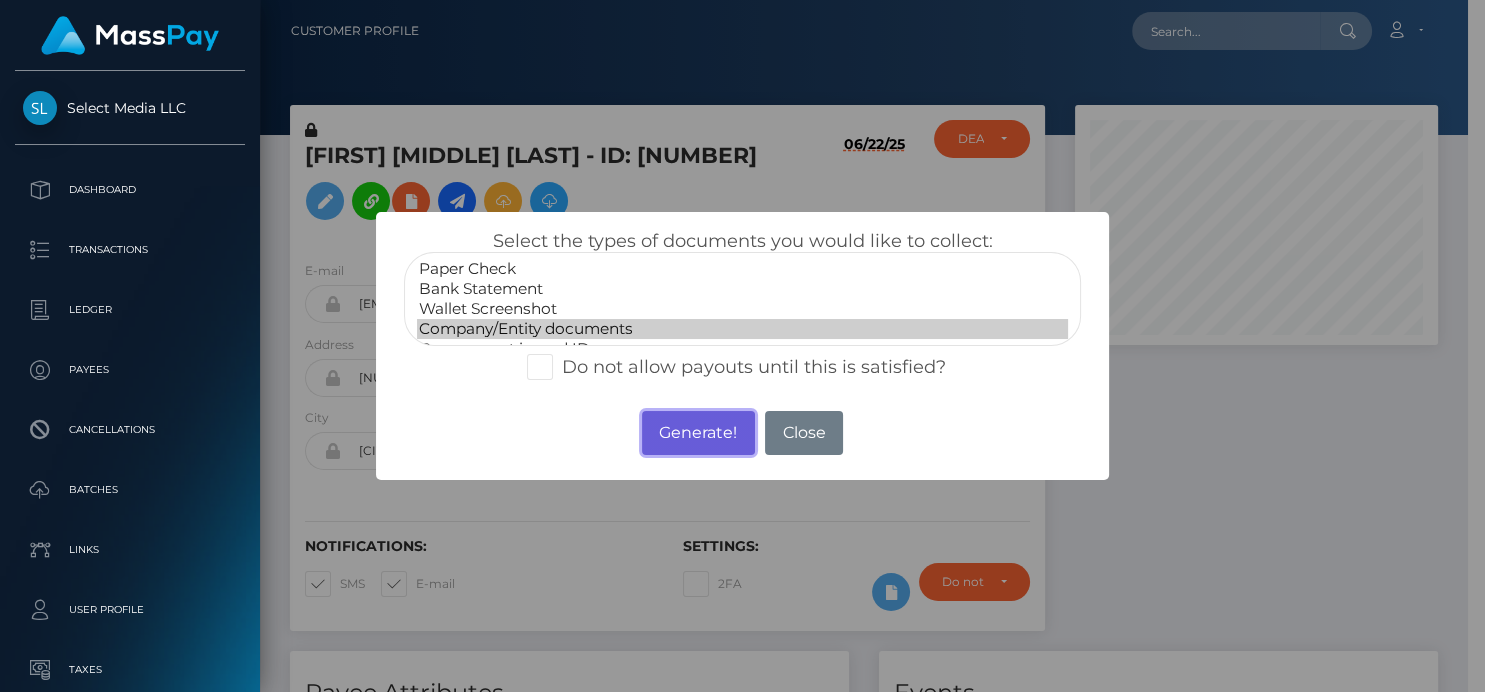 click on "Generate!" at bounding box center (698, 433) 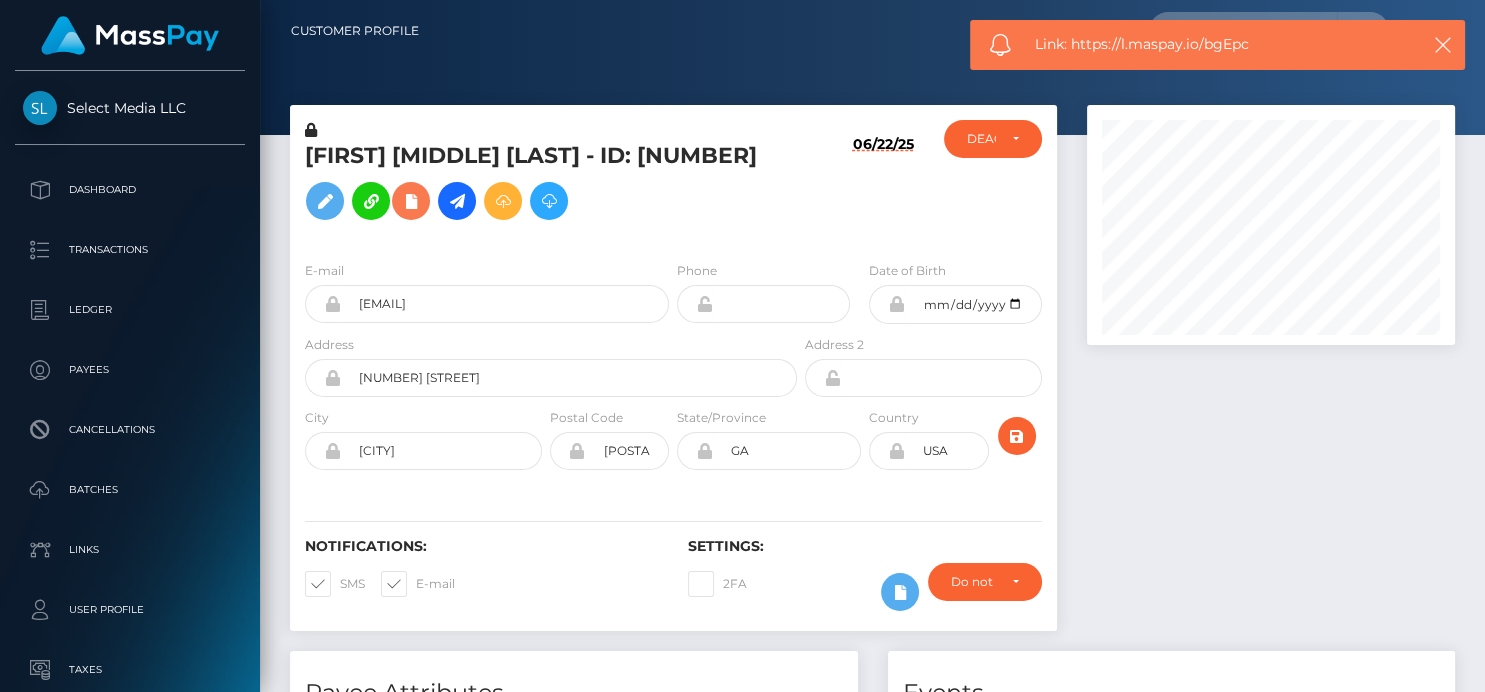 scroll, scrollTop: 999760, scrollLeft: 999632, axis: both 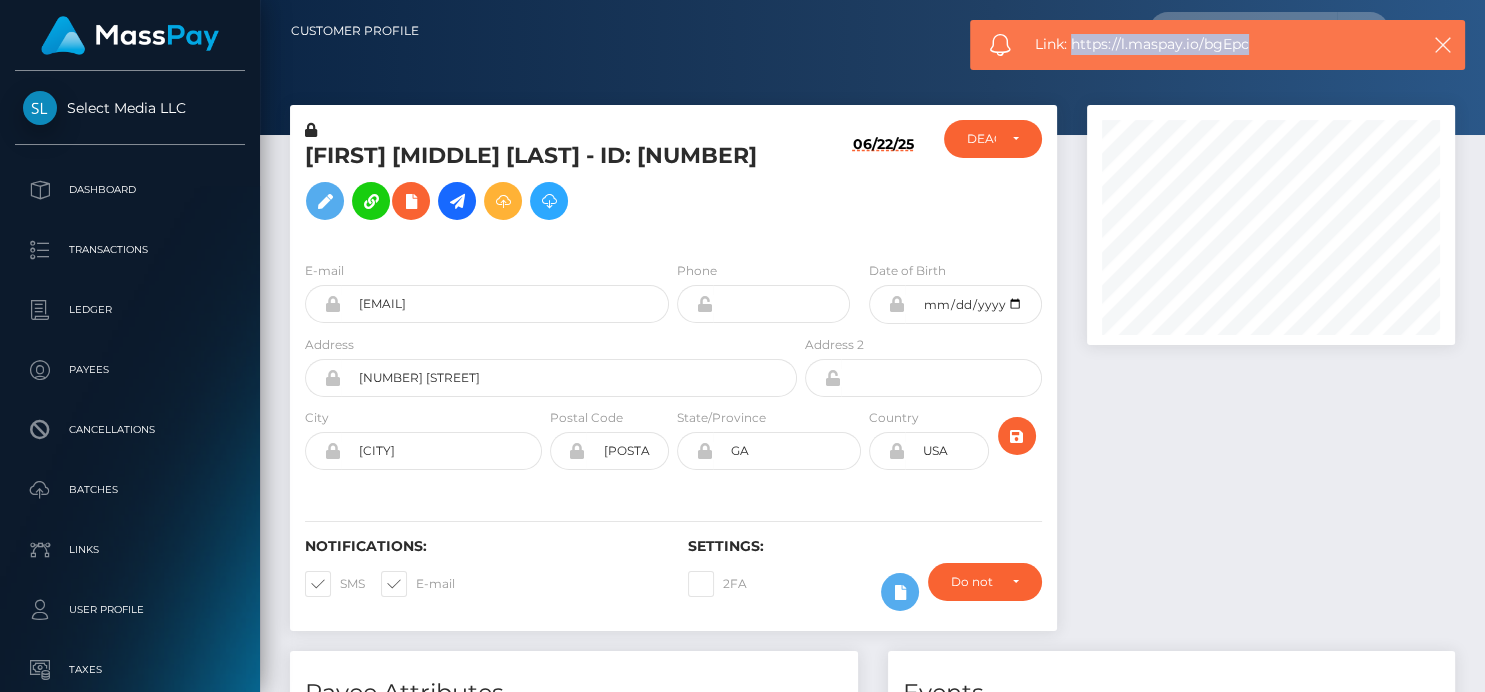 drag, startPoint x: 1283, startPoint y: 40, endPoint x: 1075, endPoint y: 38, distance: 208.00961 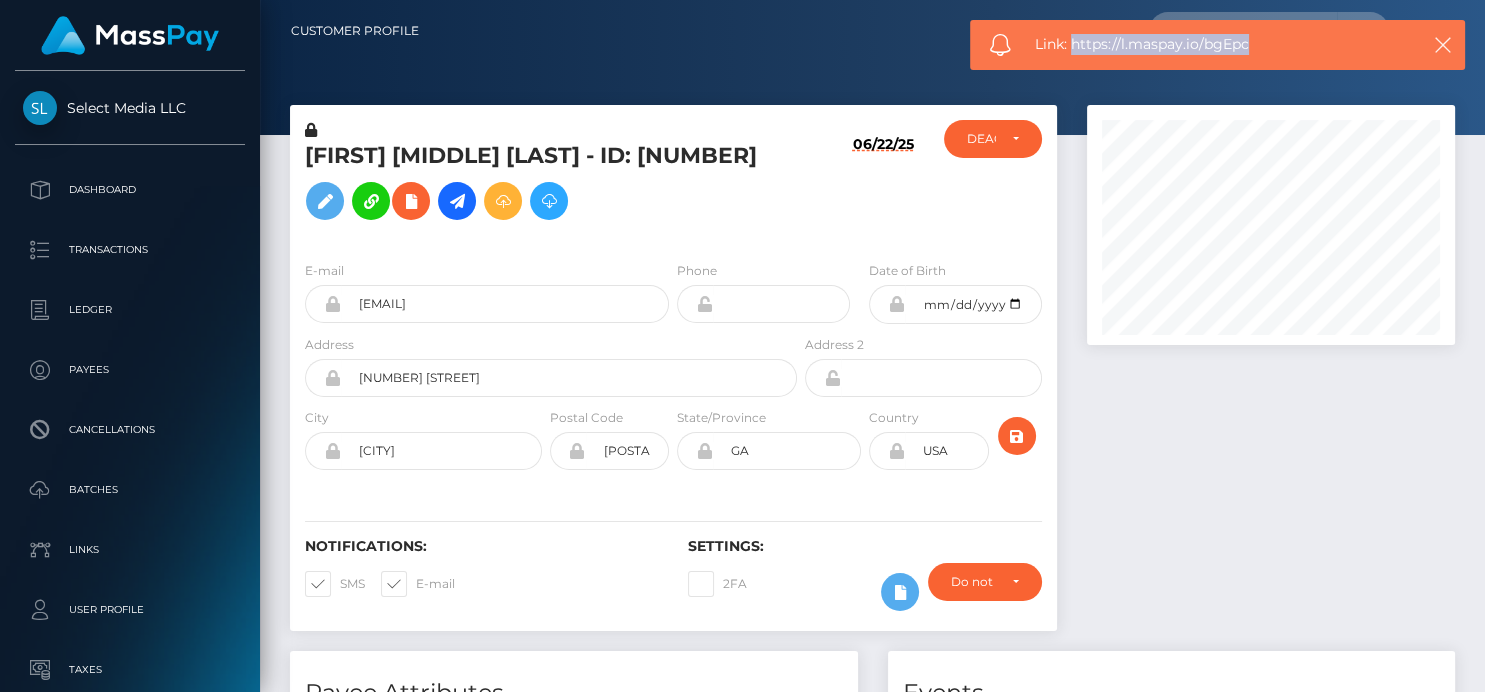 click on "Link: https://l.maspay.io/bgEpc" at bounding box center [1217, 44] 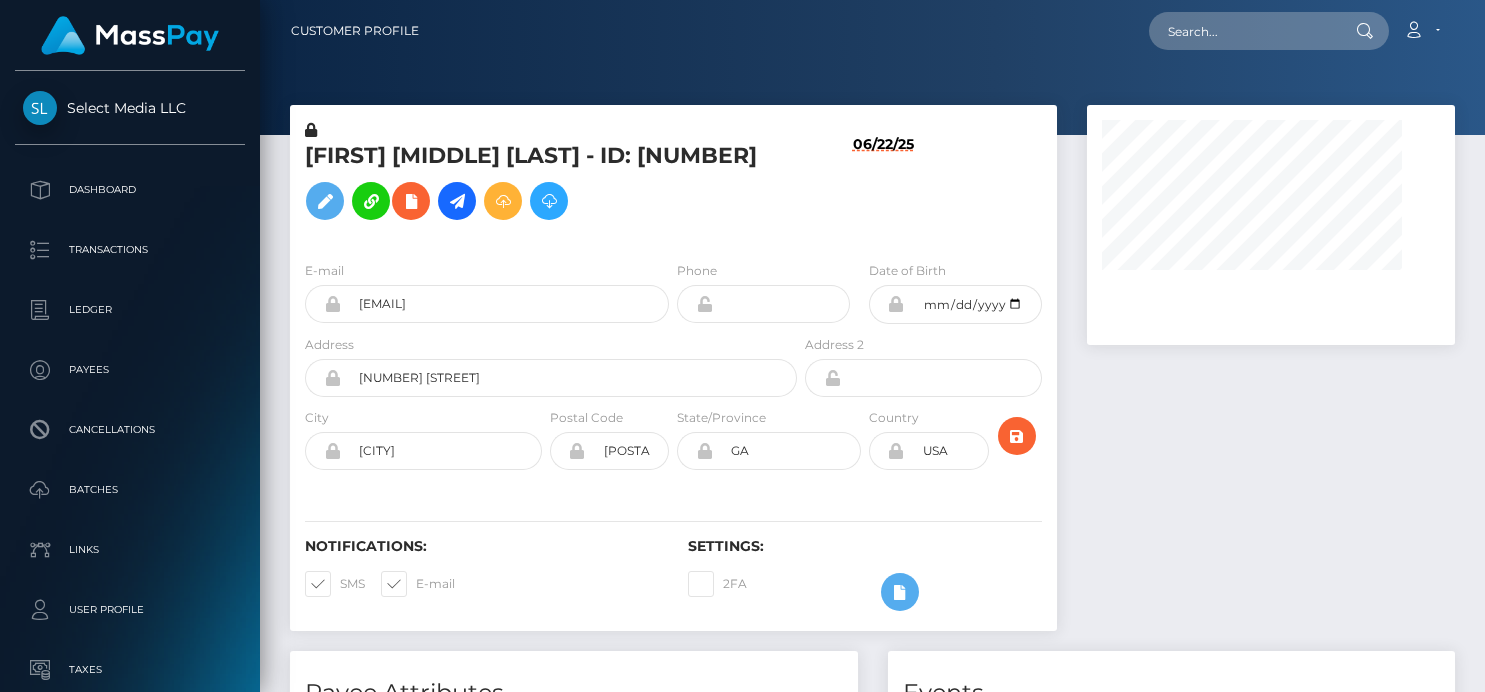 scroll, scrollTop: 0, scrollLeft: 0, axis: both 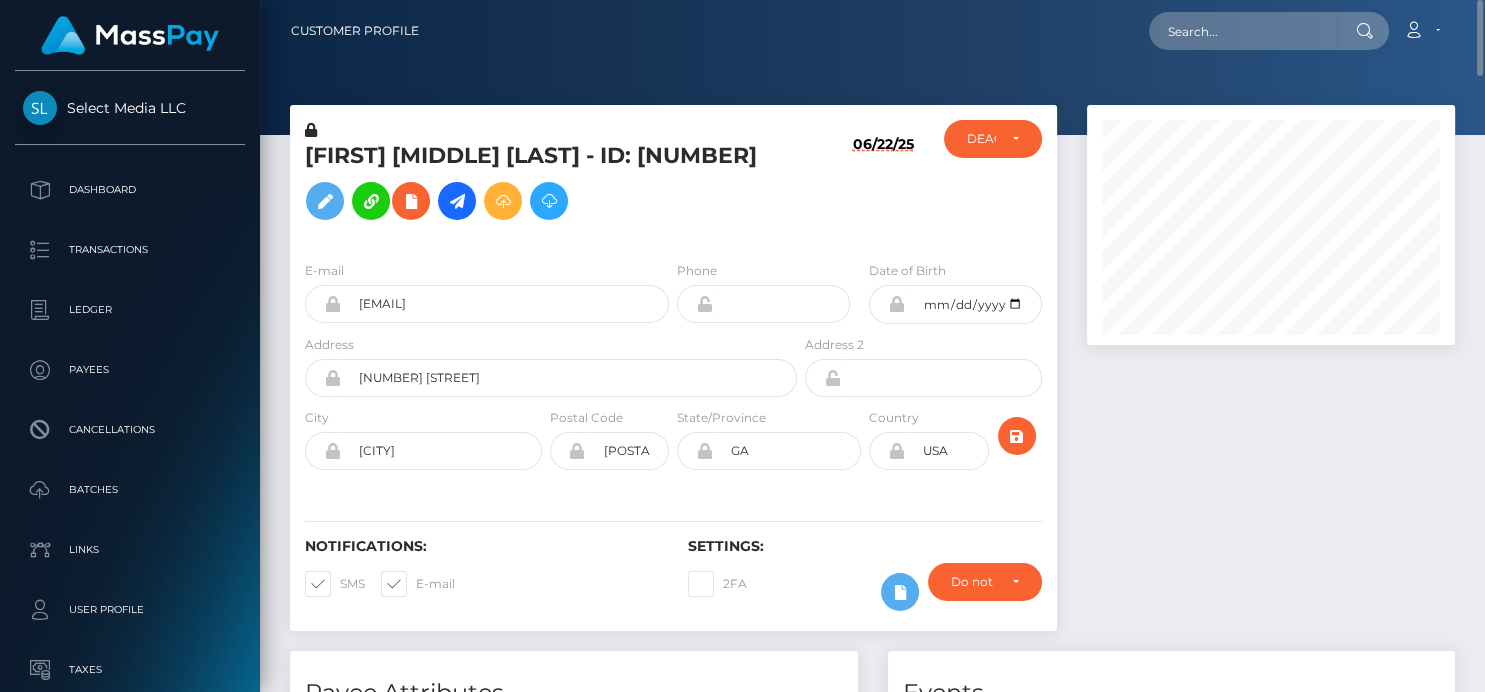 click on "Customer Profile
Loading...
Loading...
Account" at bounding box center (872, 31) 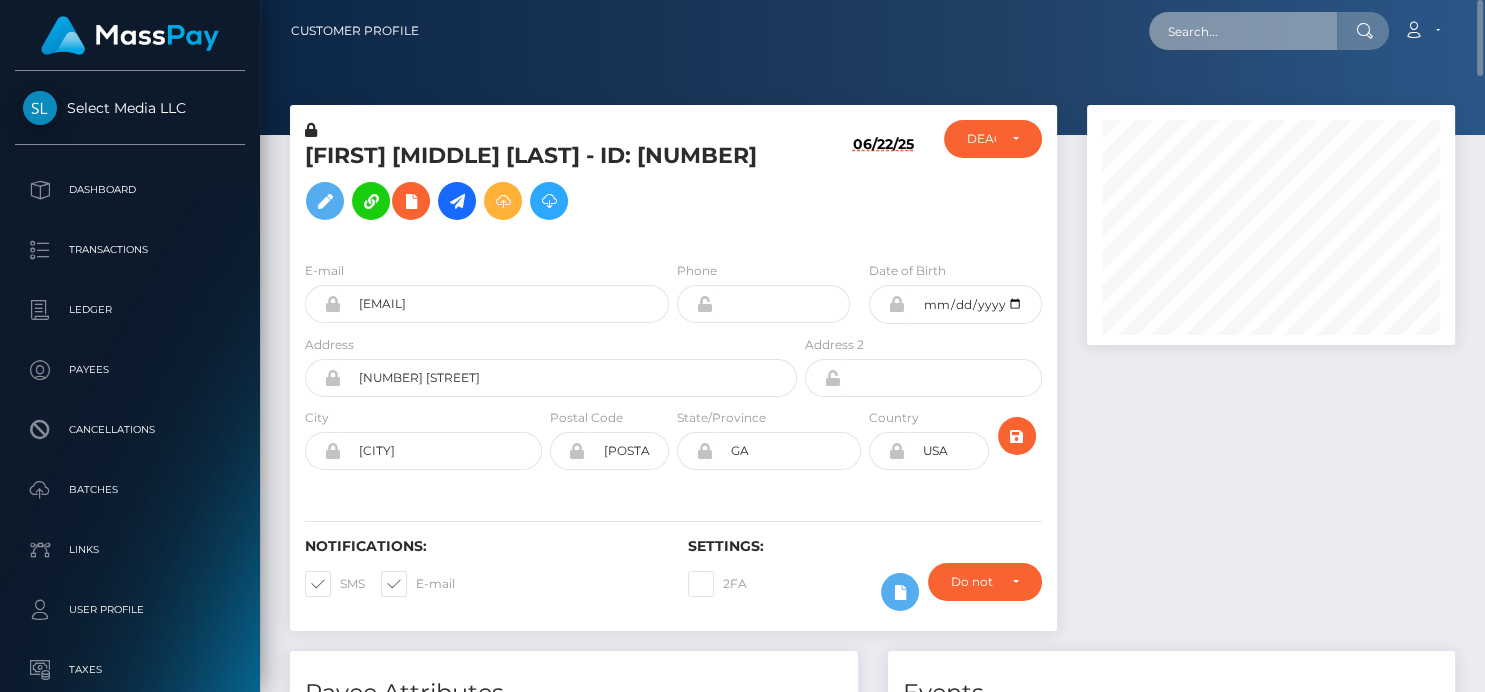 click at bounding box center (1243, 31) 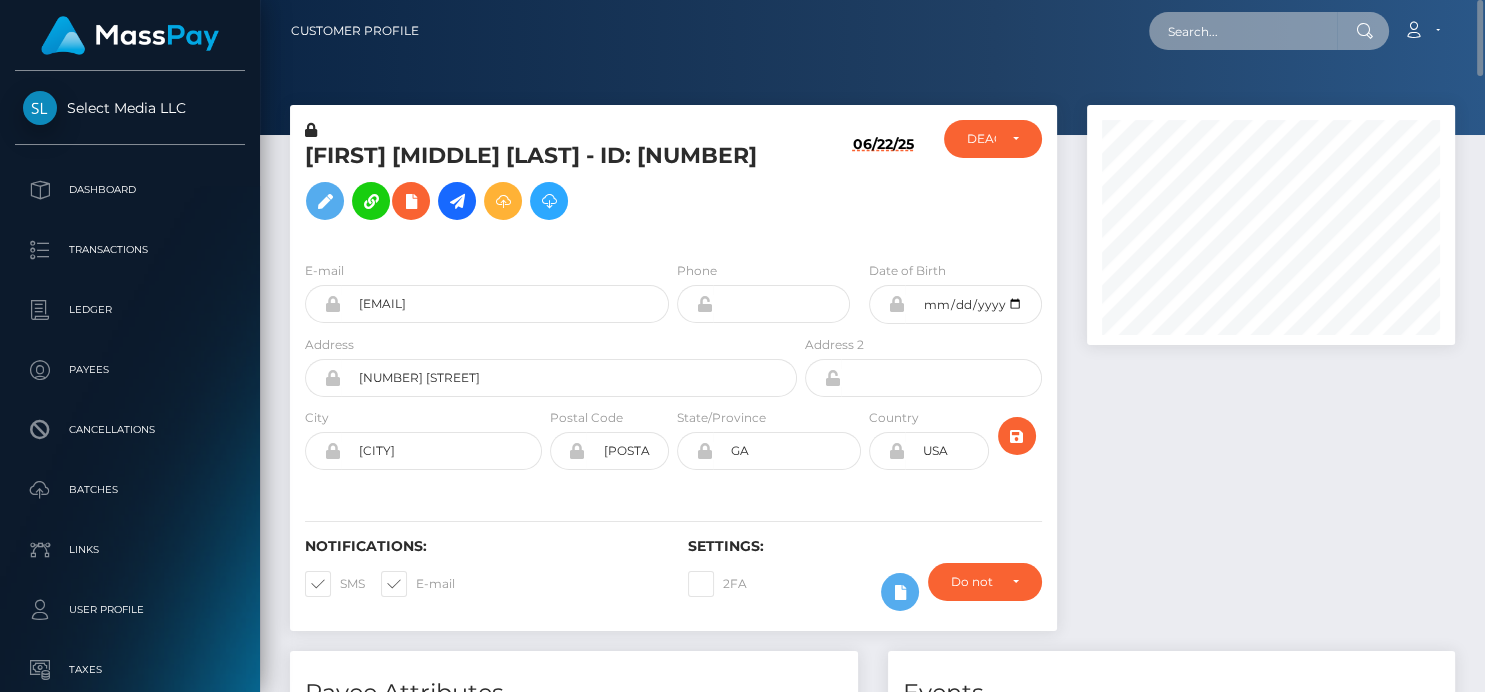 paste on "[NUMBER]" 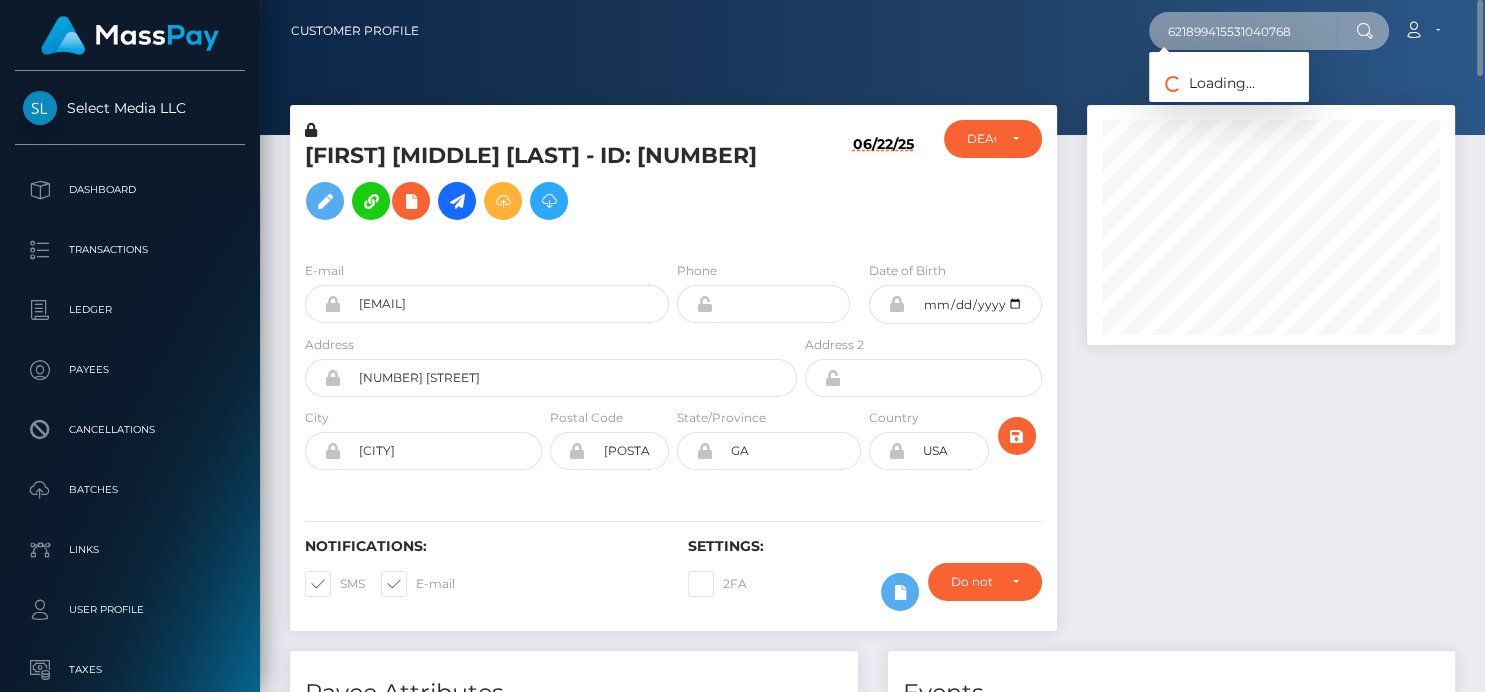 type on "621899415531040768" 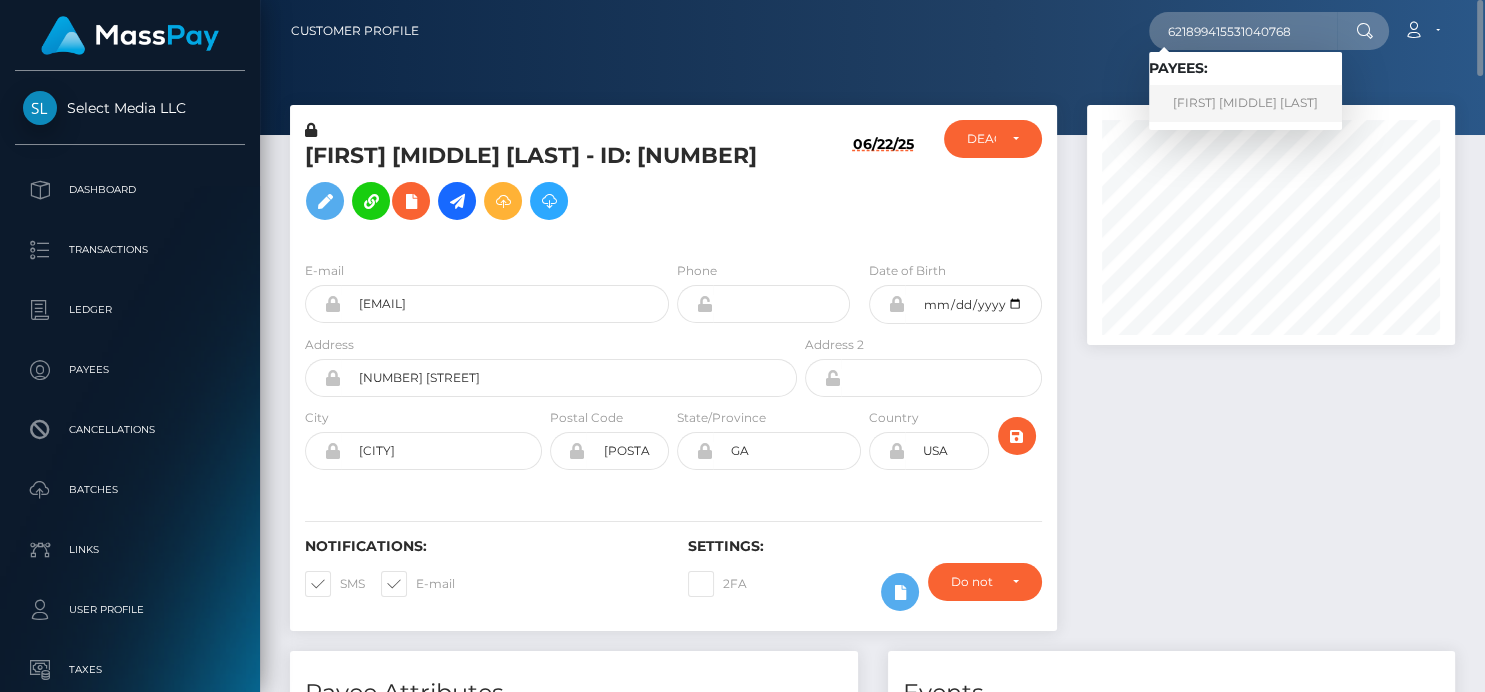 click on "TAZHMIN CEDRIC WILLIAMS" at bounding box center [1245, 103] 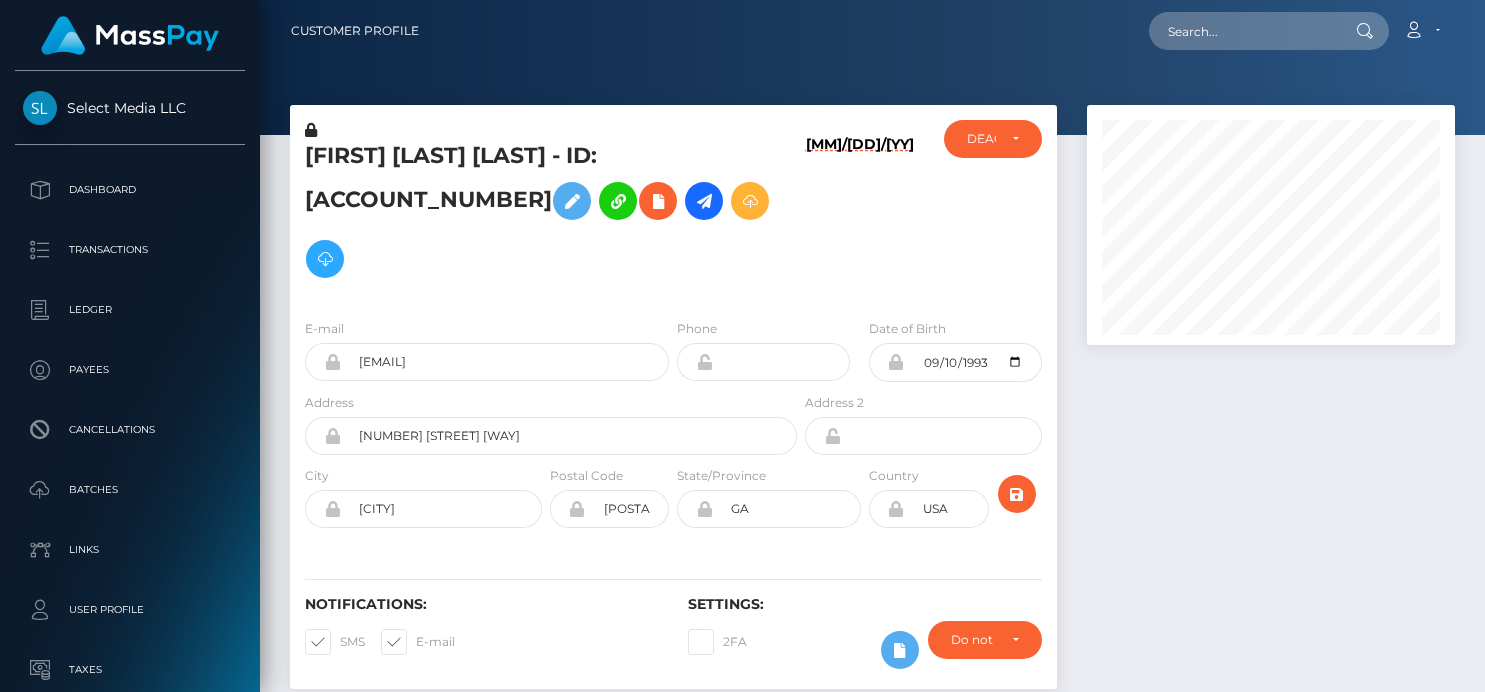 scroll, scrollTop: 0, scrollLeft: 0, axis: both 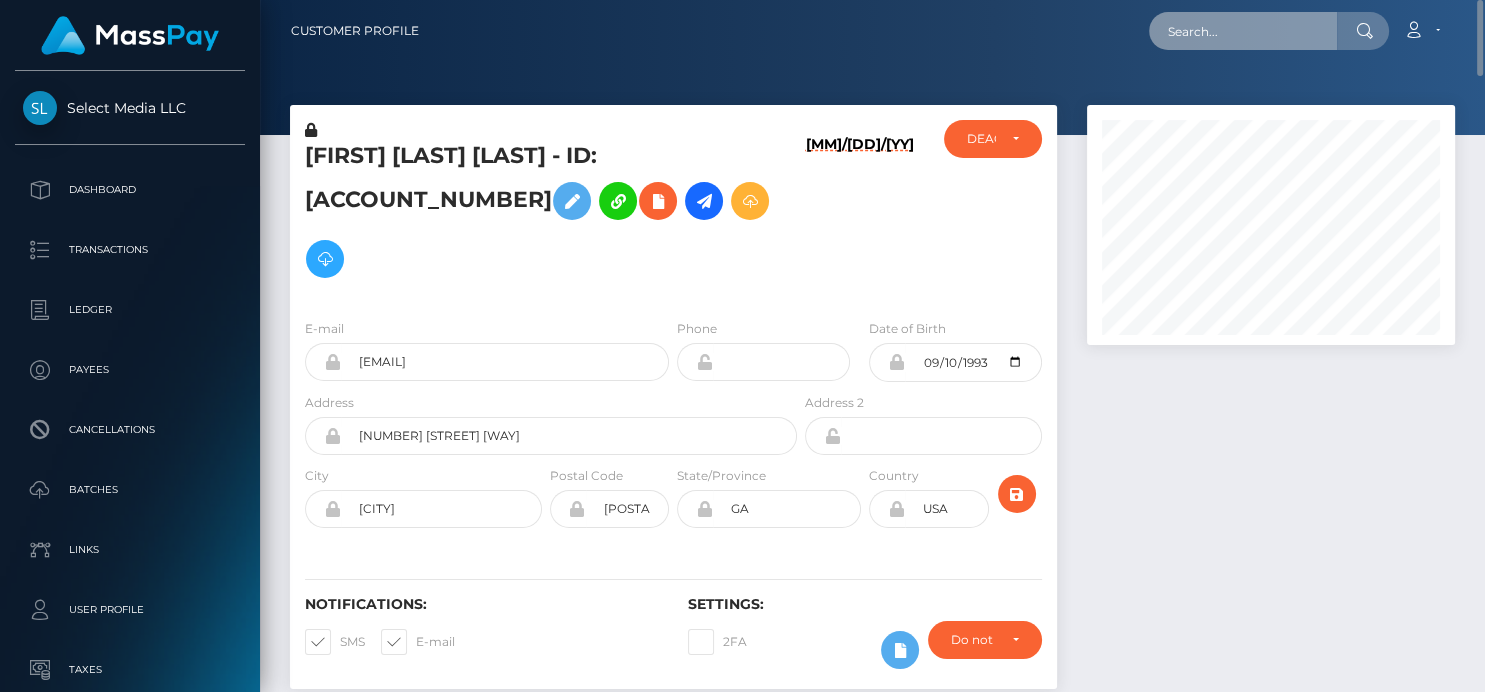 click at bounding box center [1243, 31] 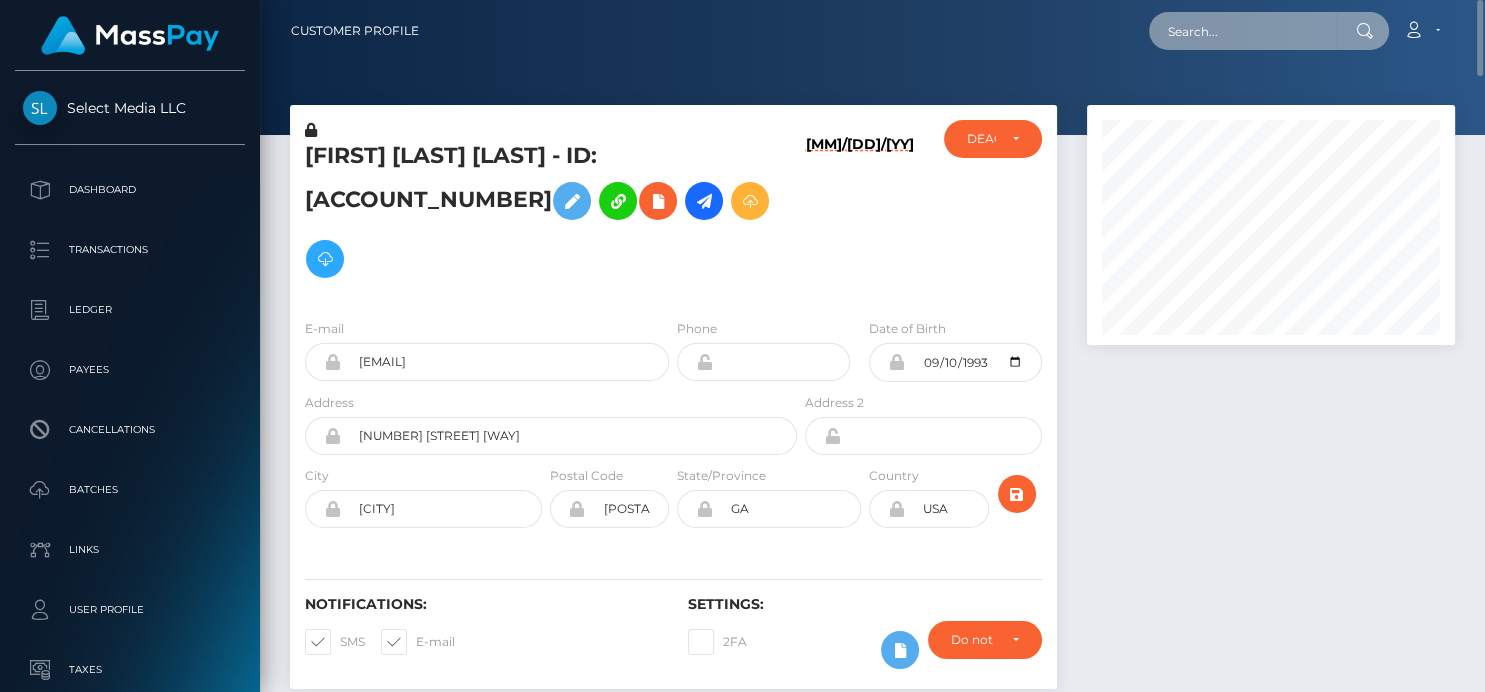 paste on "[EMAIL]" 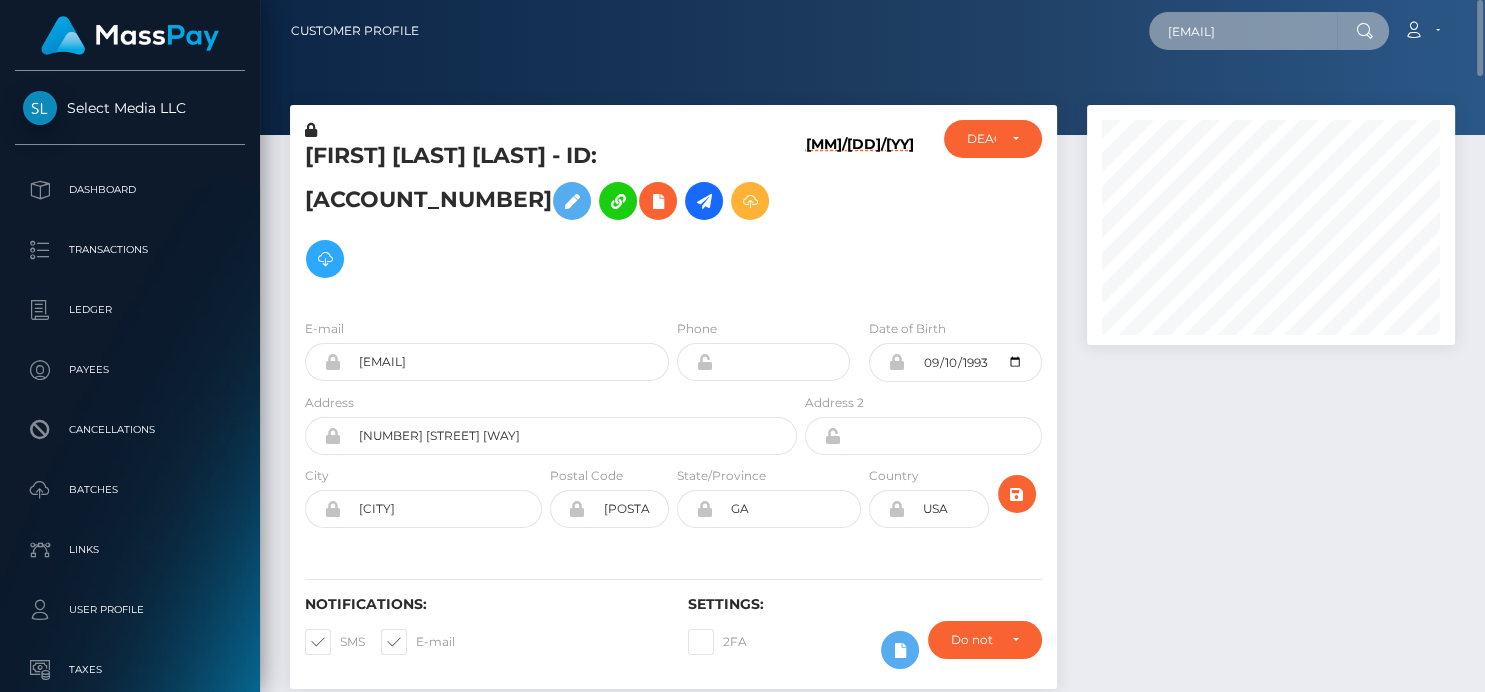 scroll, scrollTop: 0, scrollLeft: 31, axis: horizontal 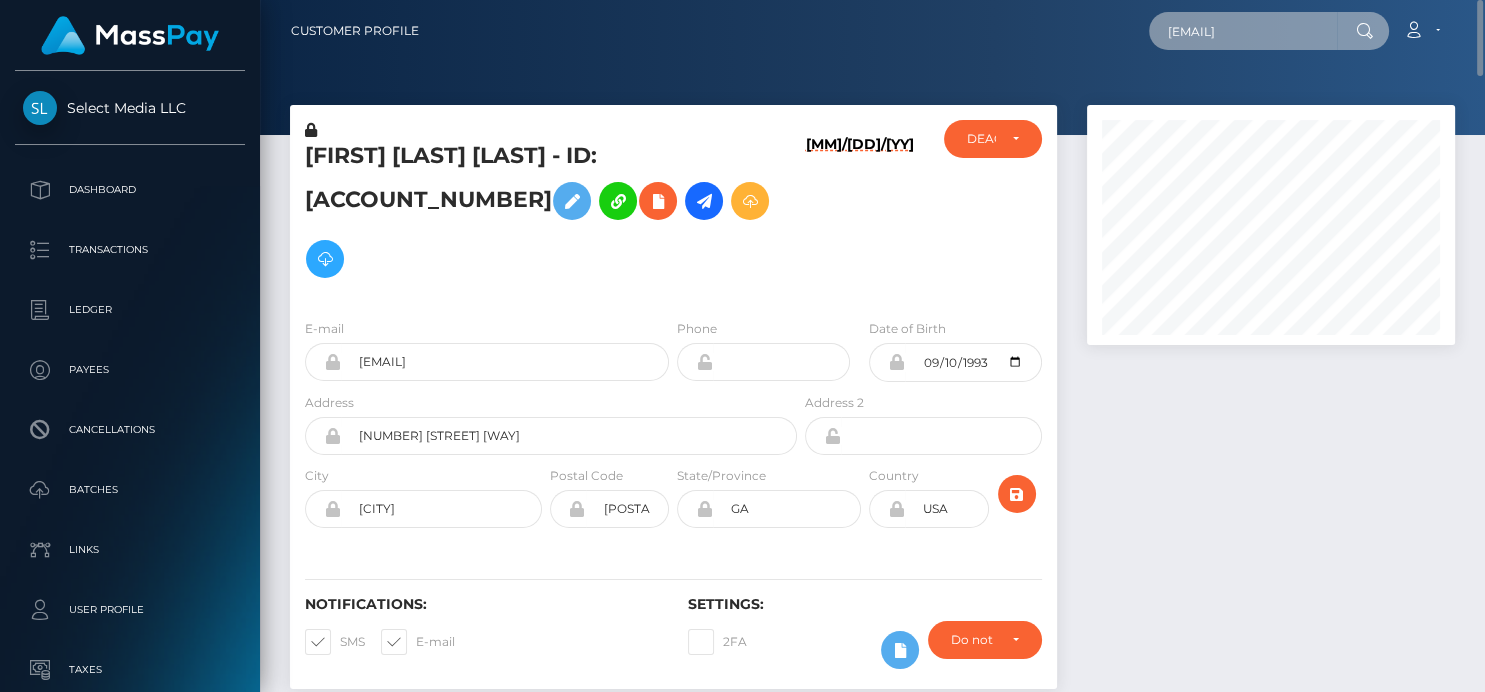 type on "ismultistreaming@gmail.com" 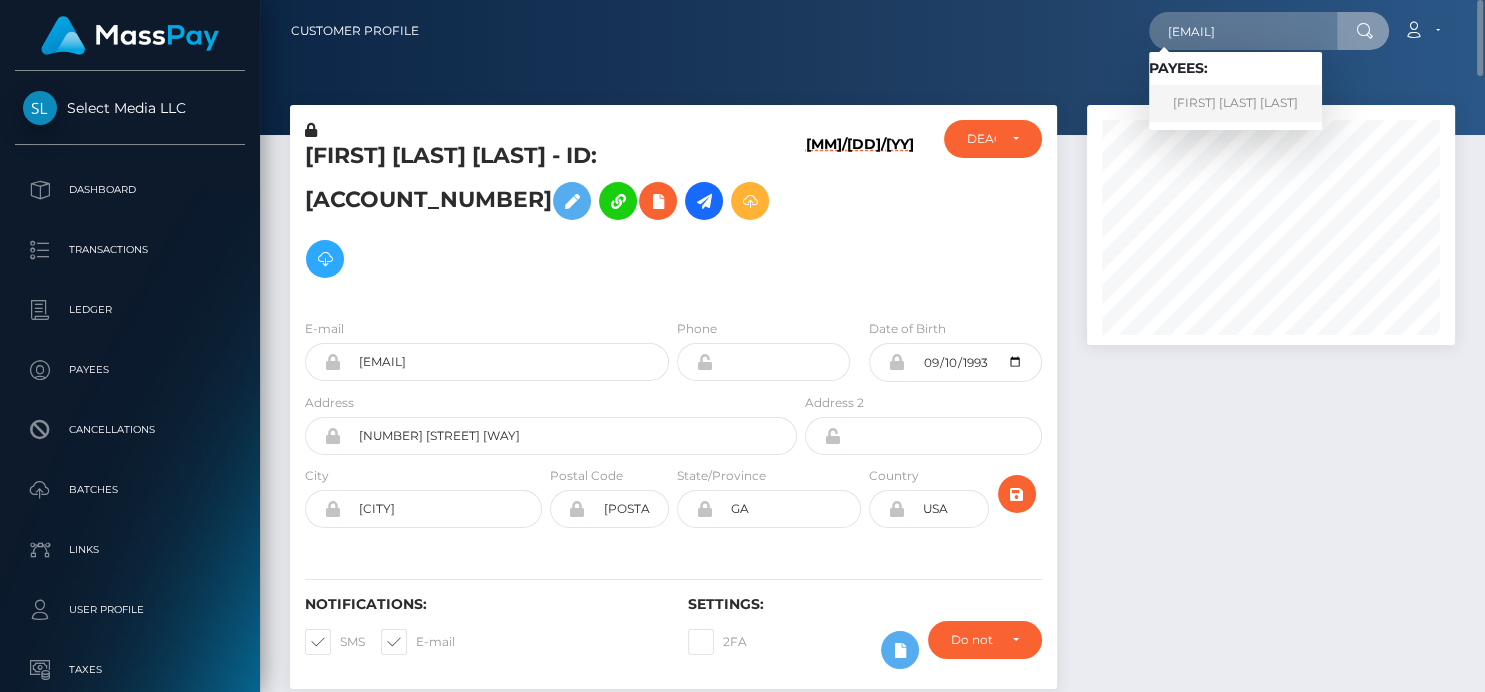 scroll, scrollTop: 0, scrollLeft: 0, axis: both 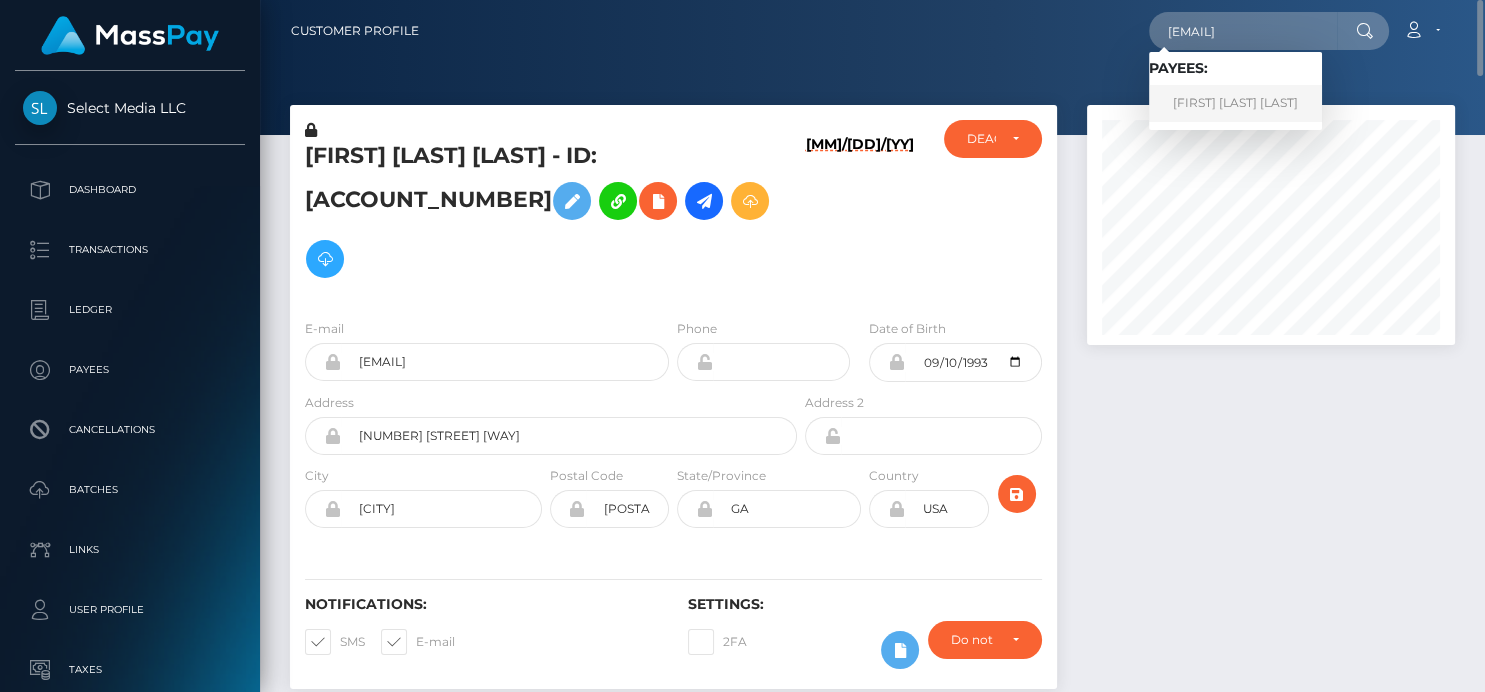 click on "LUISA FERNANDA VALLEJO PARRA" at bounding box center [1235, 103] 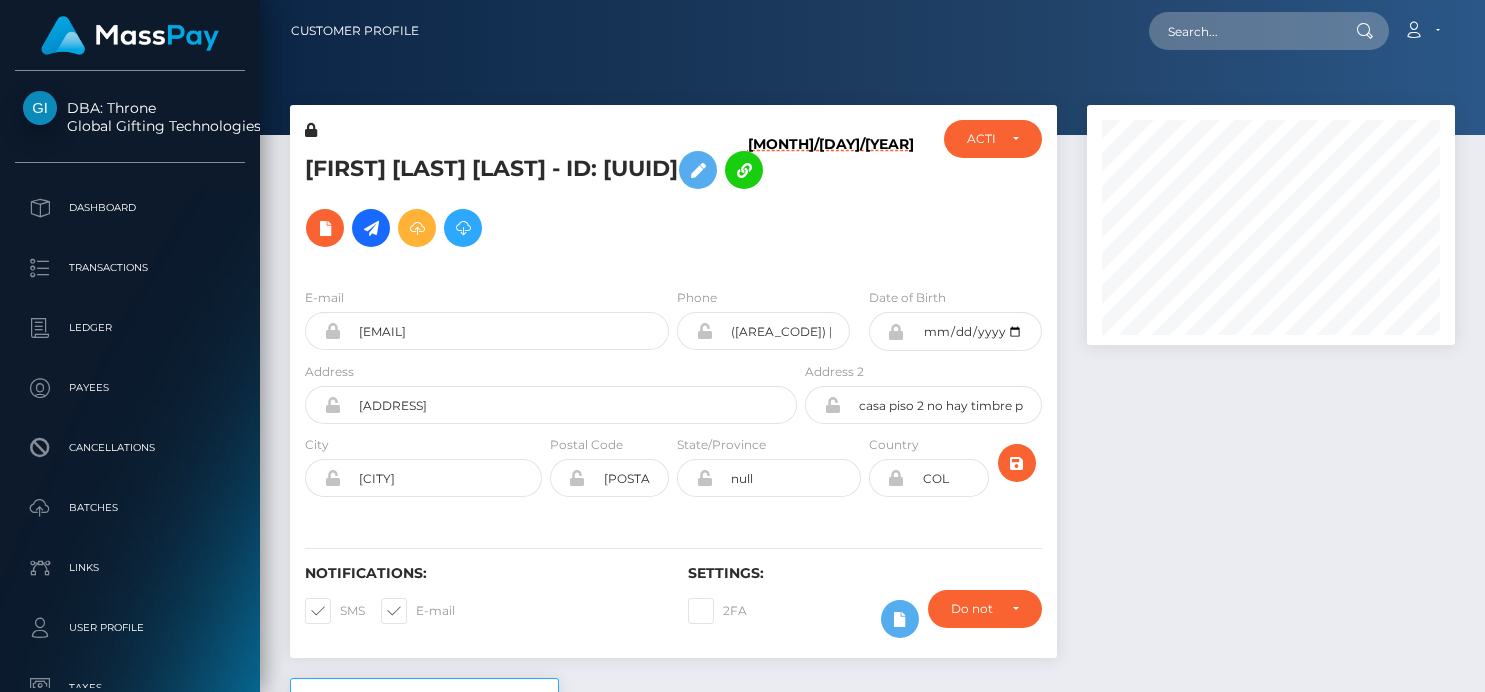 scroll, scrollTop: 0, scrollLeft: 0, axis: both 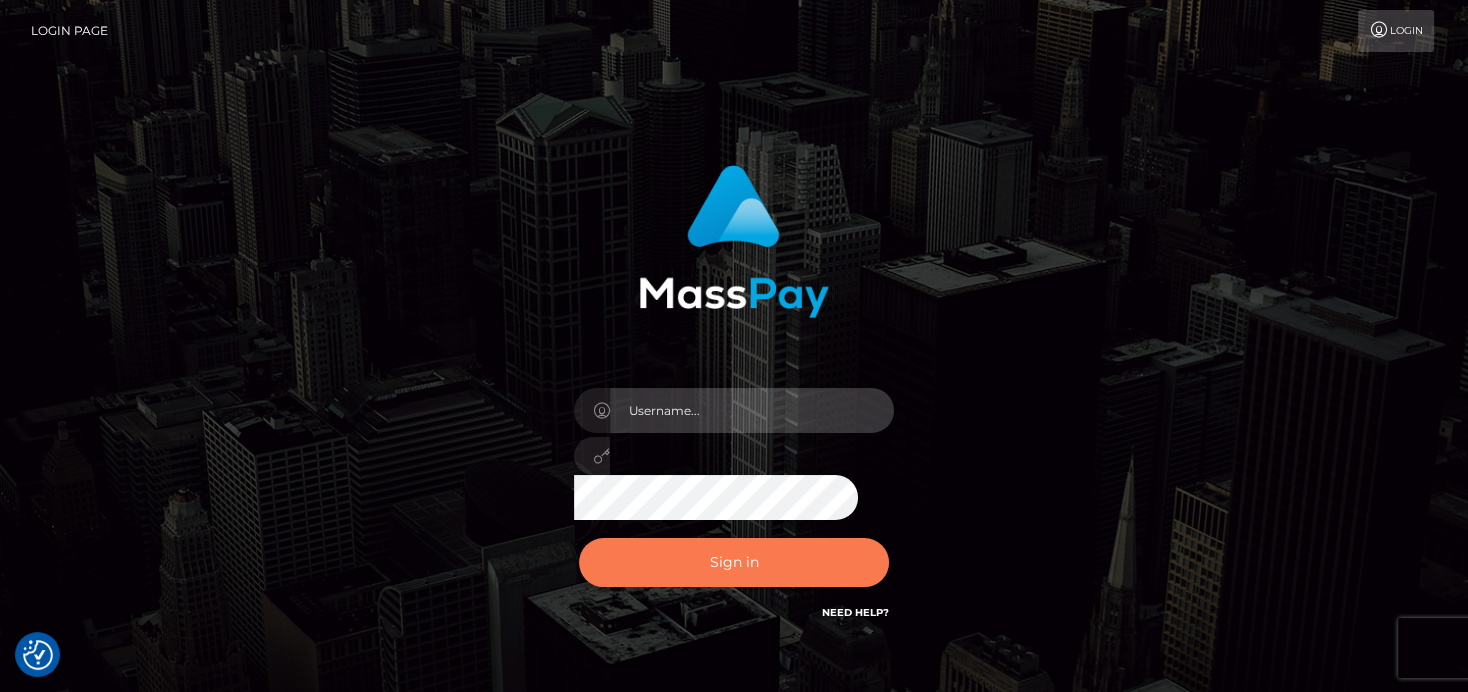 type on "denise" 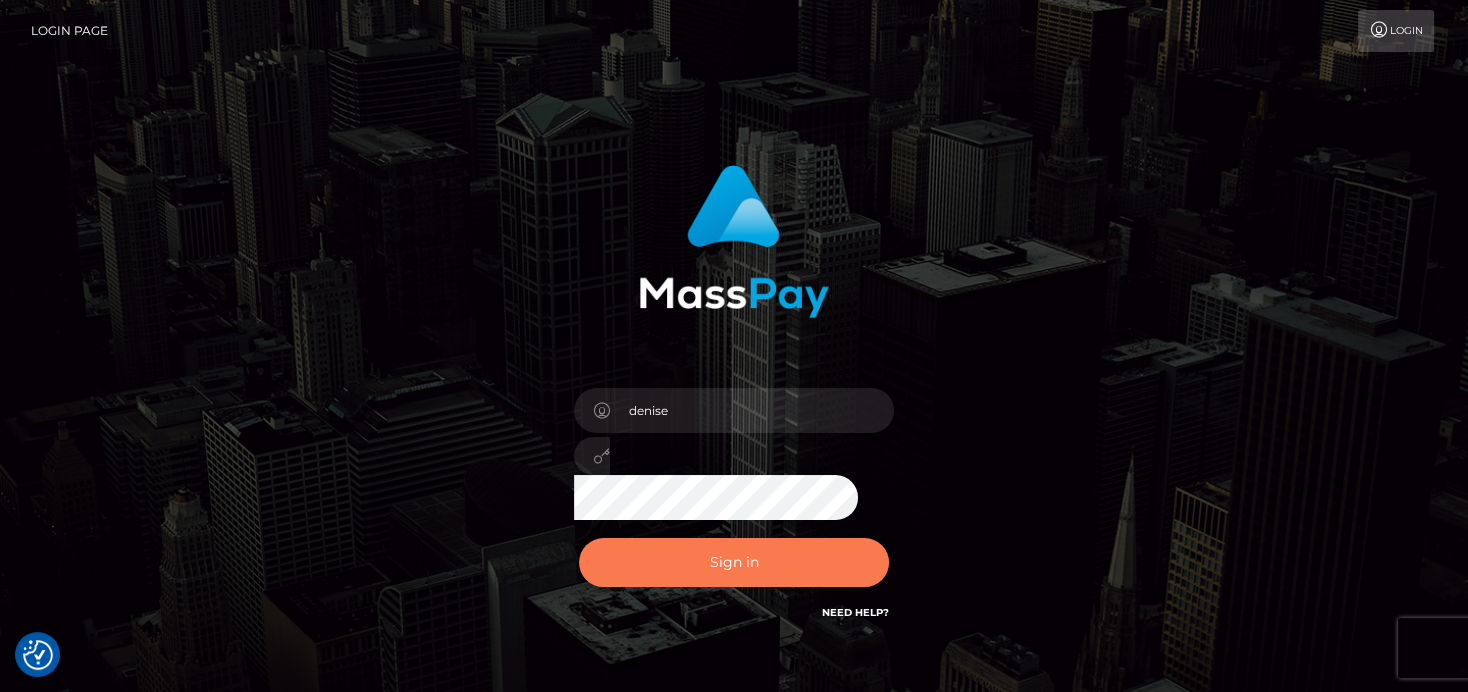 click on "Sign in" at bounding box center [734, 562] 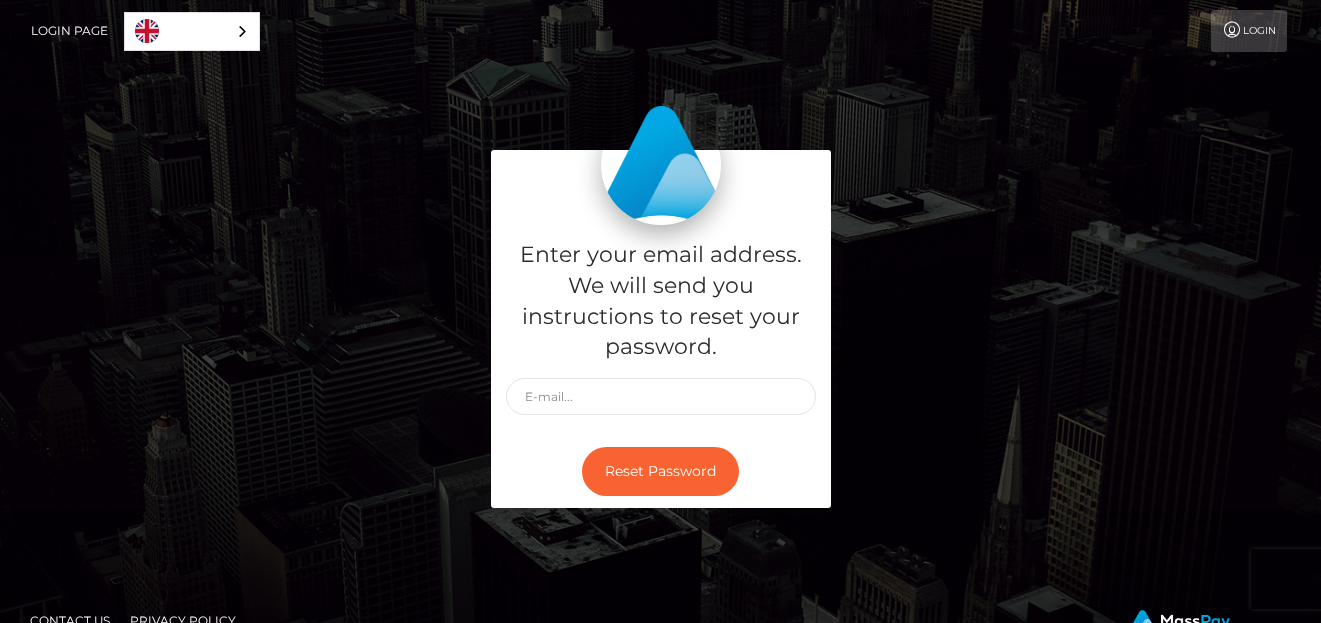 scroll, scrollTop: 0, scrollLeft: 0, axis: both 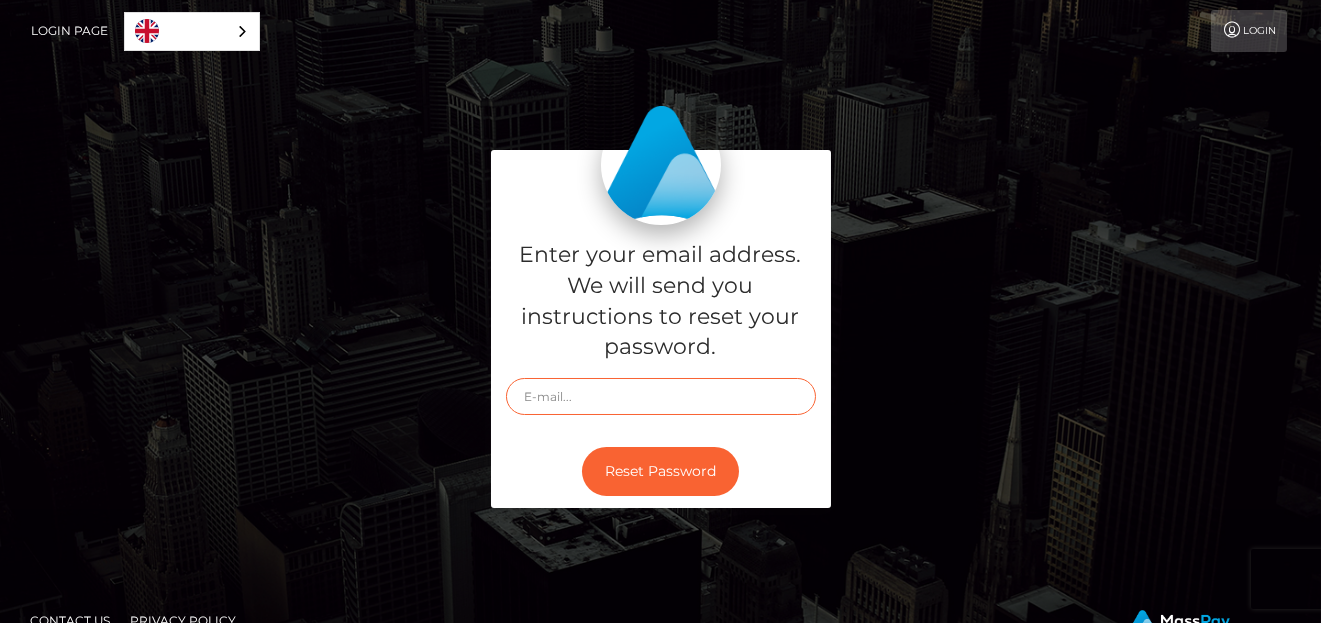 click at bounding box center [661, 396] 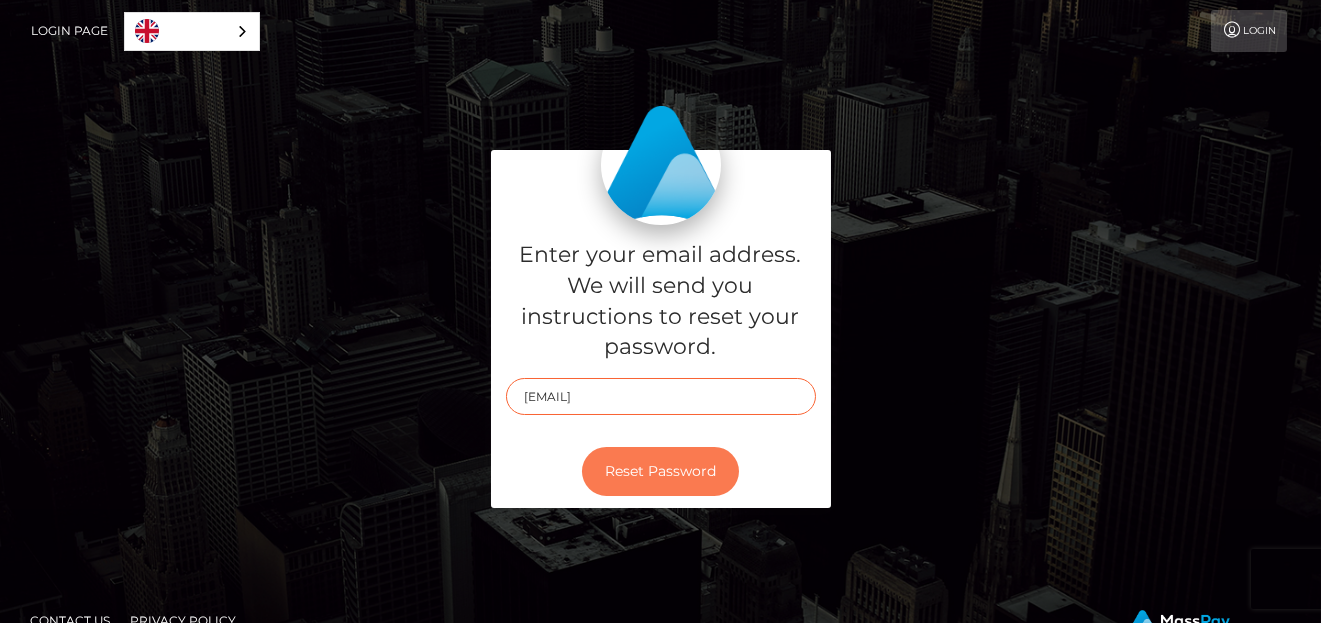 type on "ismultistreaming@gmail.com" 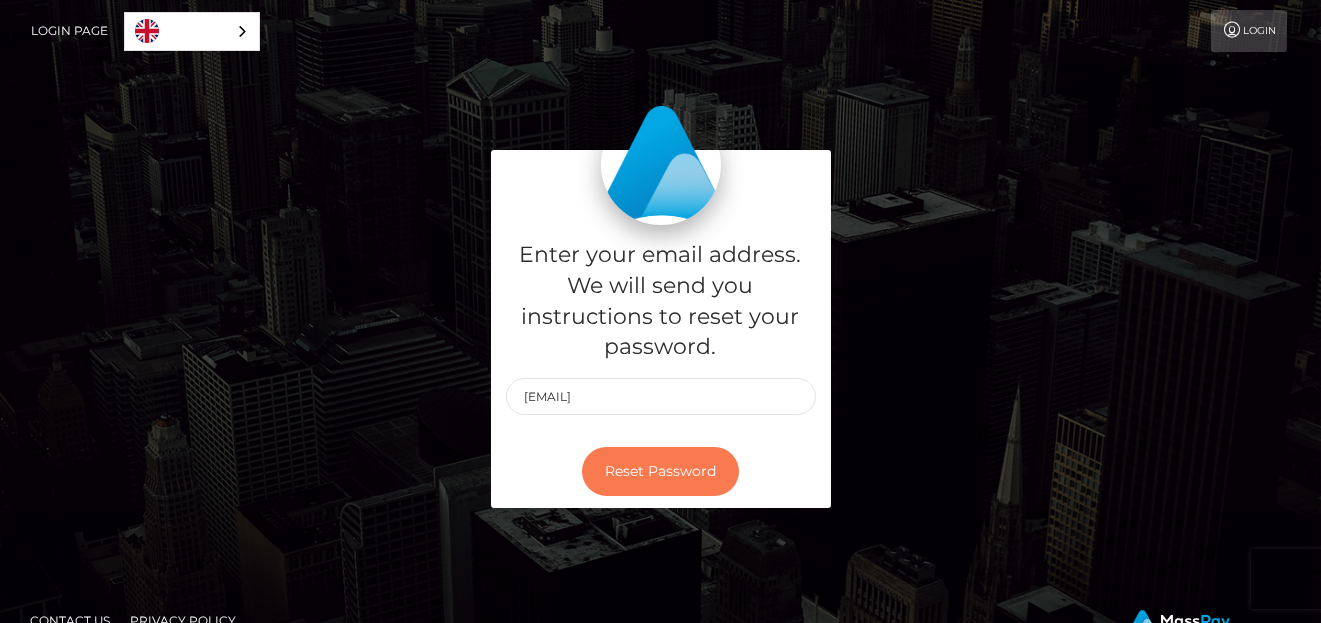 click on "Reset Password" at bounding box center (660, 471) 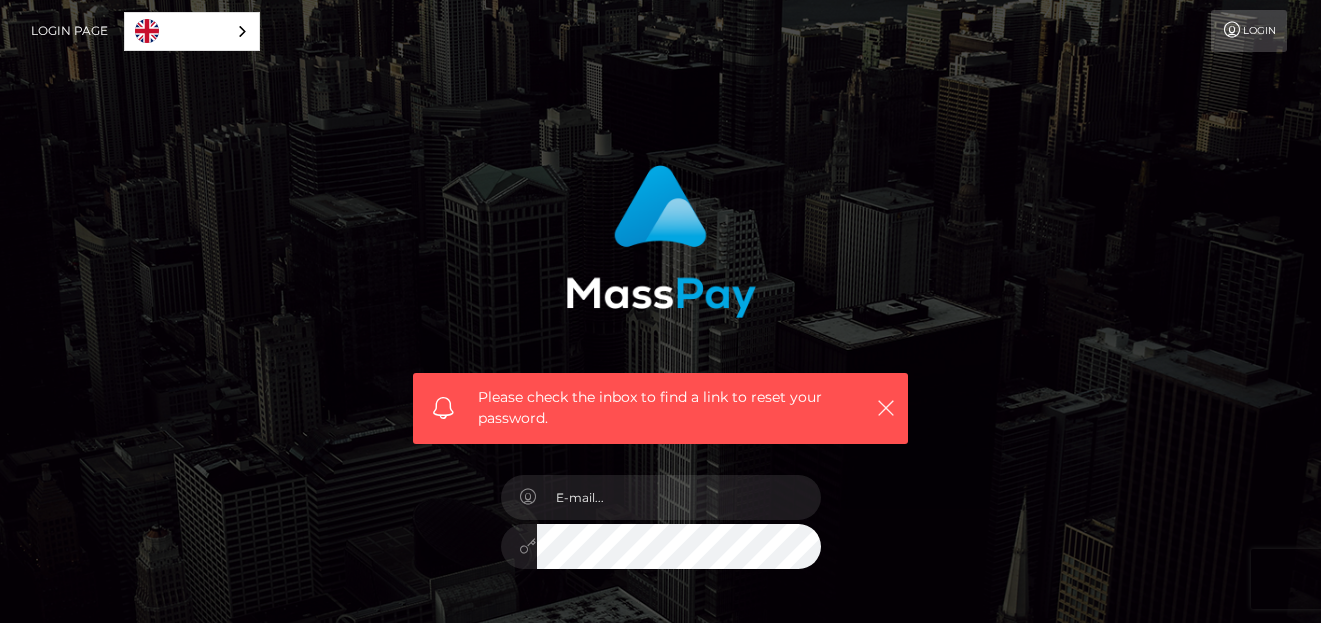 scroll, scrollTop: 0, scrollLeft: 0, axis: both 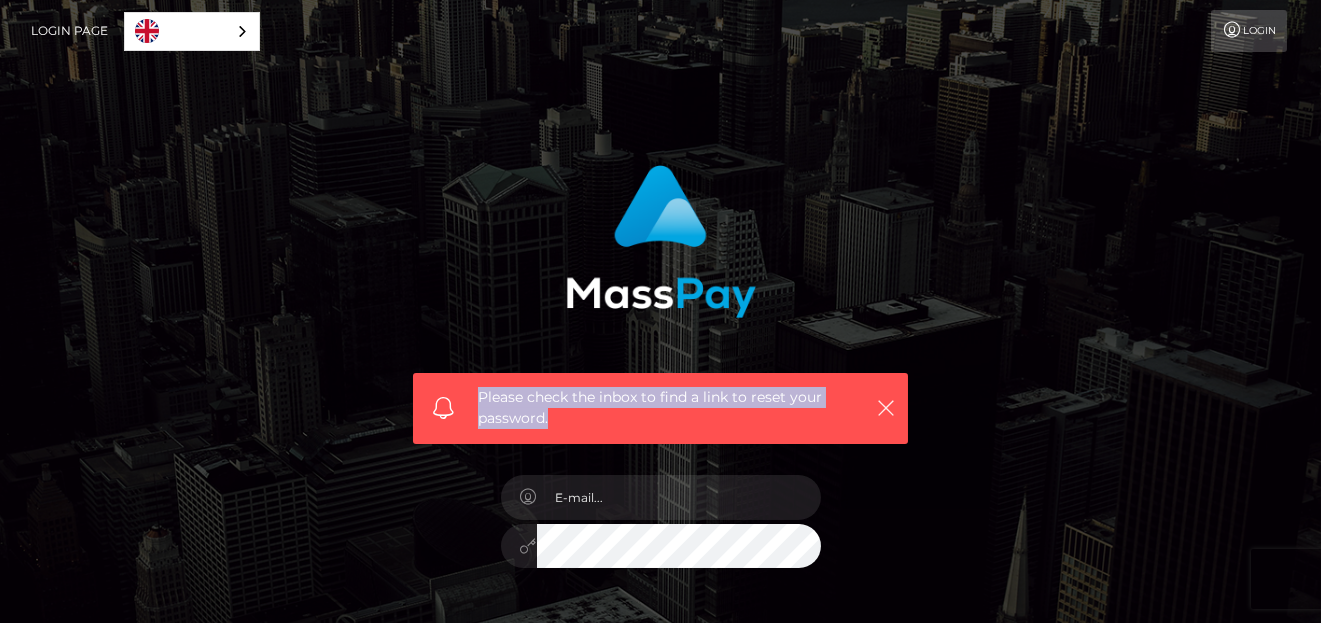 drag, startPoint x: 573, startPoint y: 425, endPoint x: 464, endPoint y: 397, distance: 112.53888 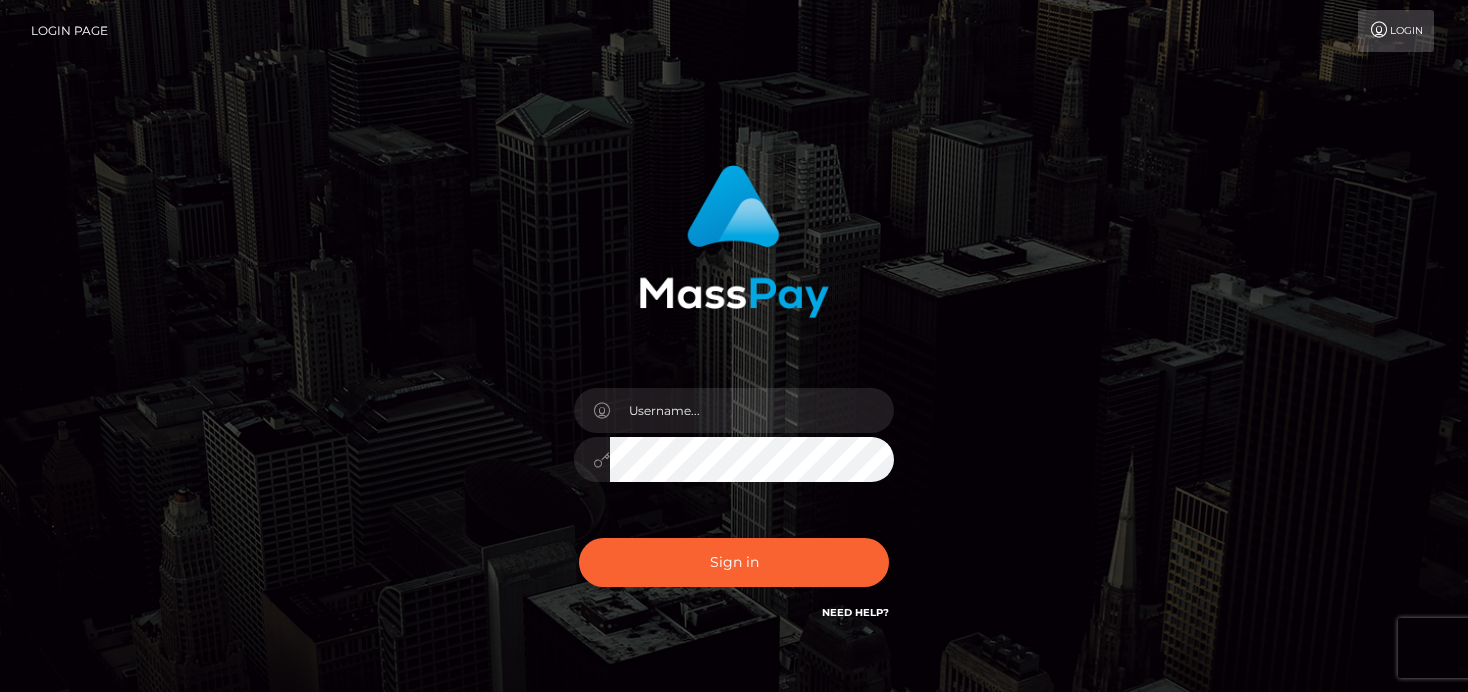 scroll, scrollTop: 0, scrollLeft: 0, axis: both 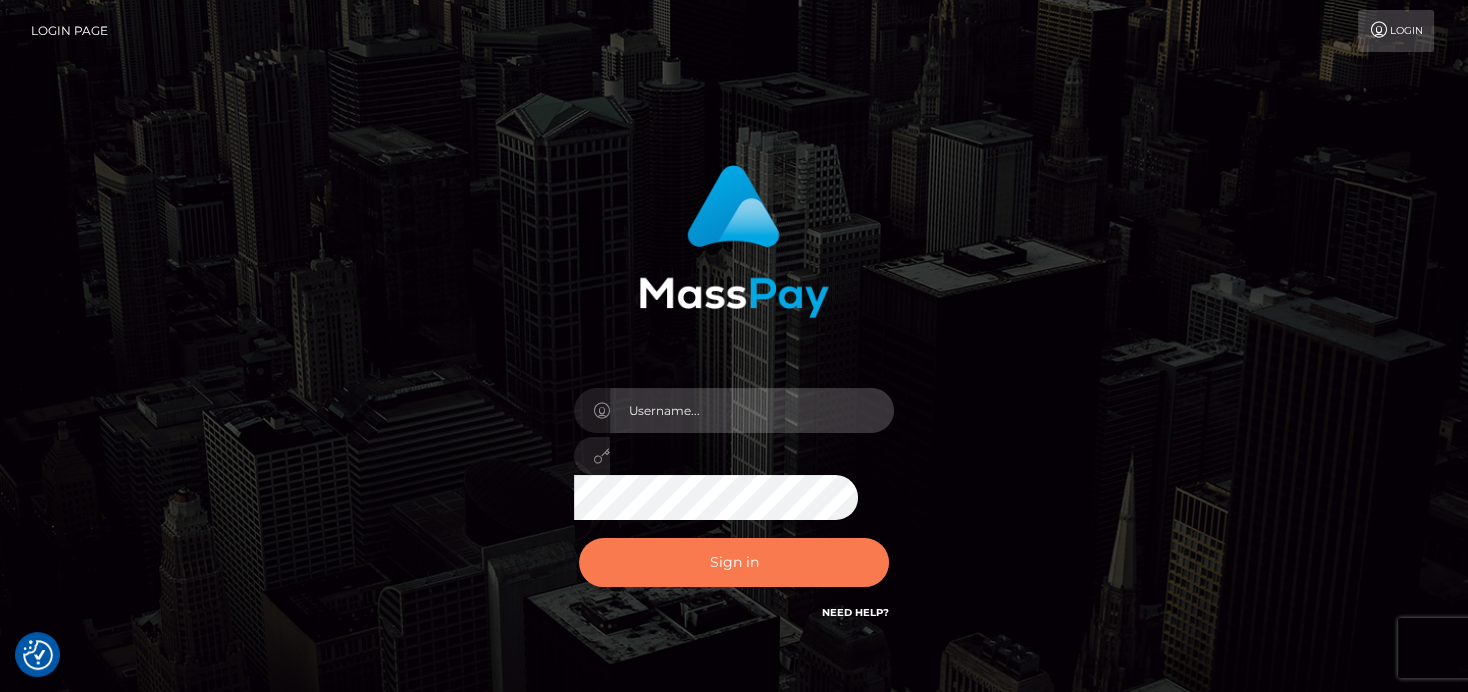 type on "denise" 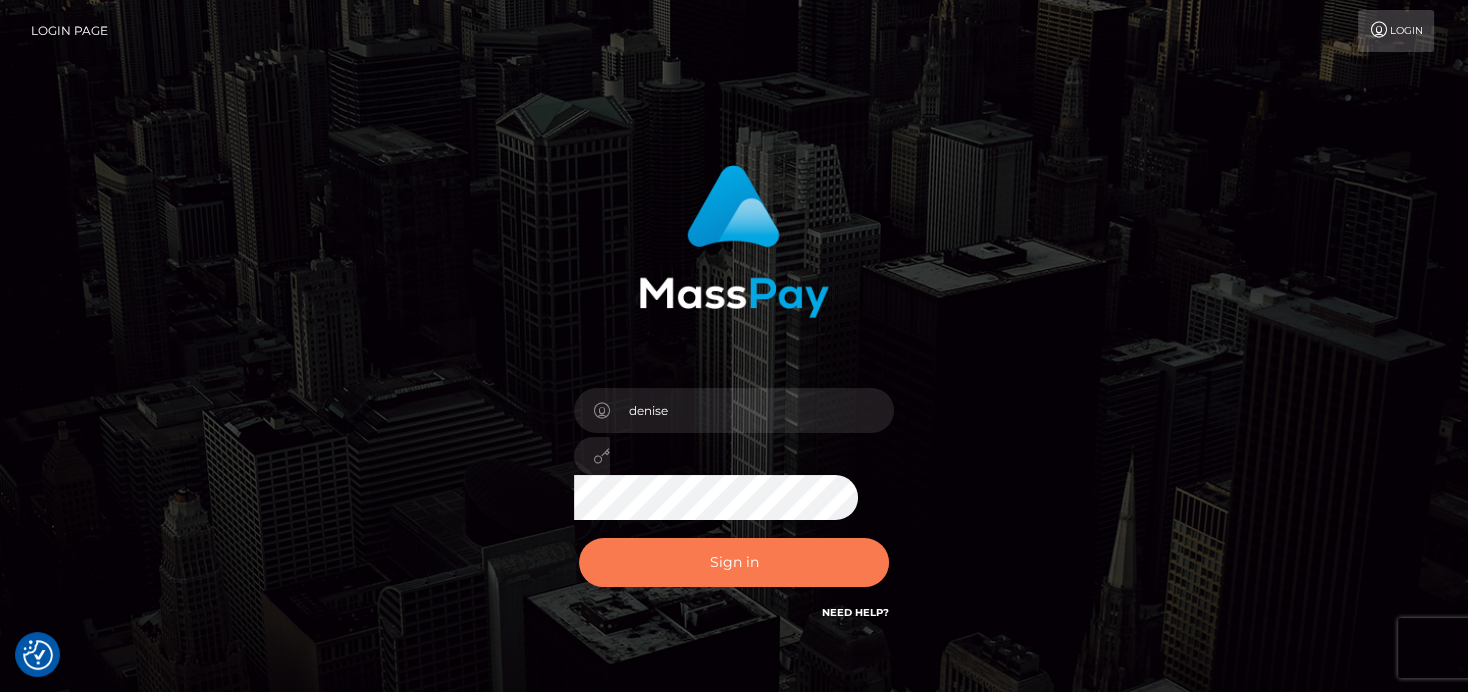 click on "Sign in" at bounding box center (734, 562) 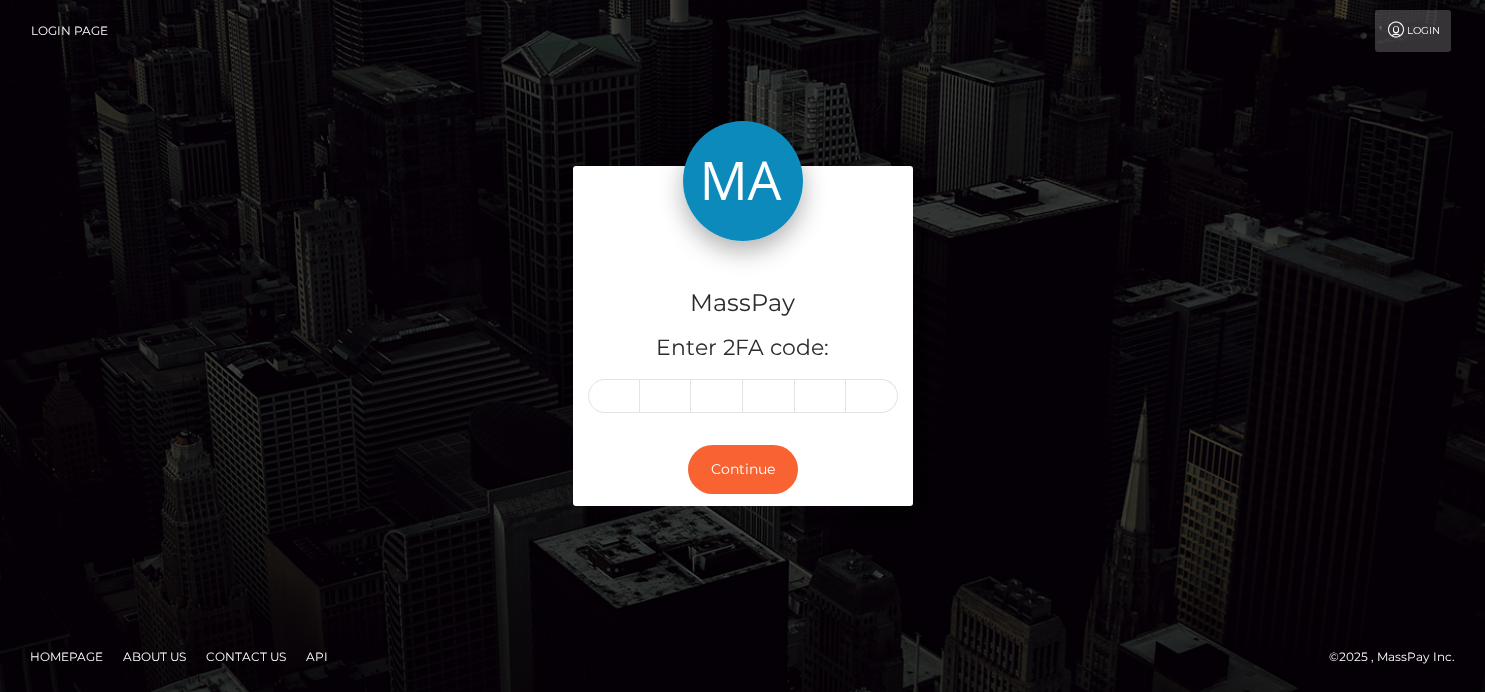 scroll, scrollTop: 0, scrollLeft: 0, axis: both 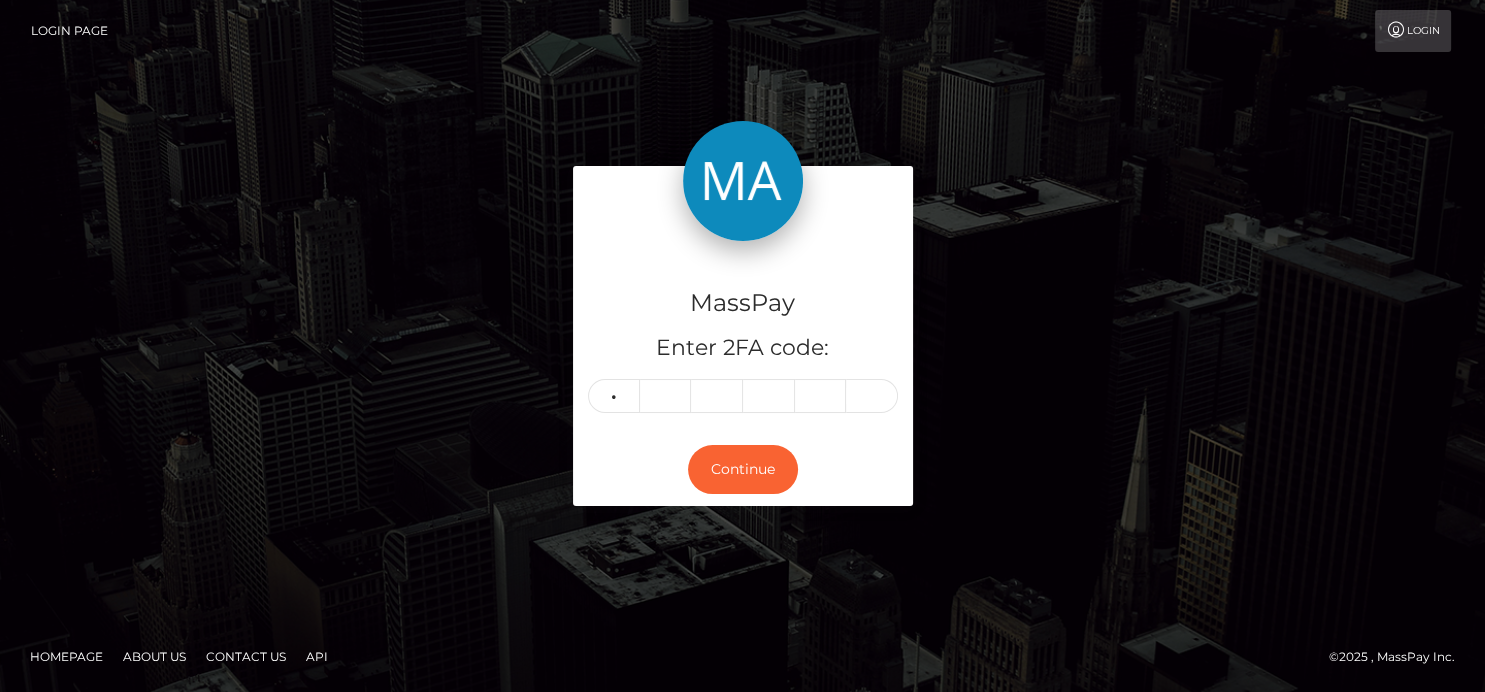 type on "1" 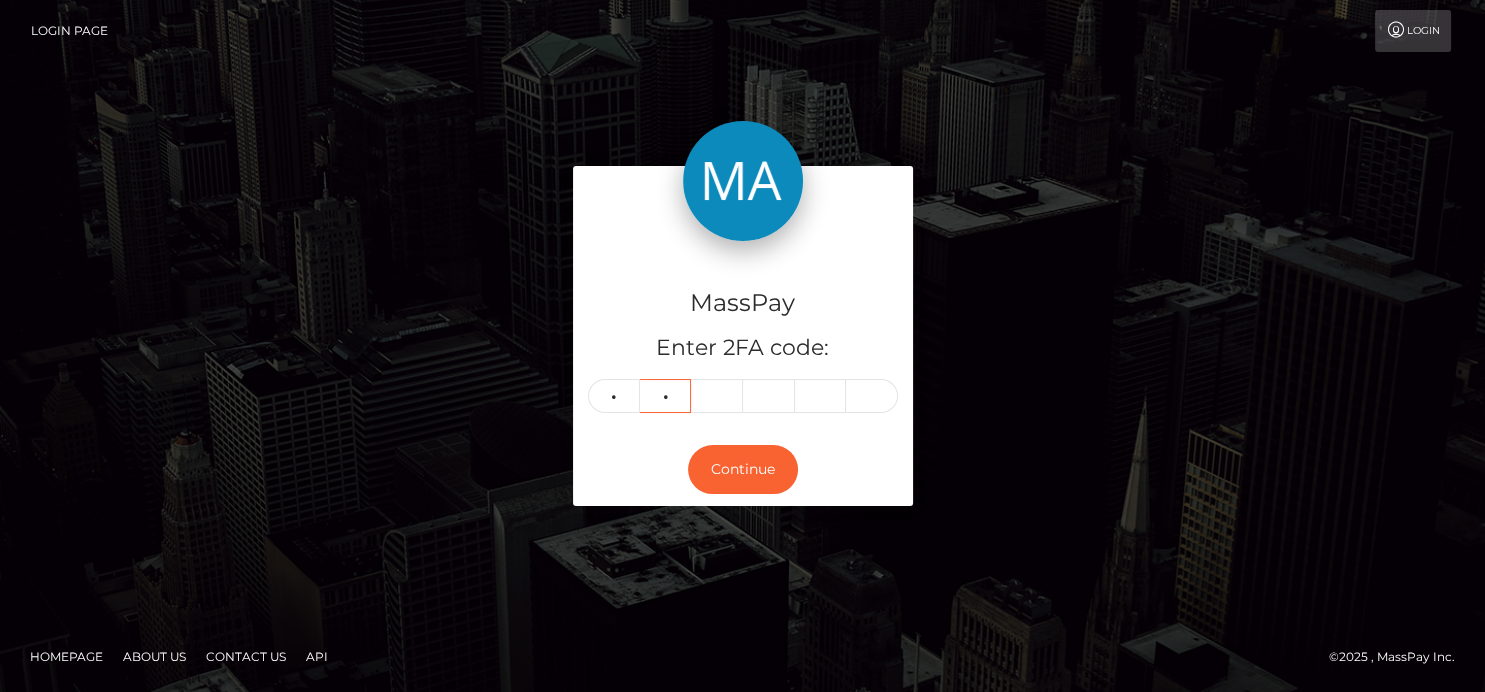 type on "5" 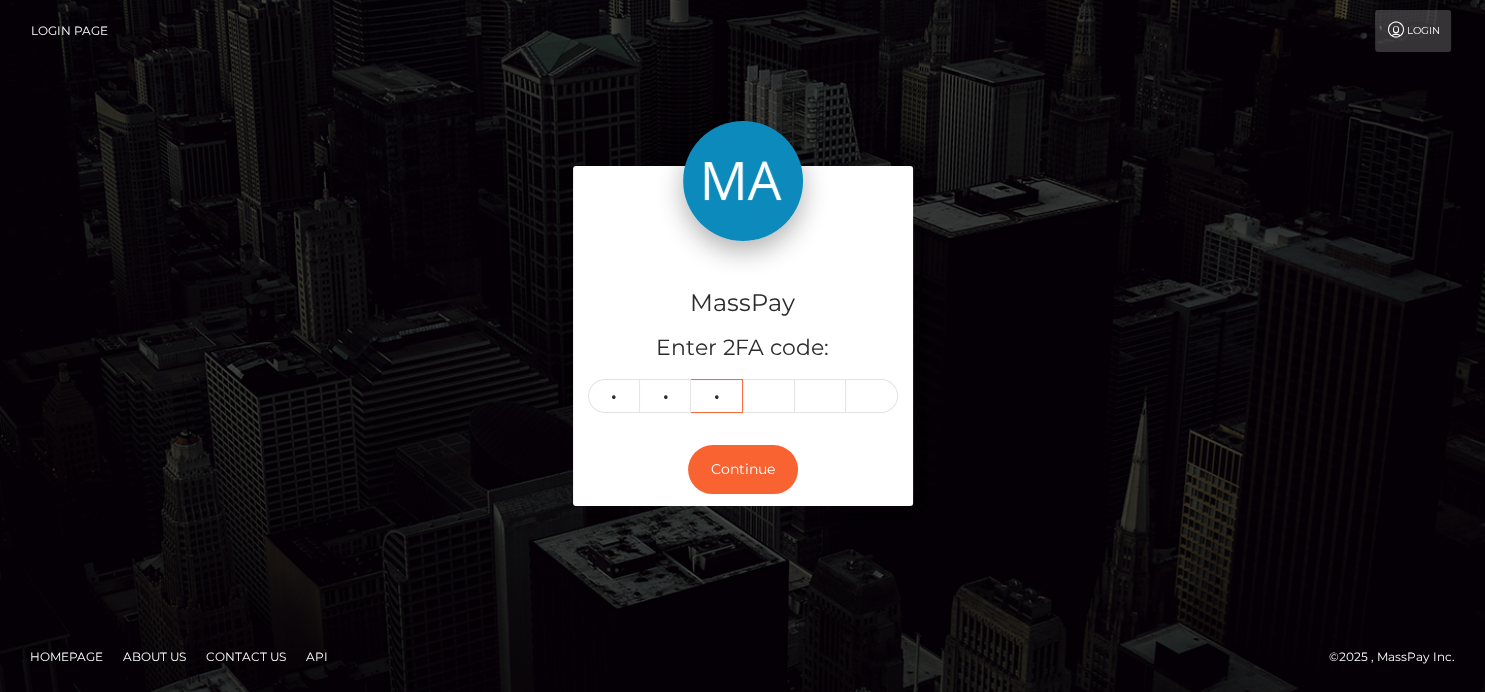 type on "5" 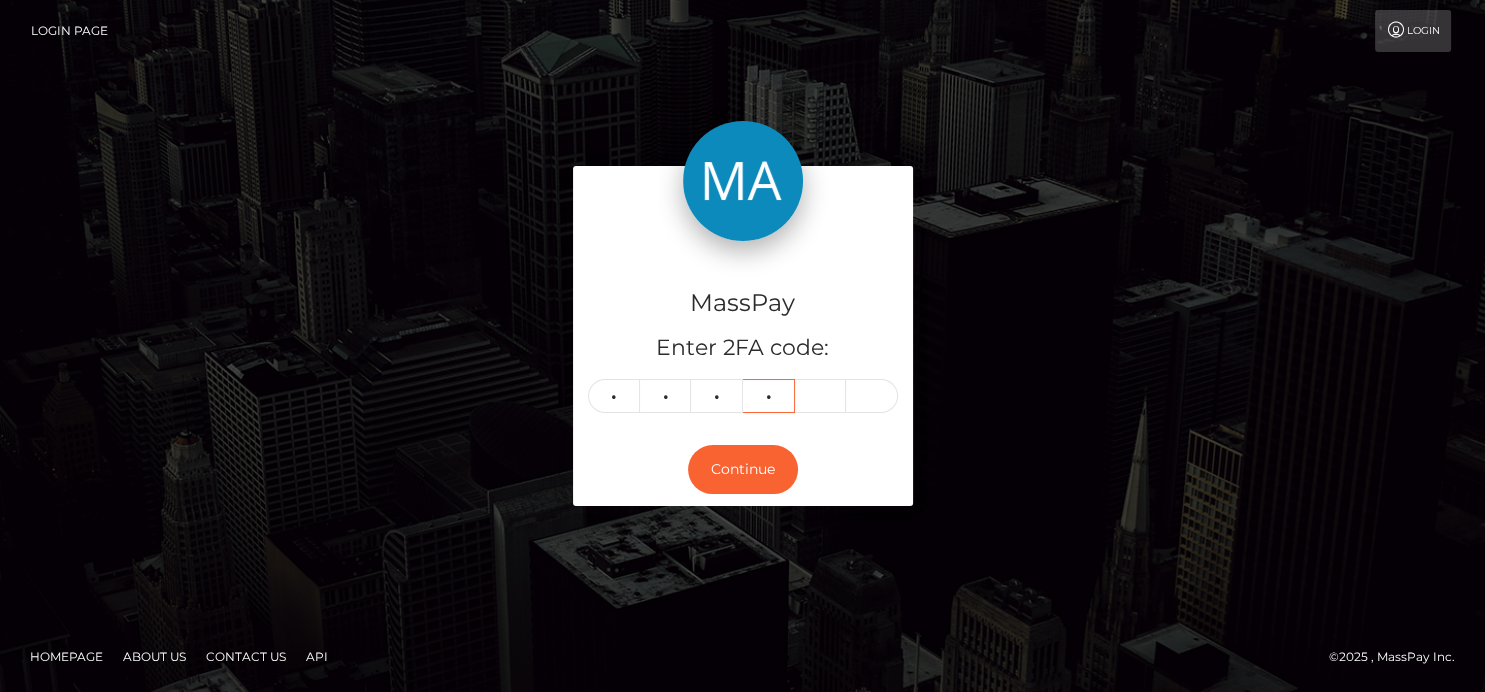 type on "6" 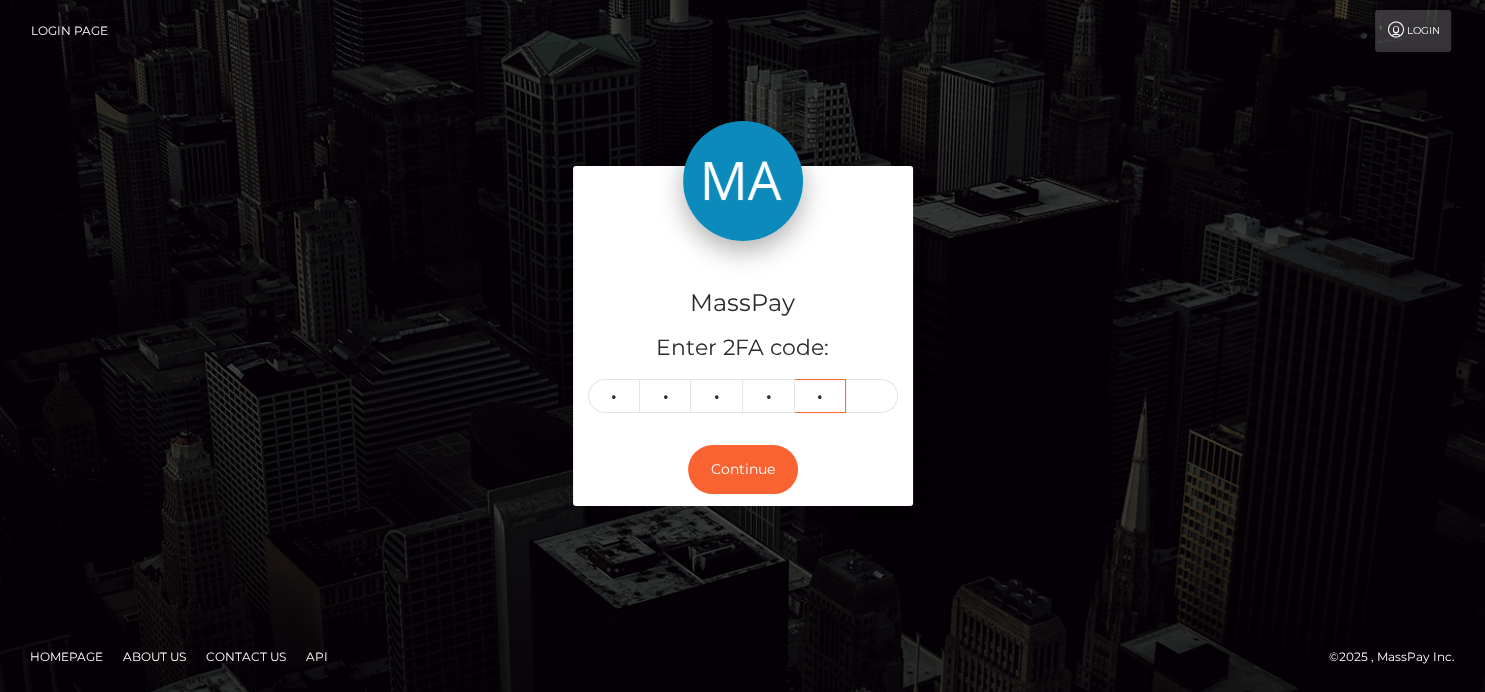 type on "2" 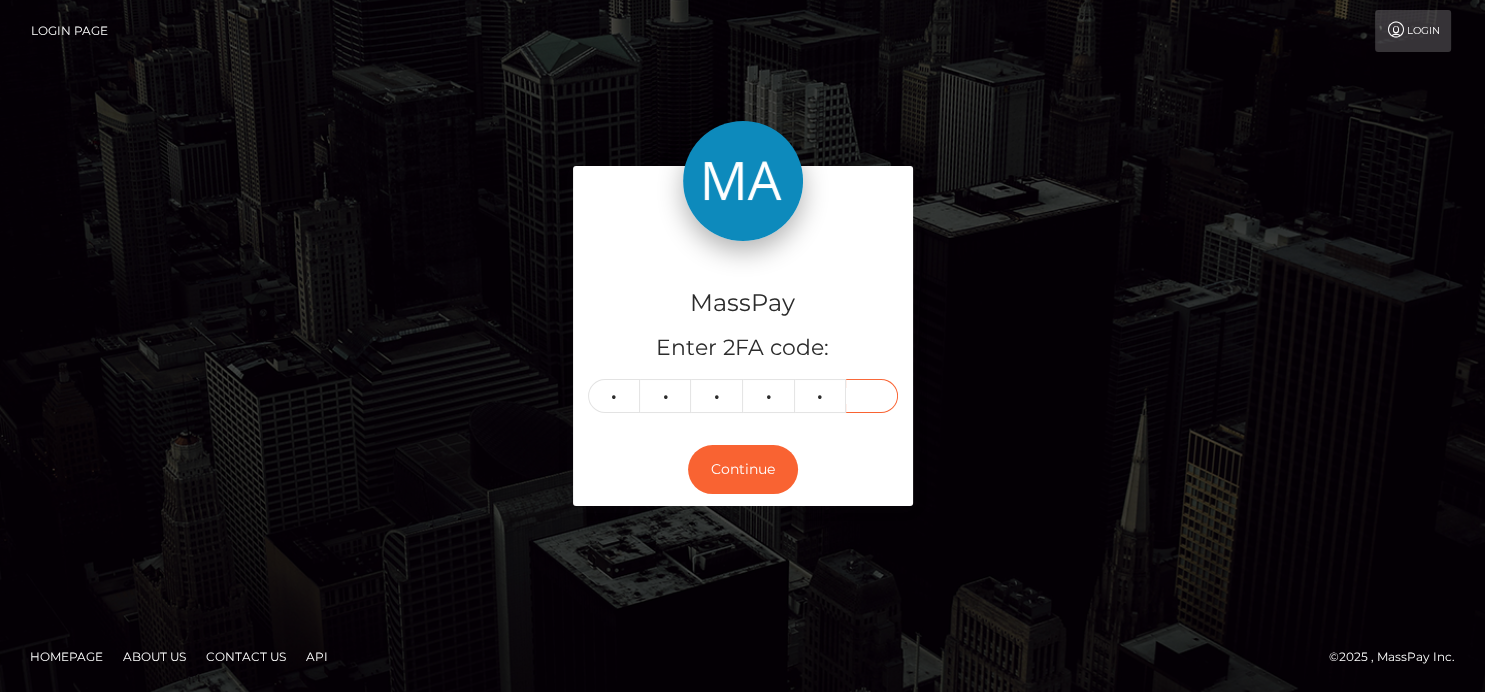 type on "8" 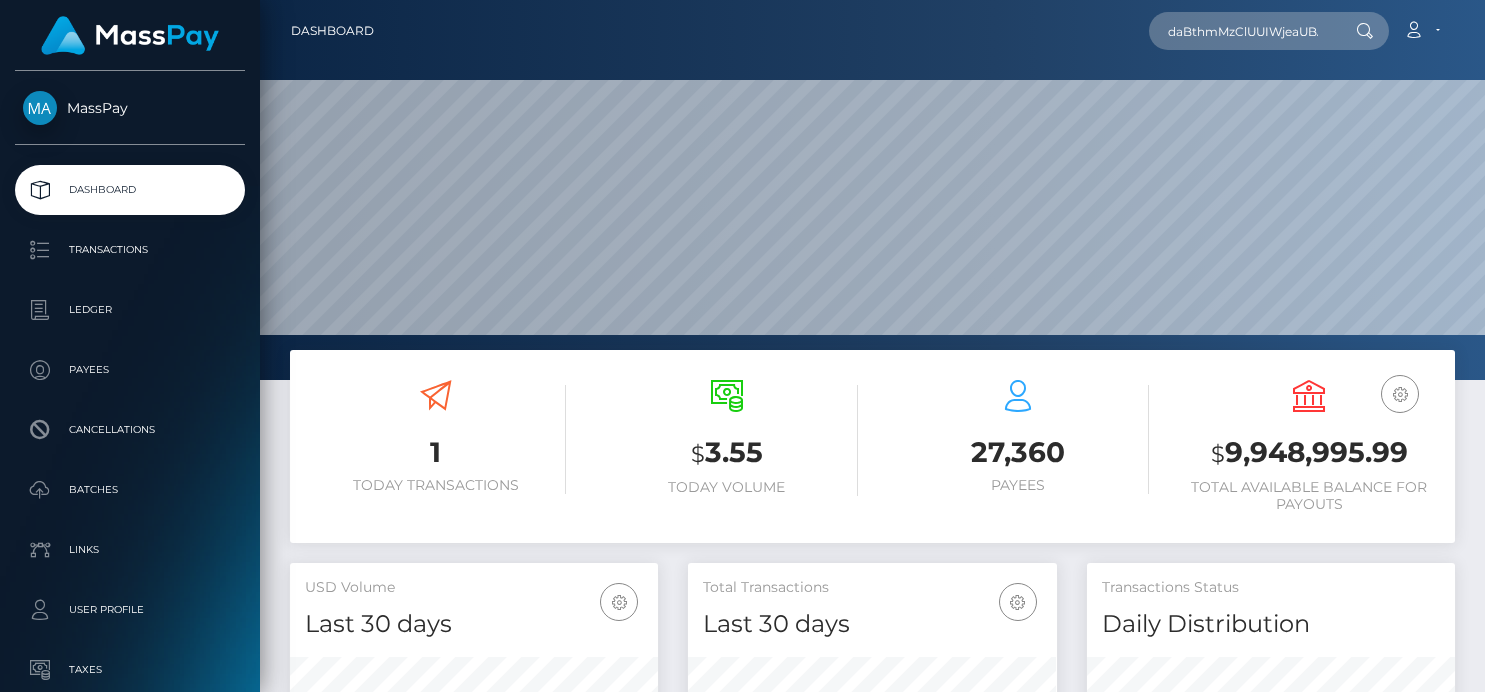 scroll, scrollTop: 0, scrollLeft: 0, axis: both 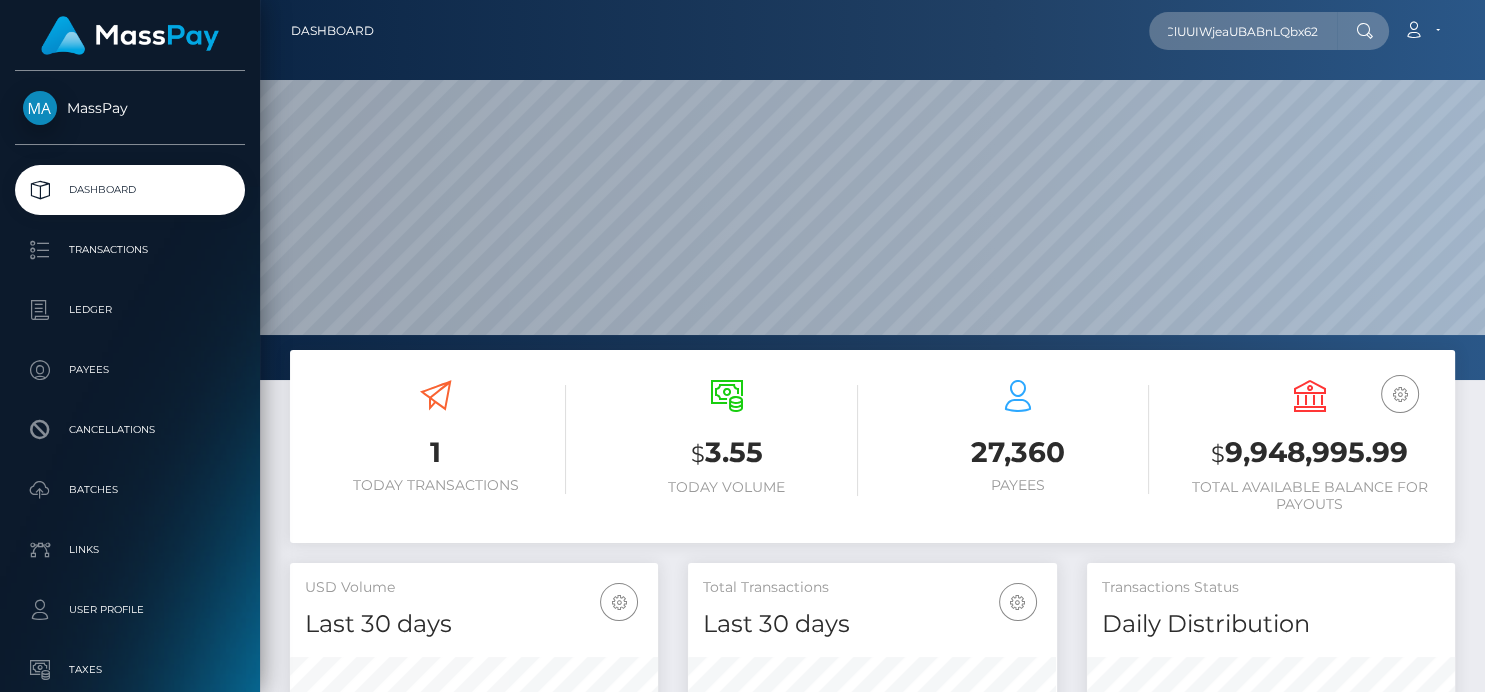 type on "daBthmMzClUUIWjeaUBABnLQbx62" 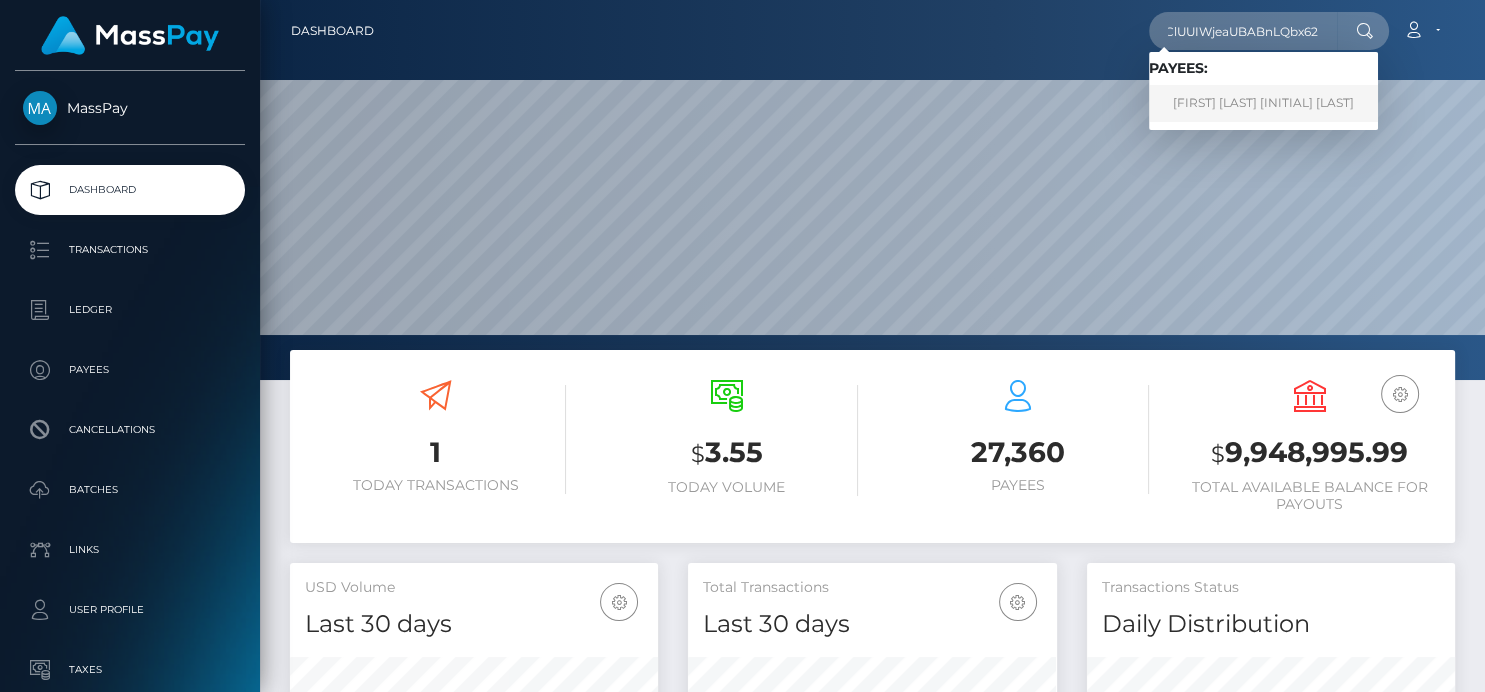 scroll, scrollTop: 0, scrollLeft: 0, axis: both 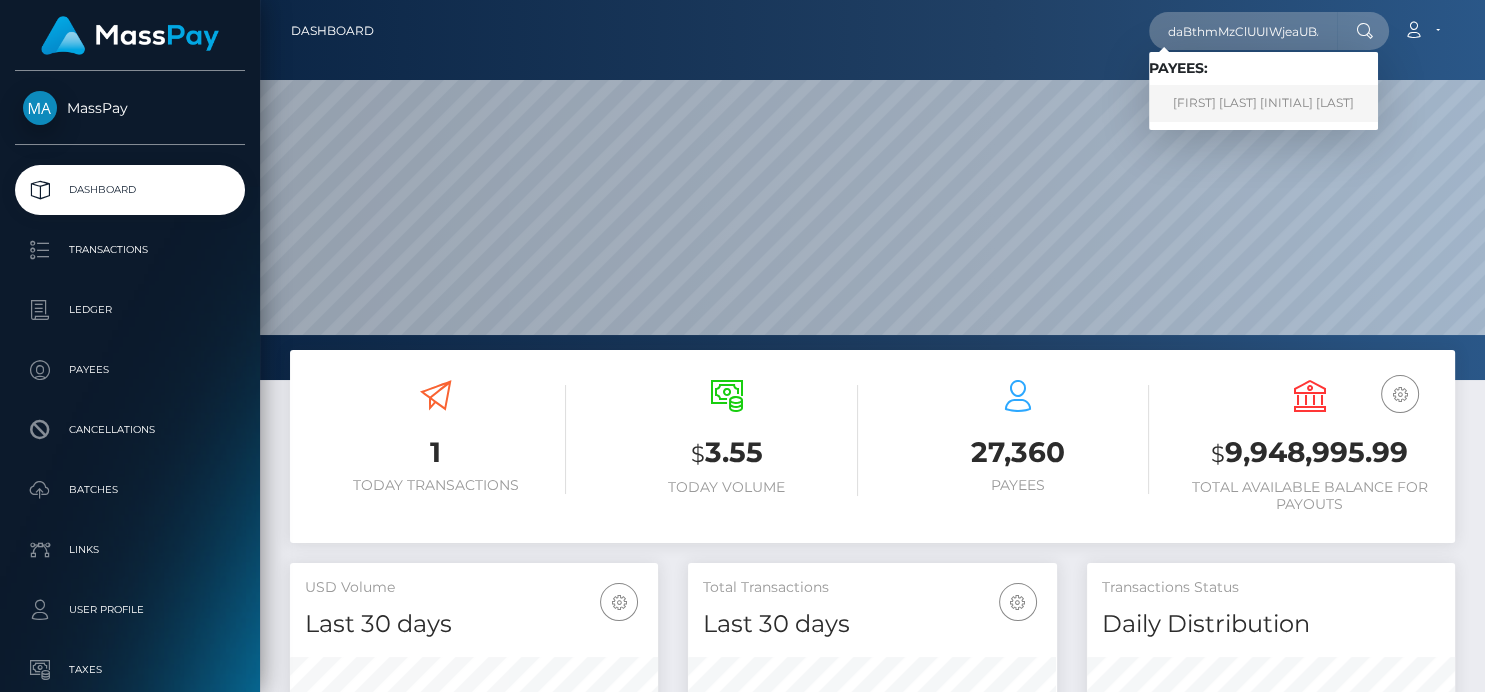click on "JESSICA ELLIE V FIRMINGER" at bounding box center [1263, 103] 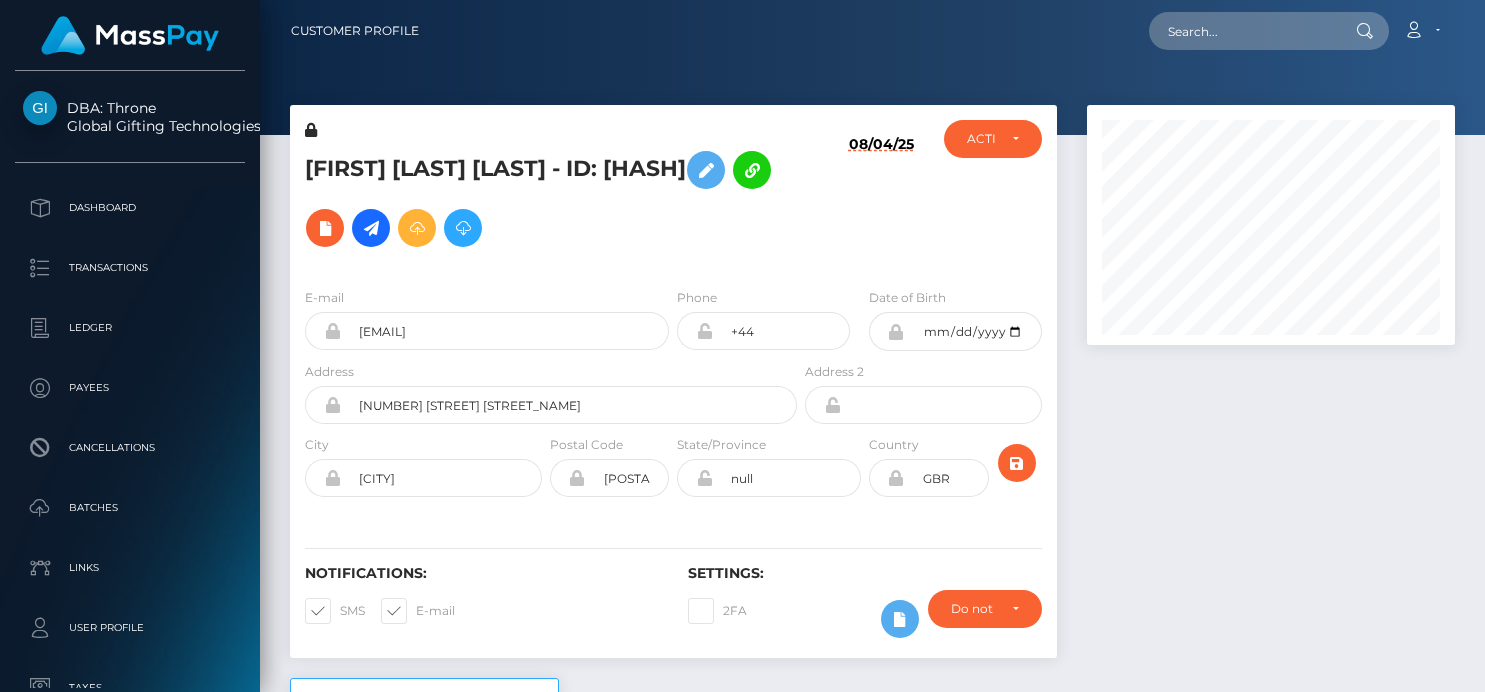 scroll, scrollTop: 0, scrollLeft: 0, axis: both 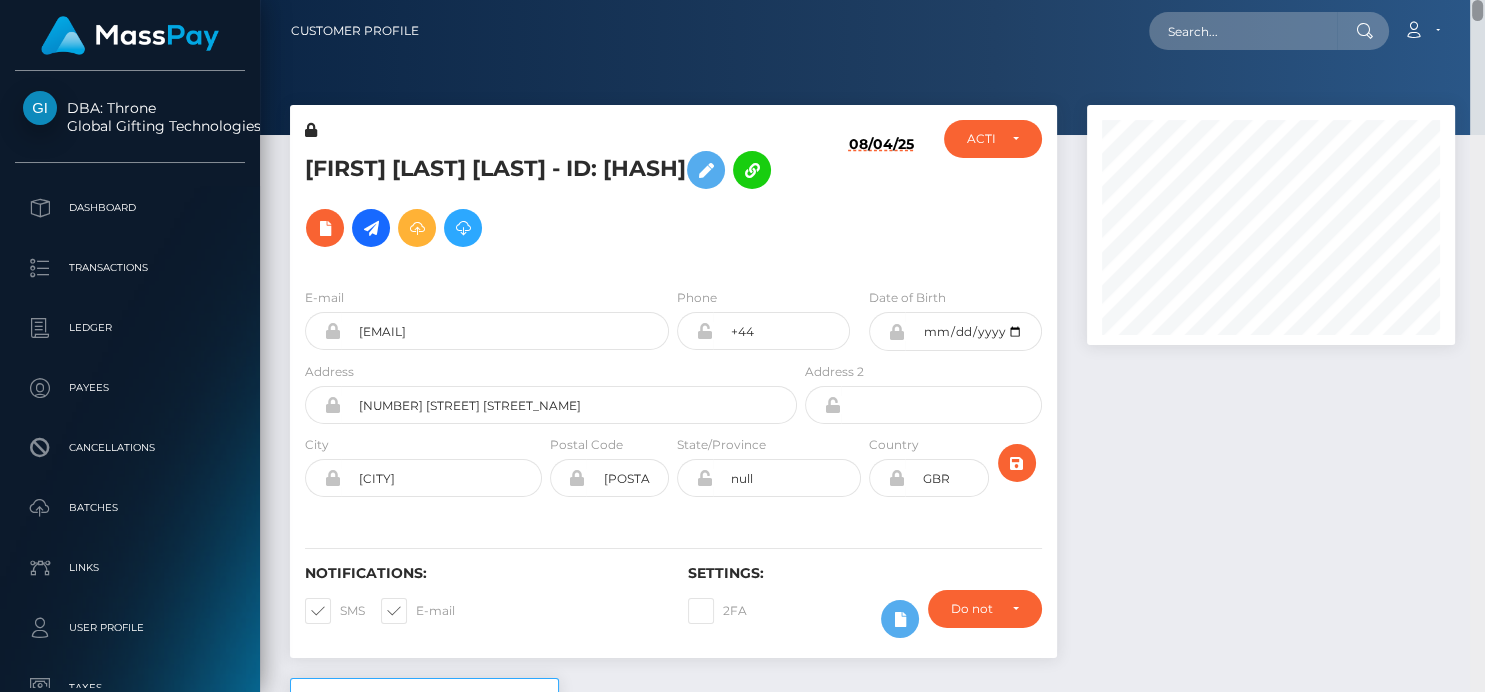 drag, startPoint x: 1475, startPoint y: 275, endPoint x: 1014, endPoint y: 58, distance: 509.51938 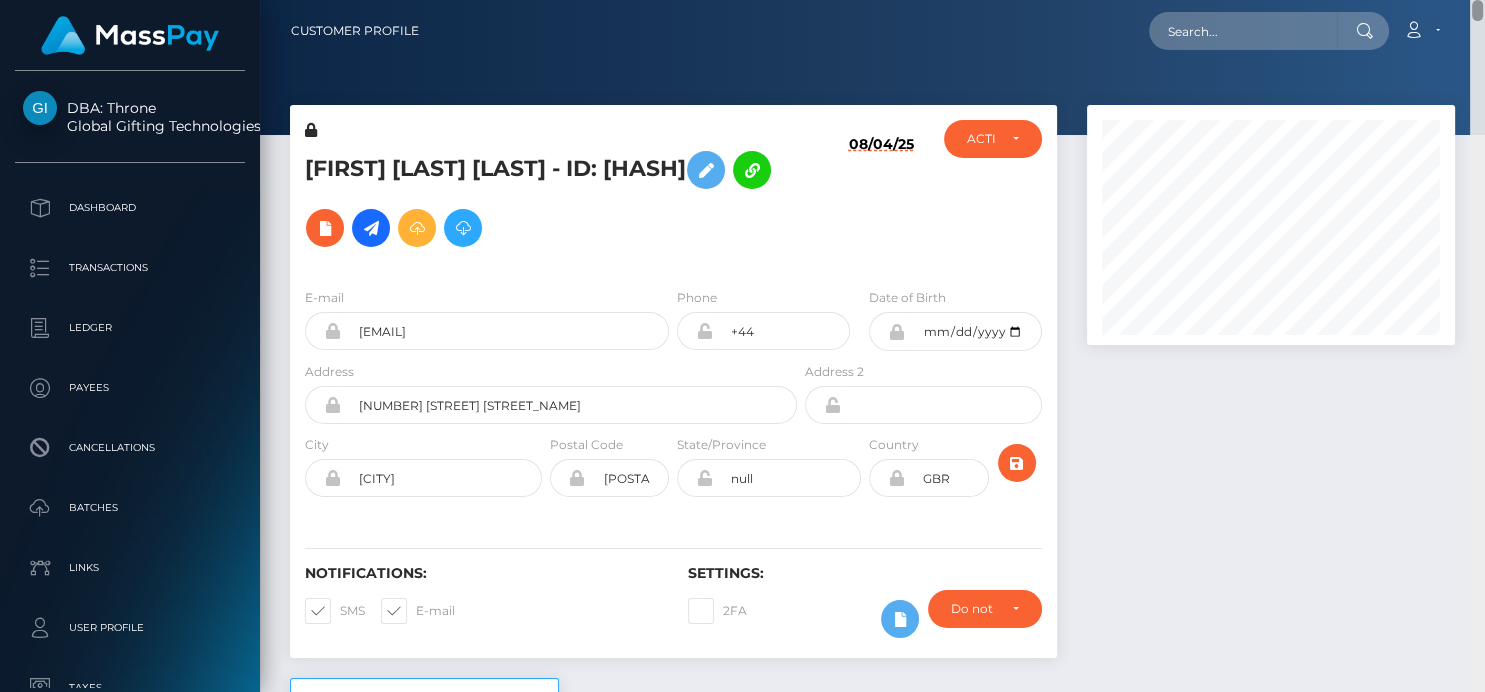 click on "DBA: Throne
Global Gifting Technologies Inc
Dashboard
Transactions
Ledger
Payees Cancellations" at bounding box center (742, 346) 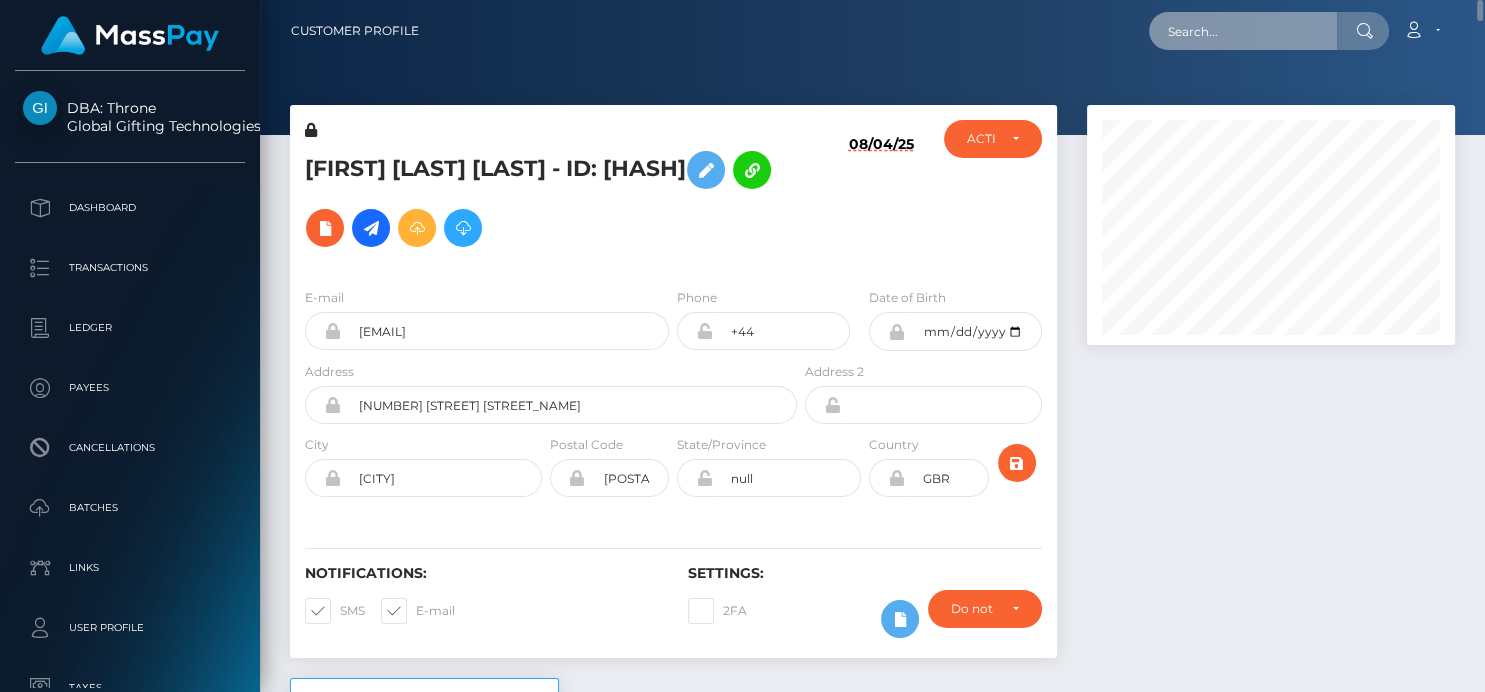 click at bounding box center [1243, 31] 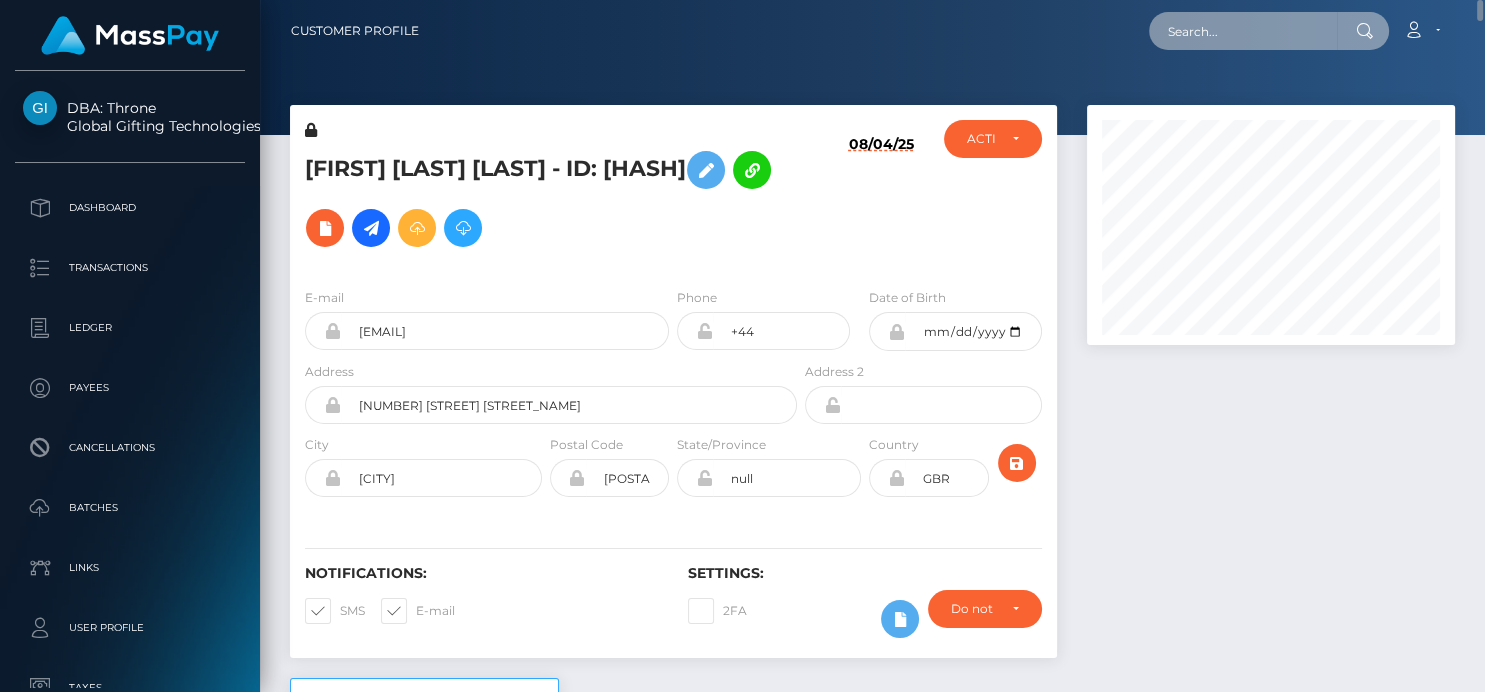 paste on "manonalexslut@gmail.com" 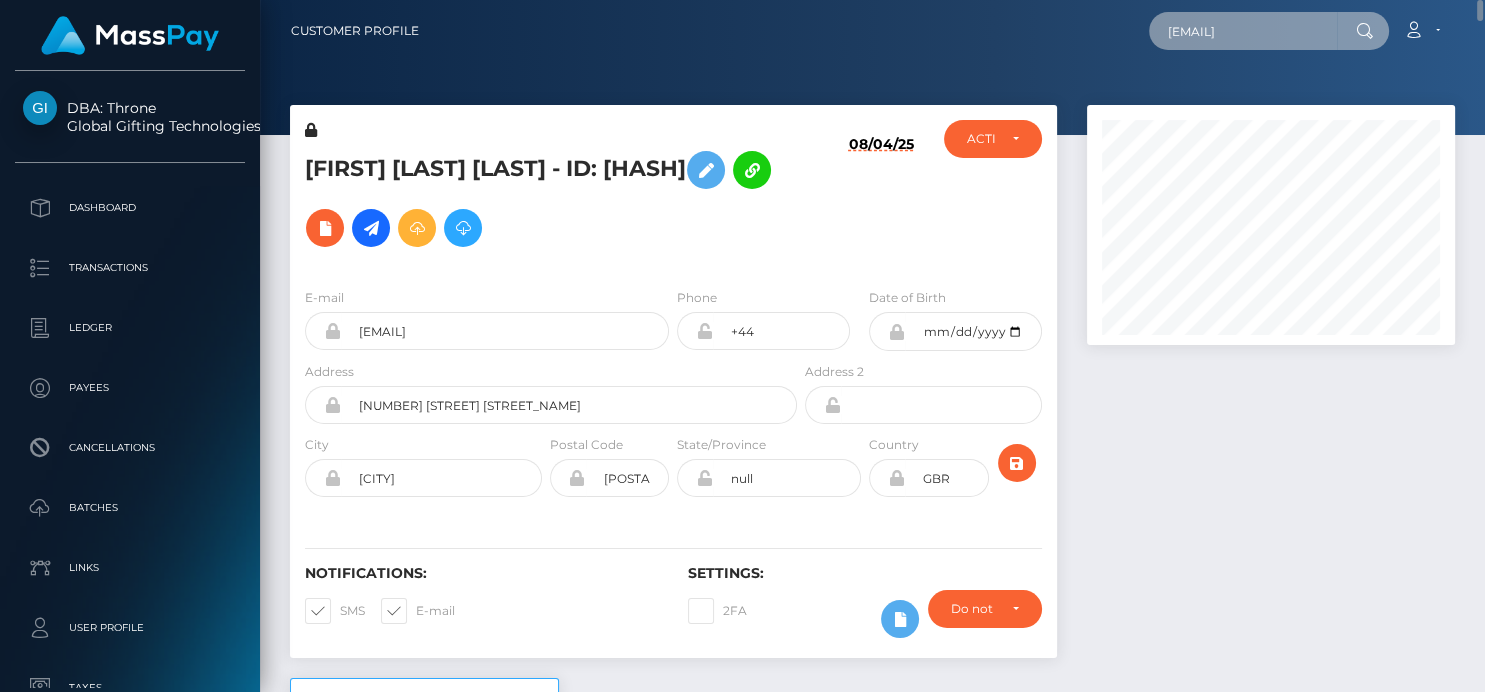 scroll, scrollTop: 0, scrollLeft: 17, axis: horizontal 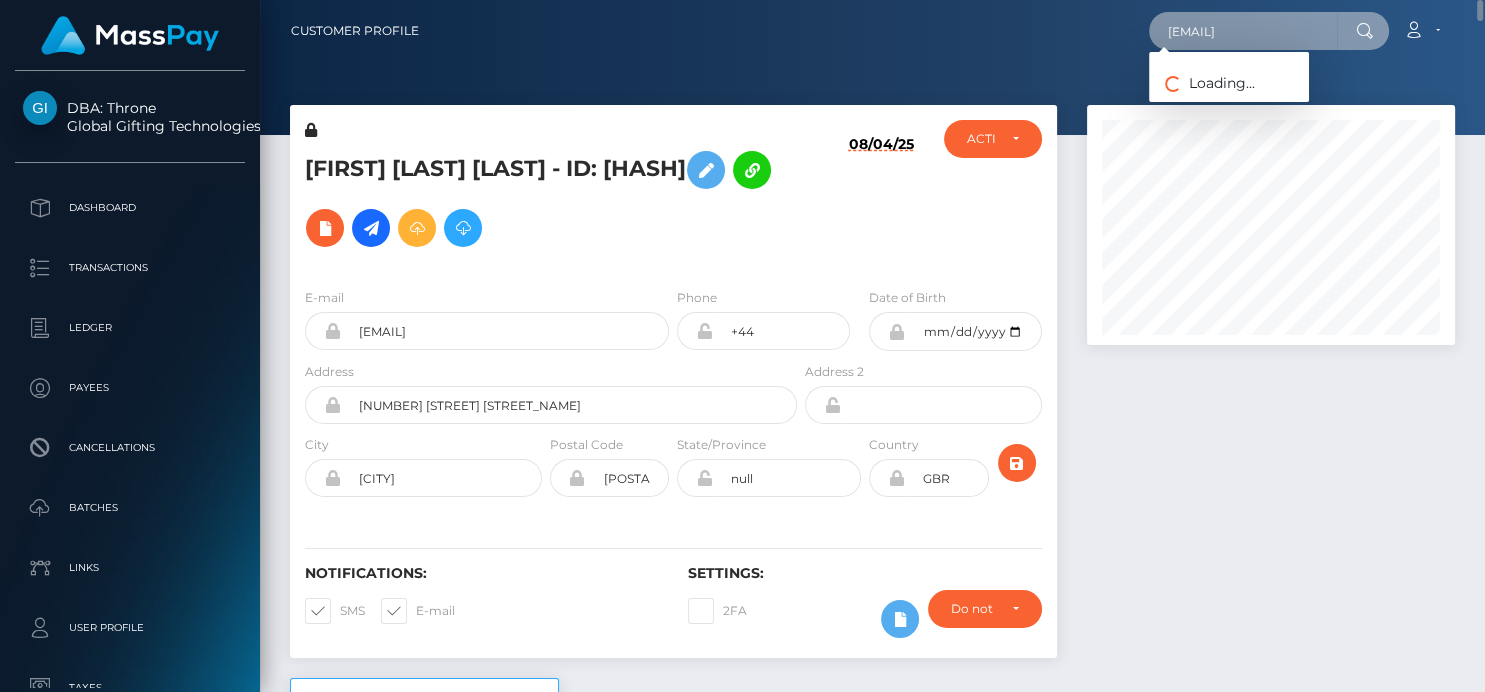 type on "manonalexslut@gmail.com" 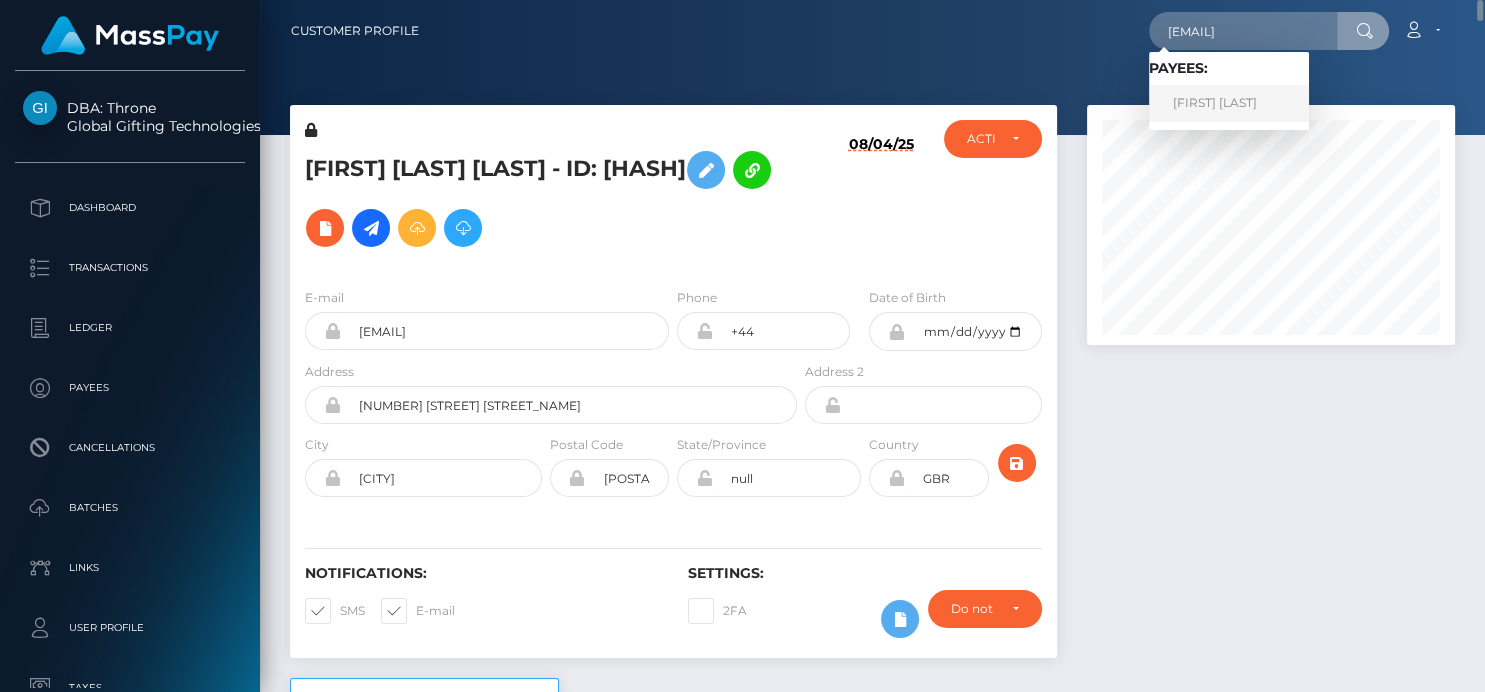 scroll, scrollTop: 0, scrollLeft: 0, axis: both 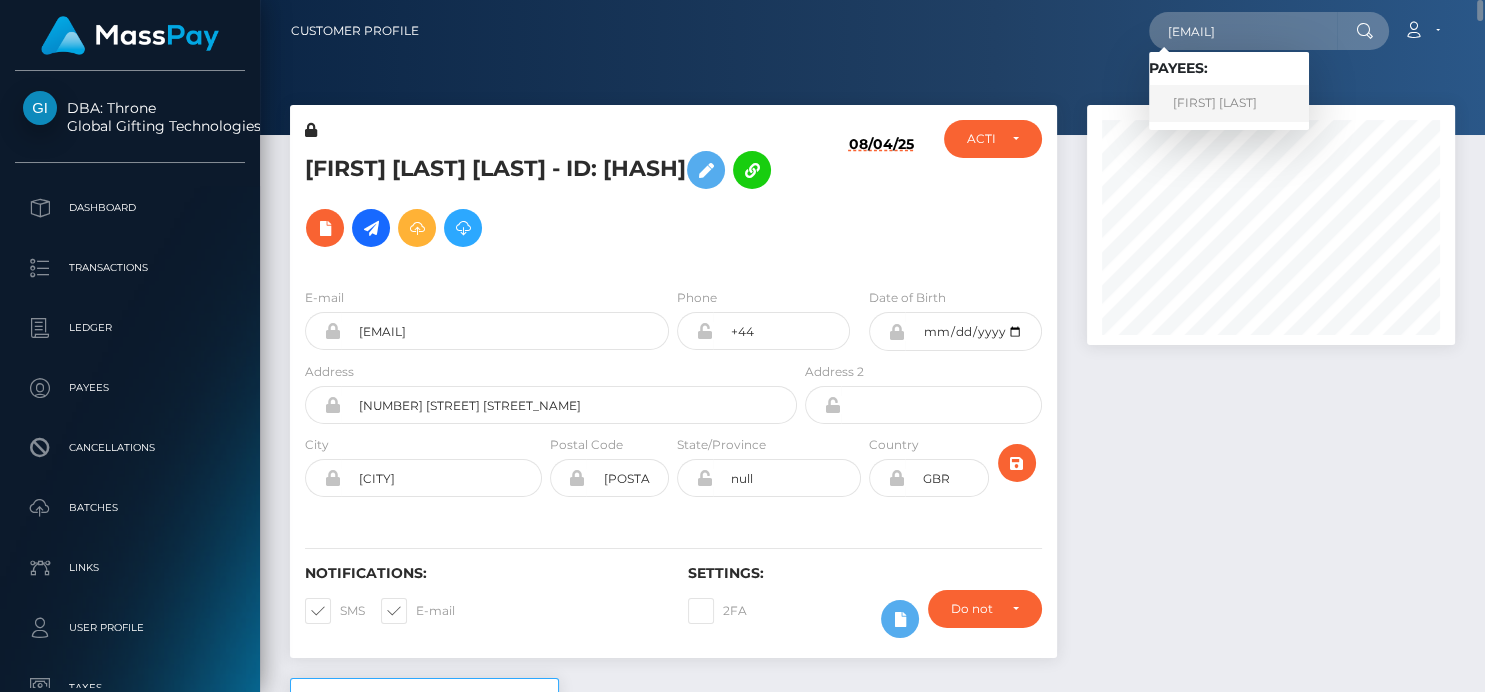 click on "MANON  WANECQUE" at bounding box center [1229, 103] 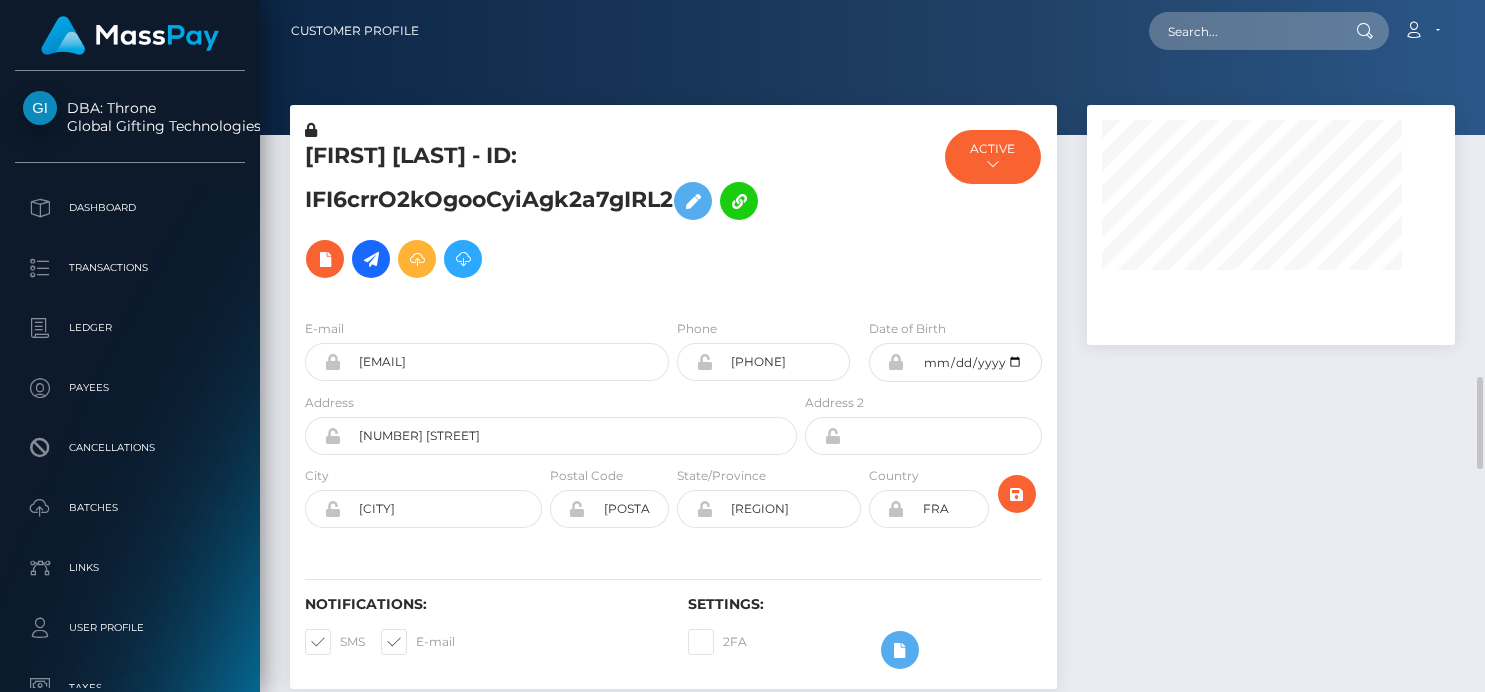 scroll, scrollTop: 0, scrollLeft: 0, axis: both 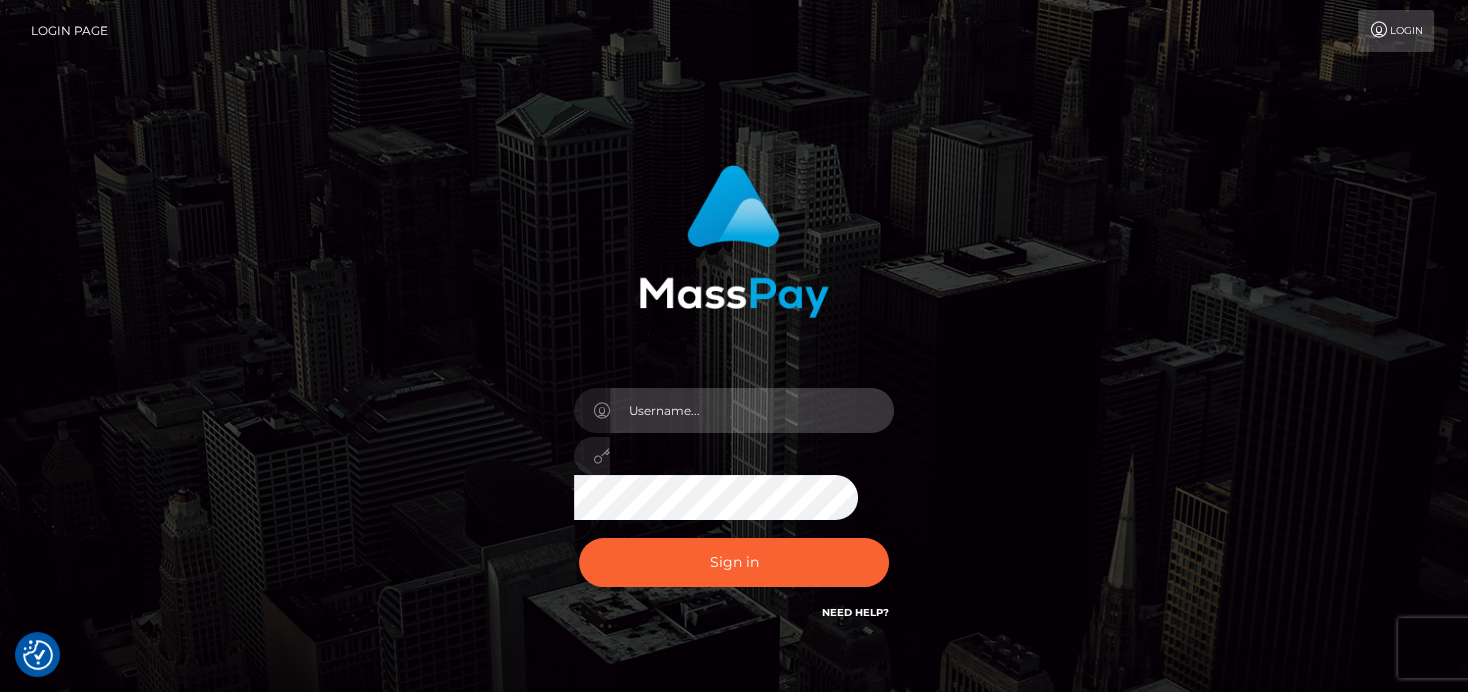 type on "denise" 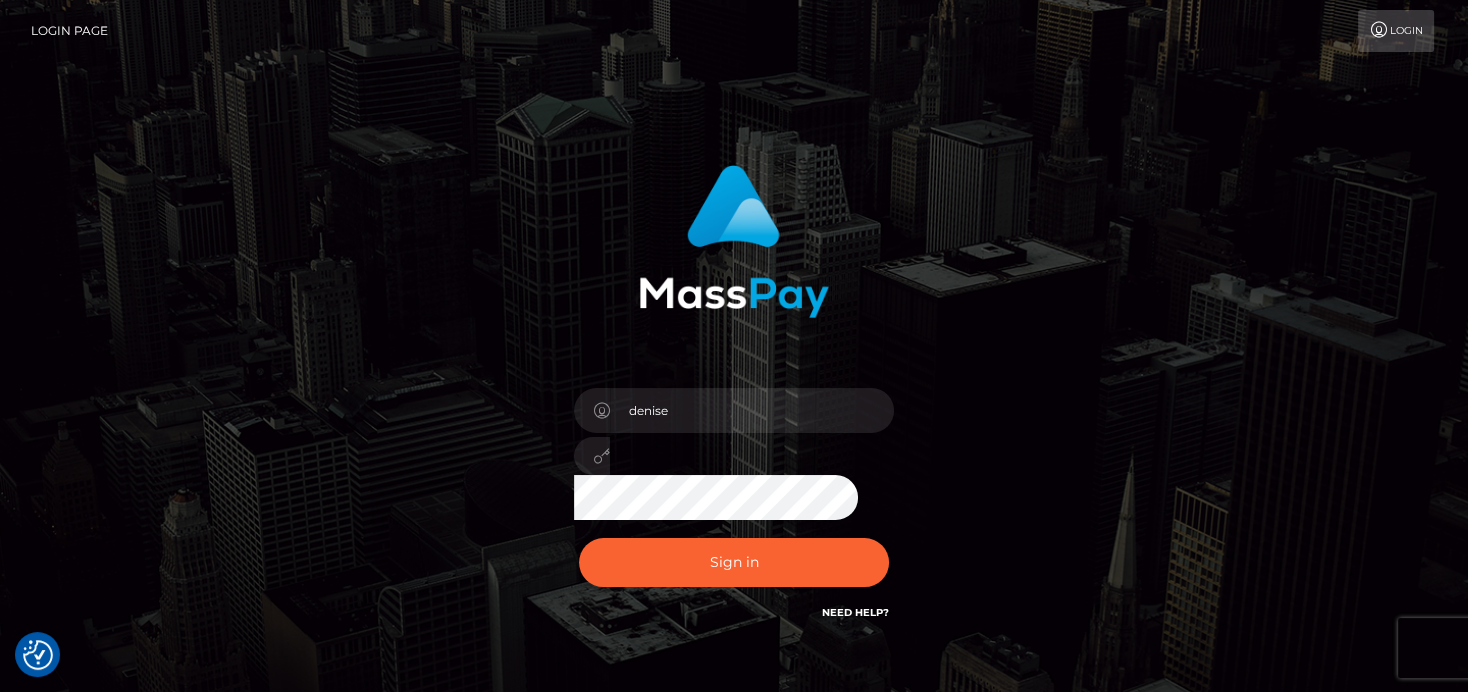 click on "Sign in
Need
Help?" at bounding box center (734, 570) 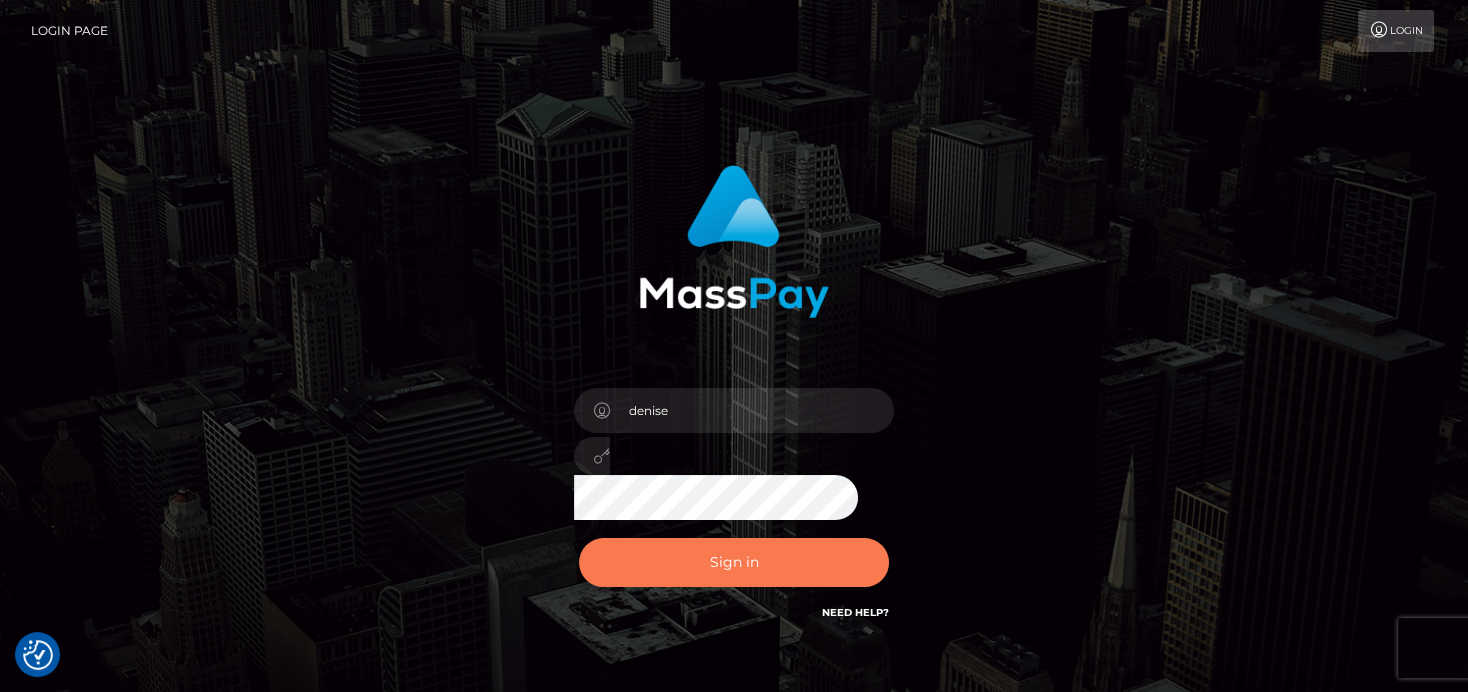 drag, startPoint x: 663, startPoint y: 533, endPoint x: 671, endPoint y: 576, distance: 43.737854 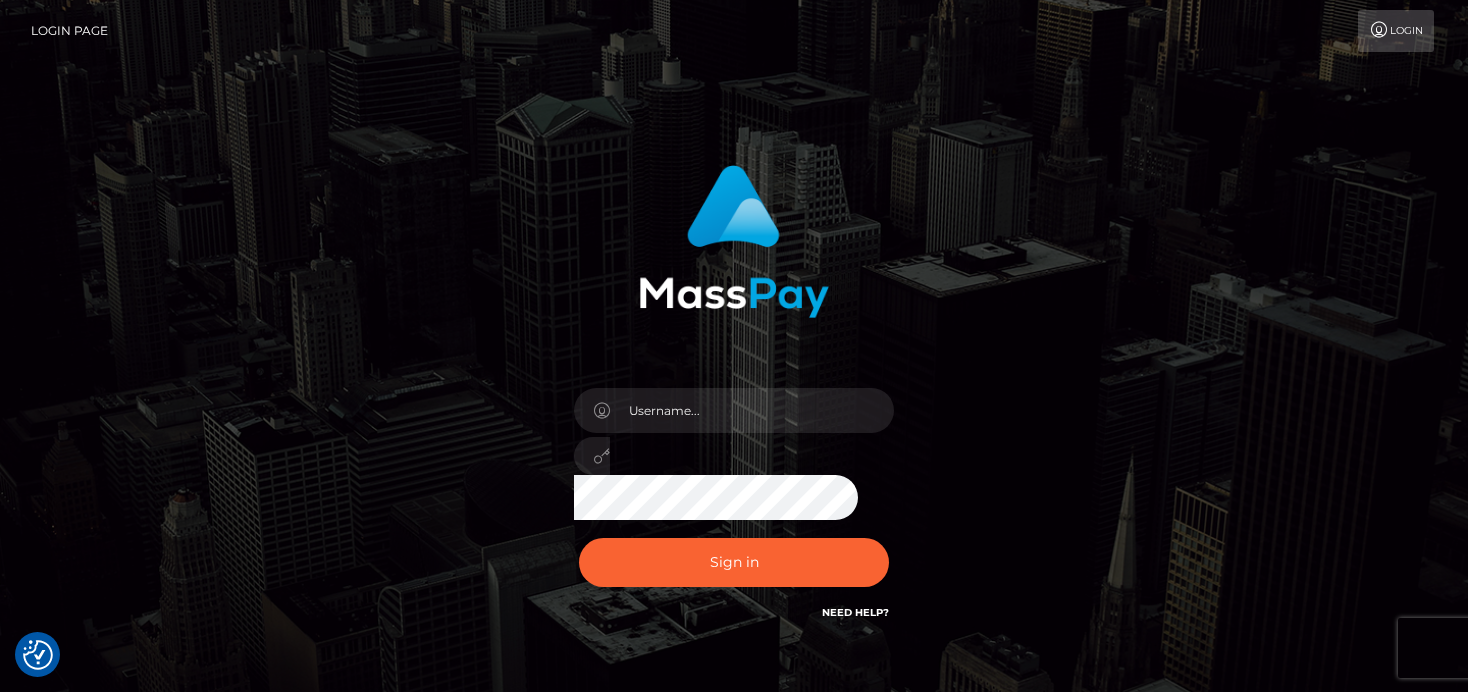 scroll, scrollTop: 0, scrollLeft: 0, axis: both 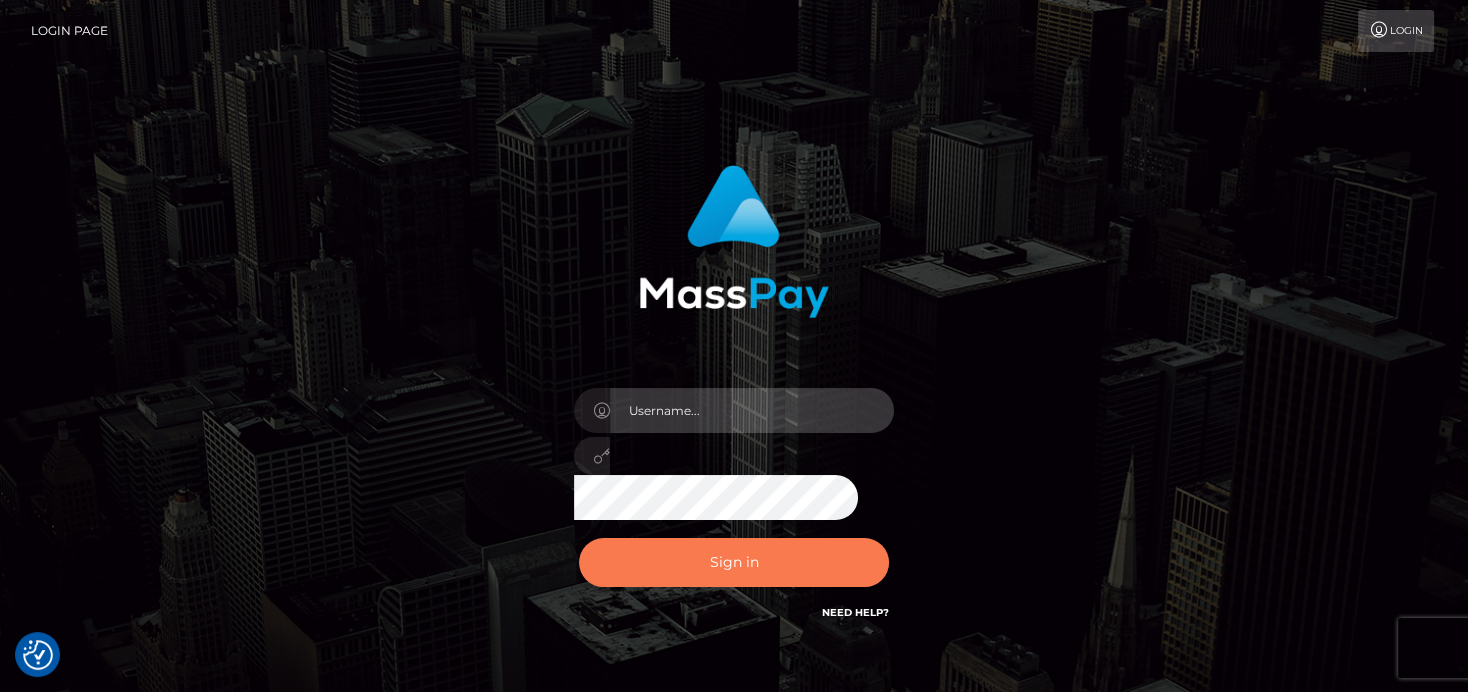 type on "denise" 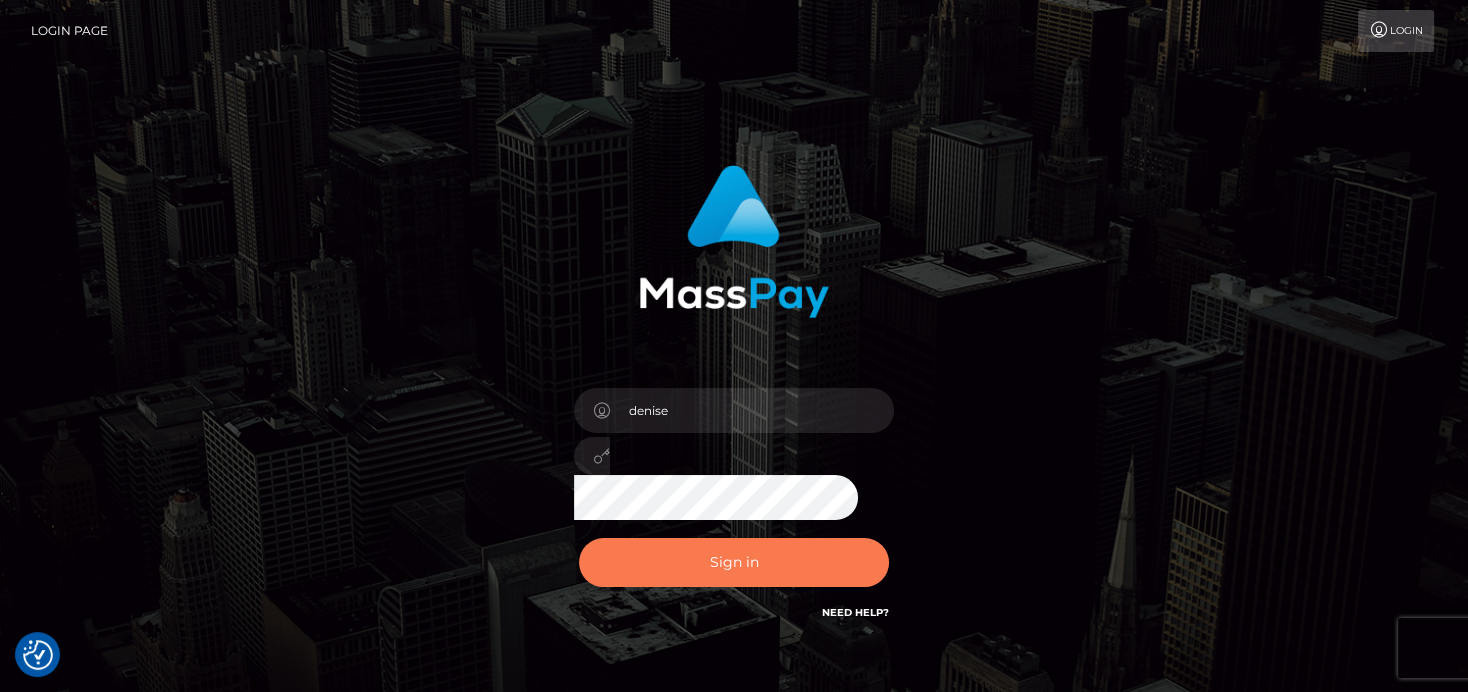 click on "Sign in" at bounding box center [734, 562] 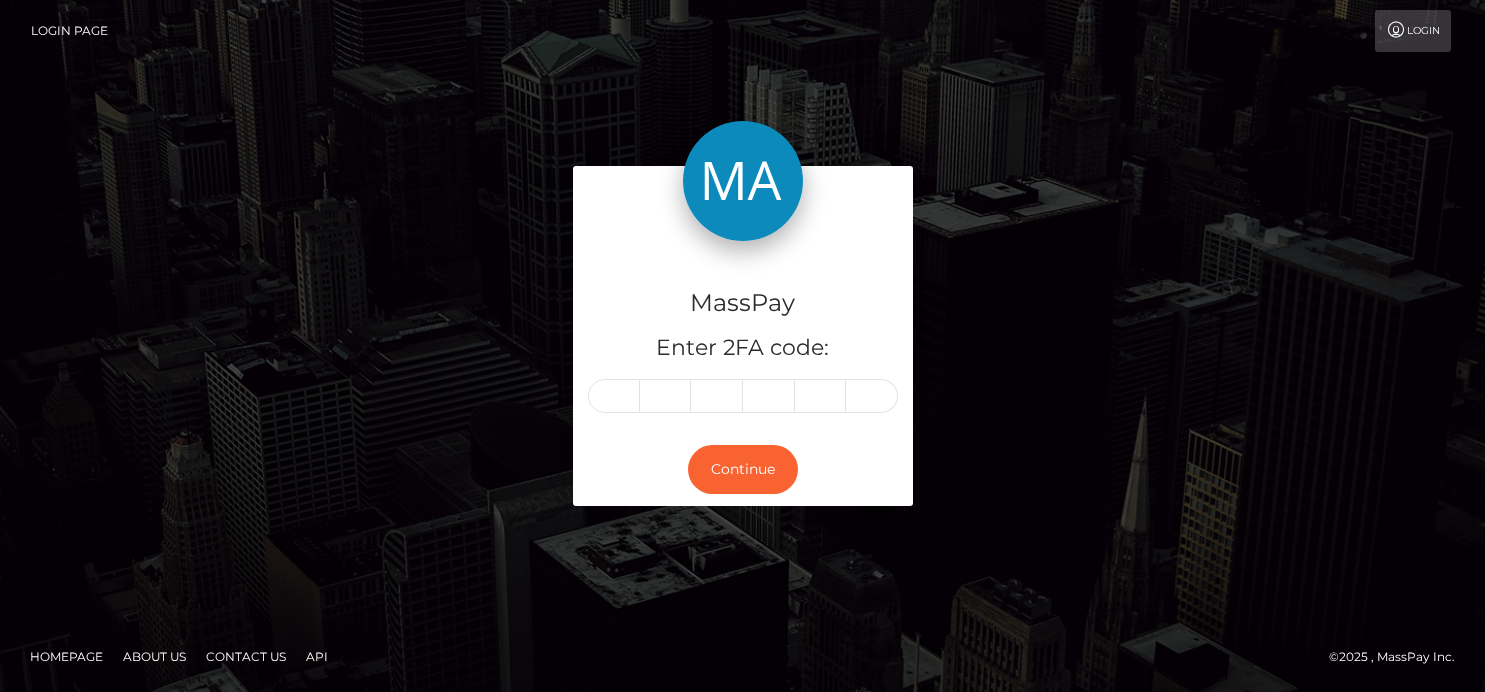 scroll, scrollTop: 0, scrollLeft: 0, axis: both 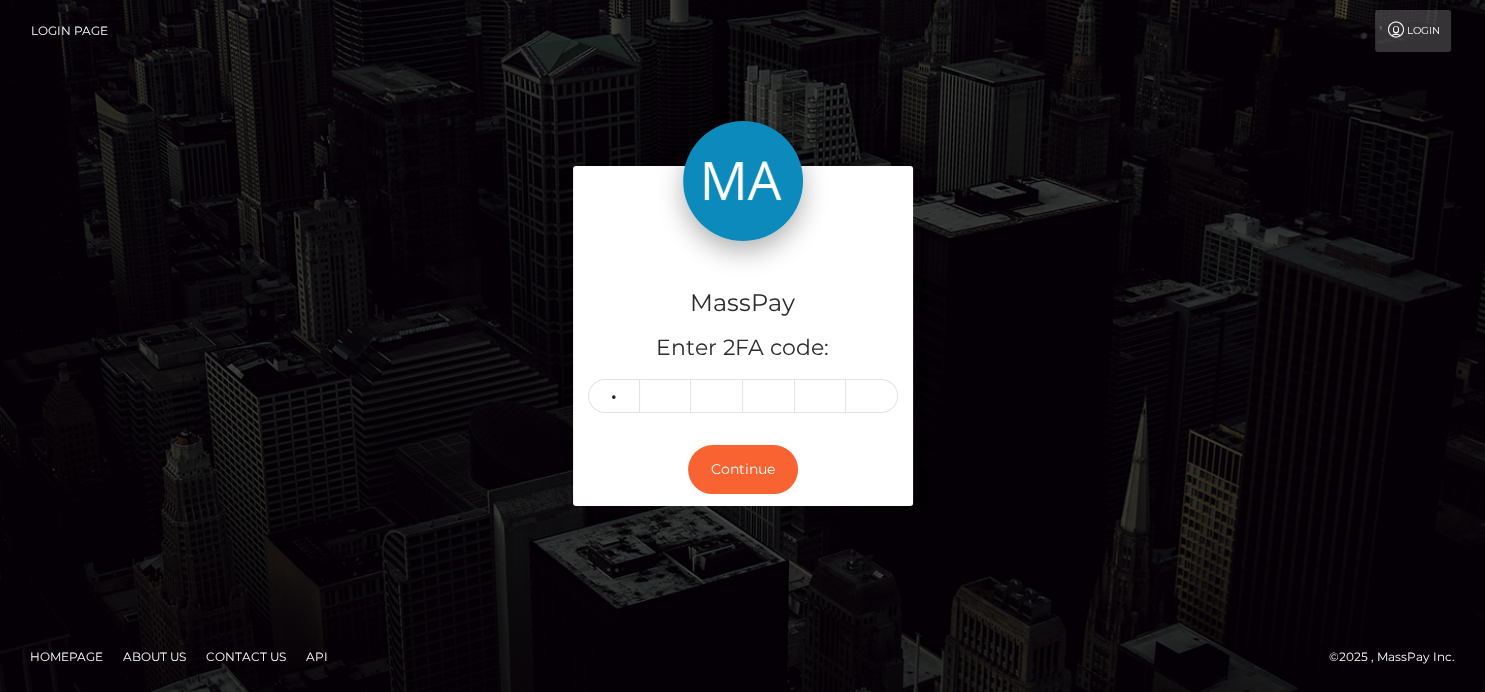 type on "7" 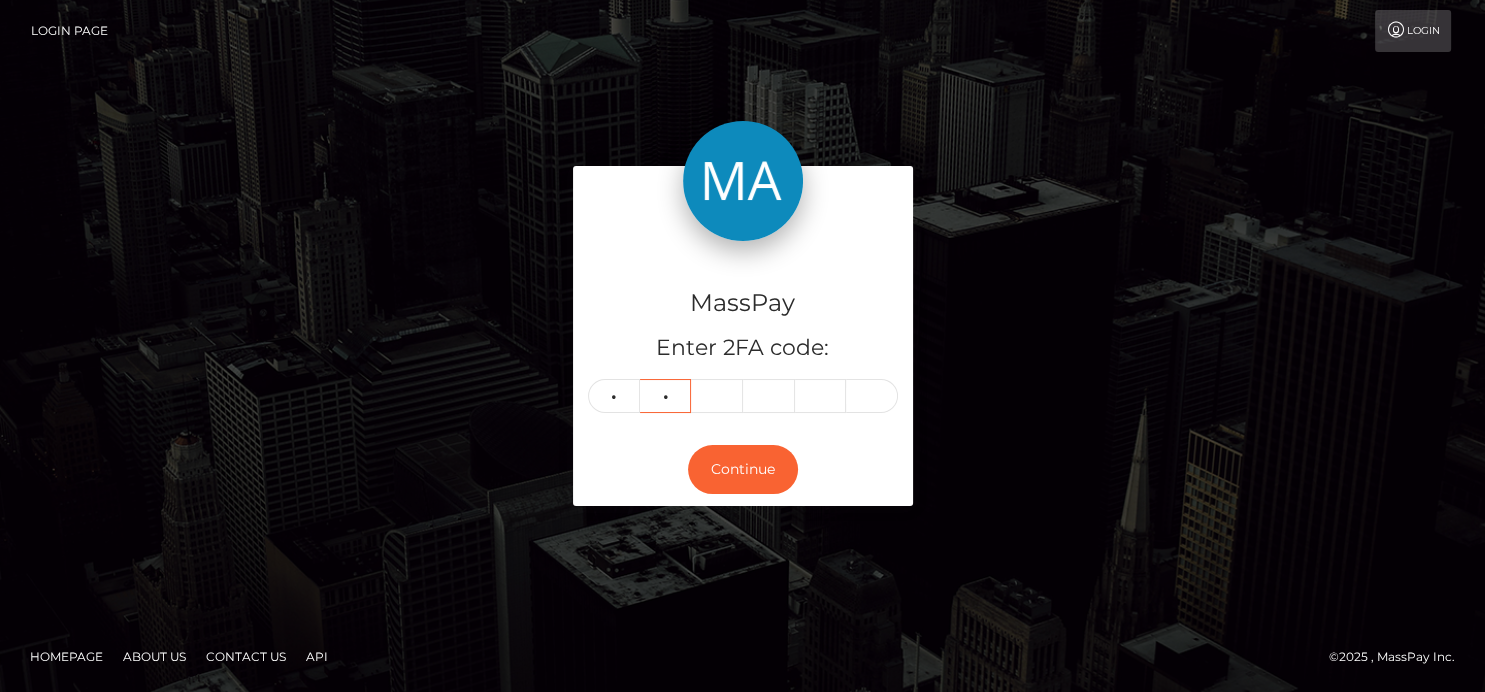 type on "0" 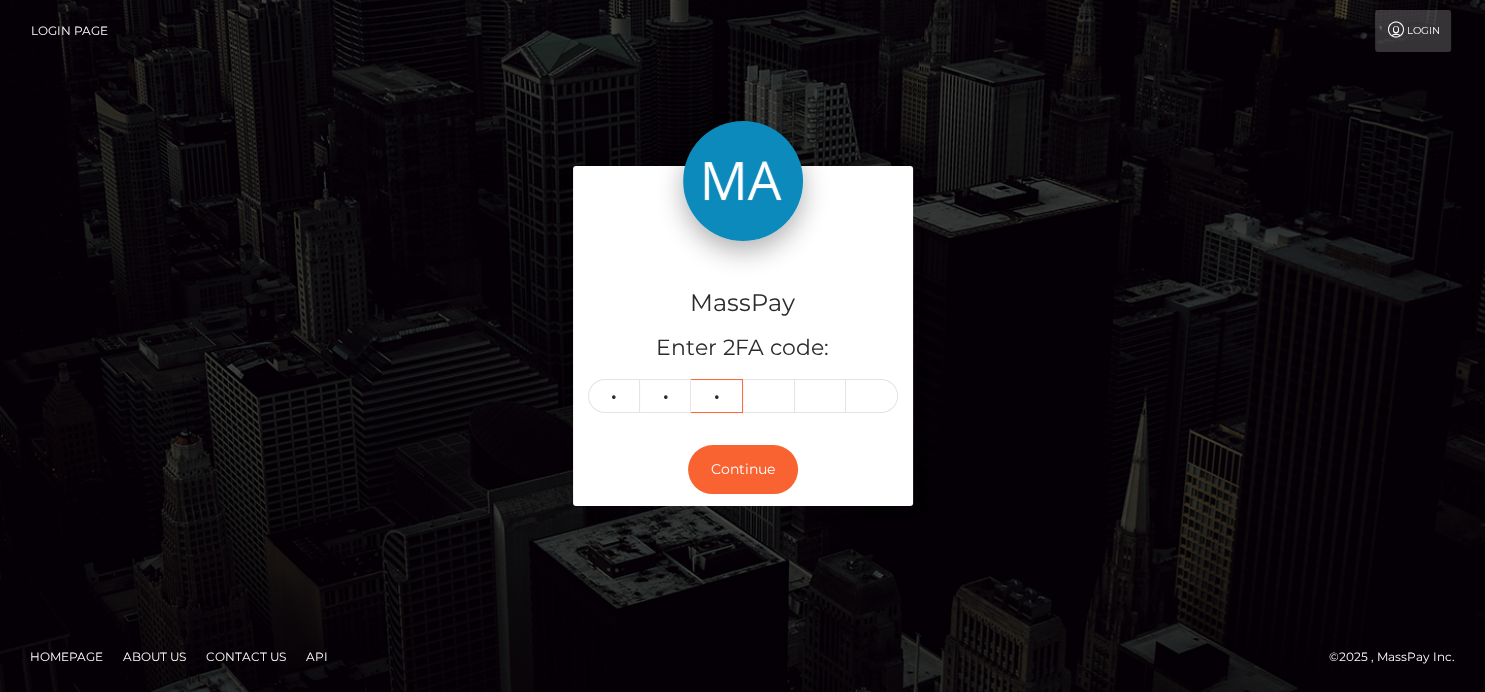 type on "2" 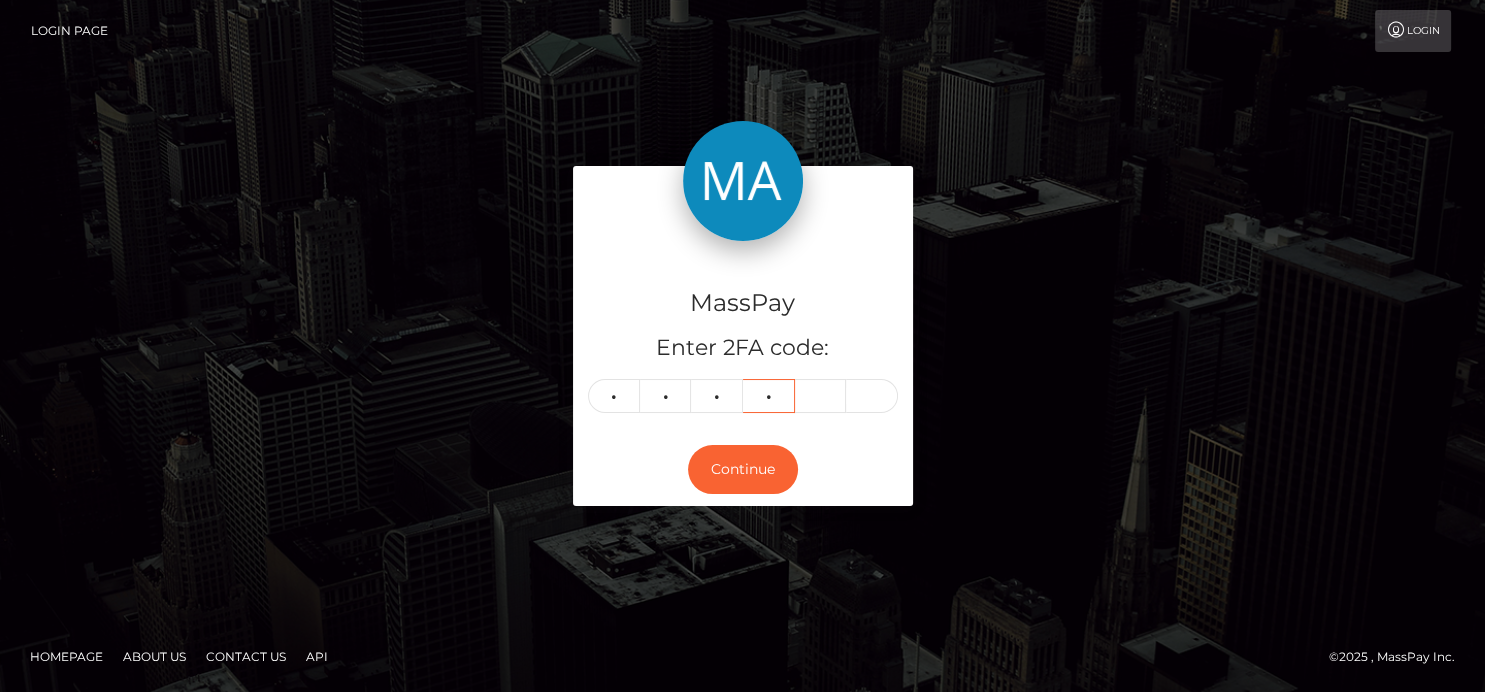 type on "3" 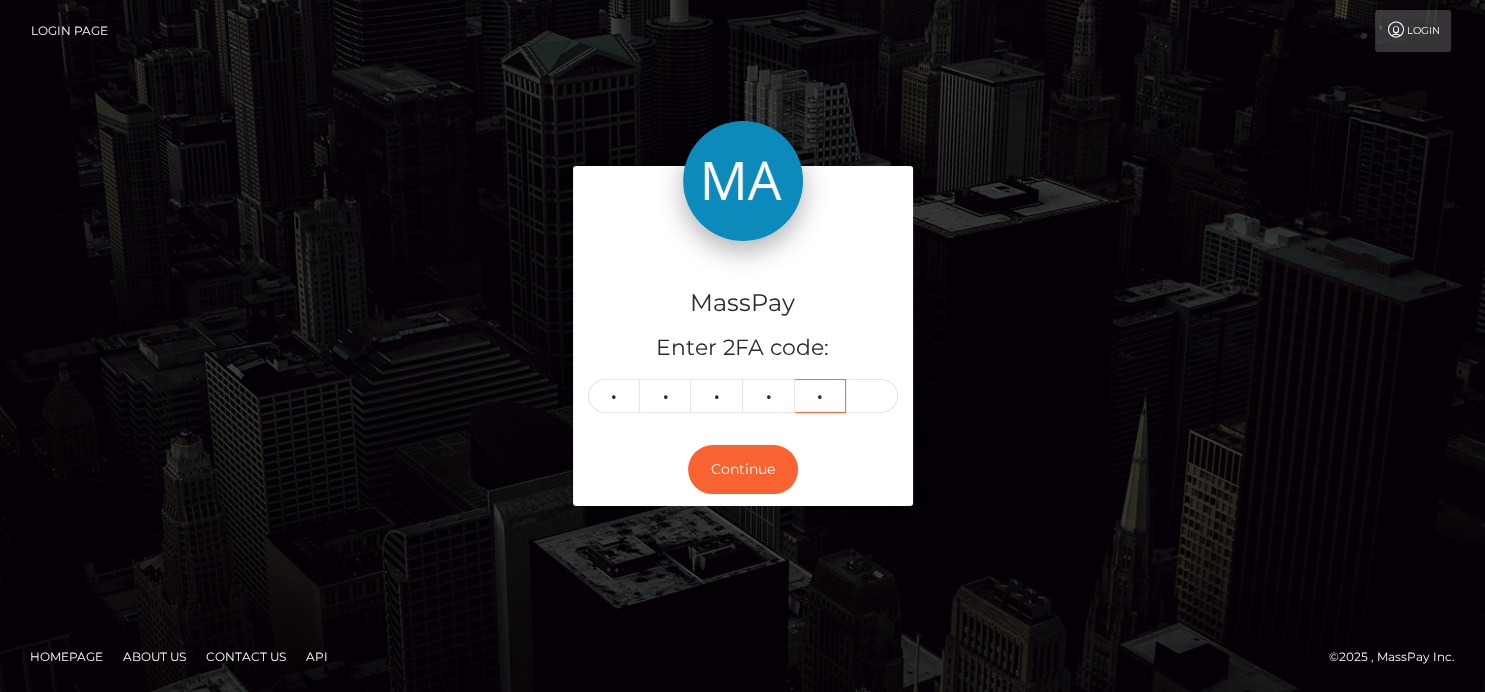 type on "2" 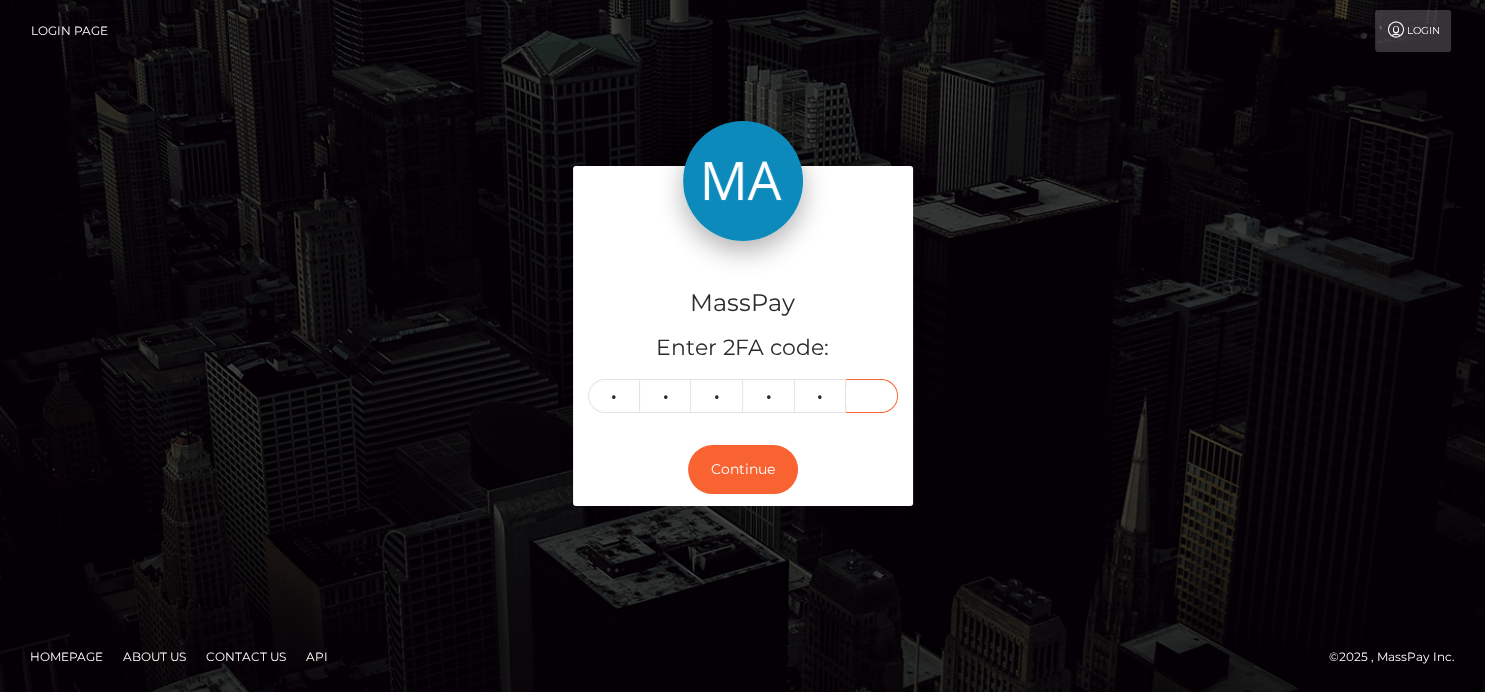 type on "2" 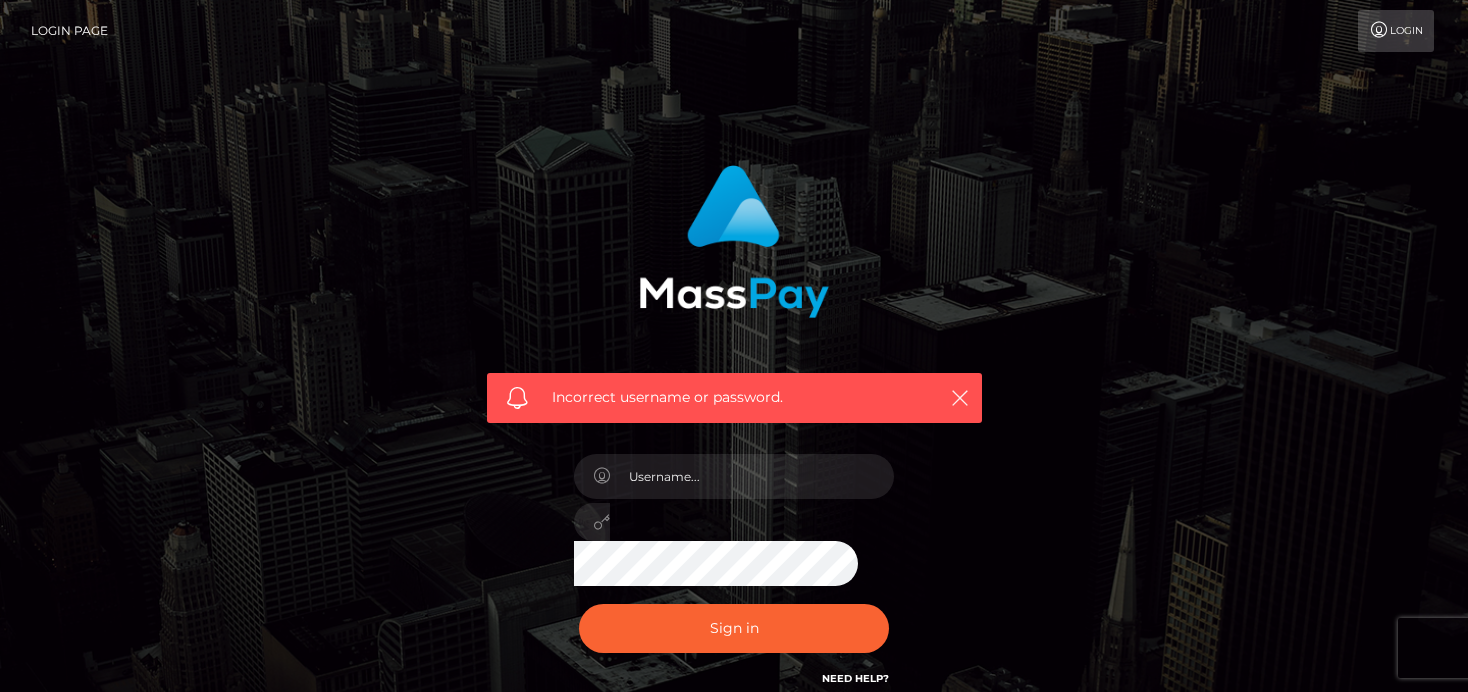 scroll, scrollTop: 0, scrollLeft: 0, axis: both 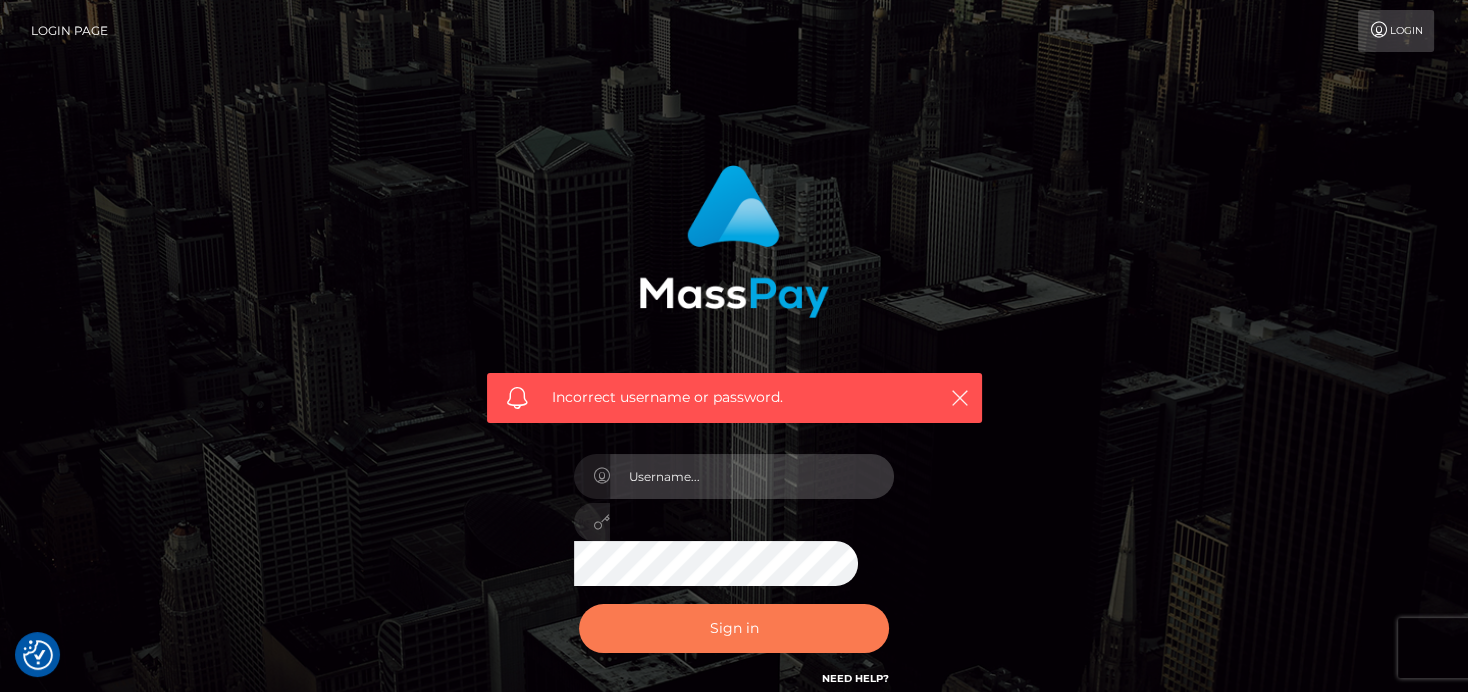 type on "denise" 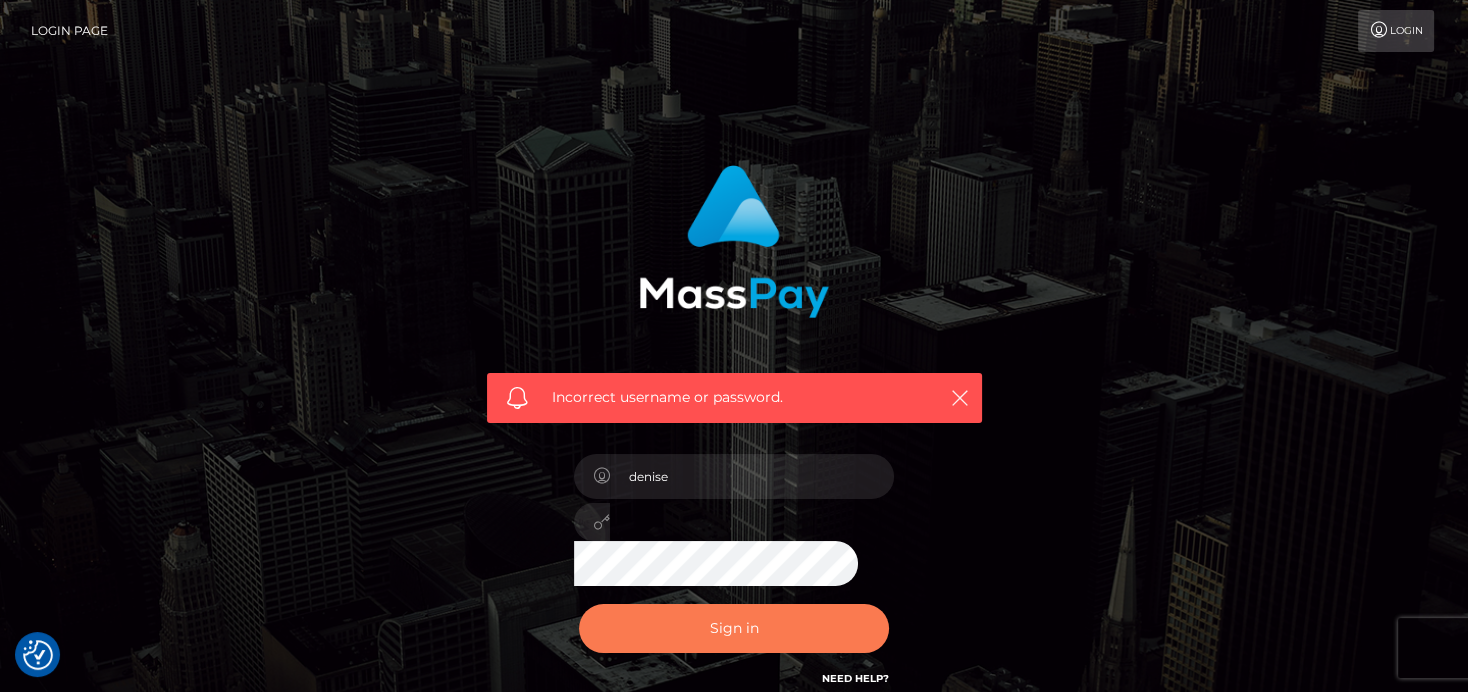 click on "Sign in" at bounding box center (734, 628) 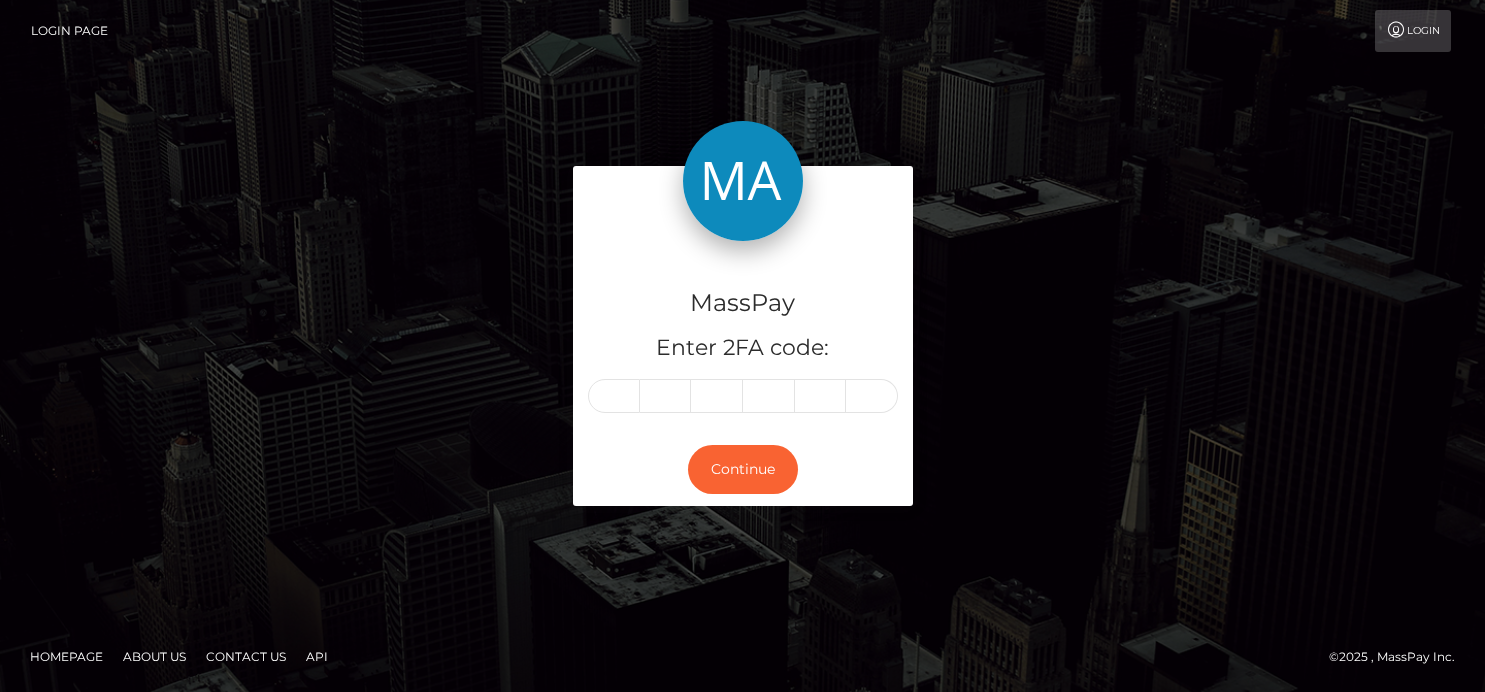 scroll, scrollTop: 0, scrollLeft: 0, axis: both 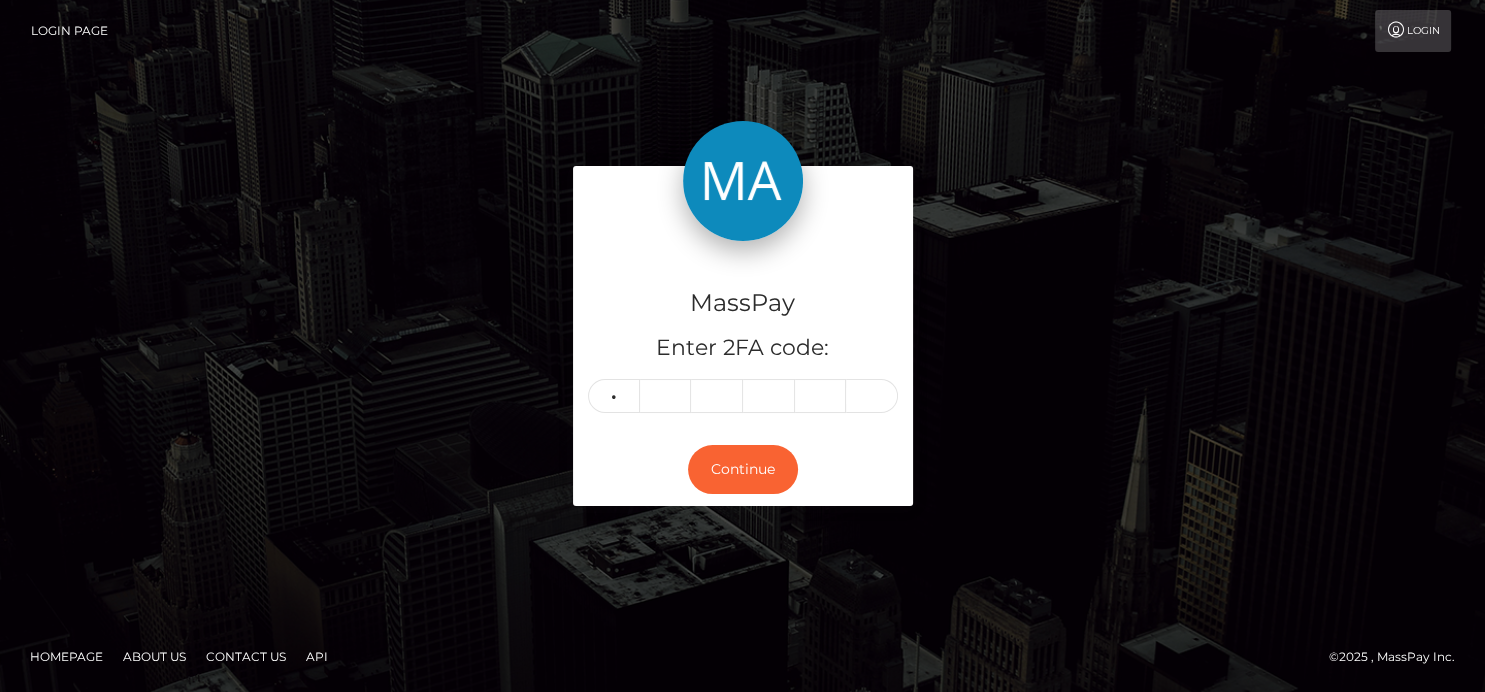 type on "7" 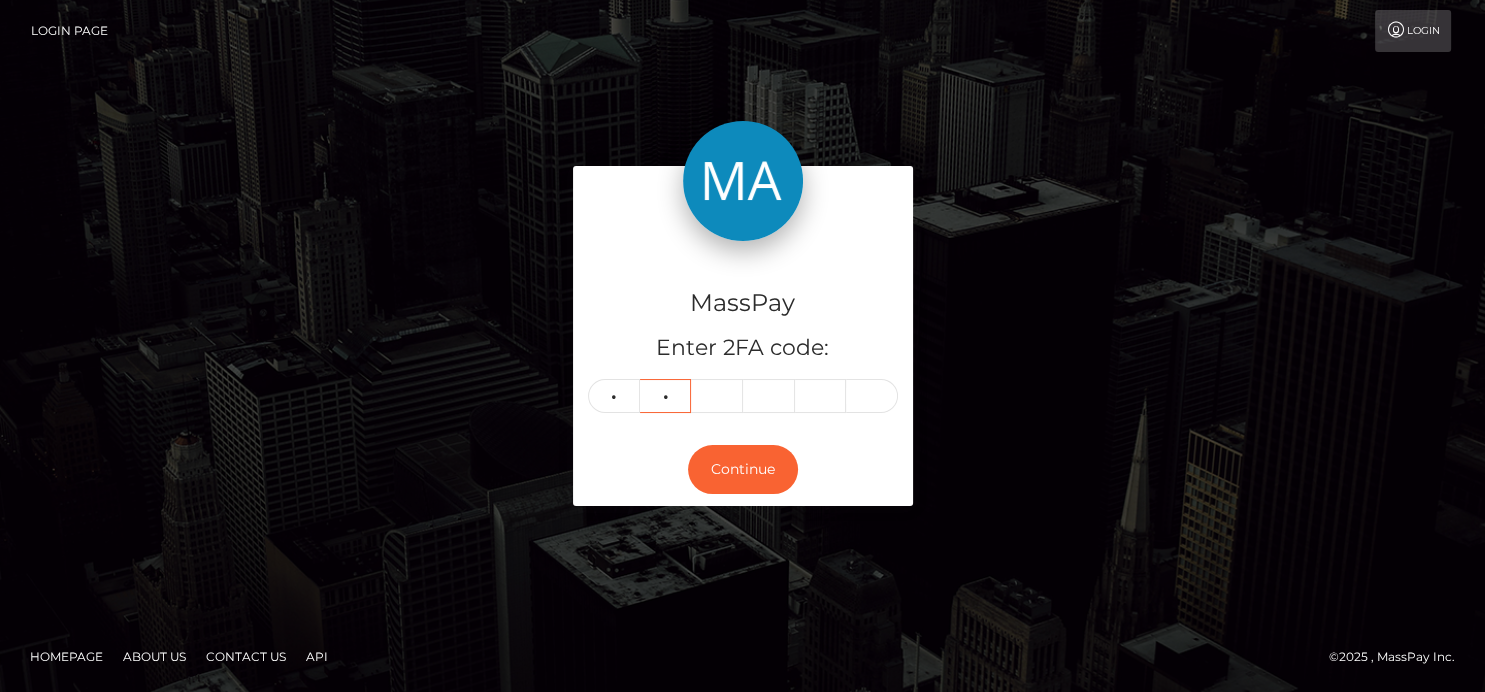 type on "0" 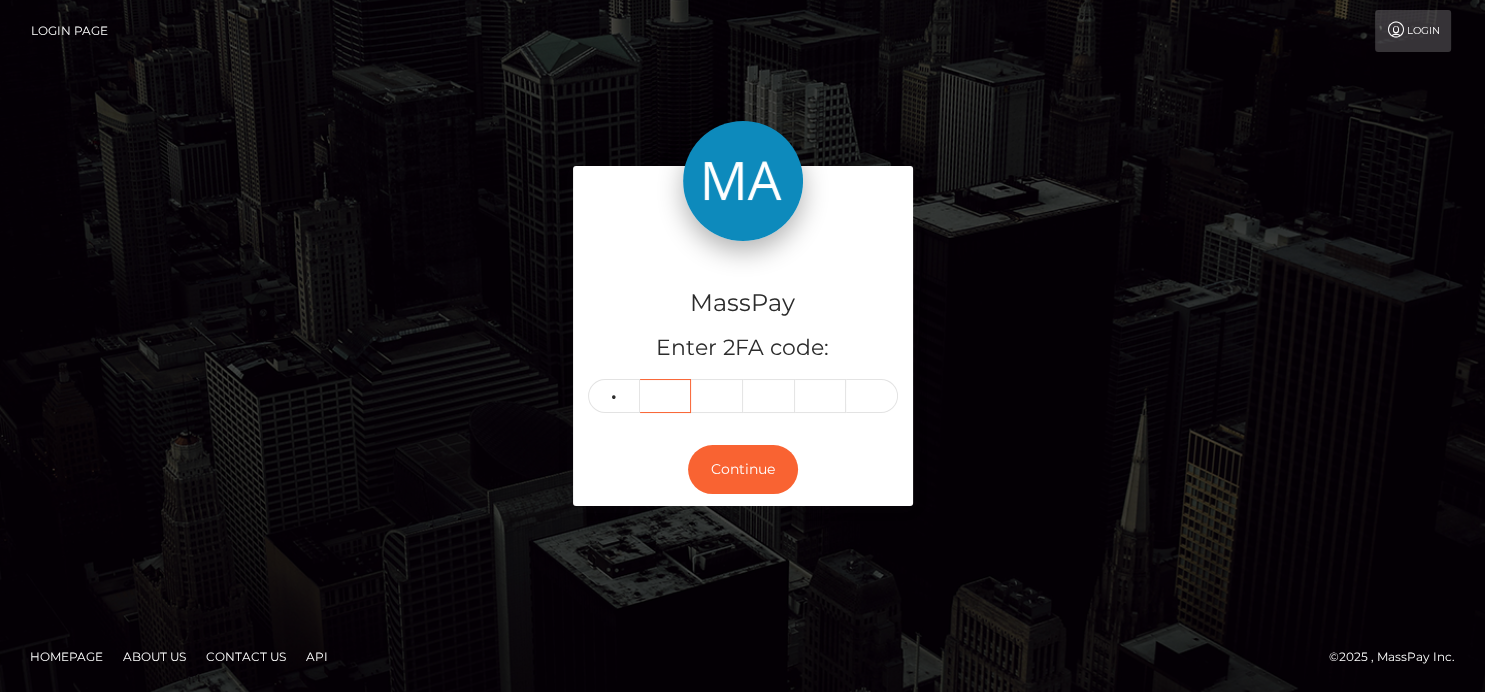 type 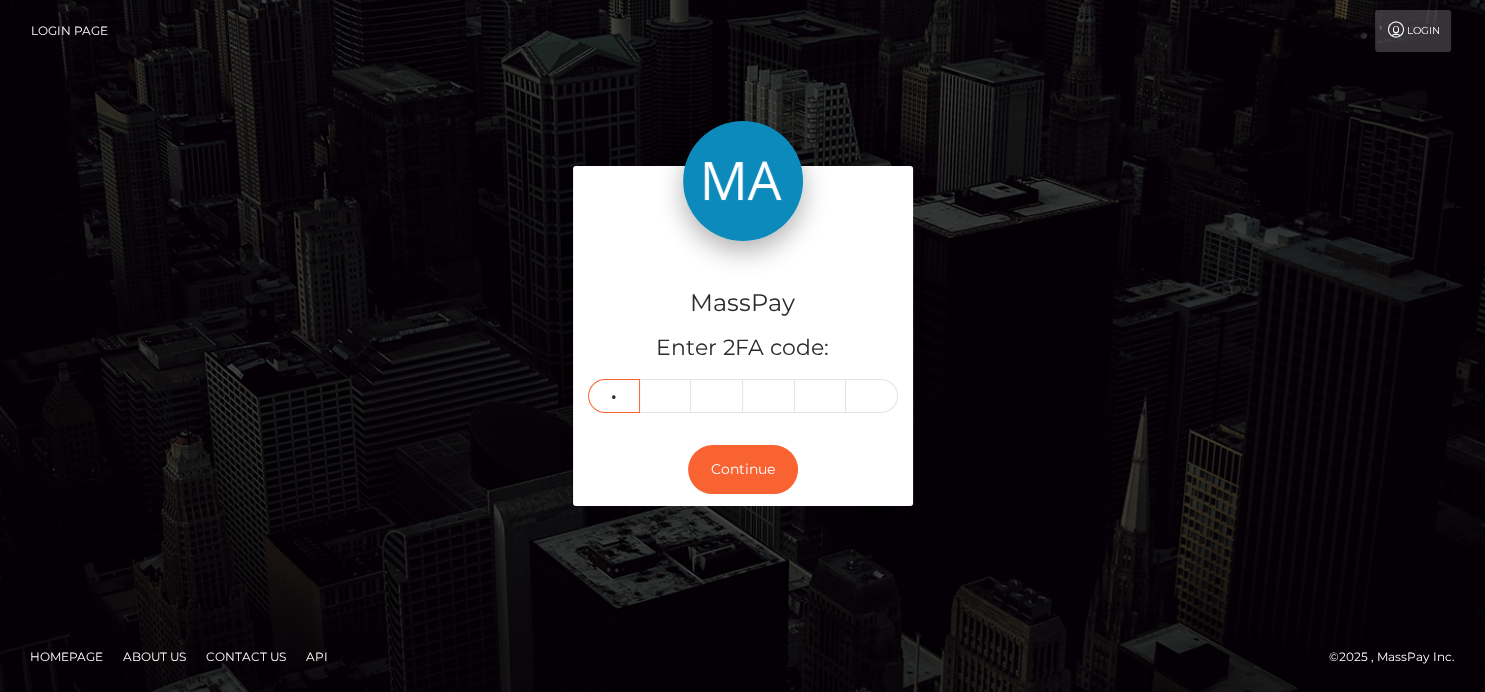 type on "9" 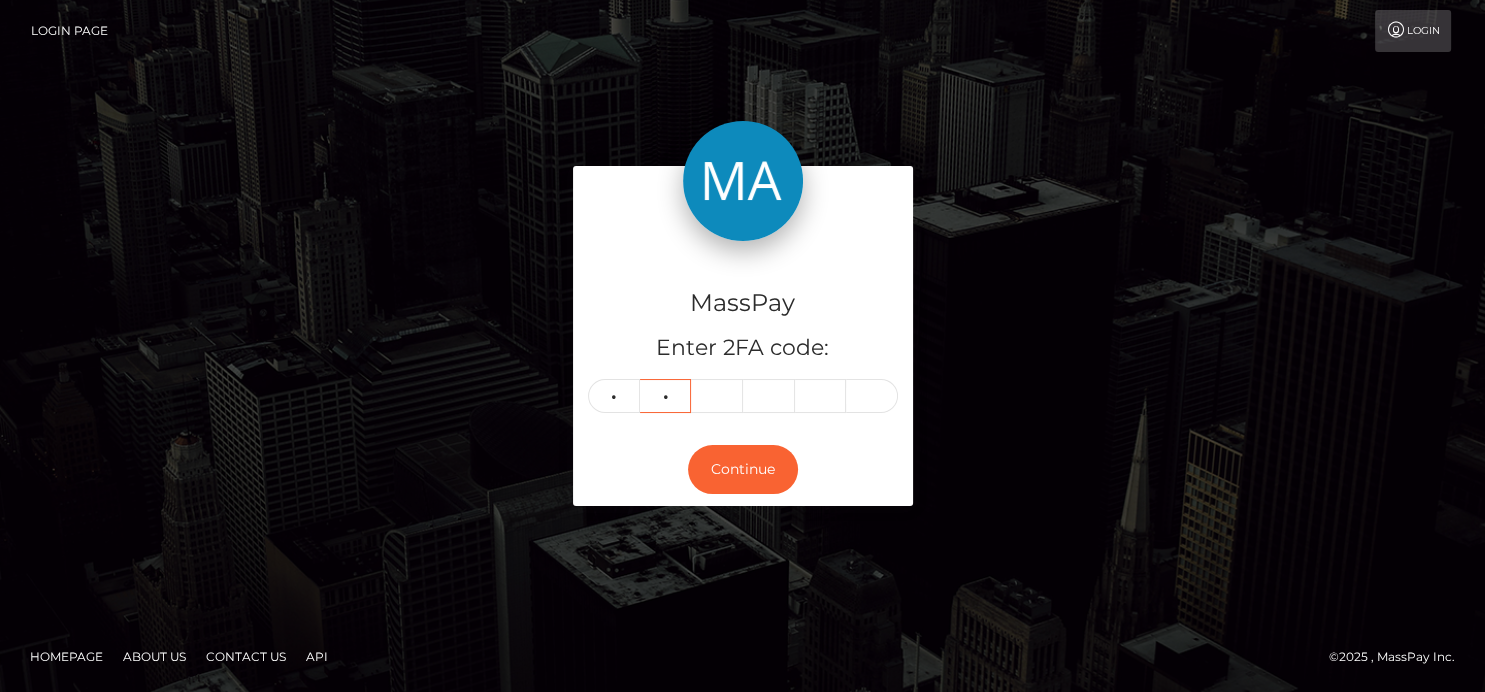 type on "2" 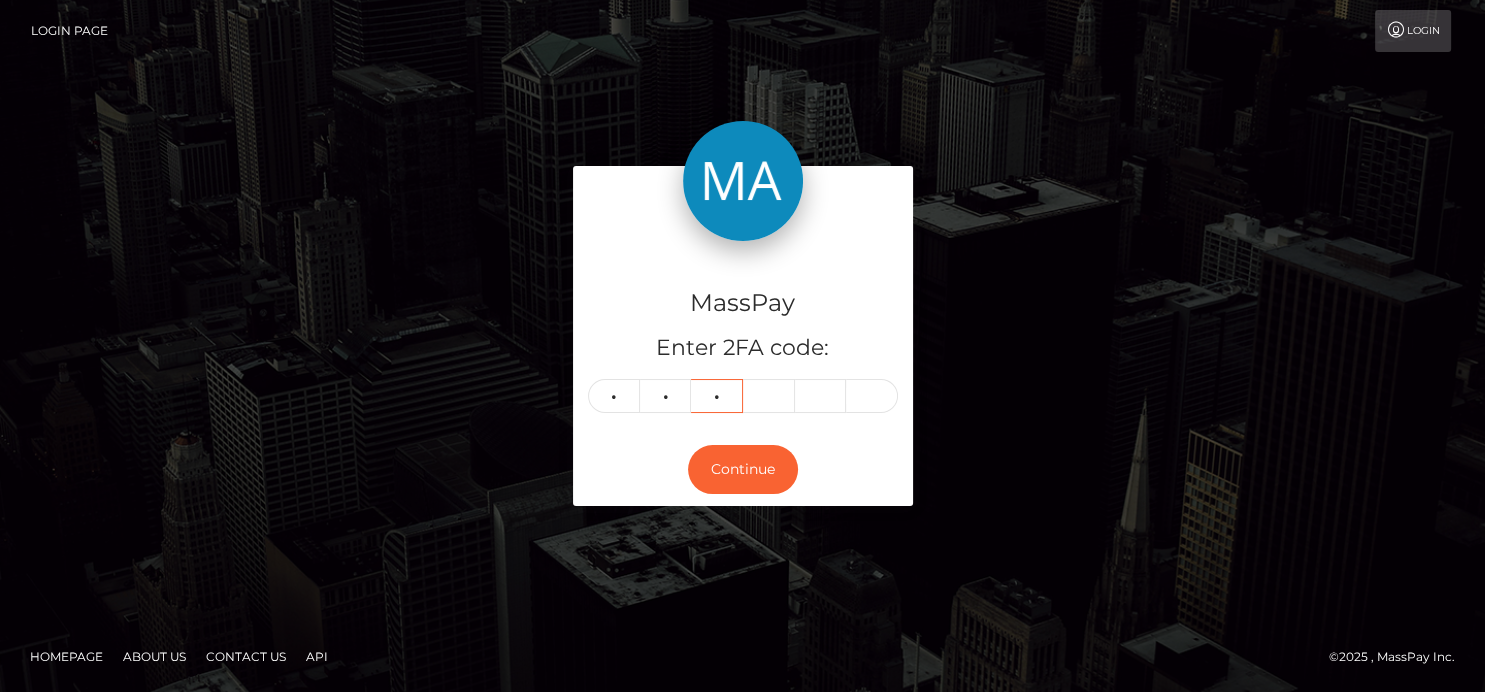 type on "9" 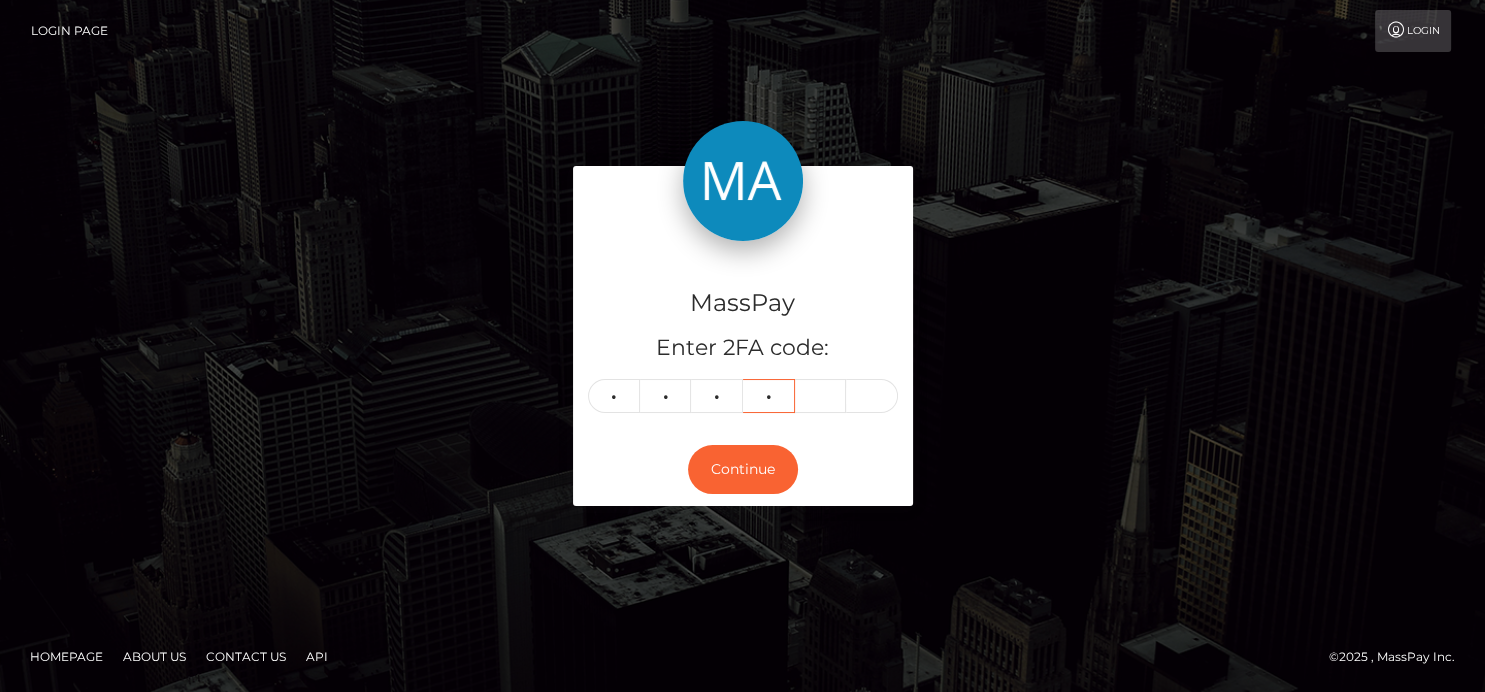 type on "4" 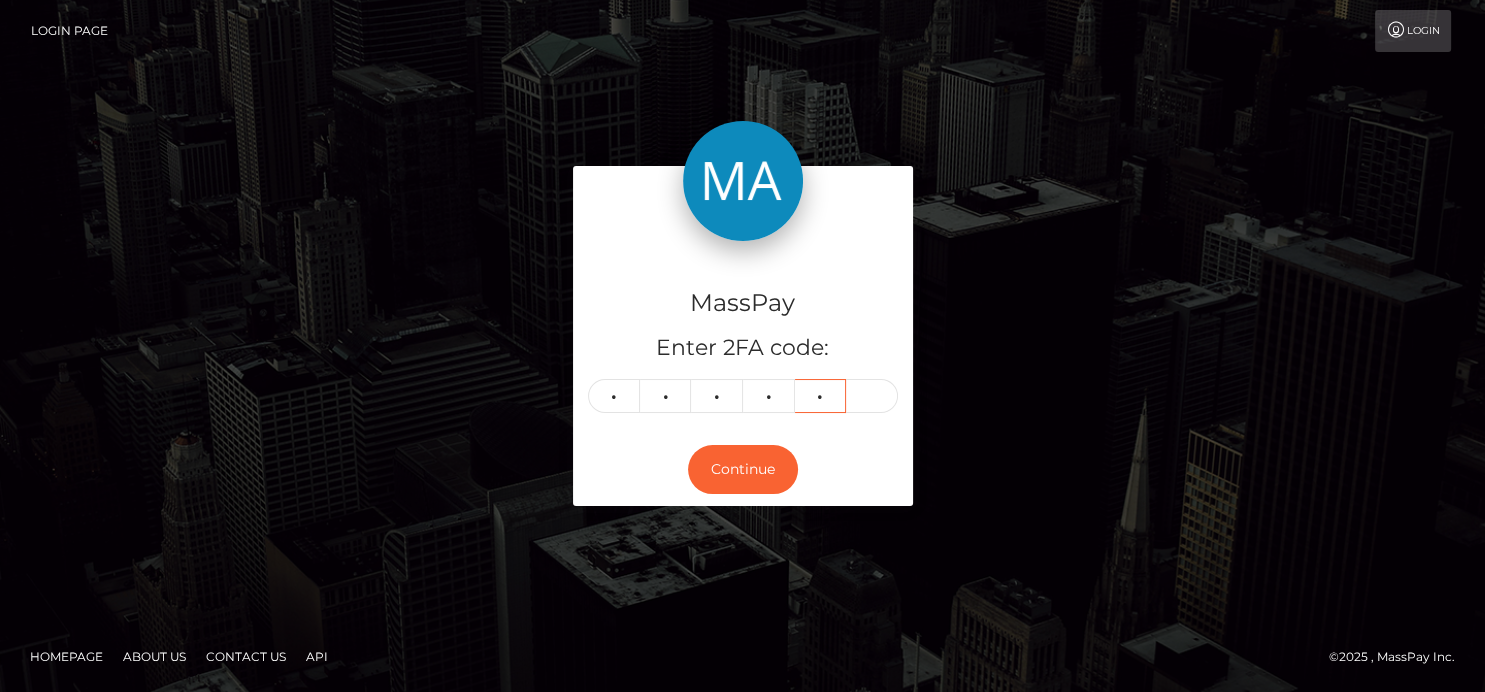 type on "5" 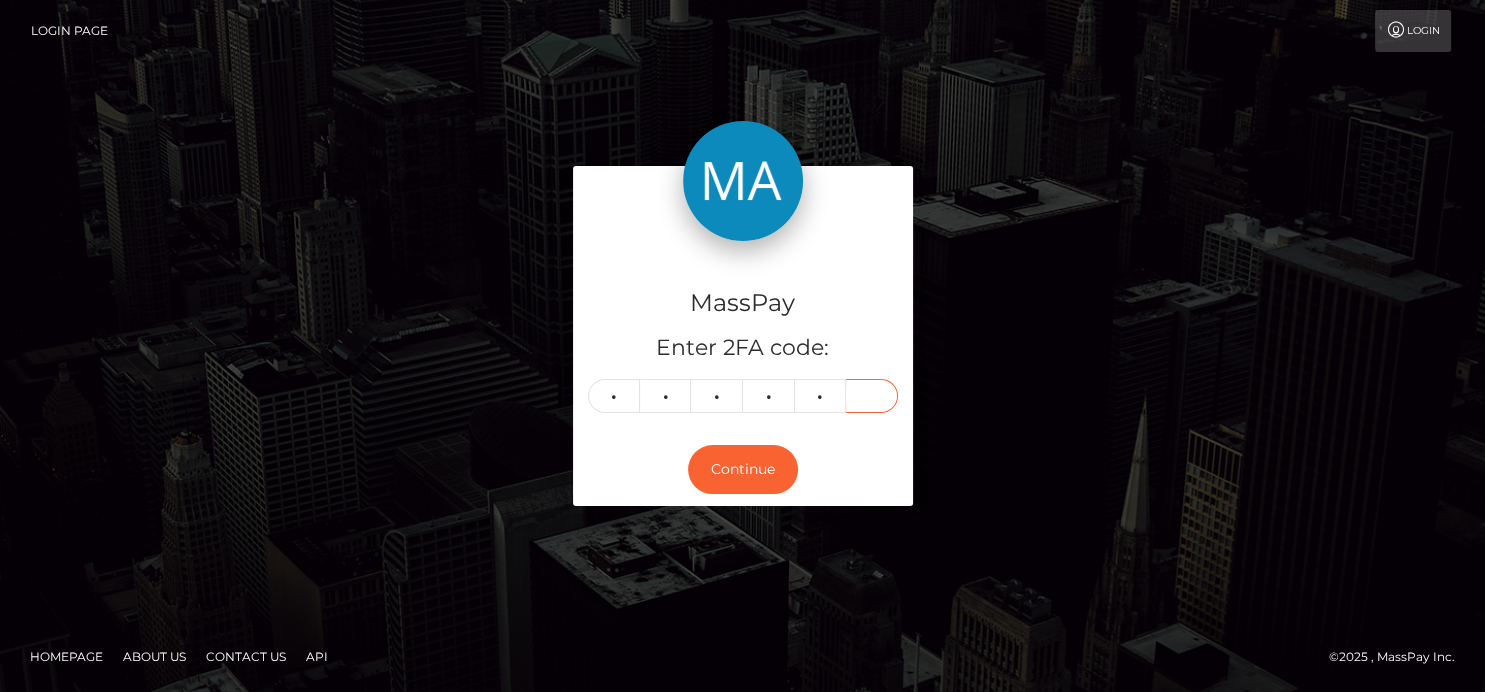 type on "9" 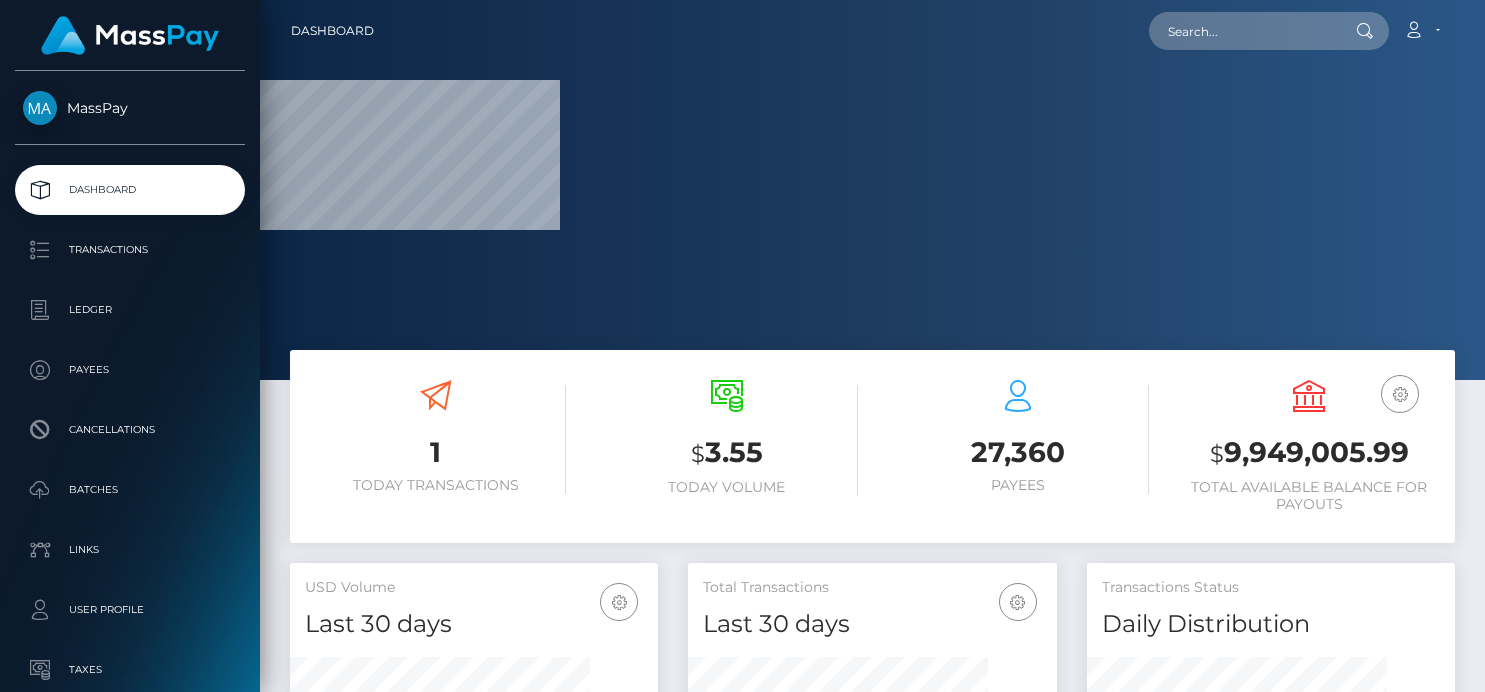scroll, scrollTop: 0, scrollLeft: 0, axis: both 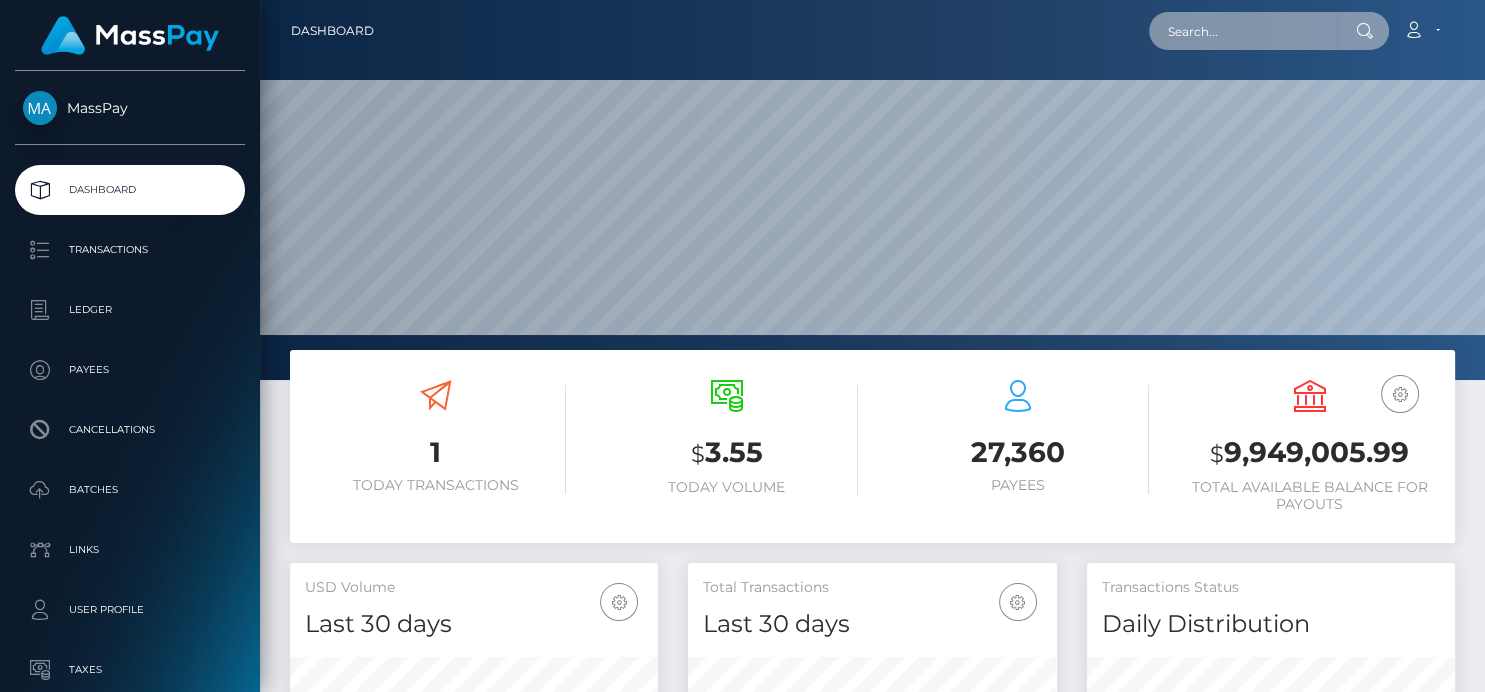 click at bounding box center [1243, 31] 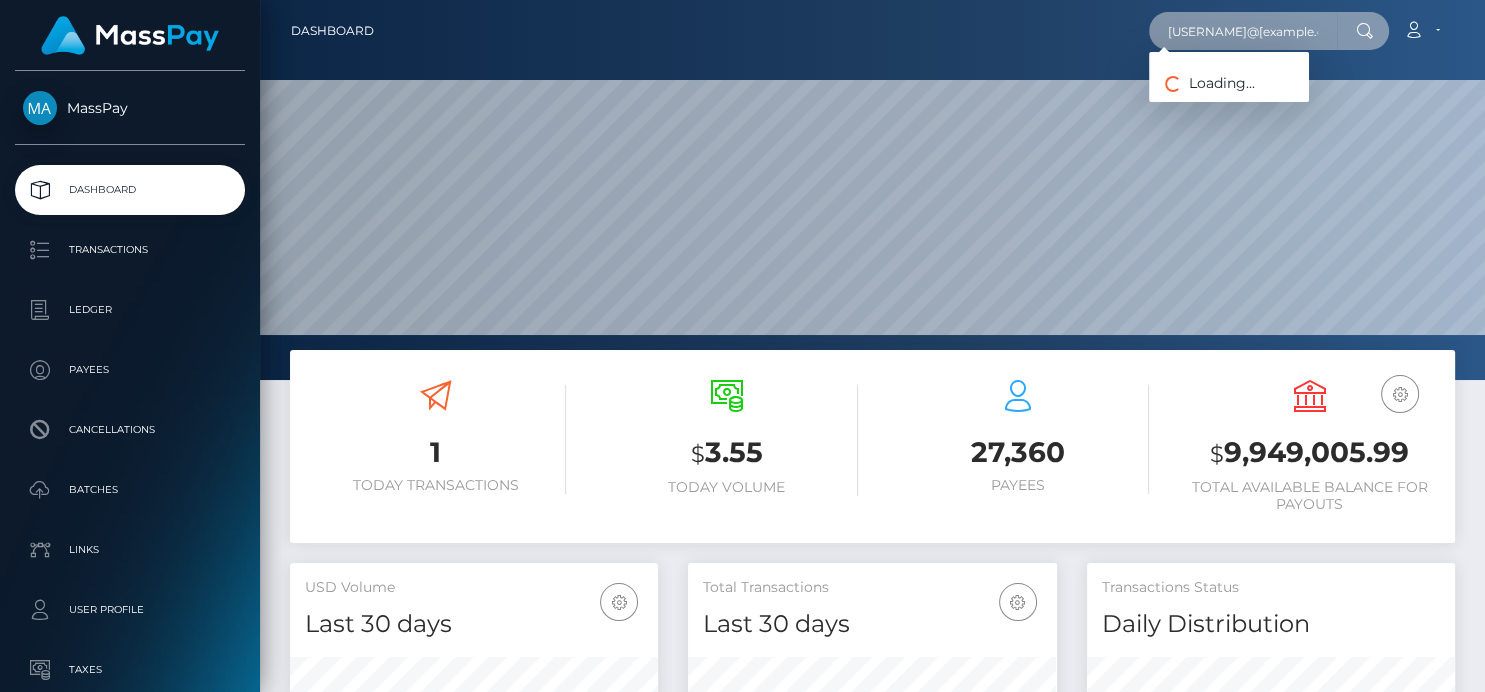 scroll, scrollTop: 0, scrollLeft: 7, axis: horizontal 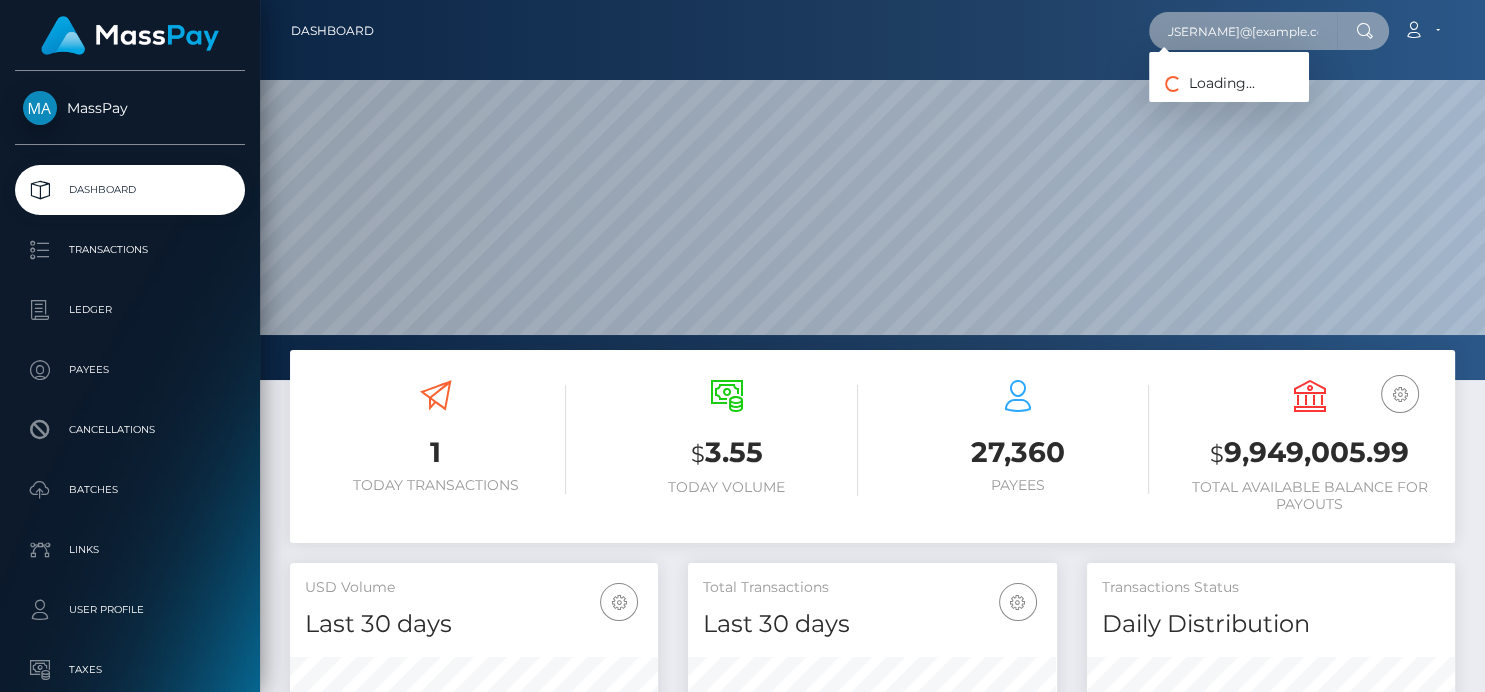 type on "abigailsc1994@gmail.com" 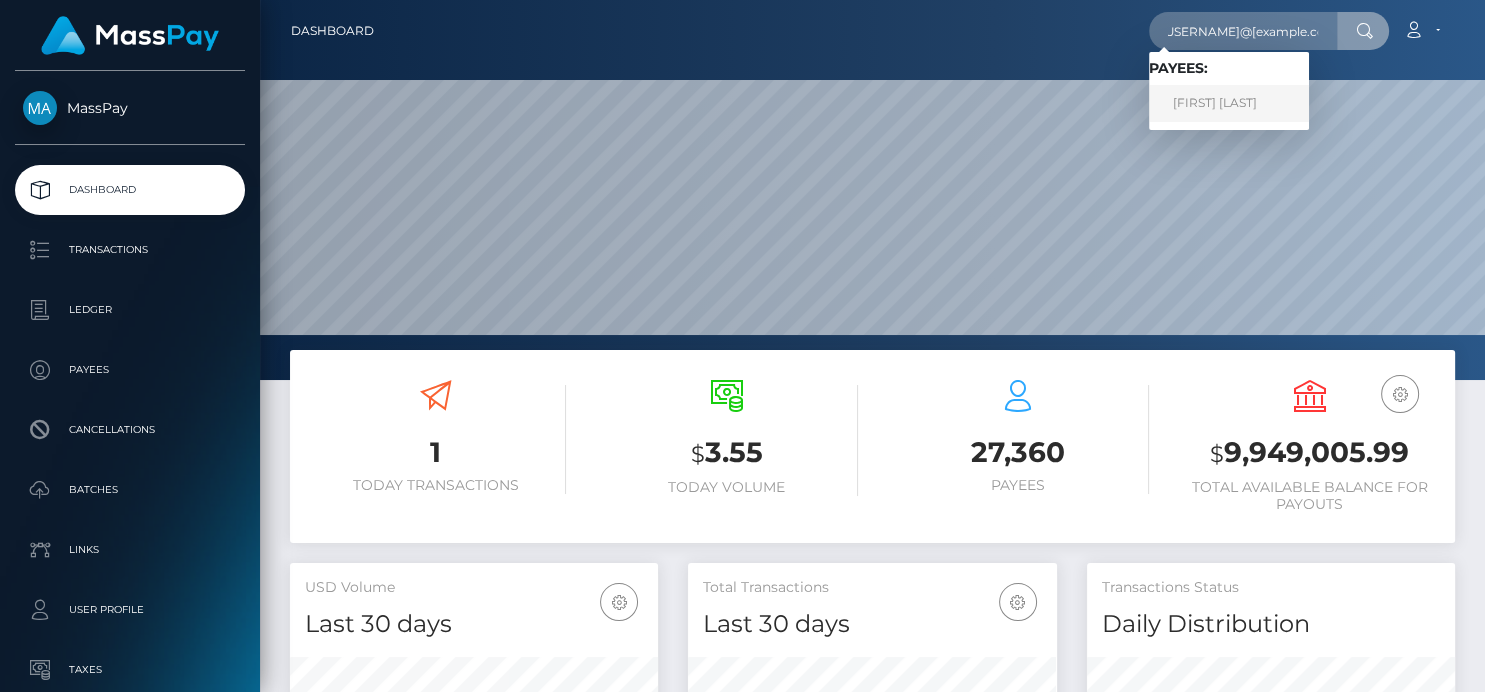 scroll, scrollTop: 0, scrollLeft: 0, axis: both 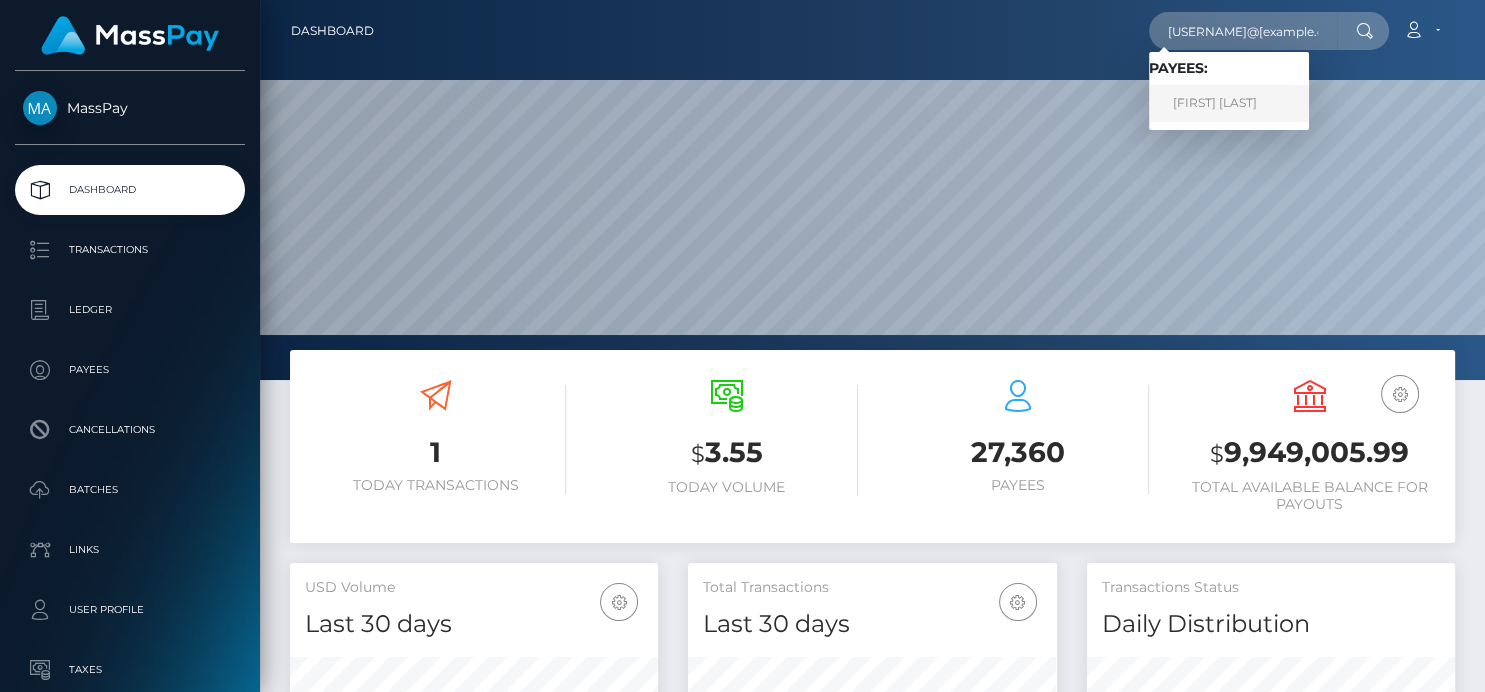 click on "Abigail  Cedeno" at bounding box center (1229, 103) 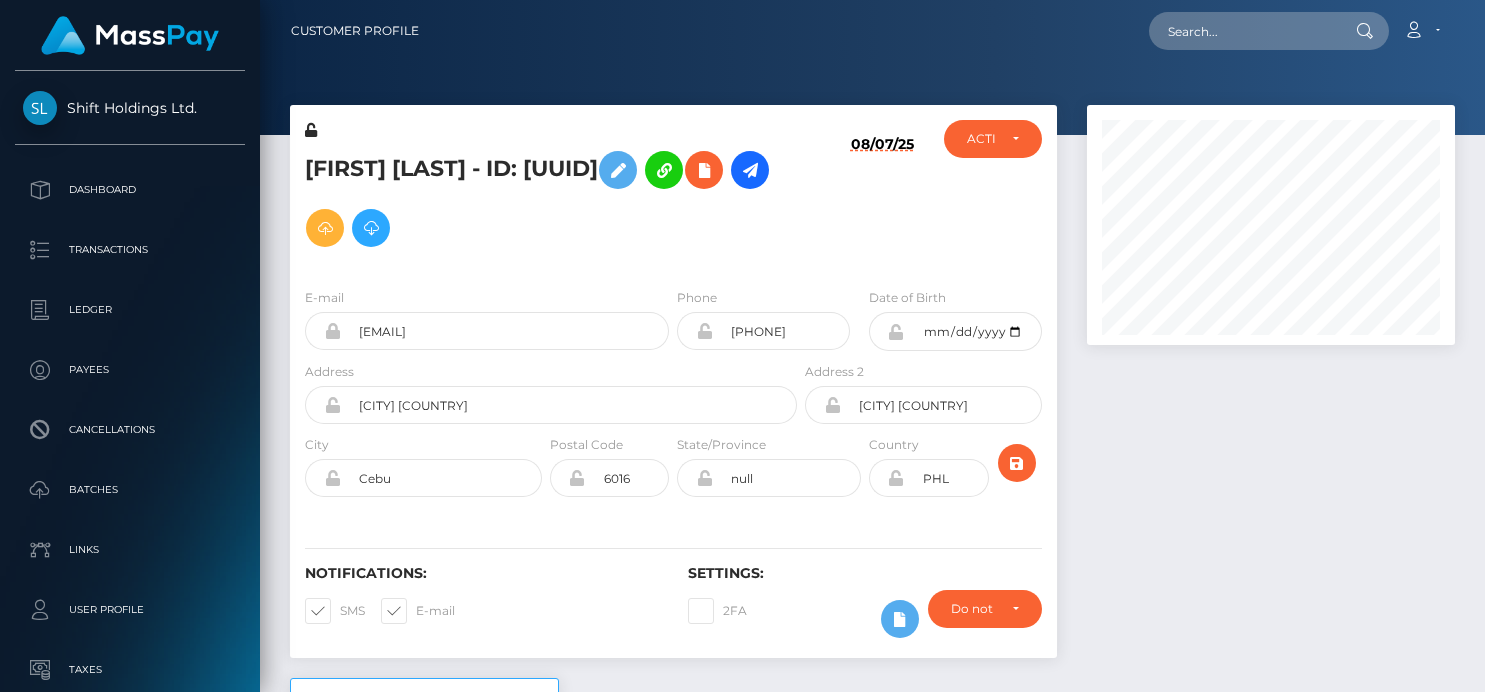 scroll, scrollTop: 0, scrollLeft: 0, axis: both 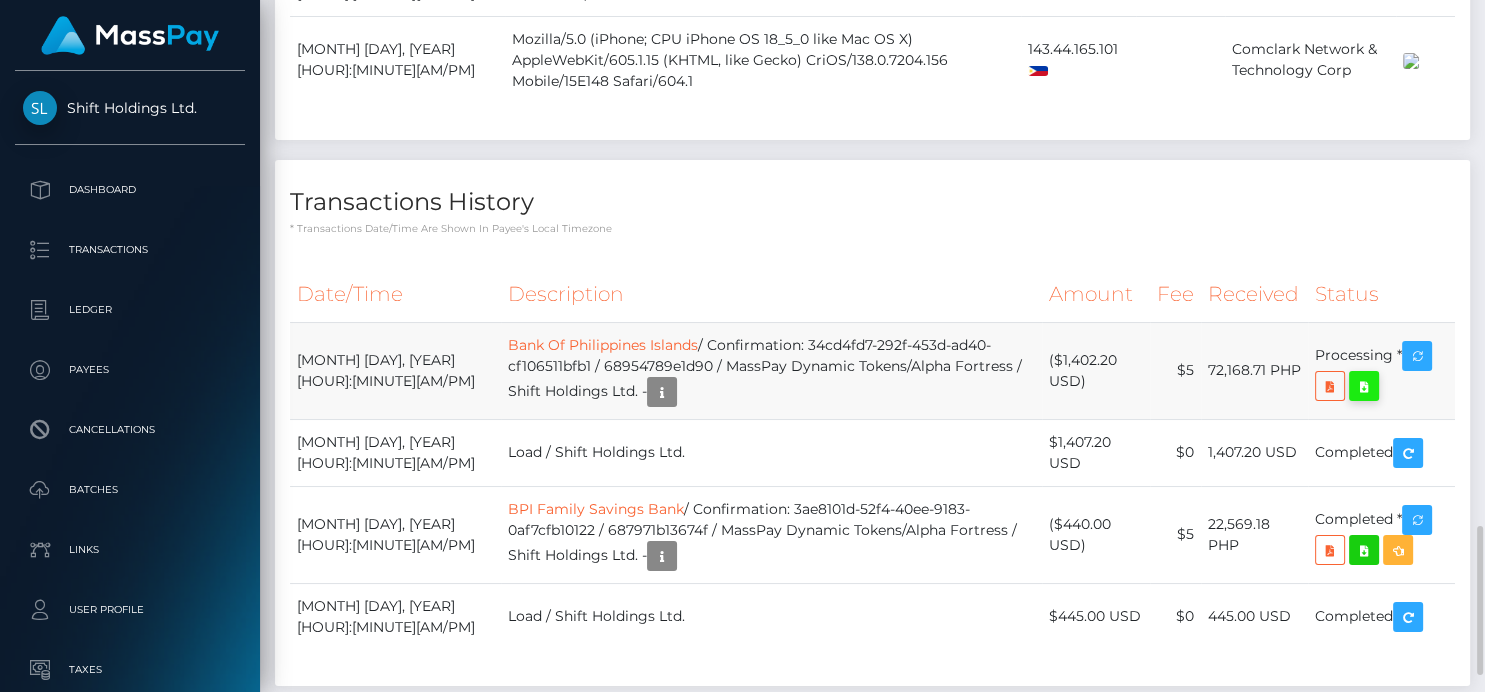 click at bounding box center [1364, 386] 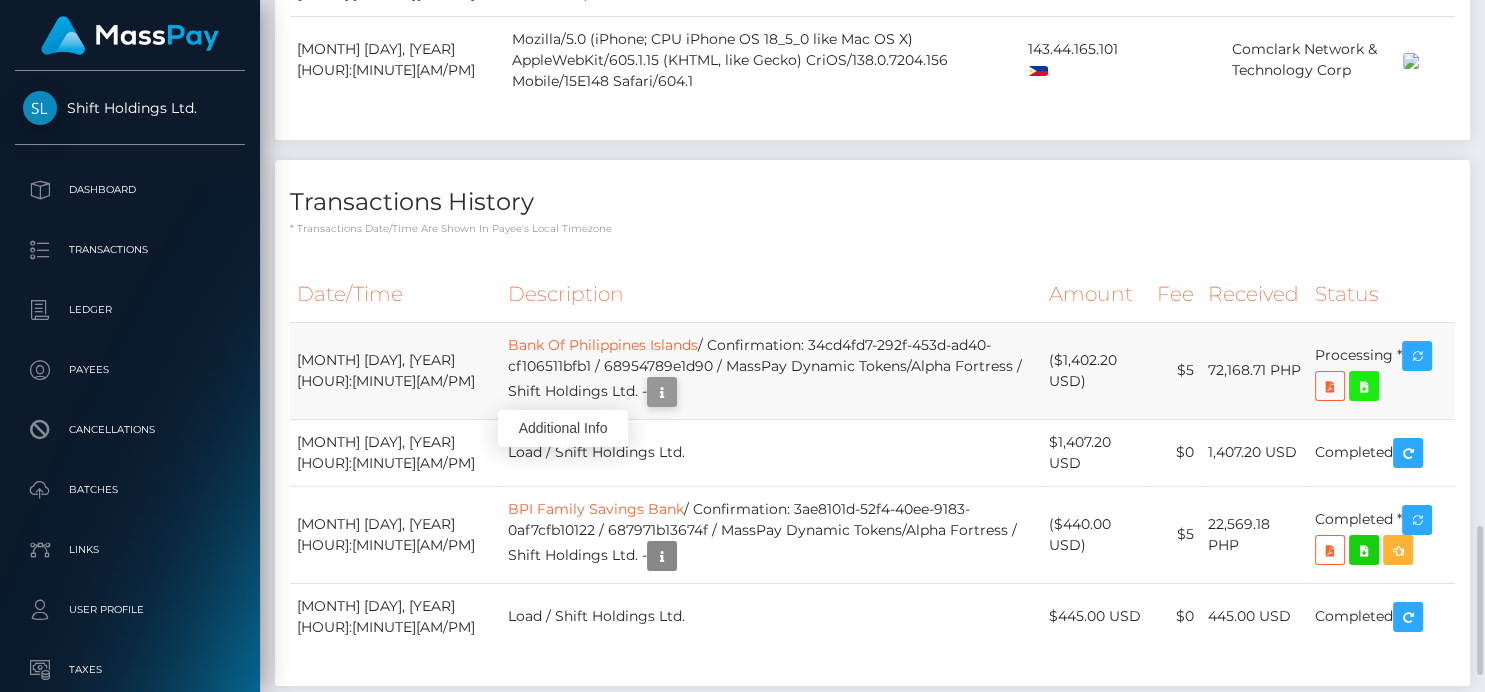 scroll, scrollTop: 240, scrollLeft: 368, axis: both 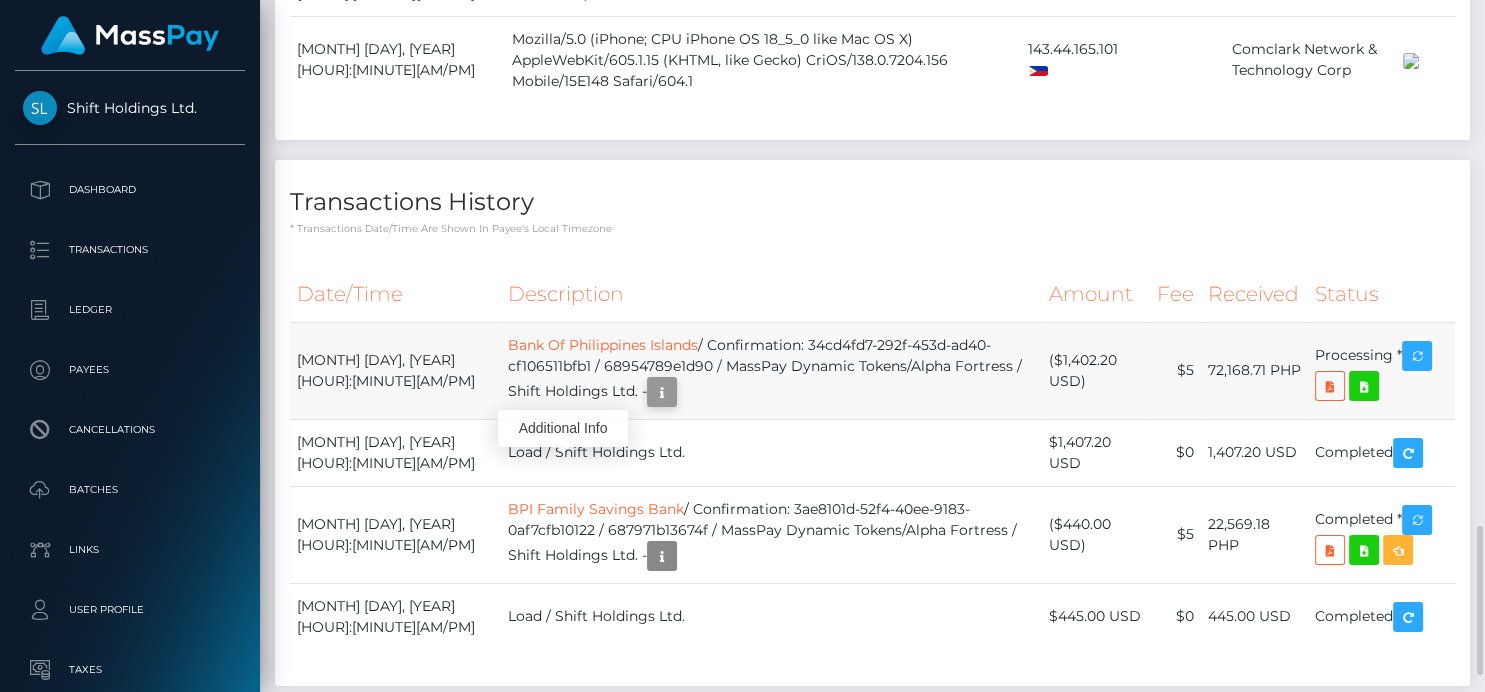 click at bounding box center [662, 392] 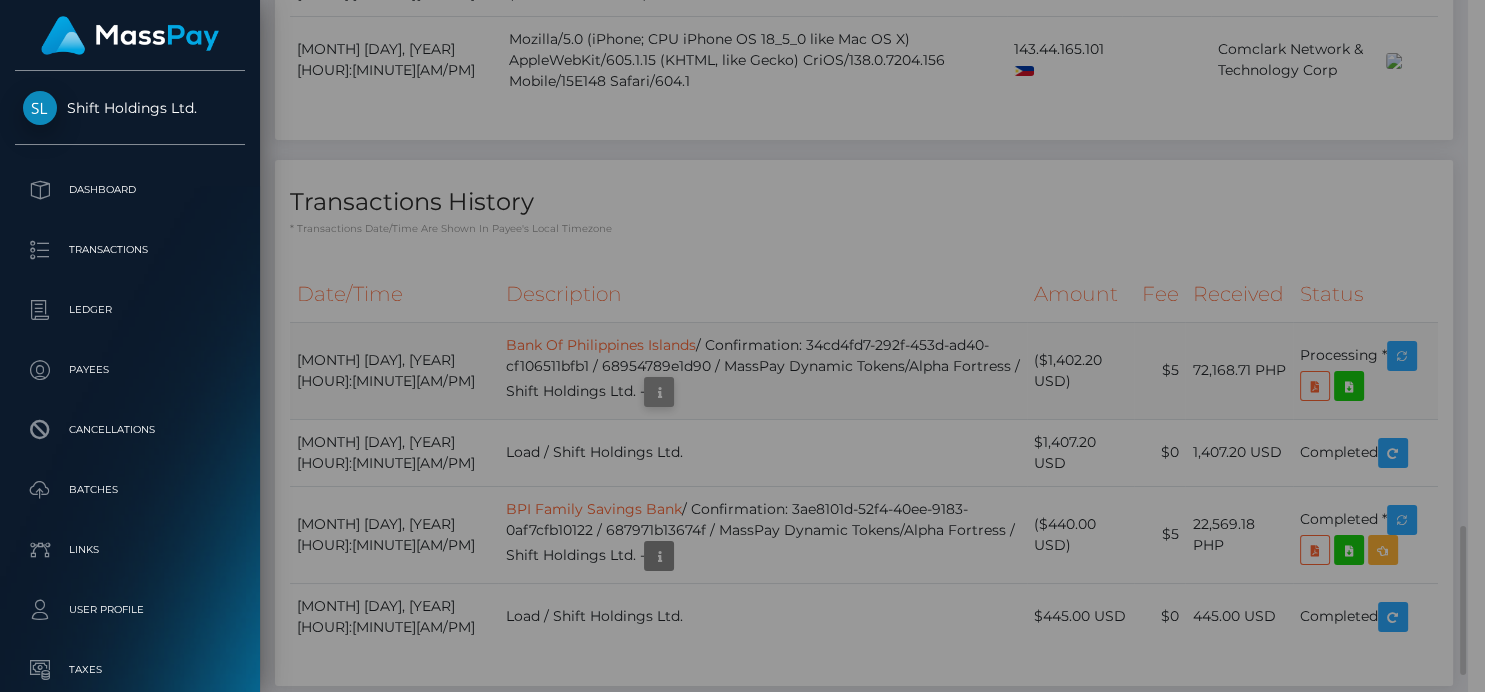 scroll, scrollTop: 240, scrollLeft: 362, axis: both 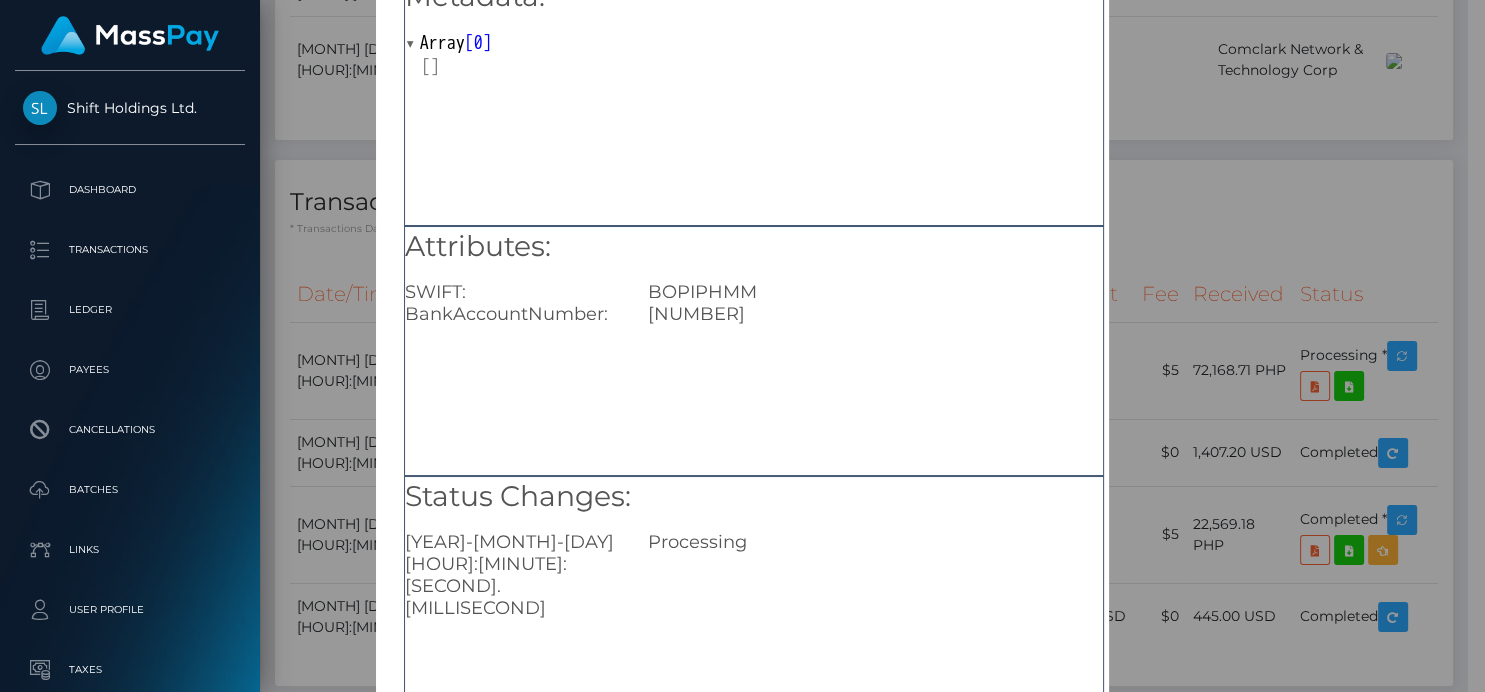 type 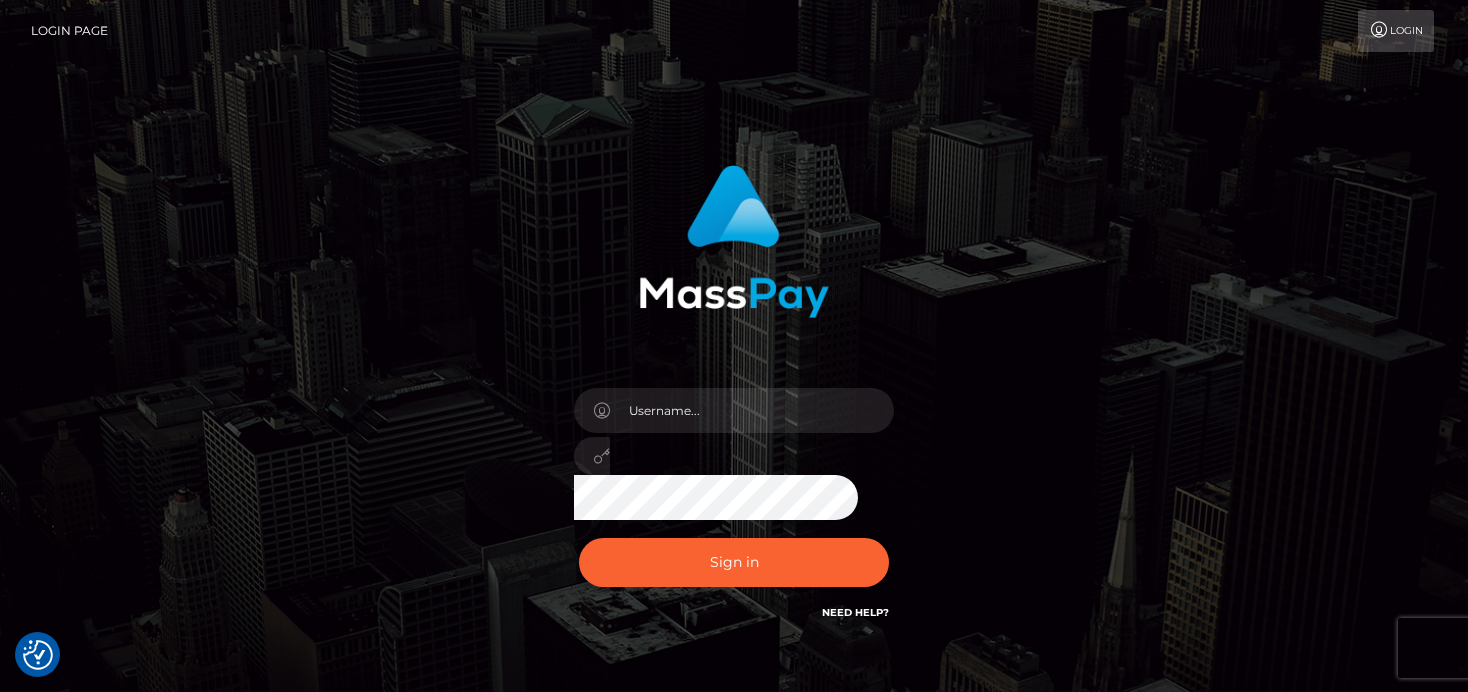 scroll, scrollTop: 0, scrollLeft: 0, axis: both 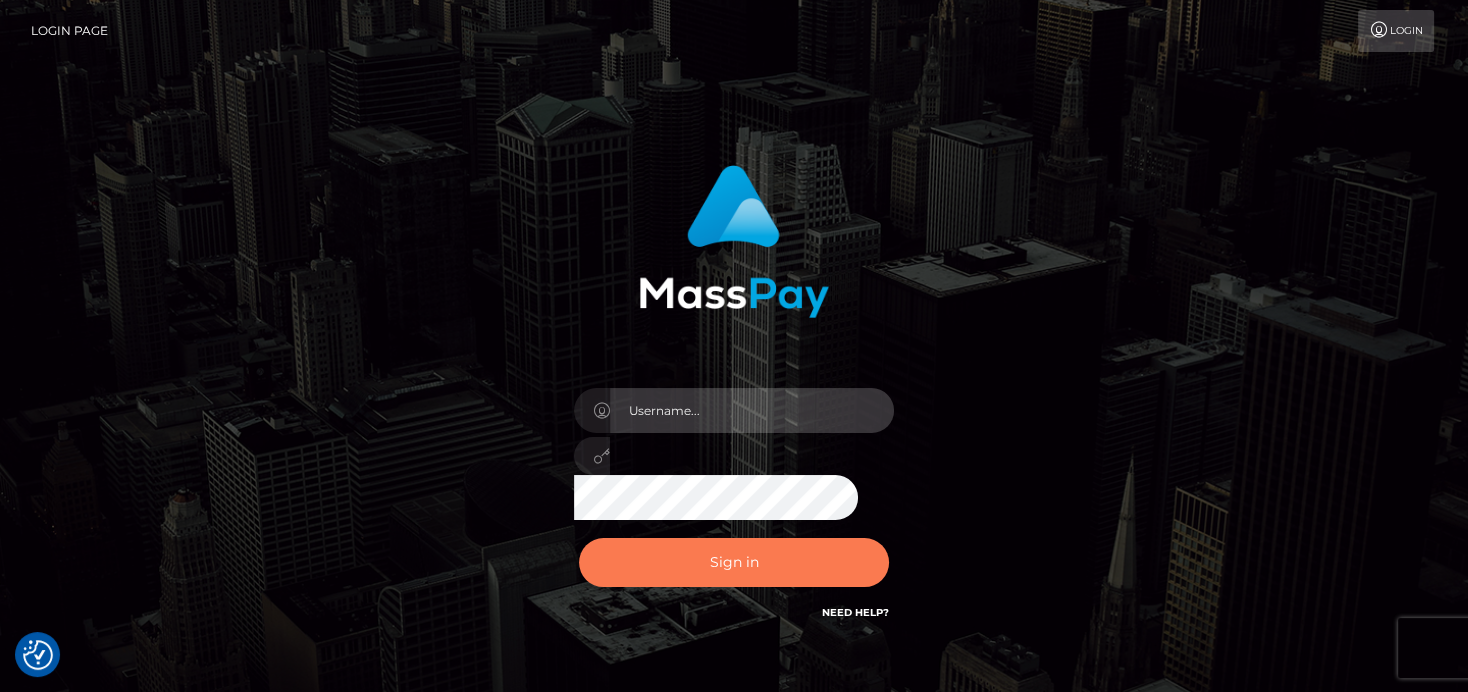 type on "denise" 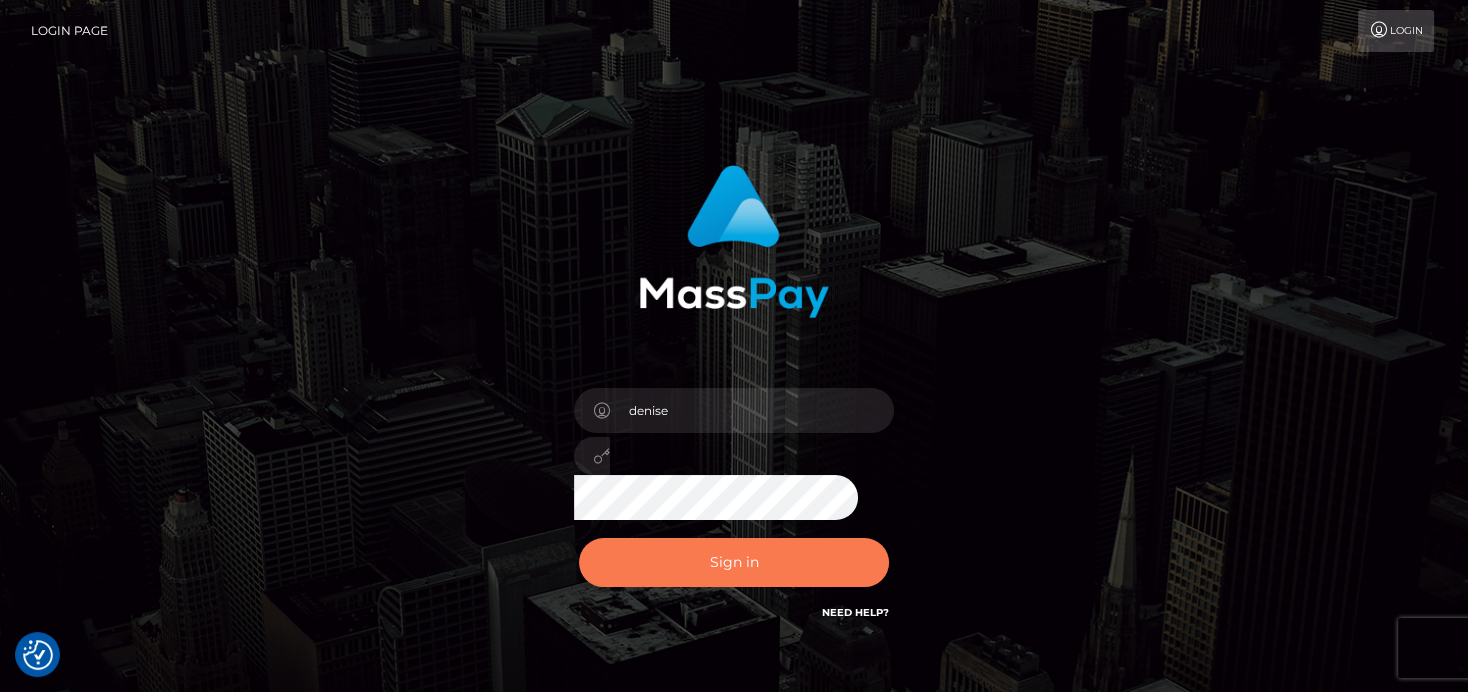click on "Sign in" at bounding box center [734, 562] 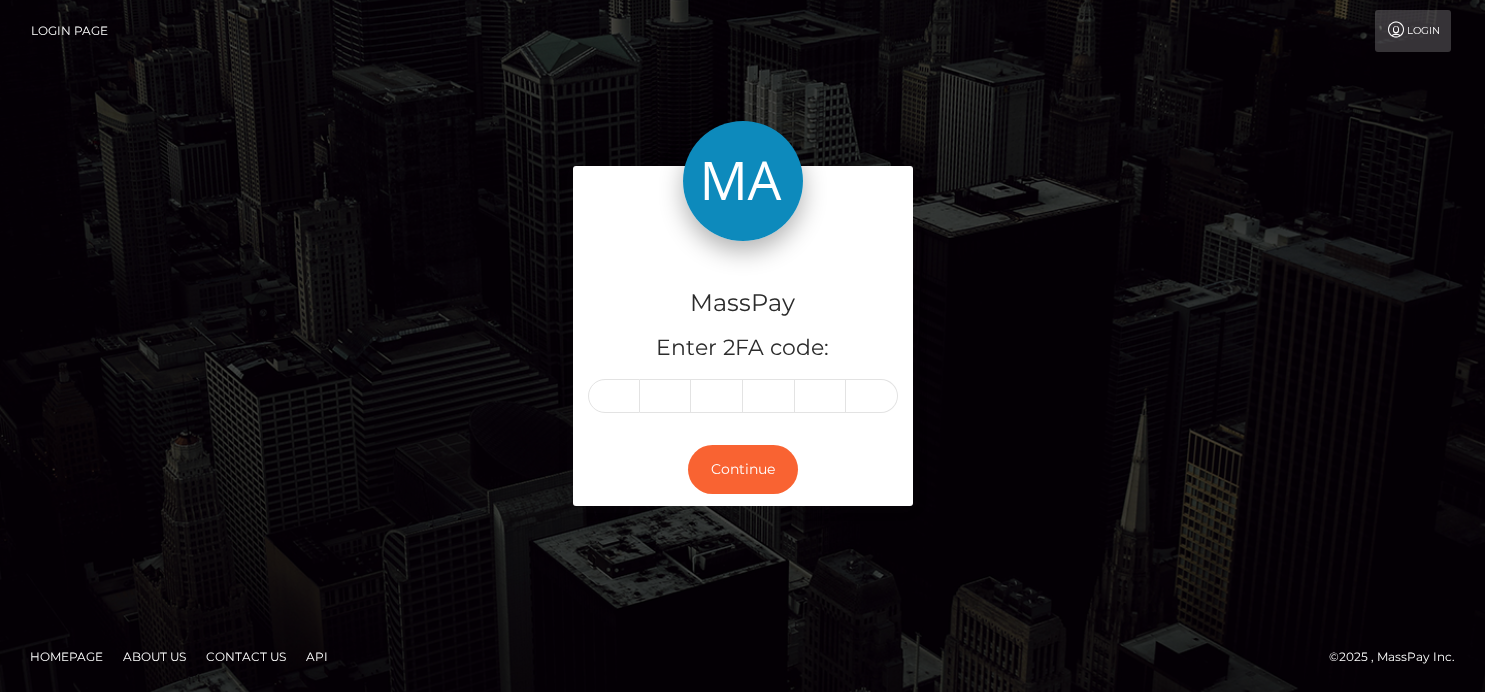 scroll, scrollTop: 0, scrollLeft: 0, axis: both 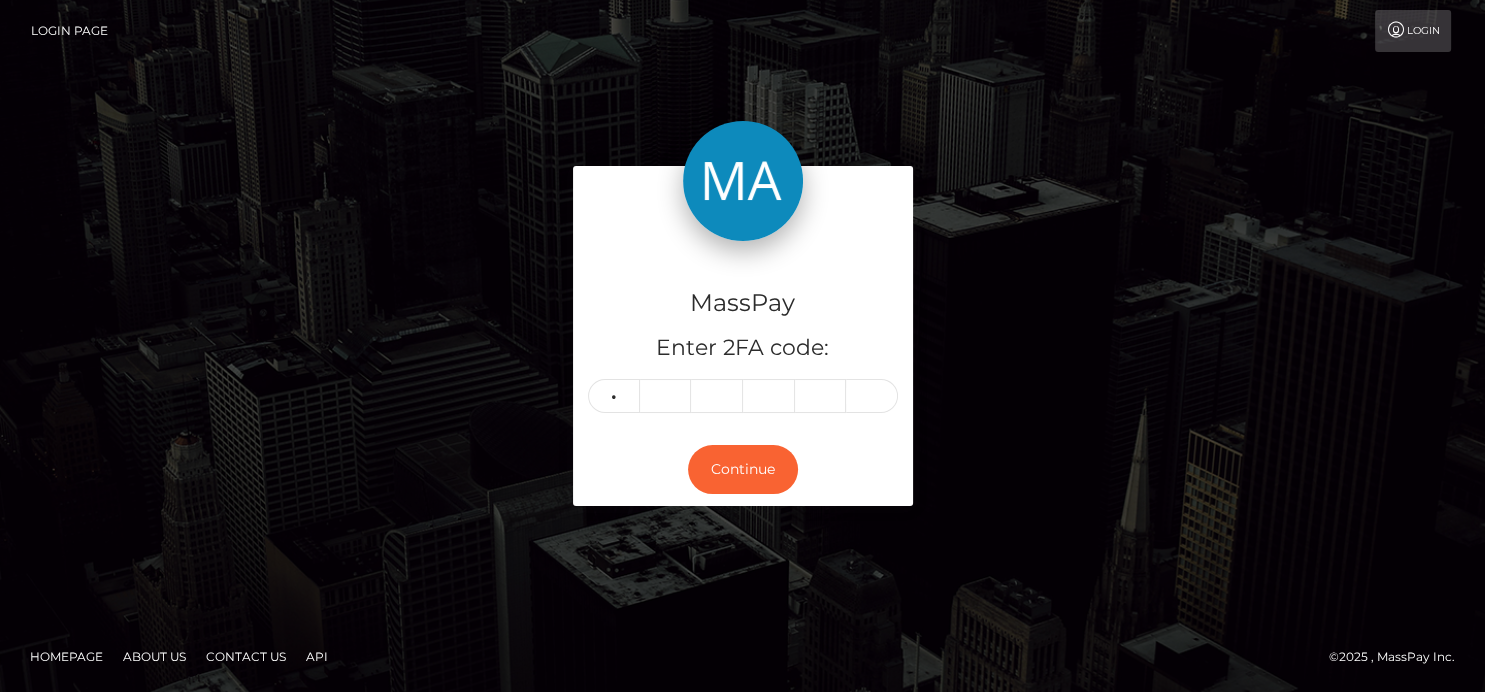 type on "7" 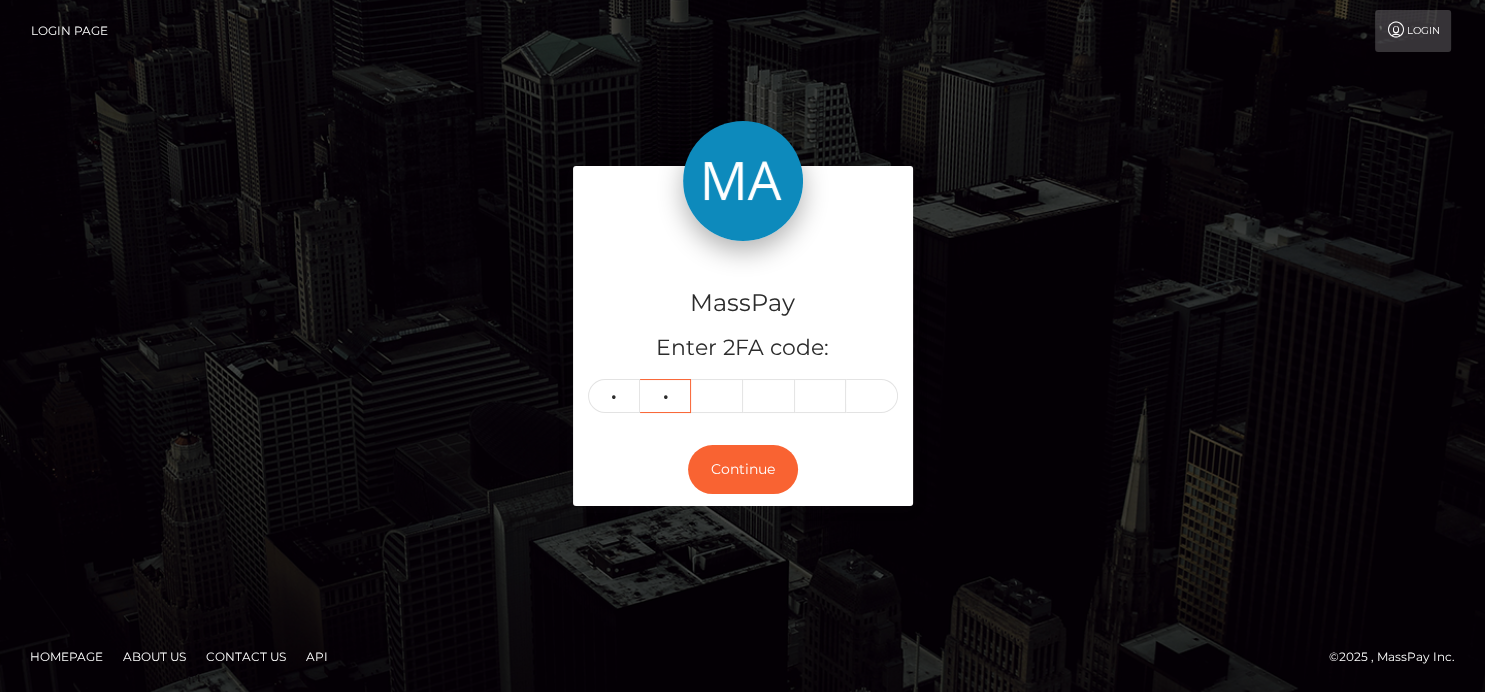 type on "1" 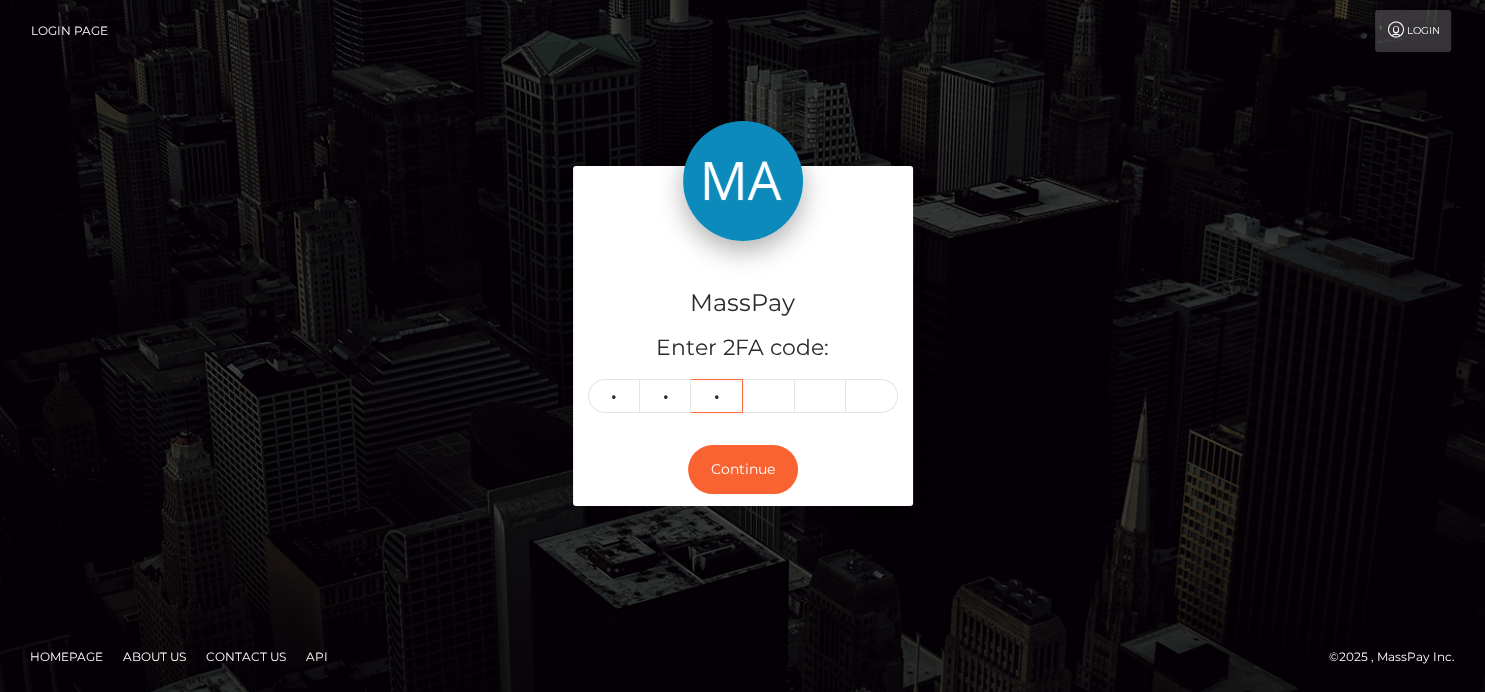 type on "7" 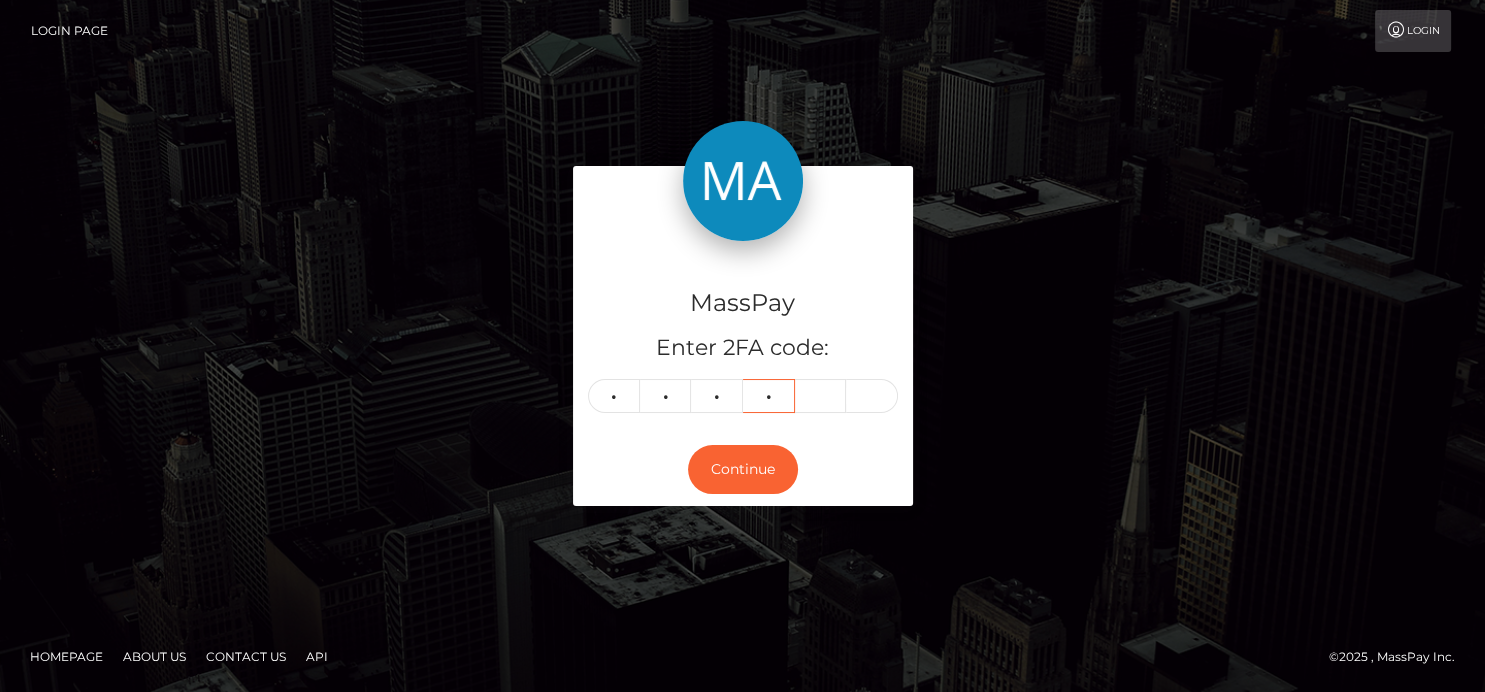 type on "8" 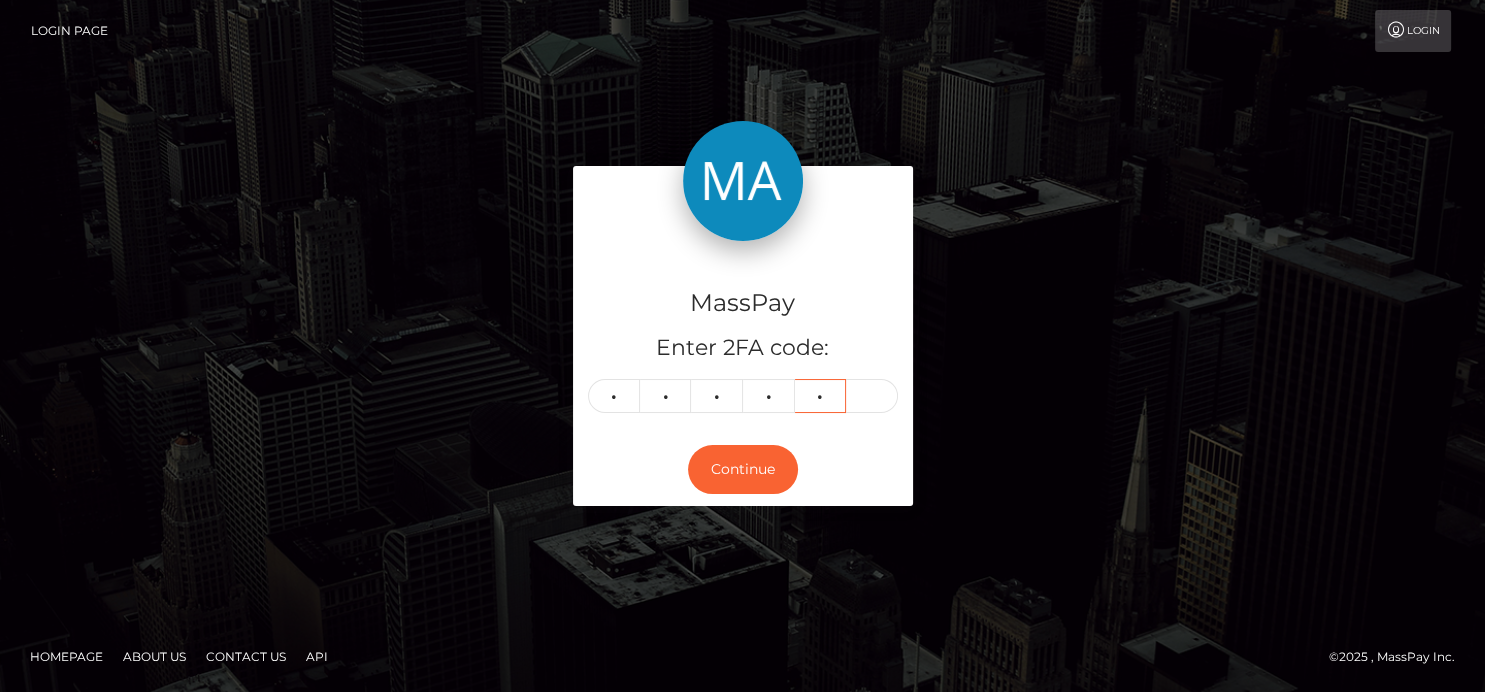 type on "6" 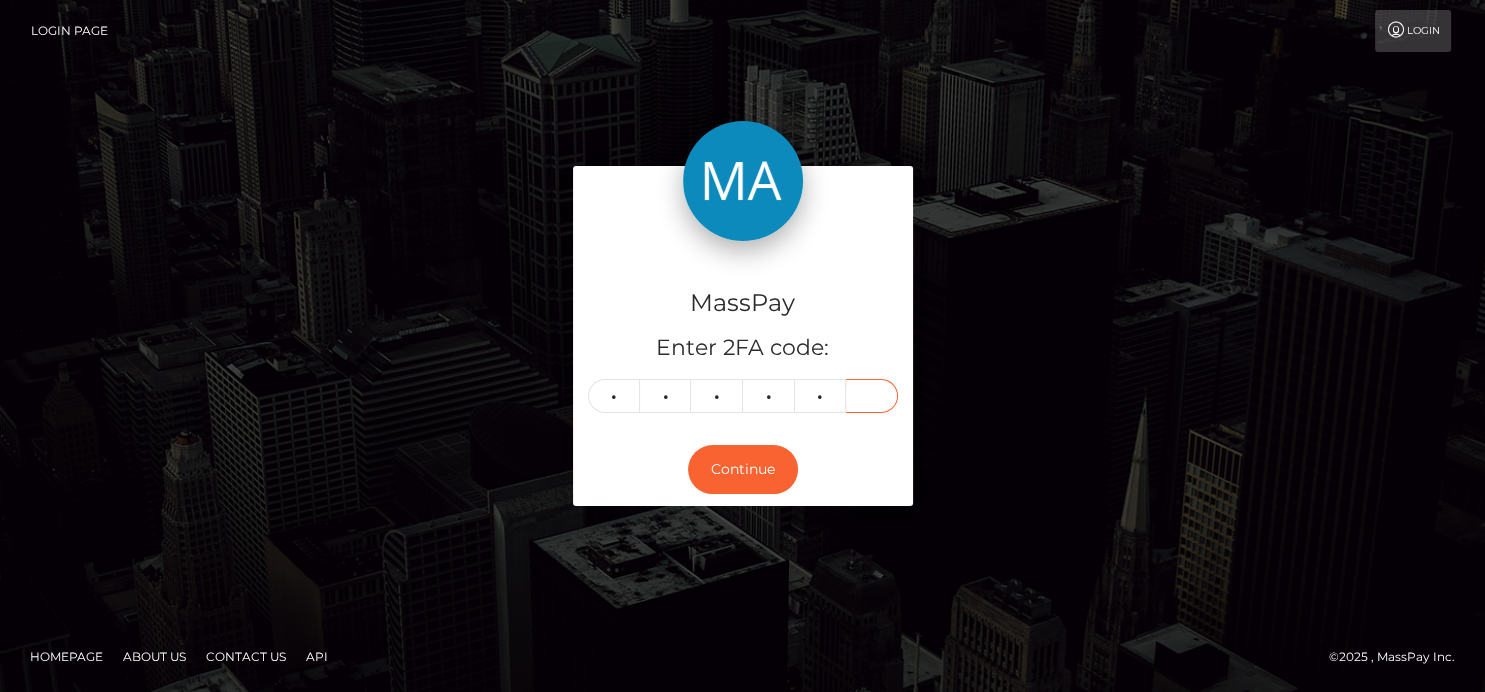 type on "2" 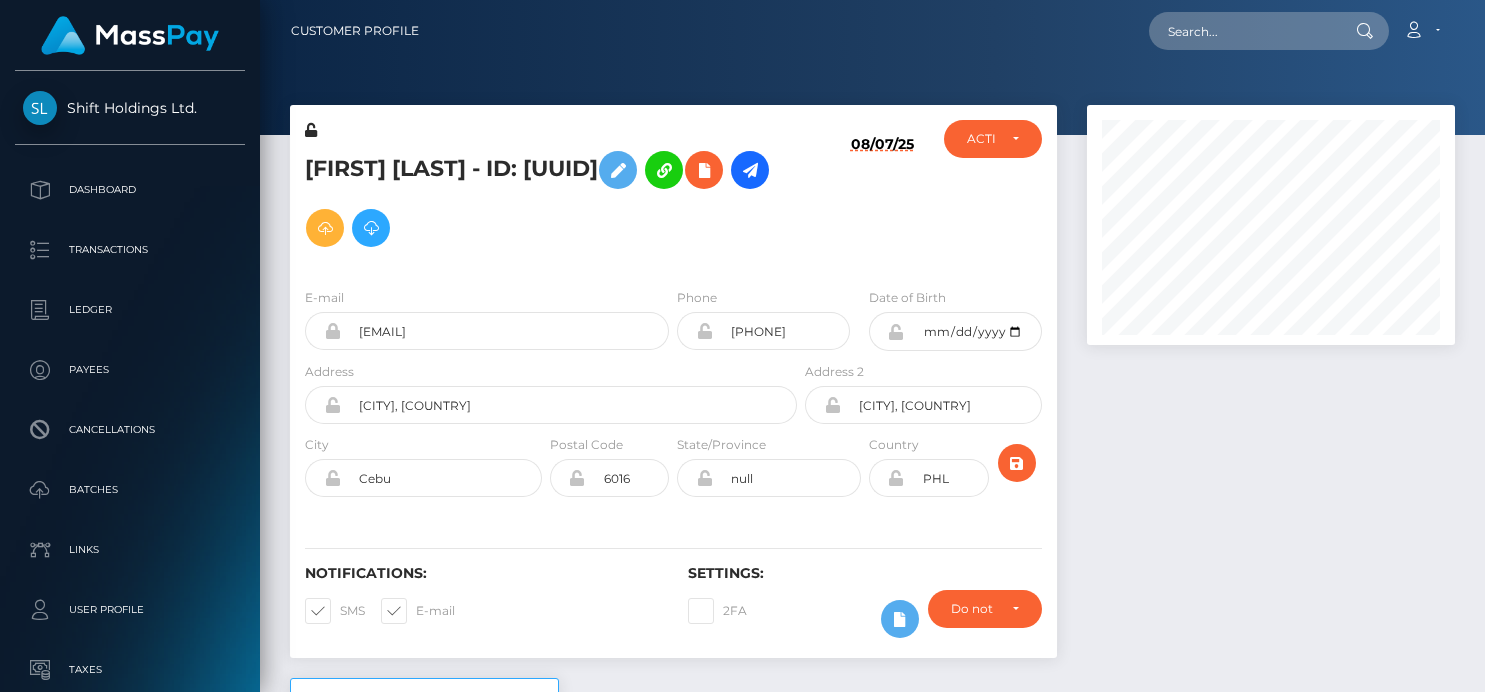scroll, scrollTop: 0, scrollLeft: 0, axis: both 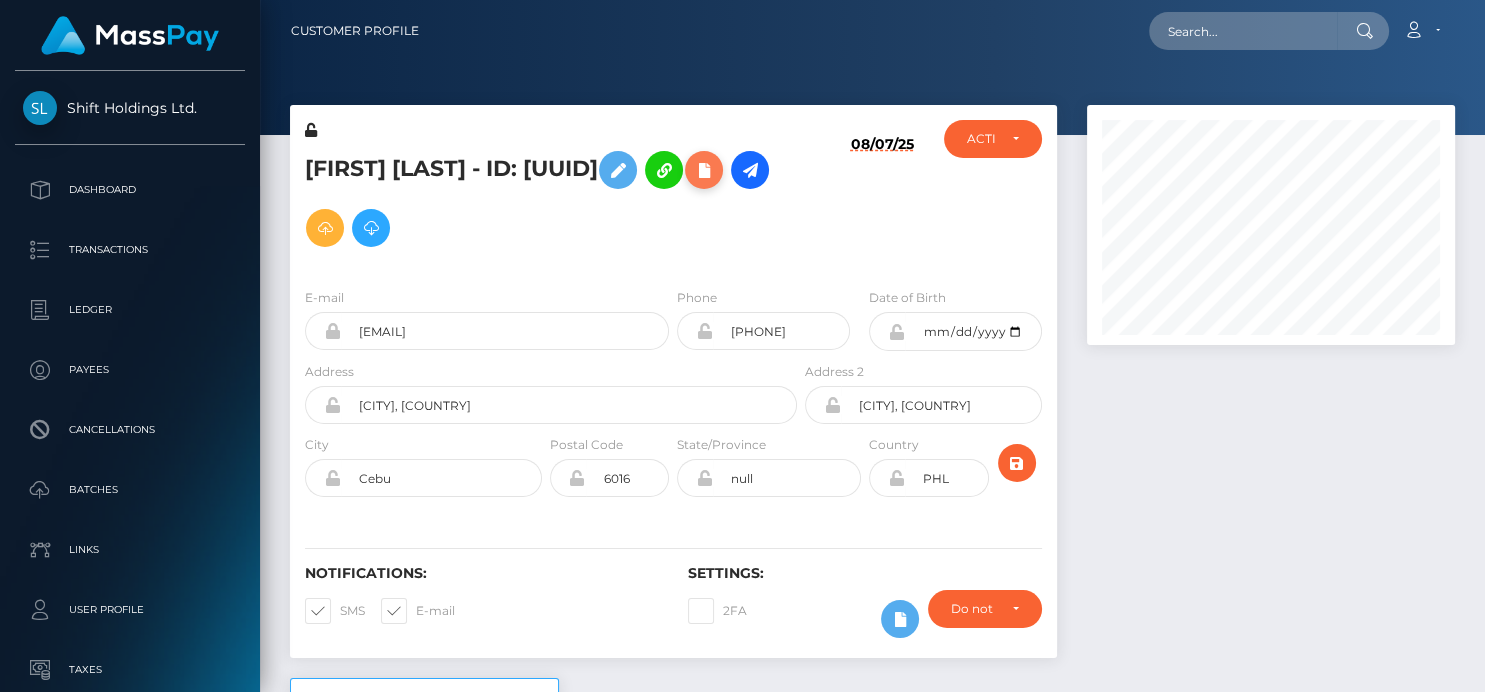click at bounding box center [704, 170] 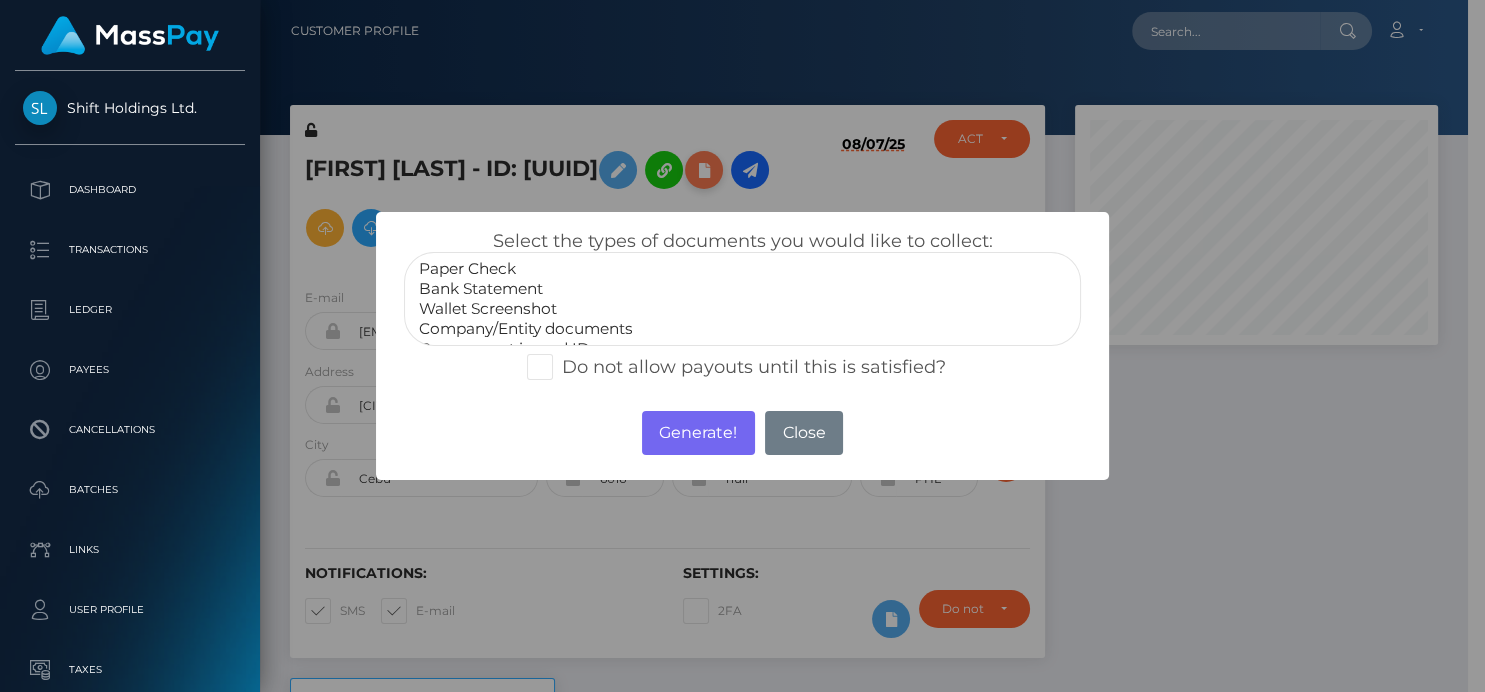 scroll, scrollTop: 240, scrollLeft: 362, axis: both 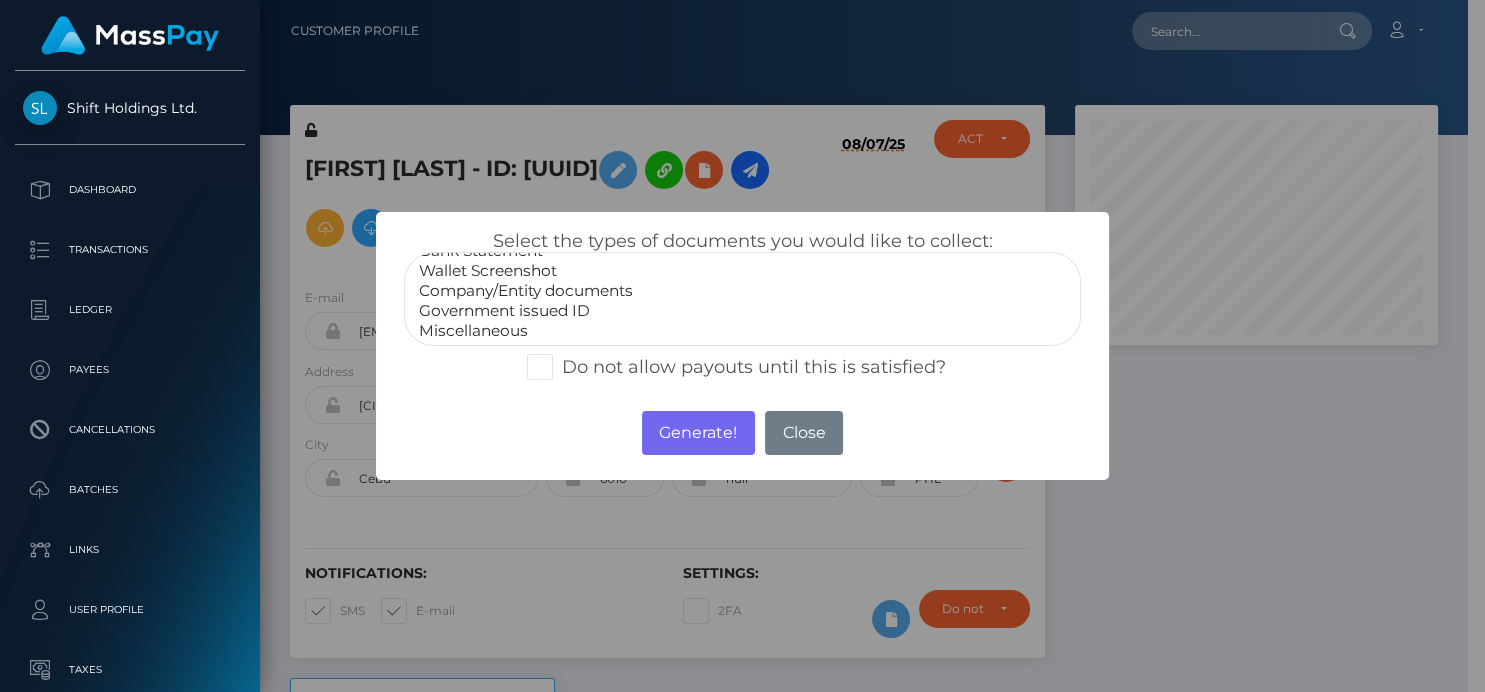 select on "Government issued ID" 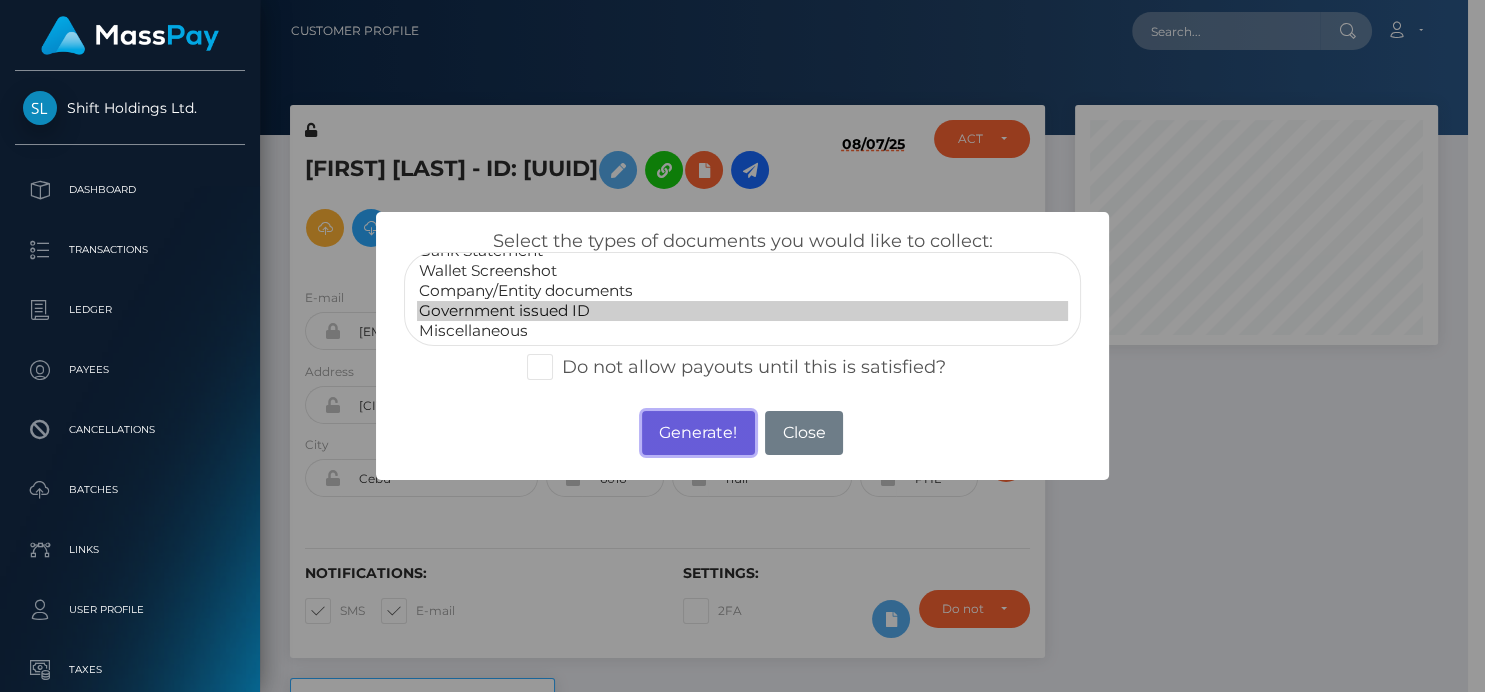 click on "Generate!" at bounding box center (698, 433) 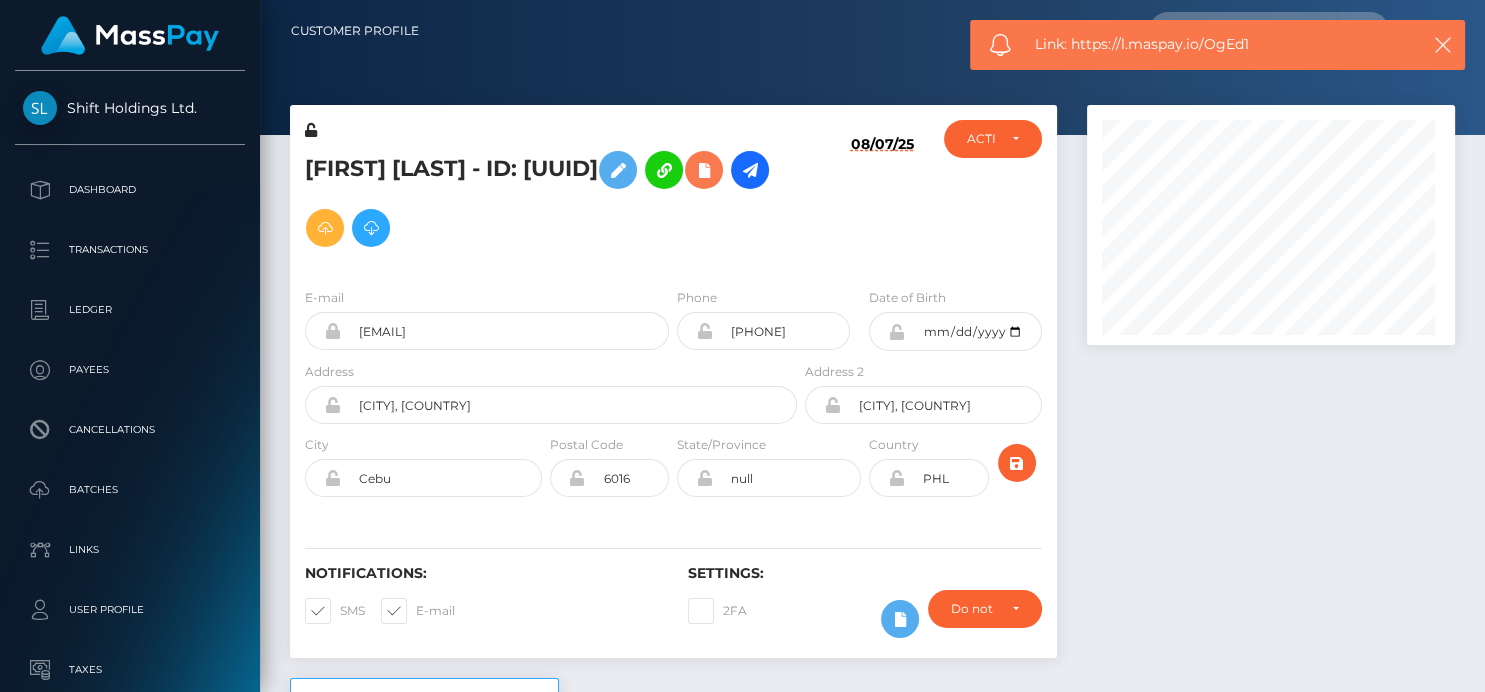 scroll, scrollTop: 999760, scrollLeft: 999632, axis: both 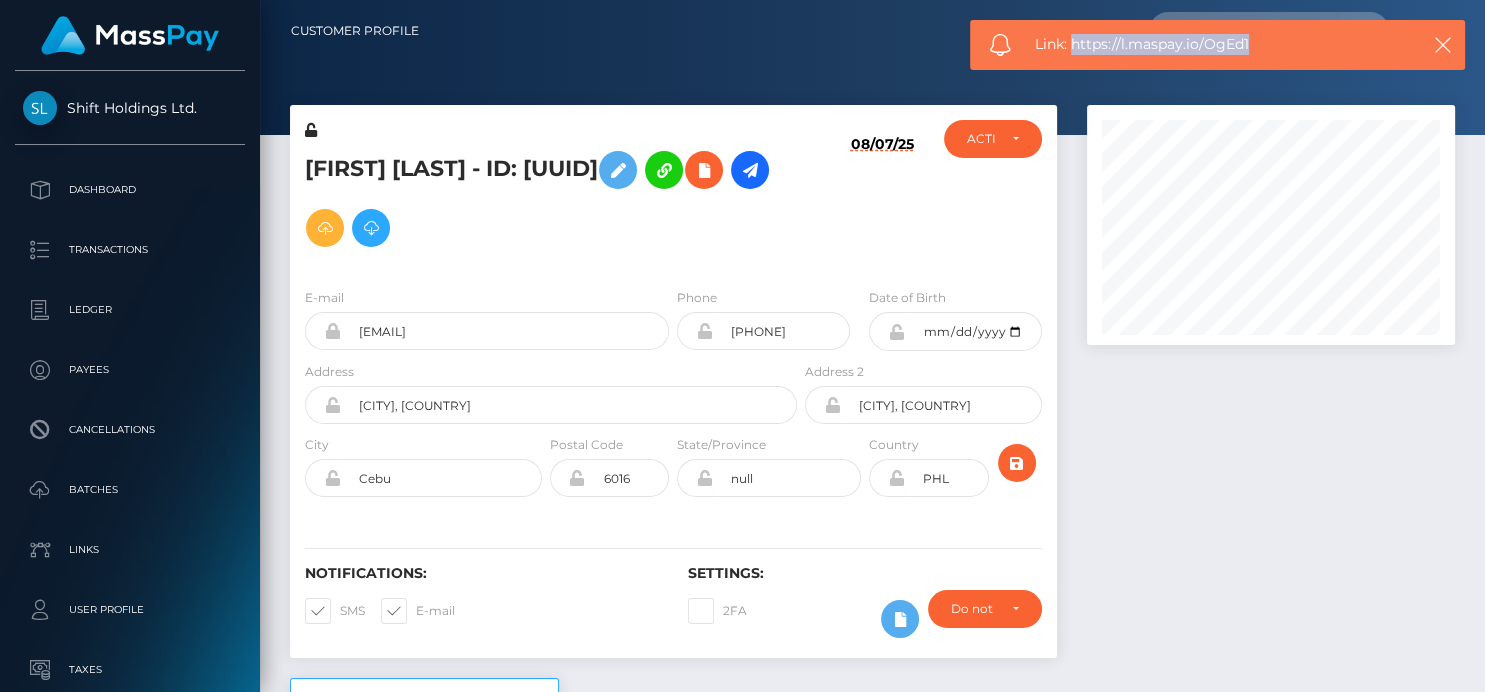 drag, startPoint x: 1262, startPoint y: 32, endPoint x: 1075, endPoint y: 57, distance: 188.66373 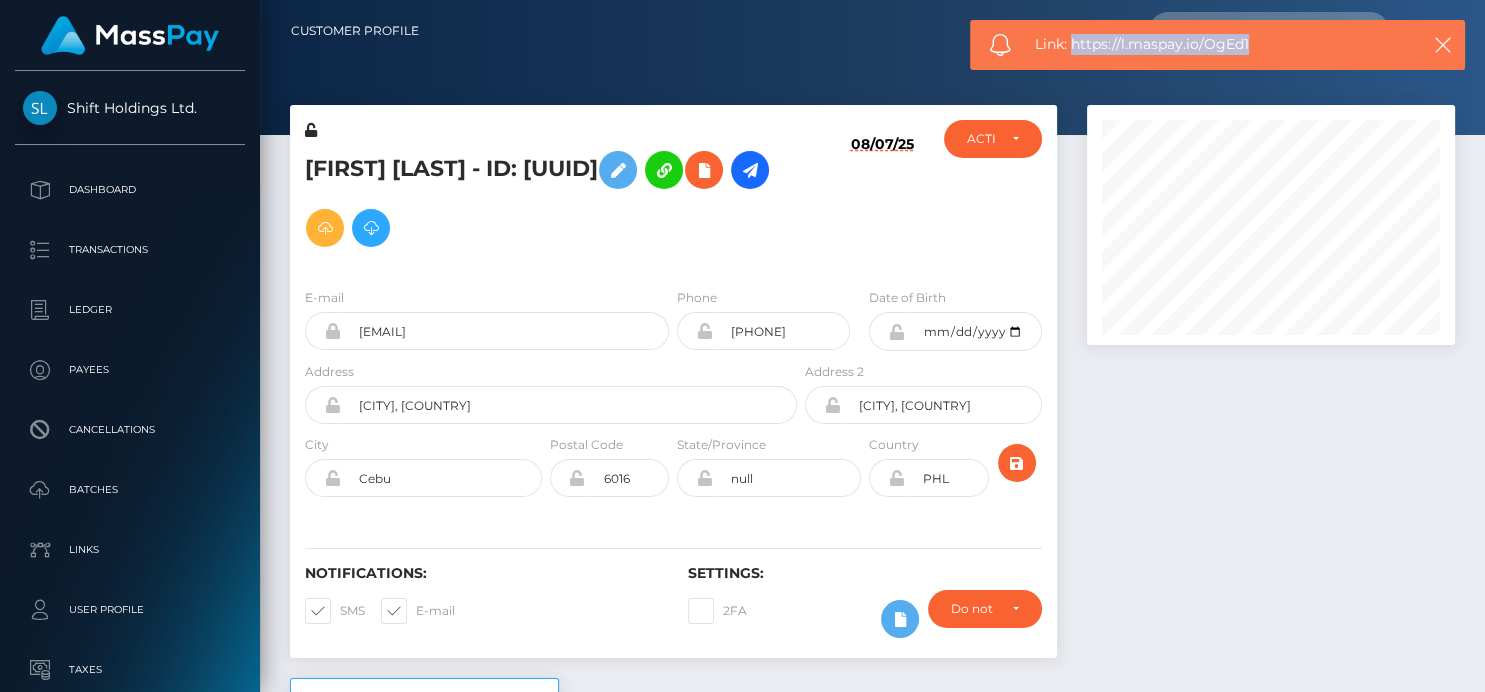 click on "Link: https://l.maspay.io/OgEd1" at bounding box center (1217, 45) 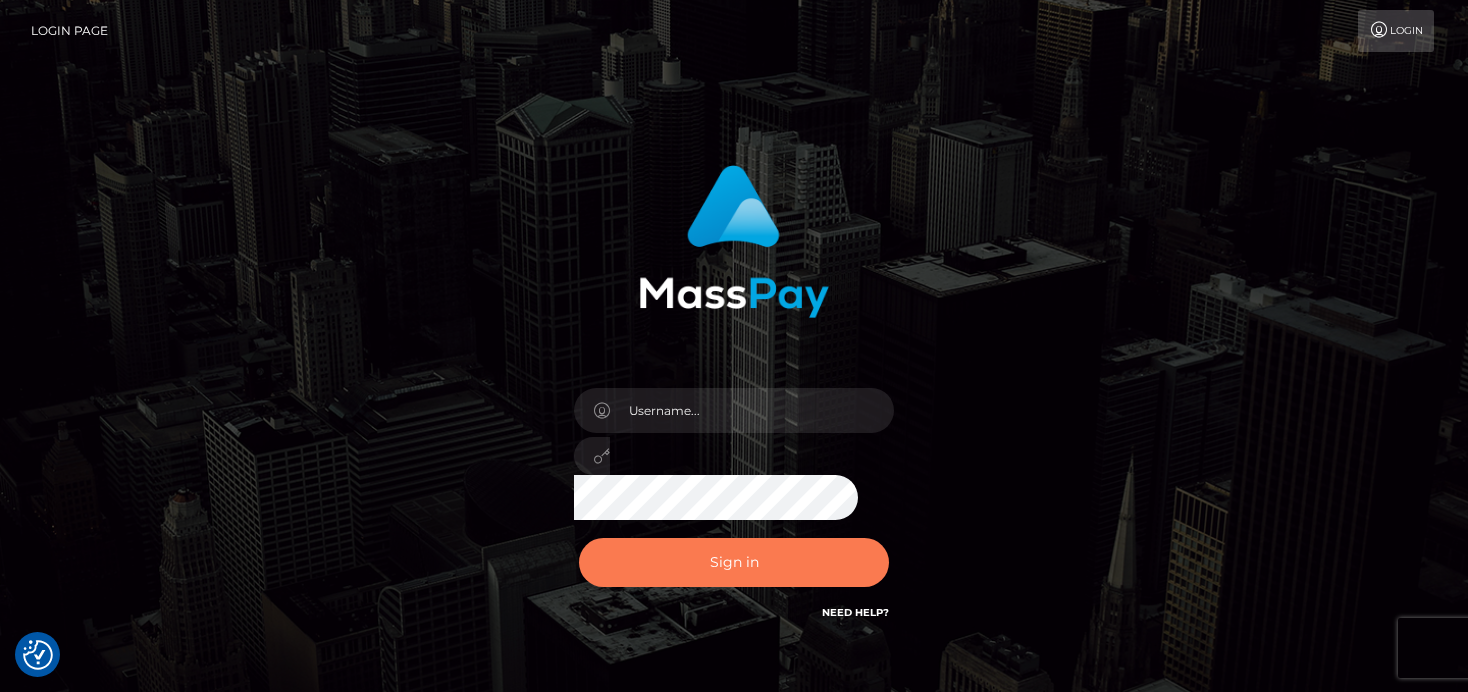 scroll, scrollTop: 0, scrollLeft: 0, axis: both 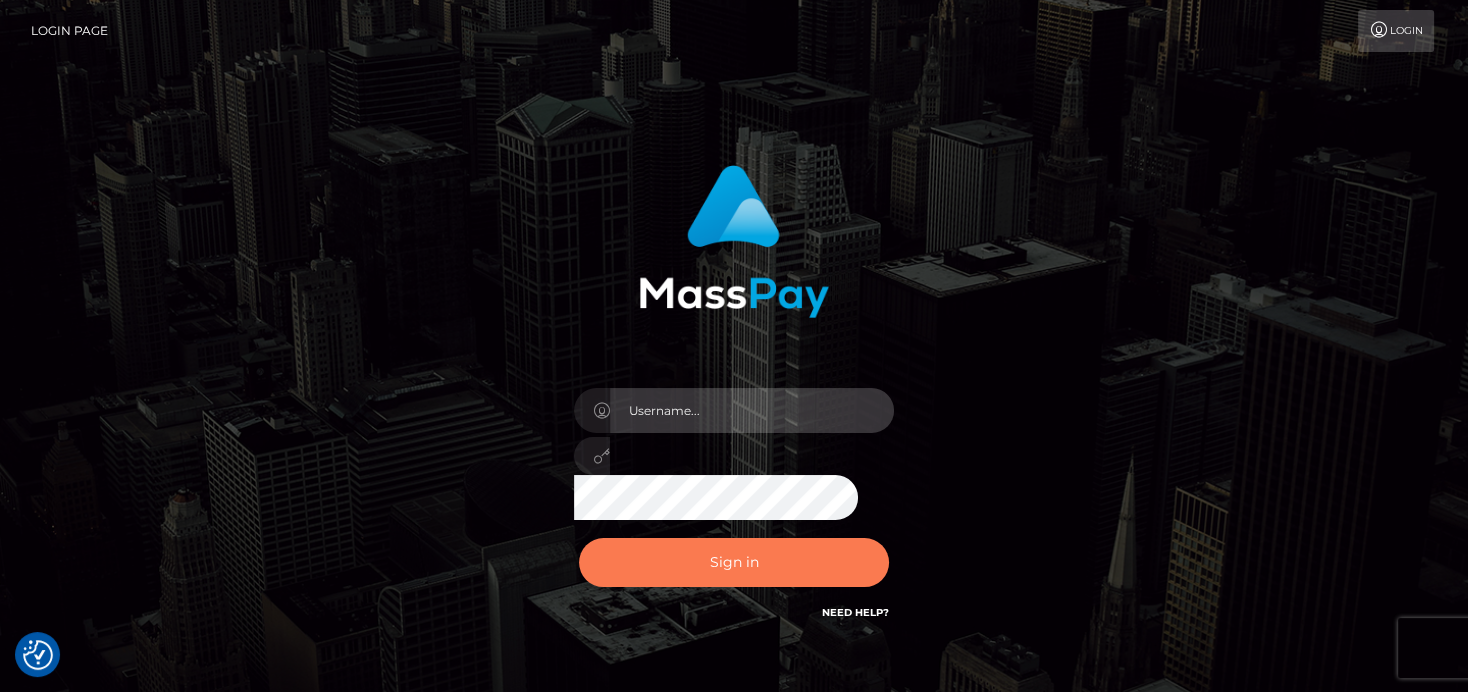 type on "denise" 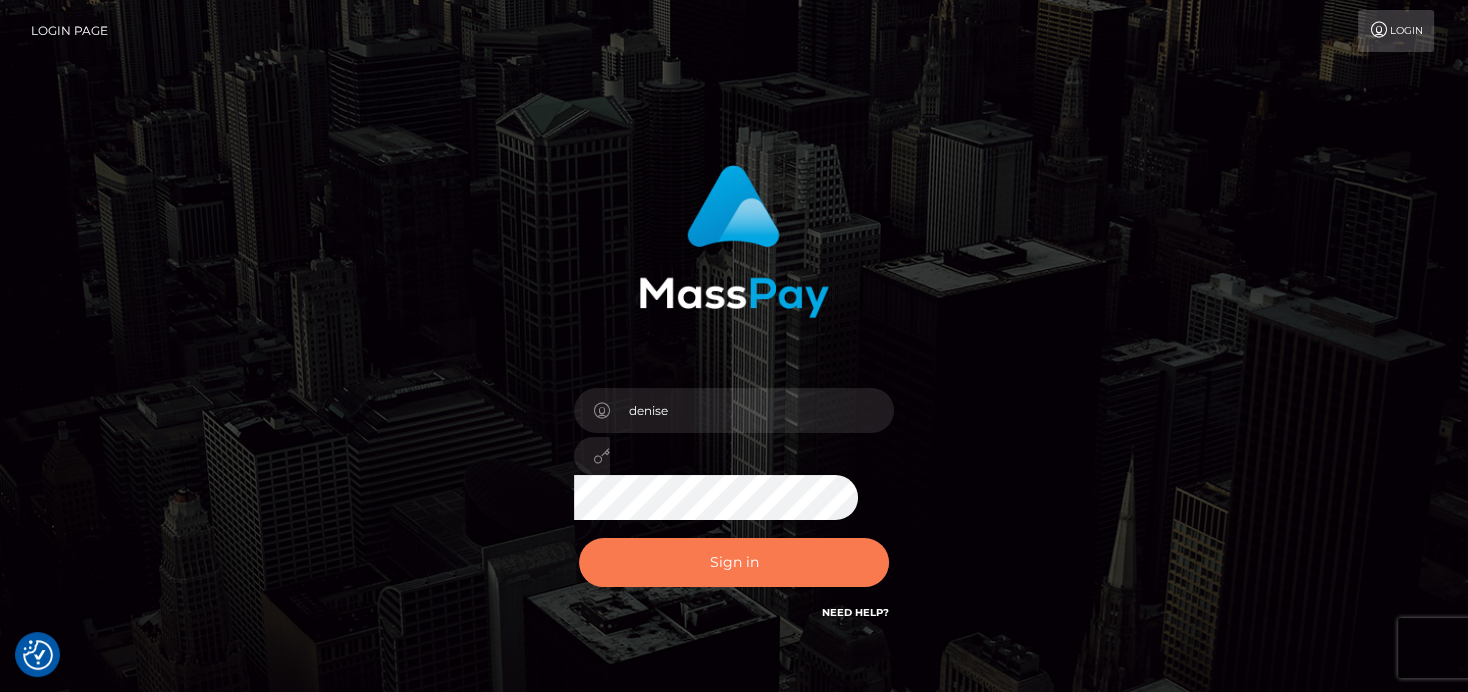 click on "Sign in" at bounding box center (734, 562) 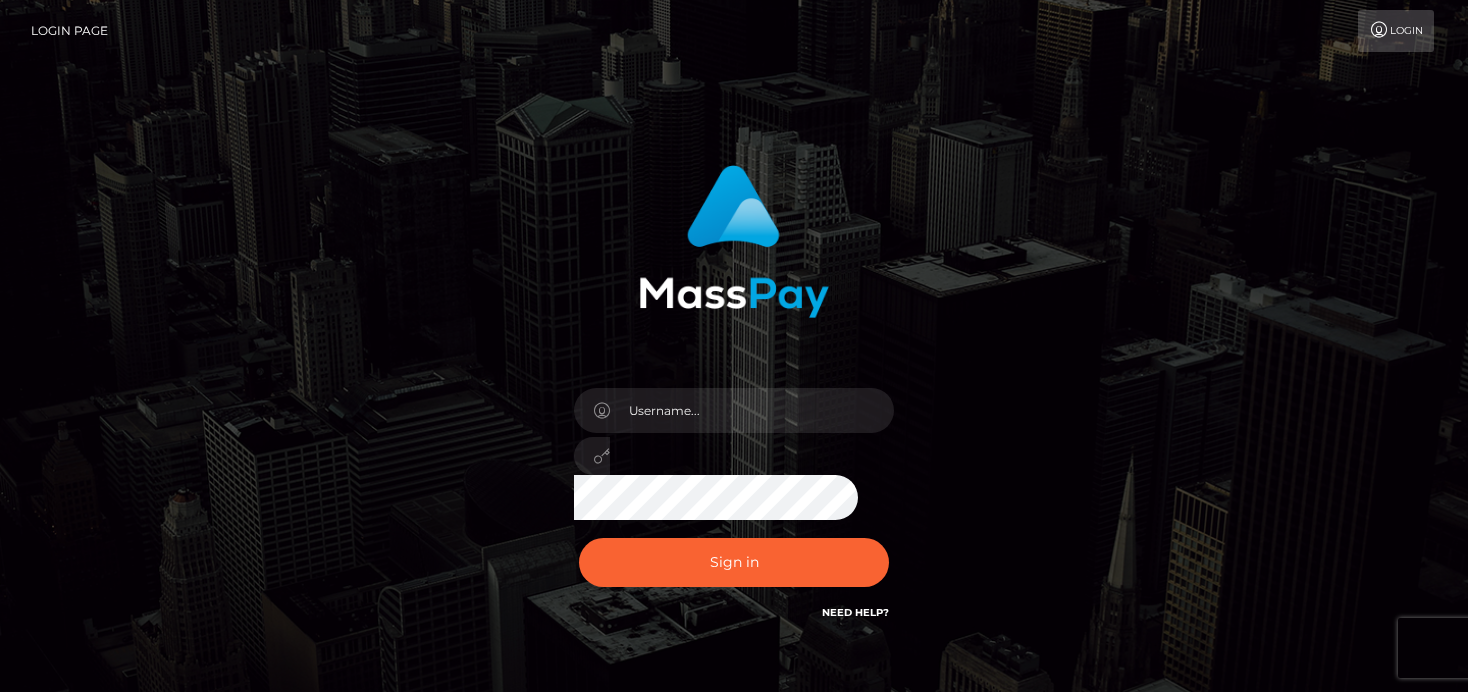 scroll, scrollTop: 0, scrollLeft: 0, axis: both 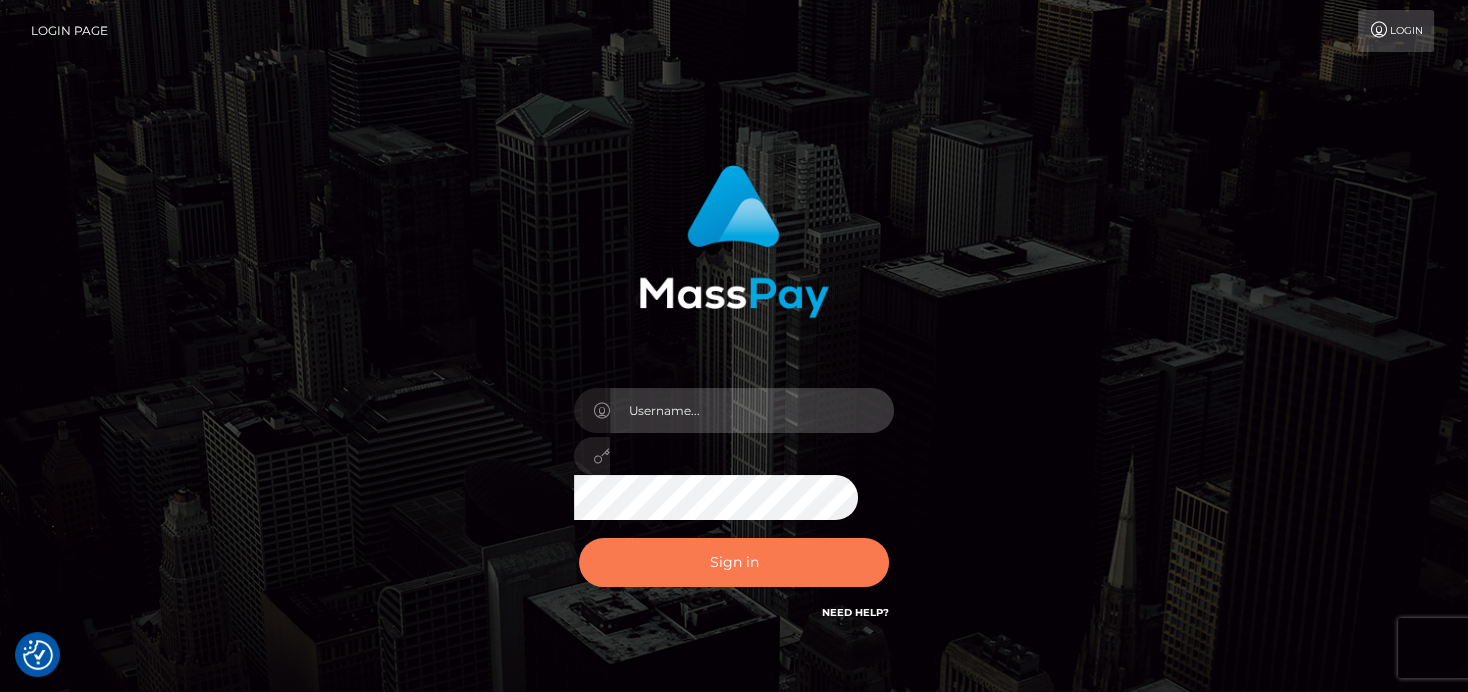 type on "denise" 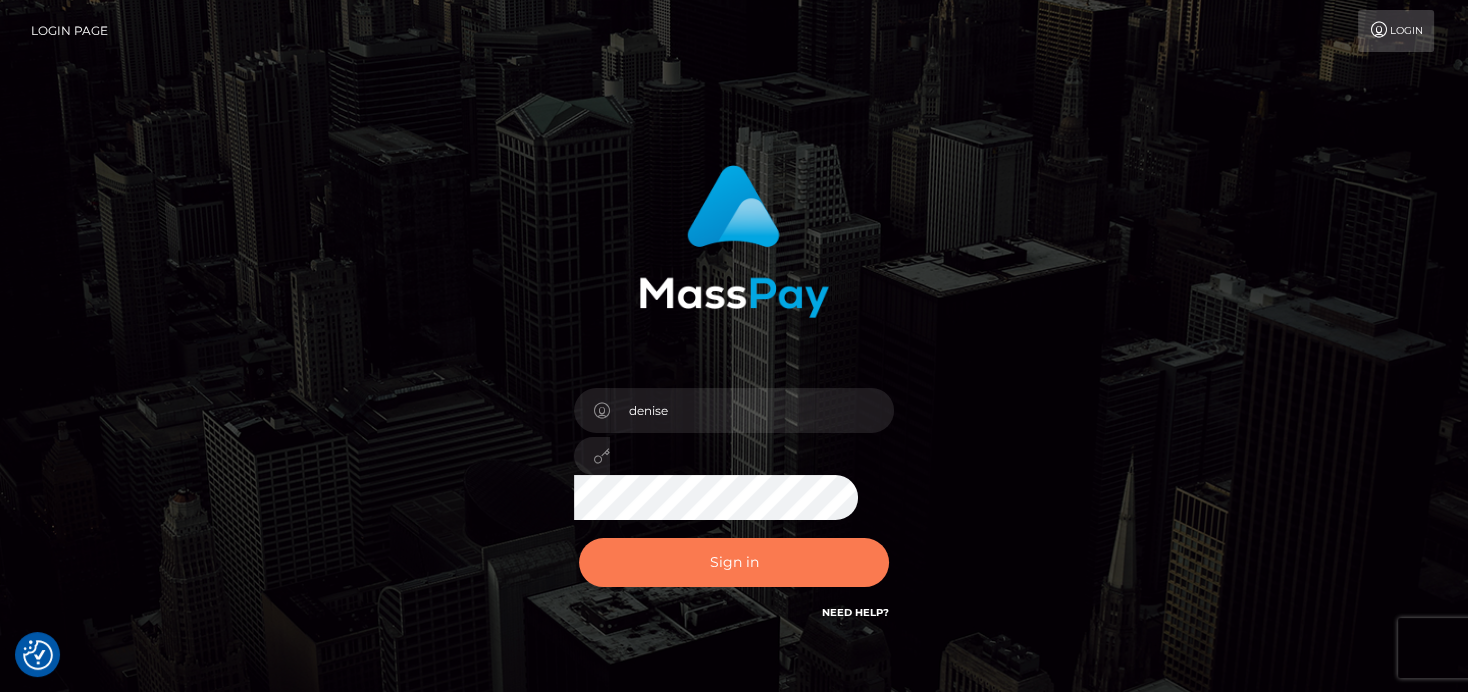 click on "Sign in" at bounding box center (734, 562) 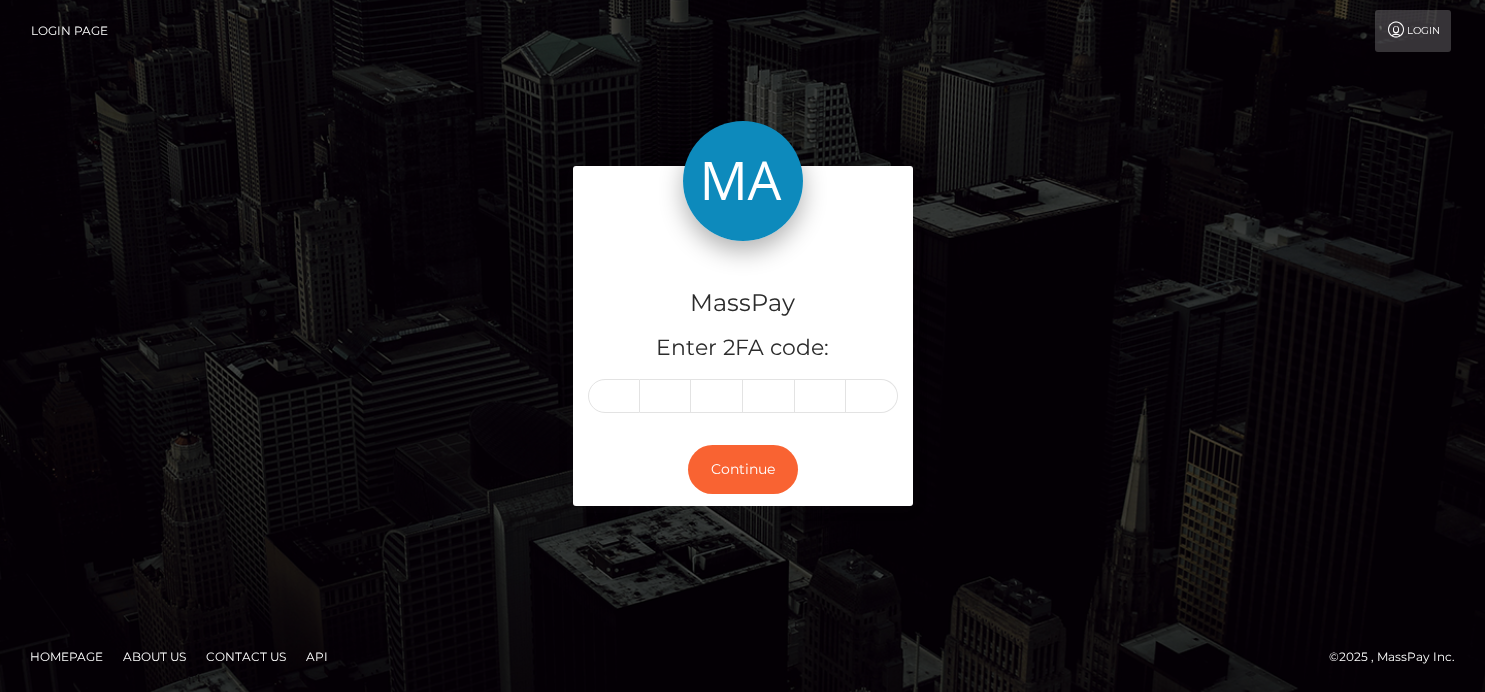 scroll, scrollTop: 0, scrollLeft: 0, axis: both 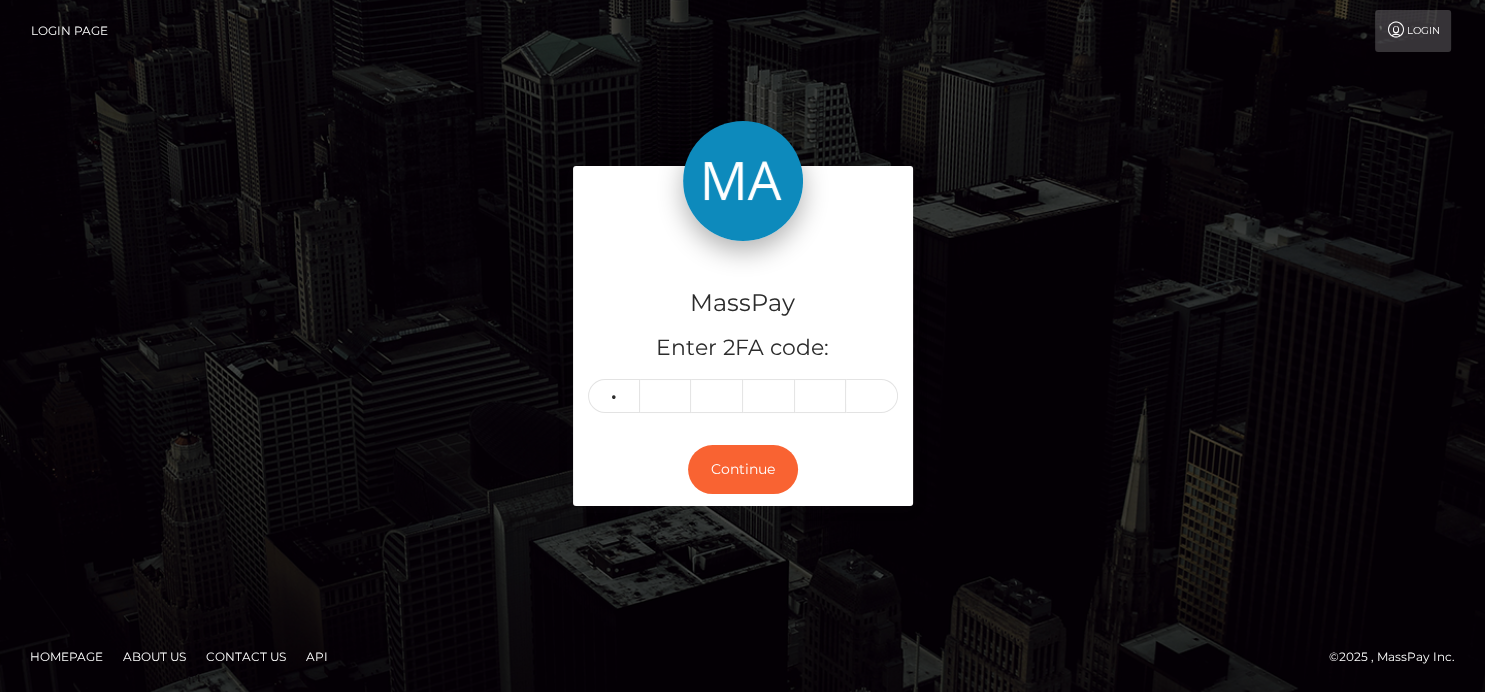 type on "8" 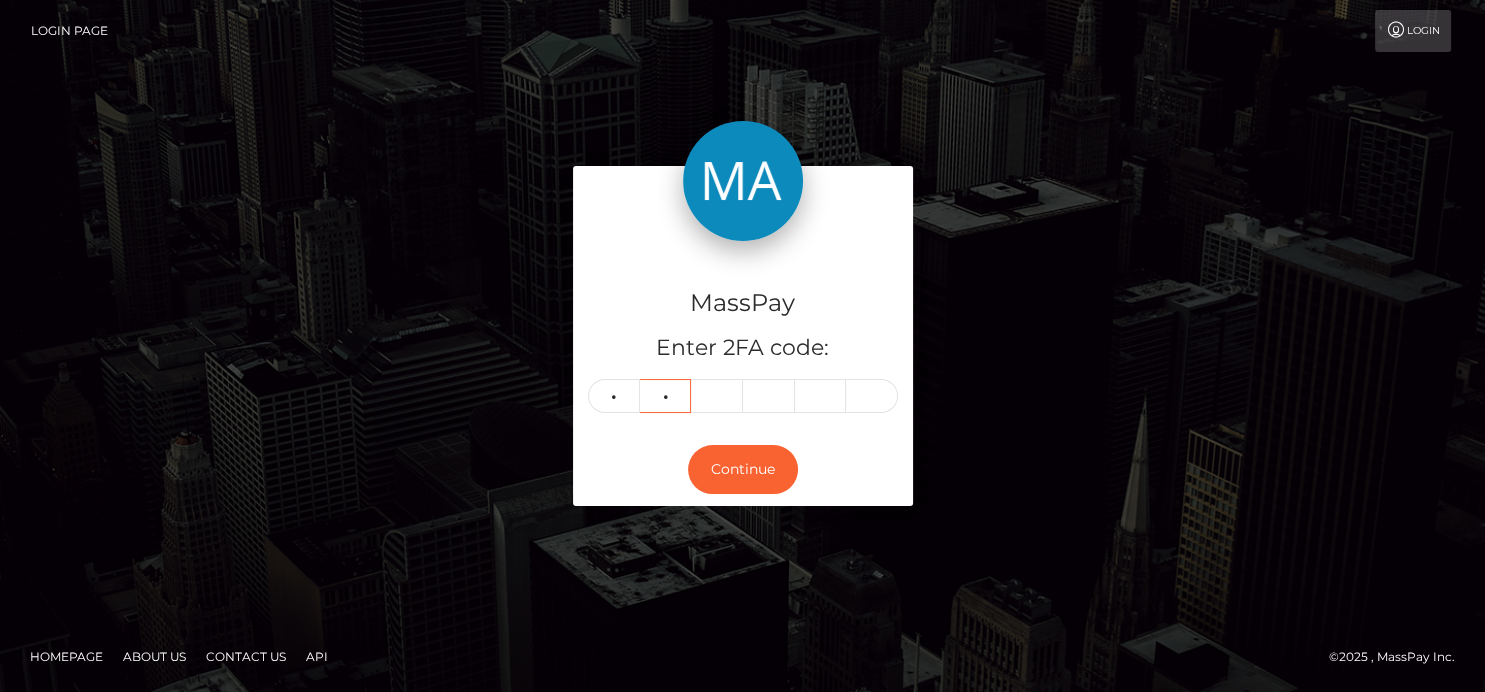 type on "5" 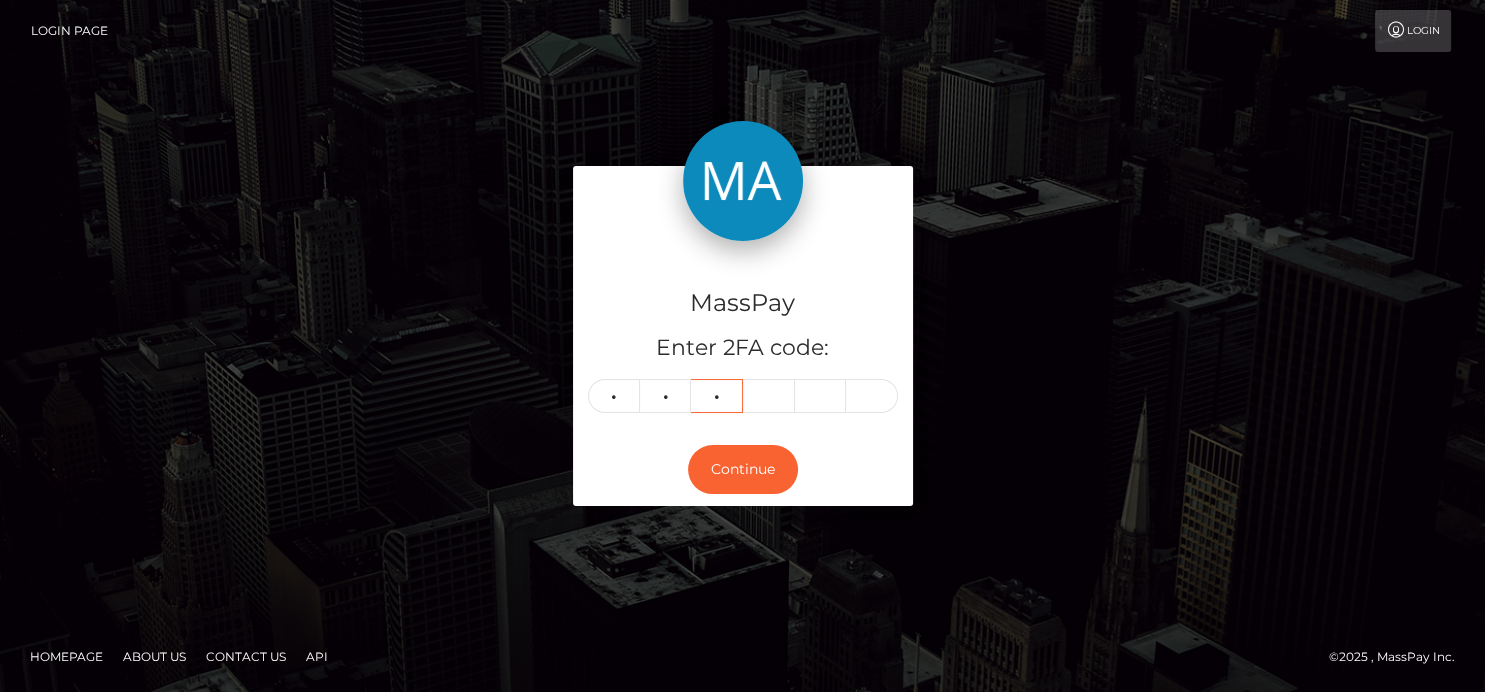 type on "0" 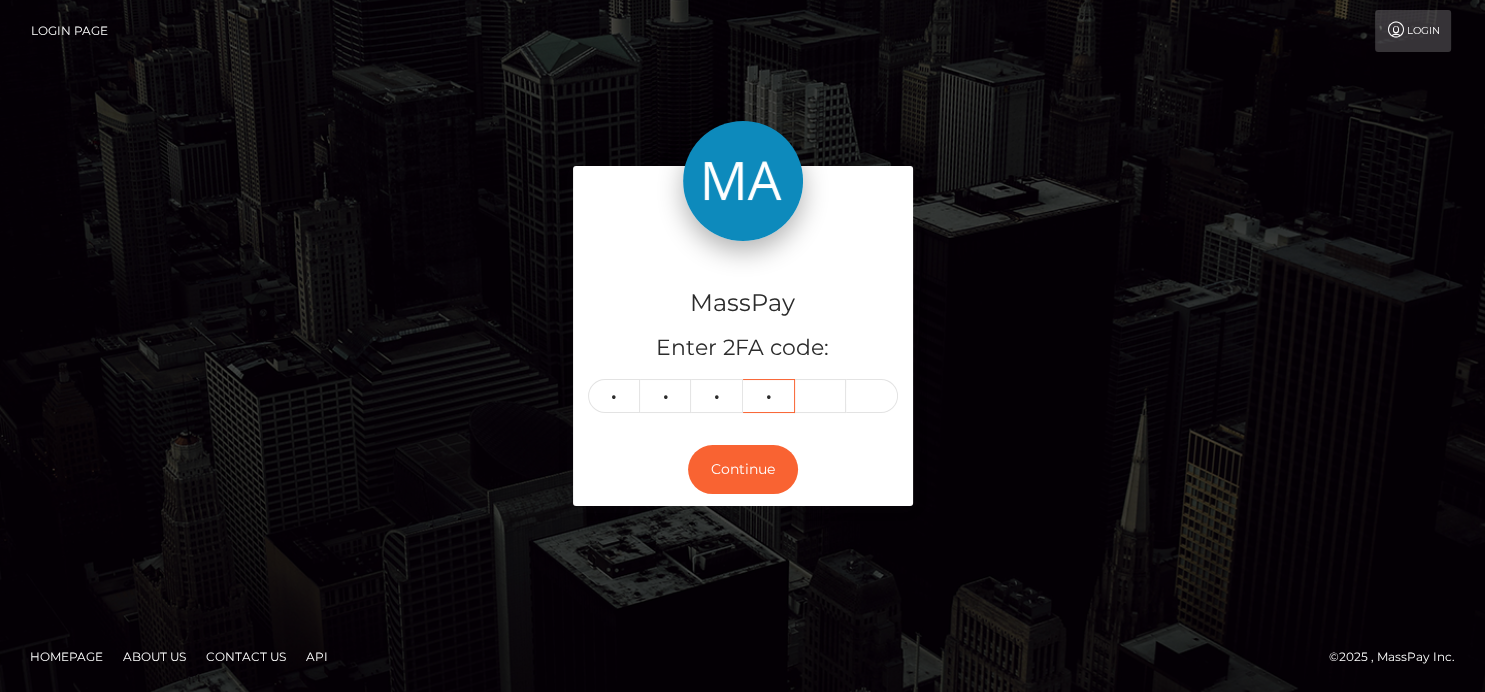 type on "9" 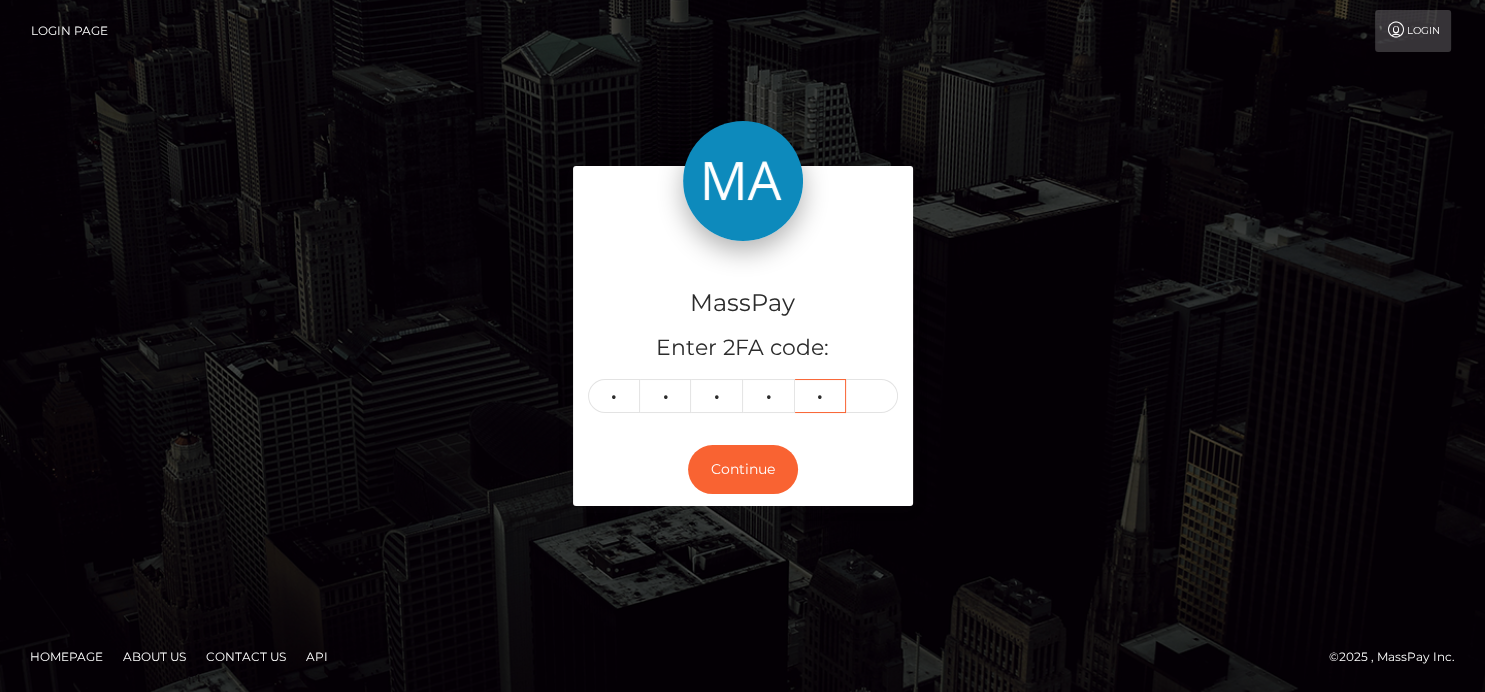 type on "2" 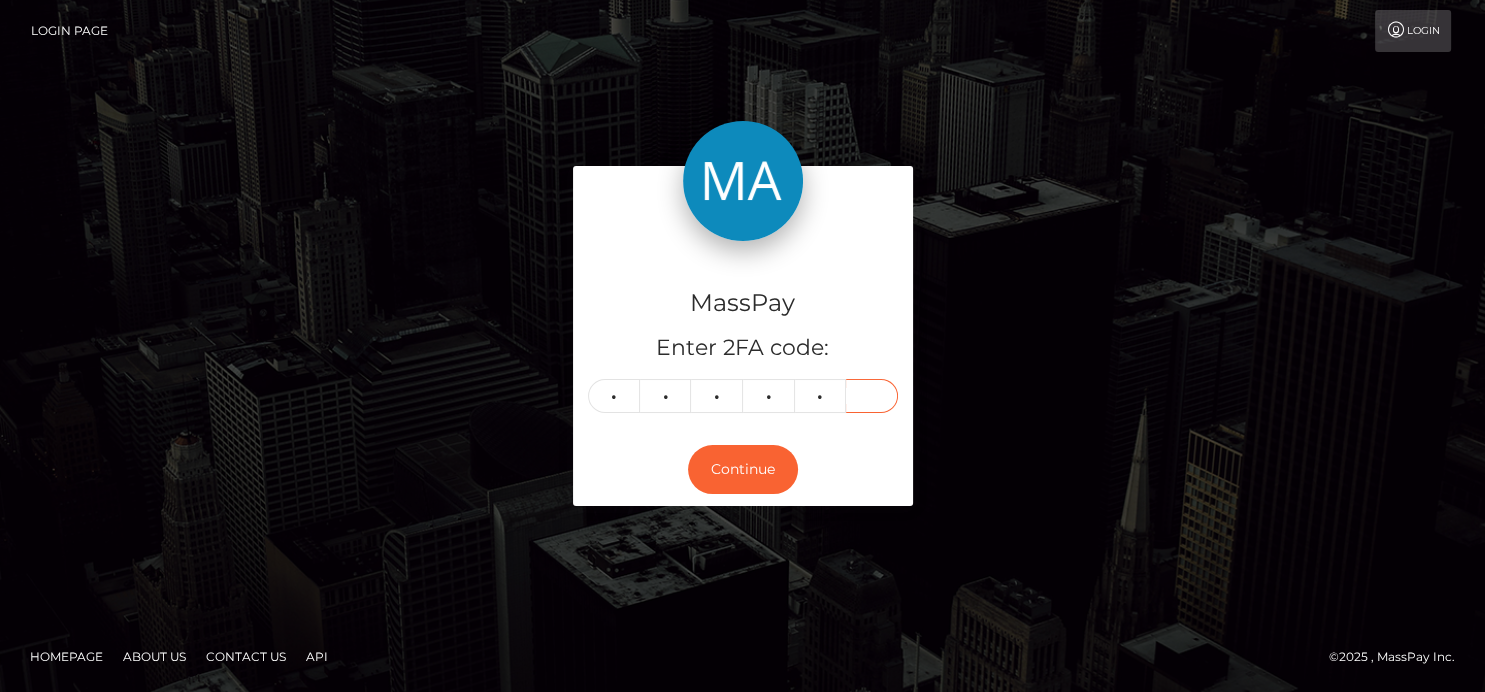 type on "7" 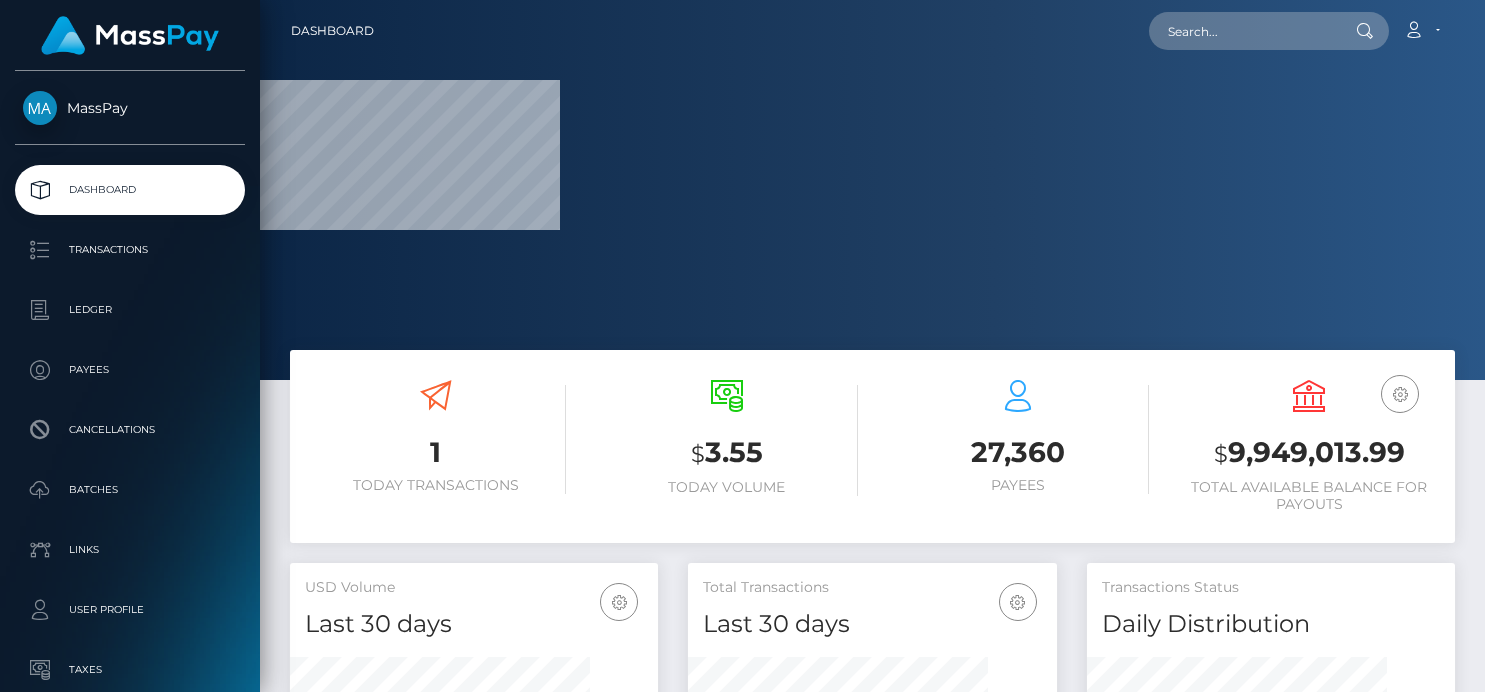 scroll, scrollTop: 0, scrollLeft: 0, axis: both 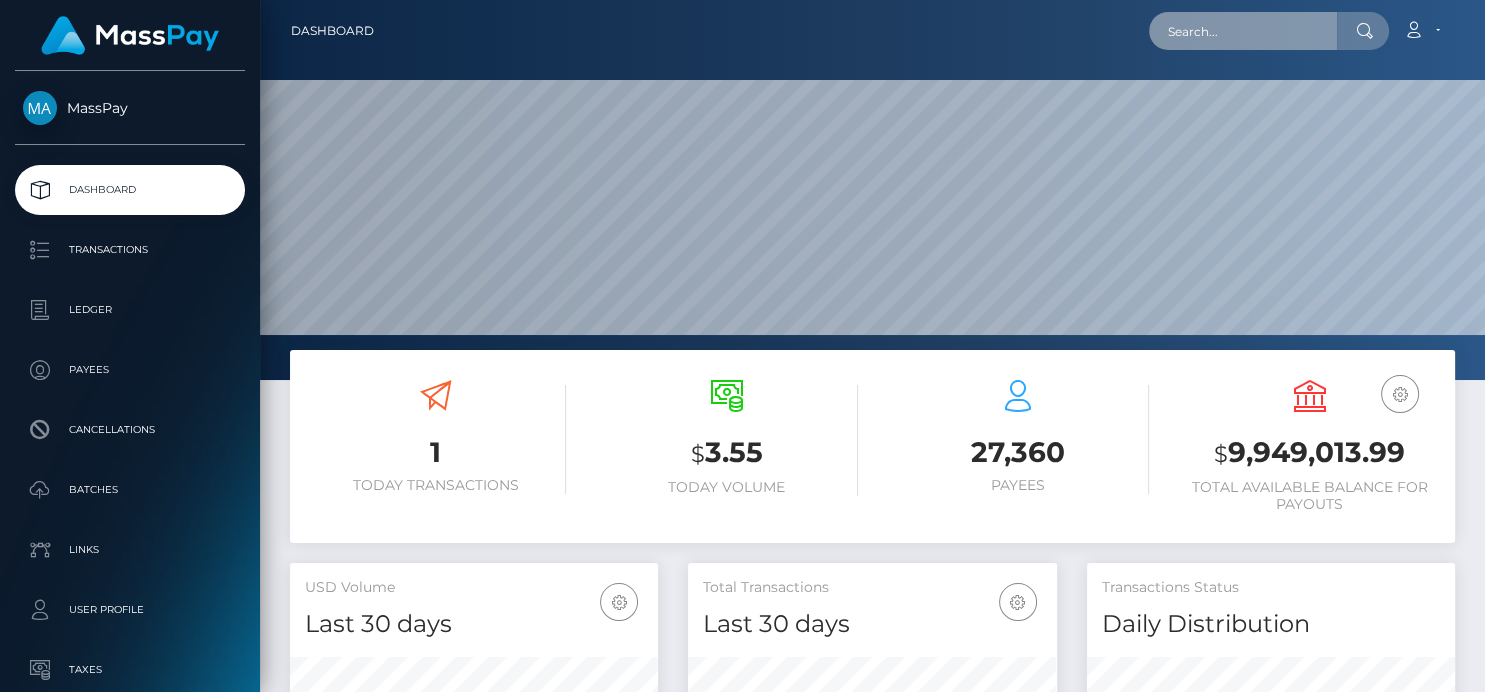 click at bounding box center [1243, 31] 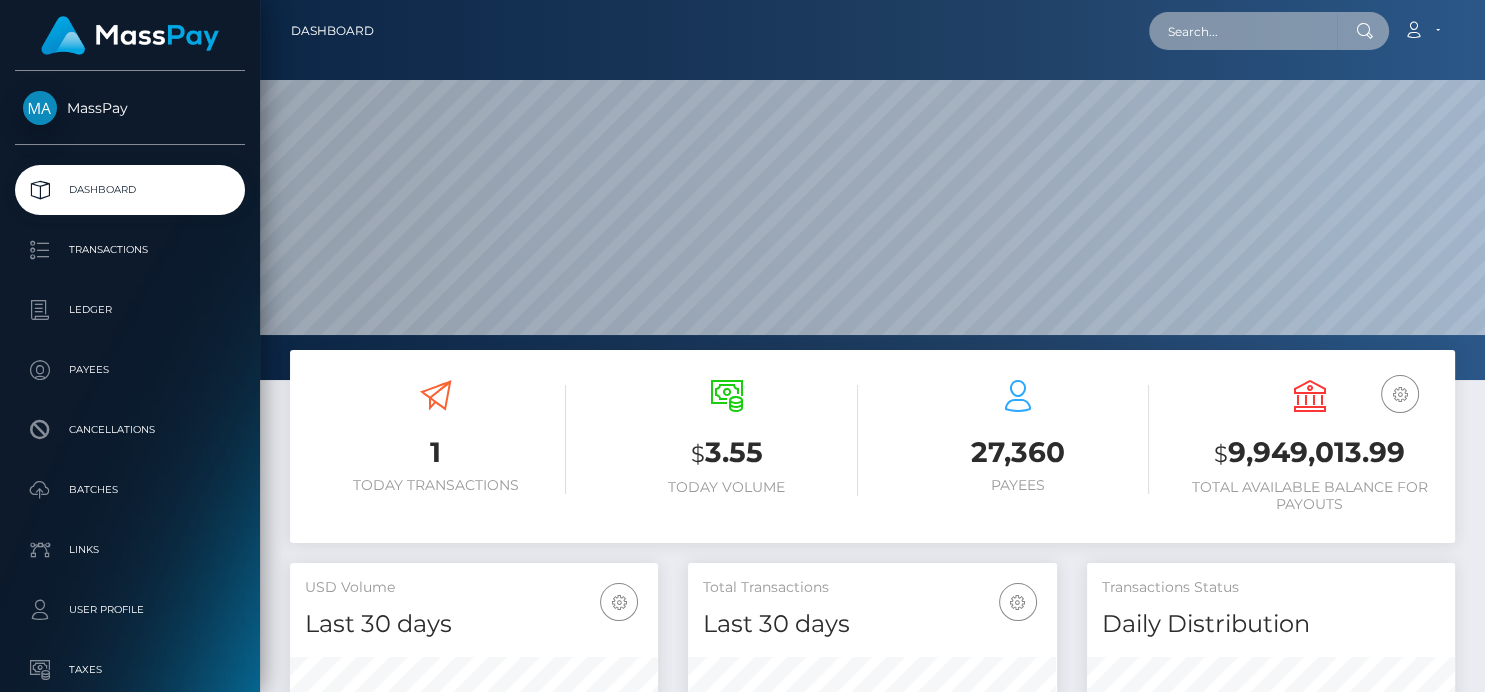 paste on "daBthmMzClUUIWjeaUBABnLQbx62" 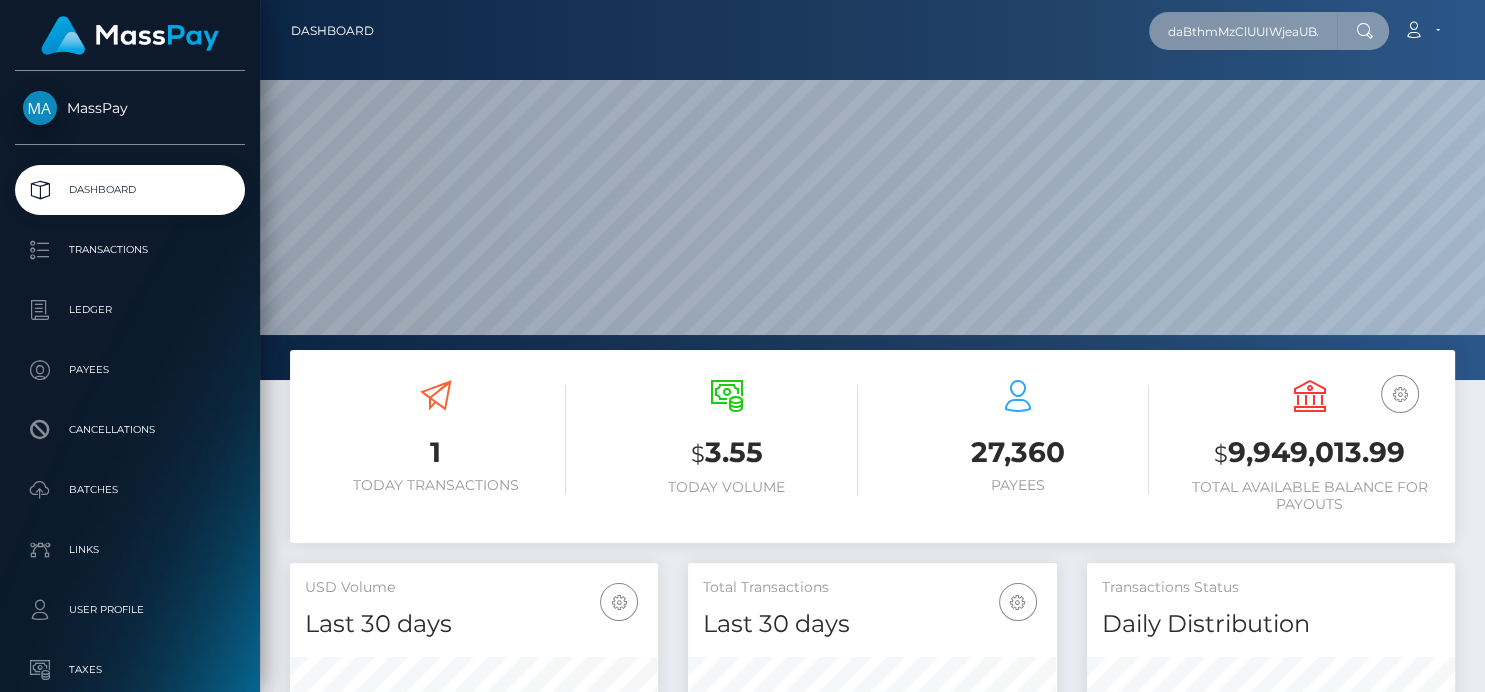 scroll, scrollTop: 0, scrollLeft: 74, axis: horizontal 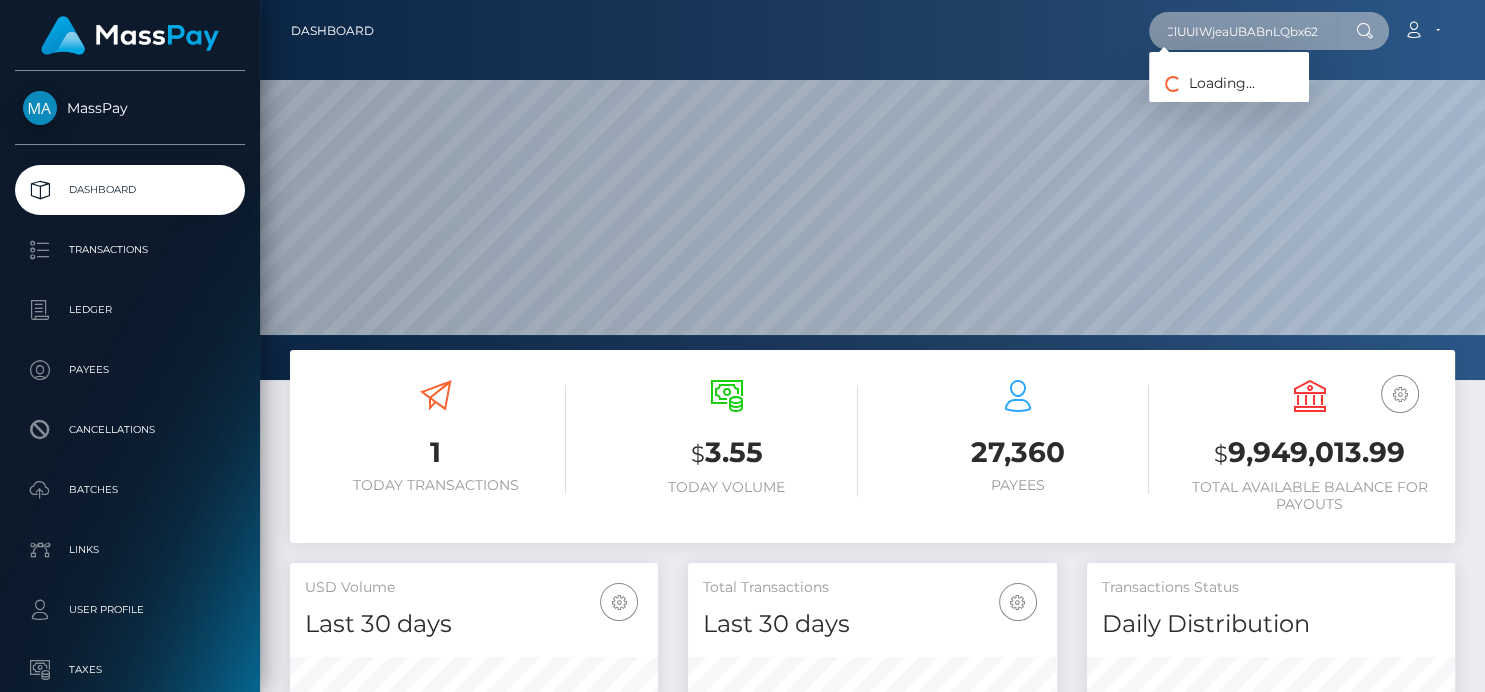 type on "daBthmMzClUUIWjeaUBABnLQbx62" 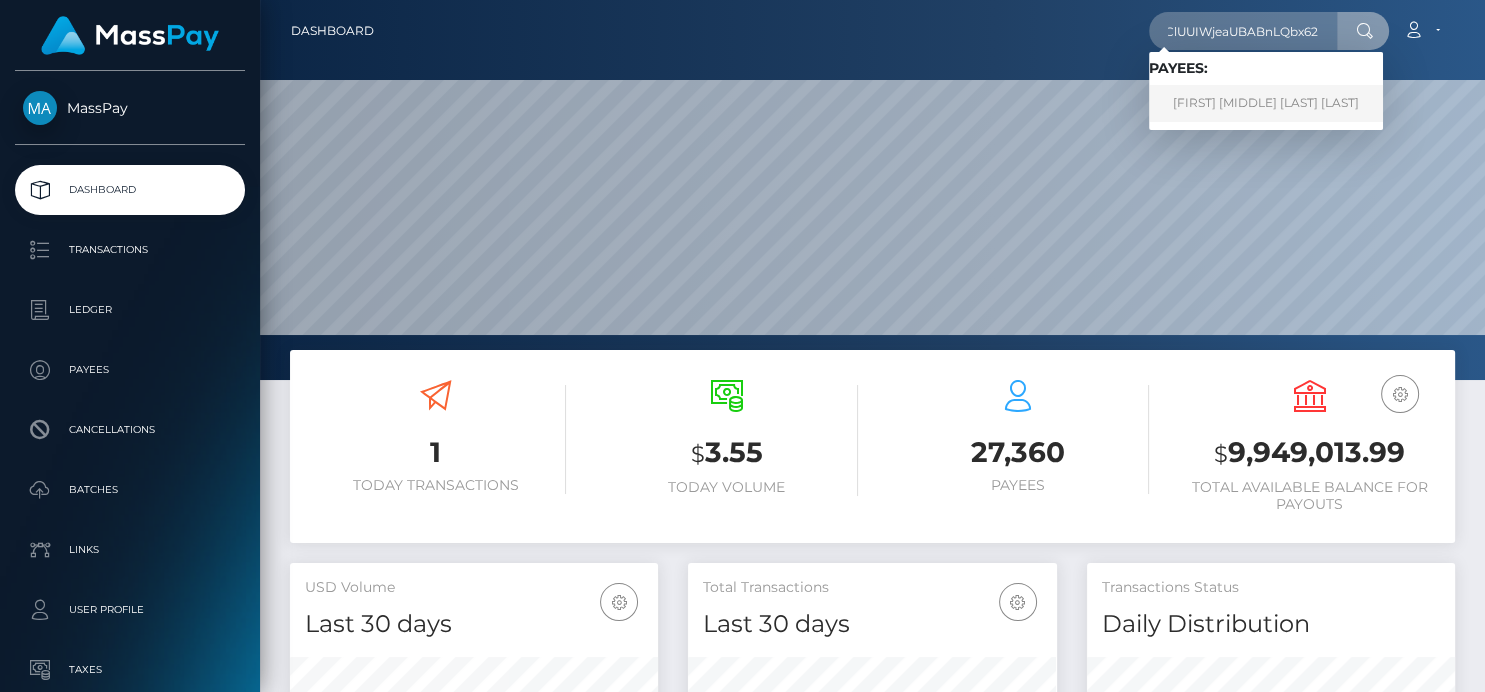 scroll, scrollTop: 0, scrollLeft: 0, axis: both 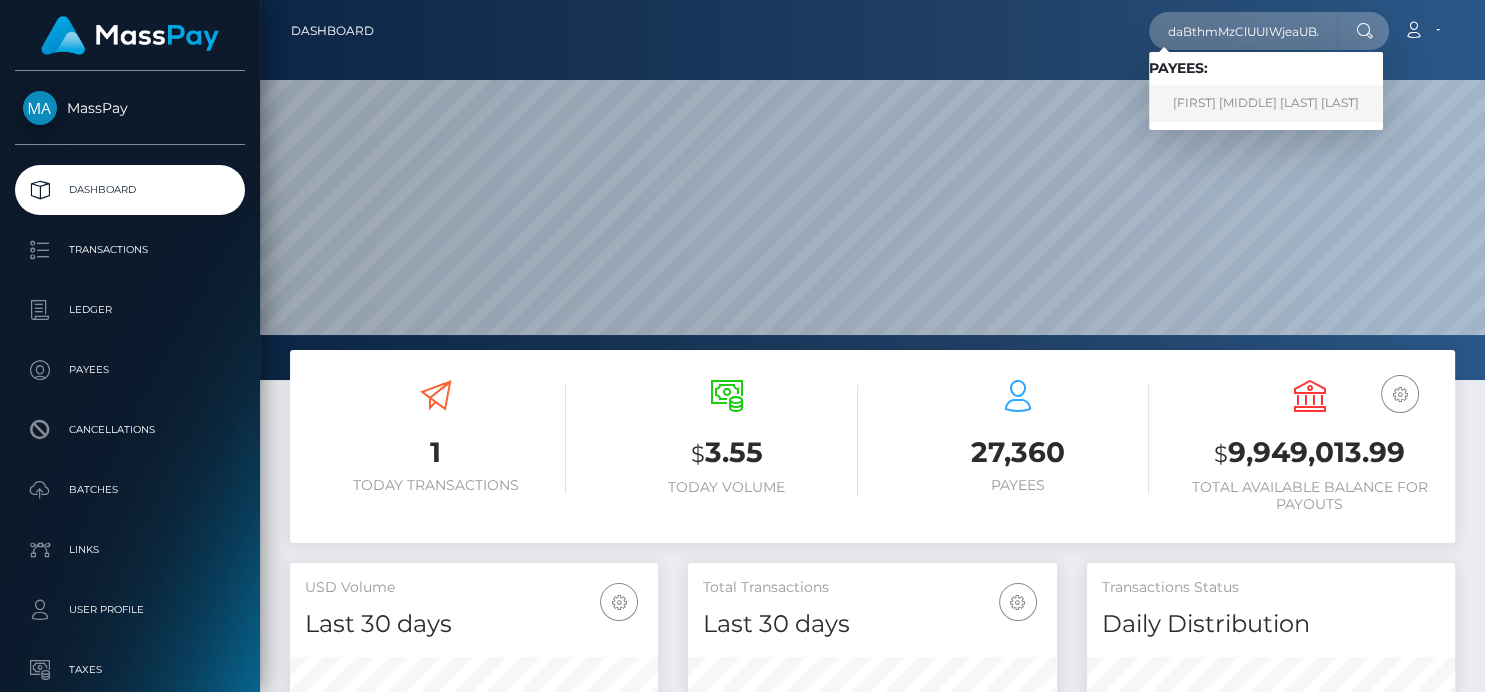 click on "[FIRST] [MIDDLE] [LAST] [LAST]" at bounding box center (1266, 103) 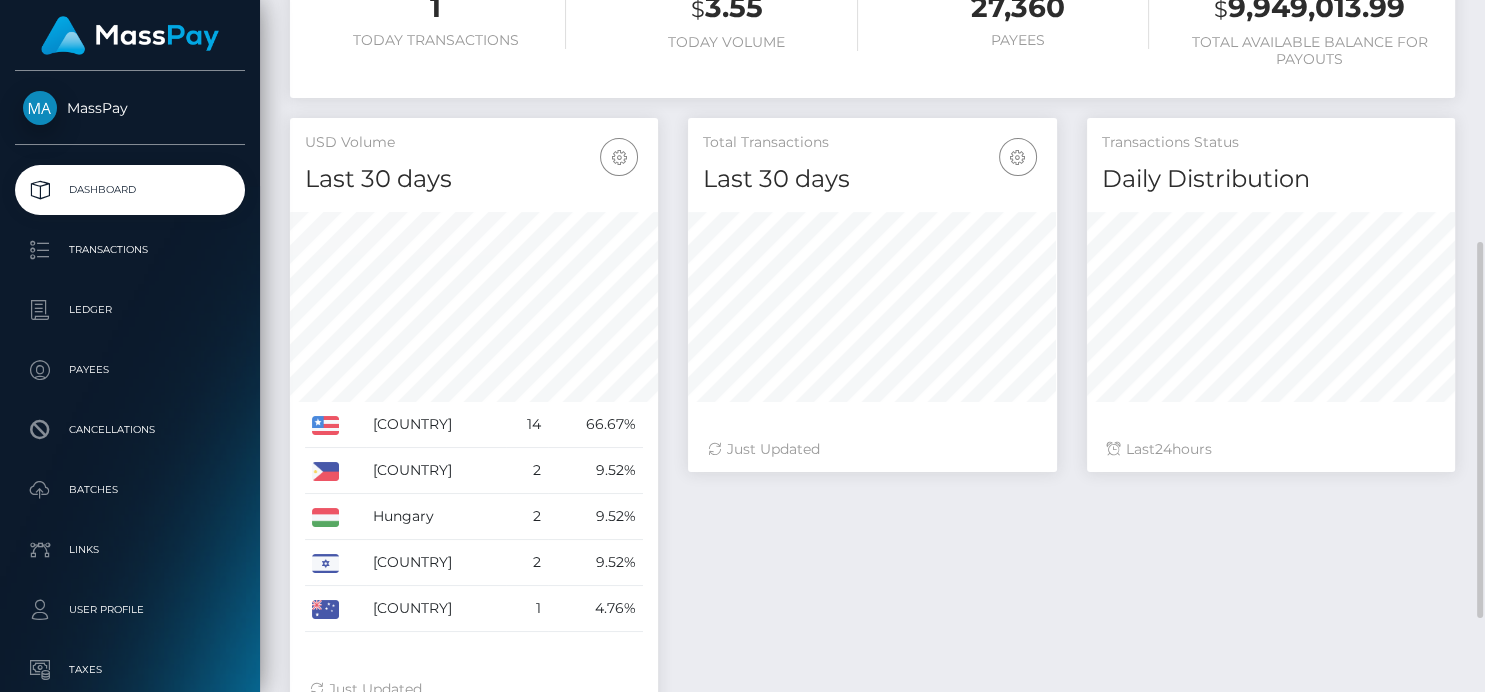 scroll, scrollTop: 582, scrollLeft: 0, axis: vertical 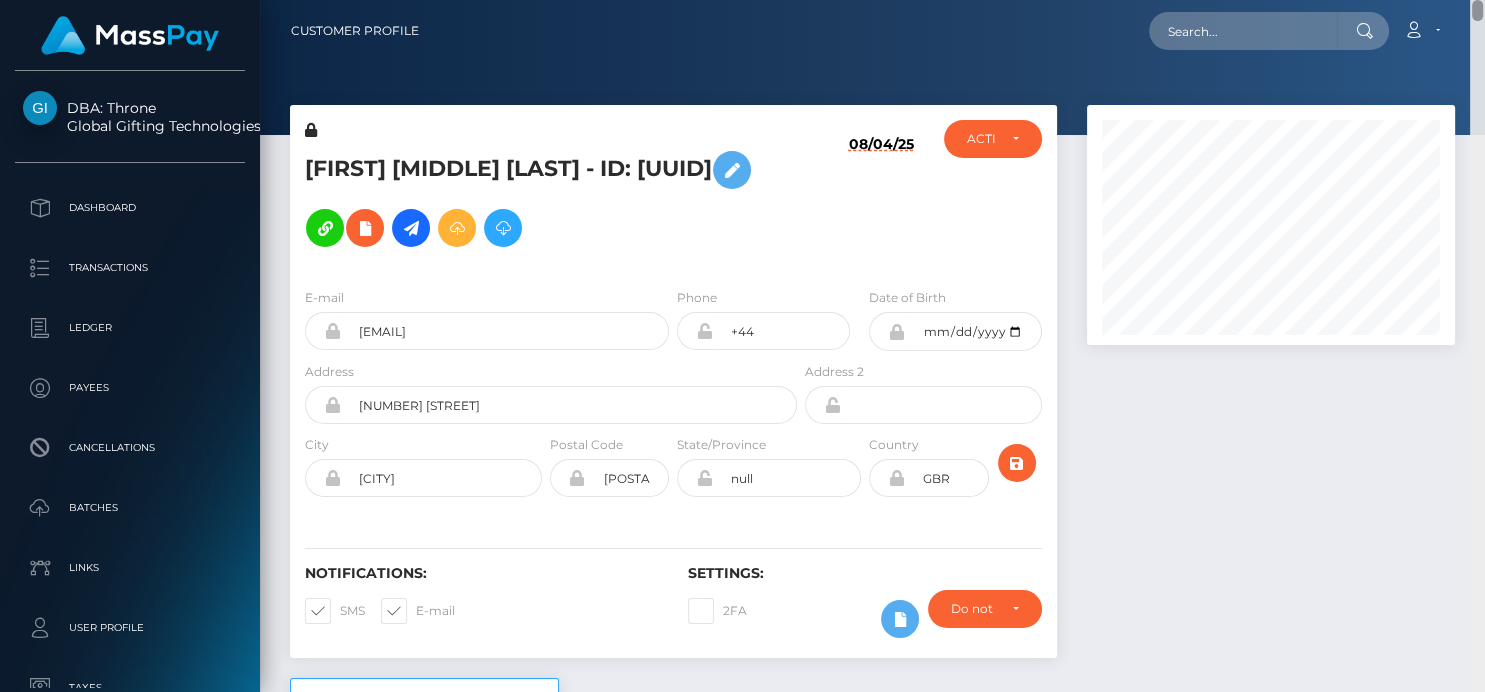 drag, startPoint x: 1472, startPoint y: 593, endPoint x: 595, endPoint y: 102, distance: 1005.09204 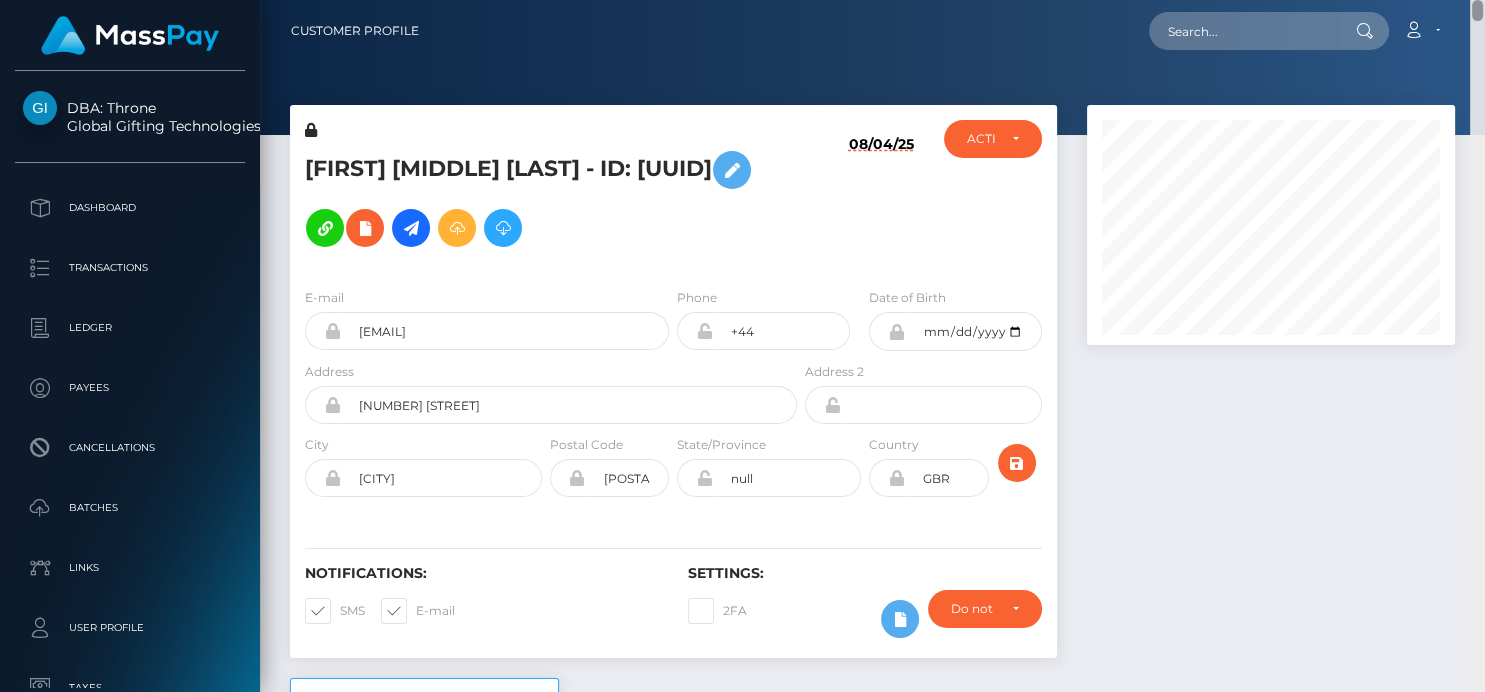 click on "DBA: Throne
Global Gifting Technologies Inc
Dashboard
Transactions
Ledger
Payees Cancellations" at bounding box center (742, 346) 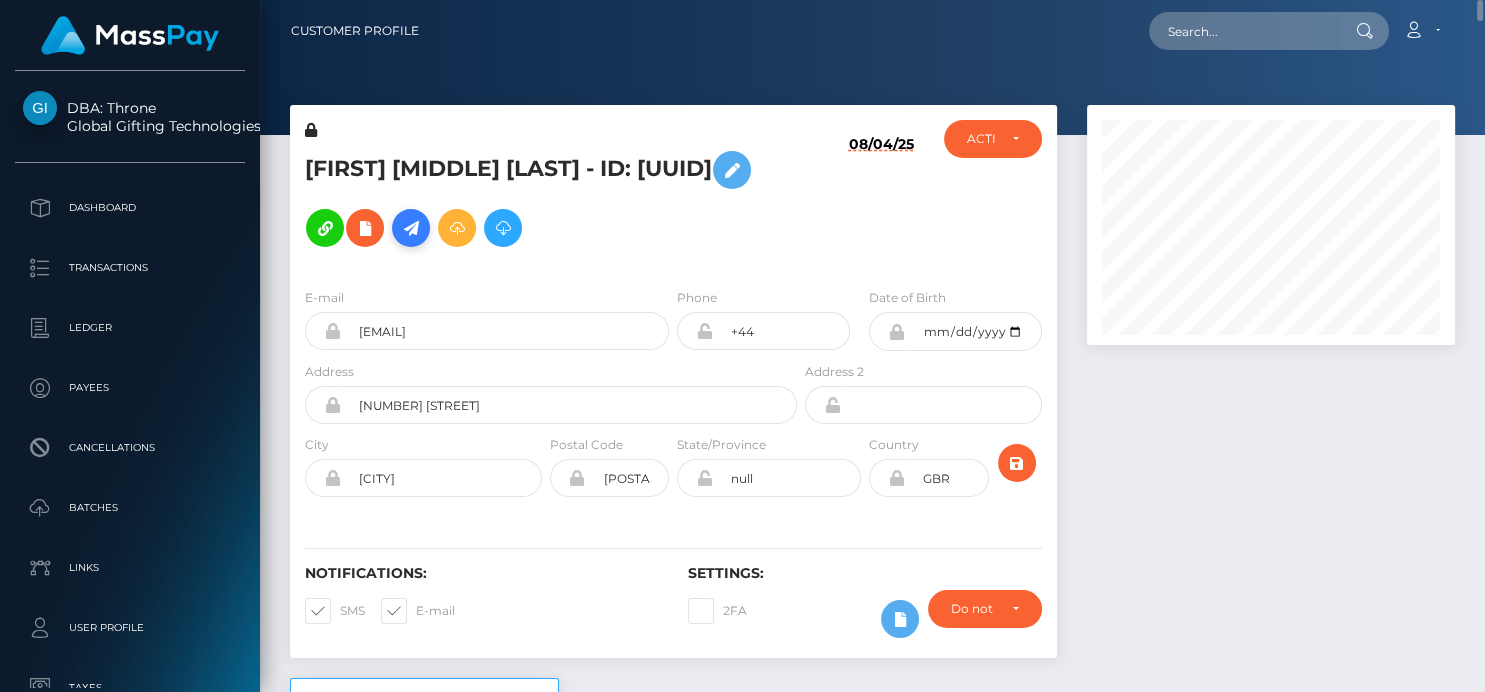 click at bounding box center [411, 228] 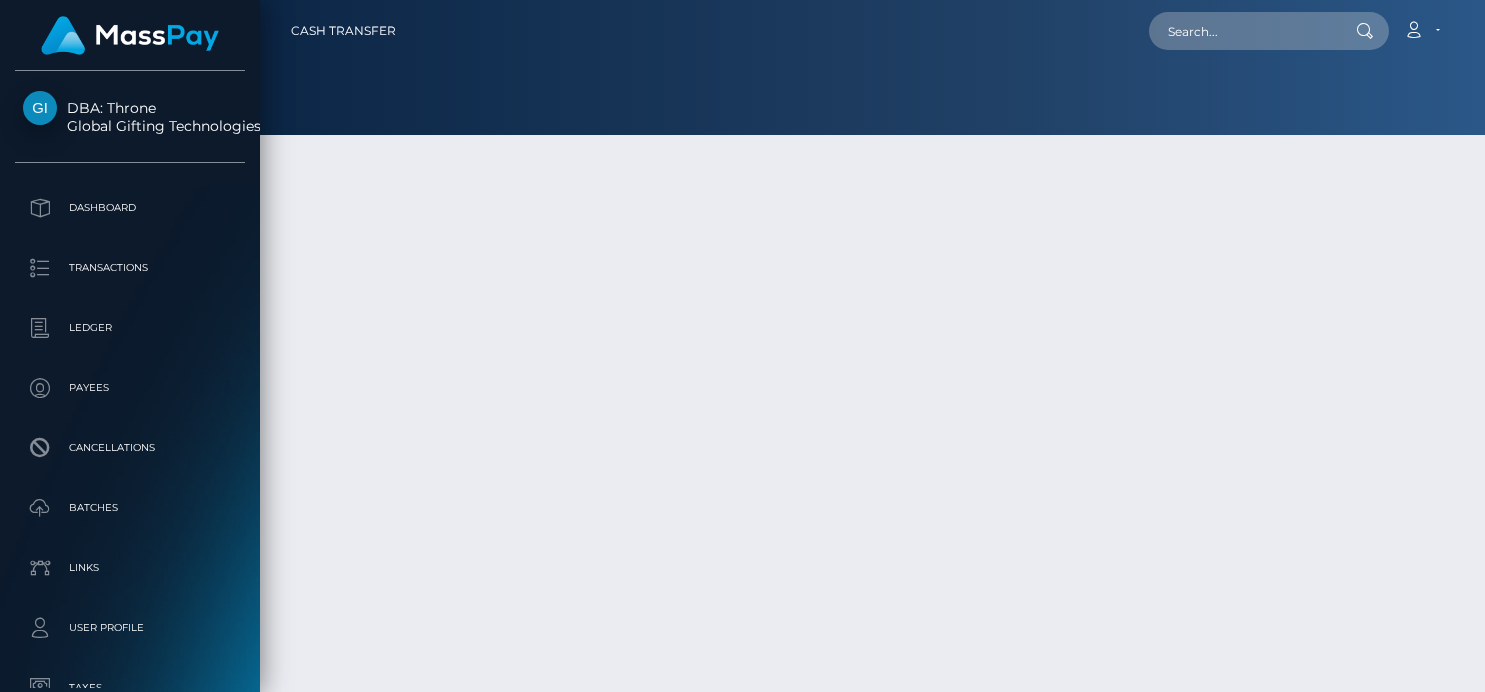 scroll, scrollTop: 0, scrollLeft: 0, axis: both 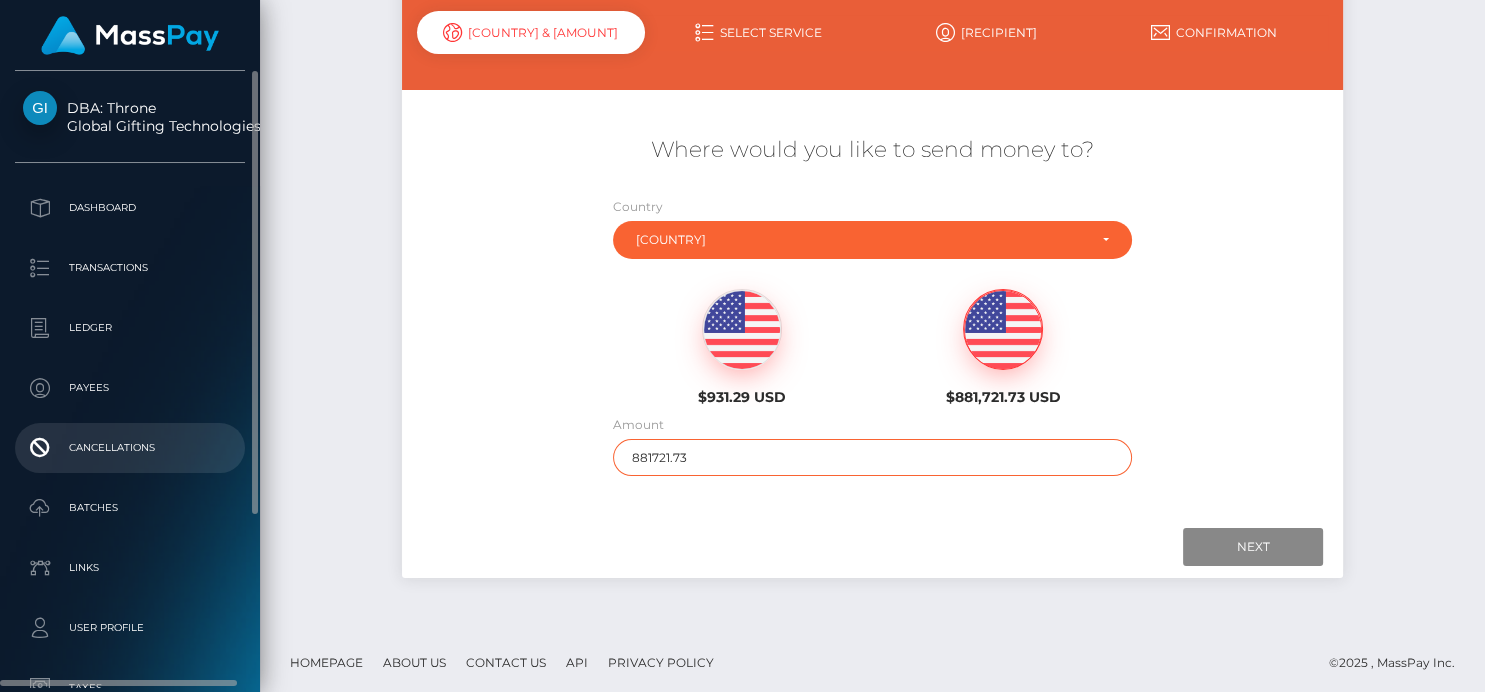 drag, startPoint x: 707, startPoint y: 455, endPoint x: 160, endPoint y: 462, distance: 547.0448 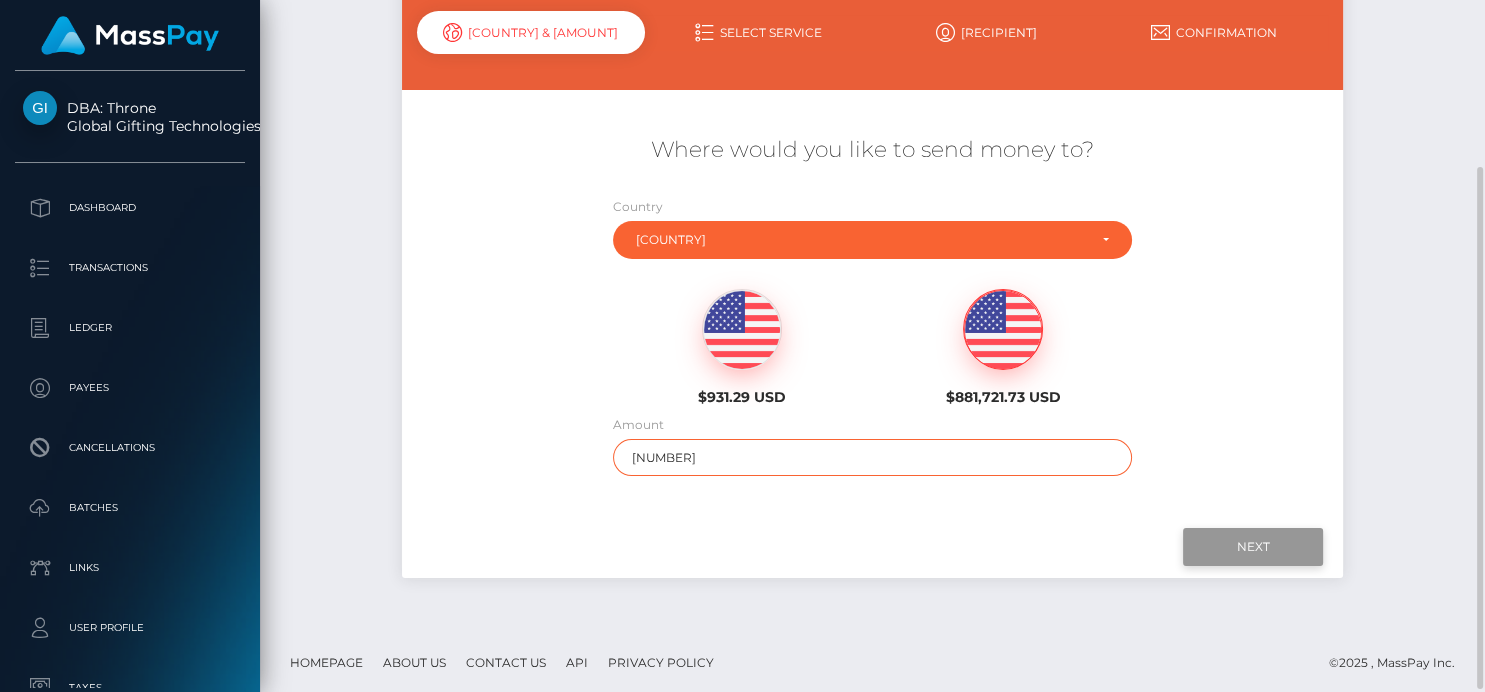 type on "[NUMBER]" 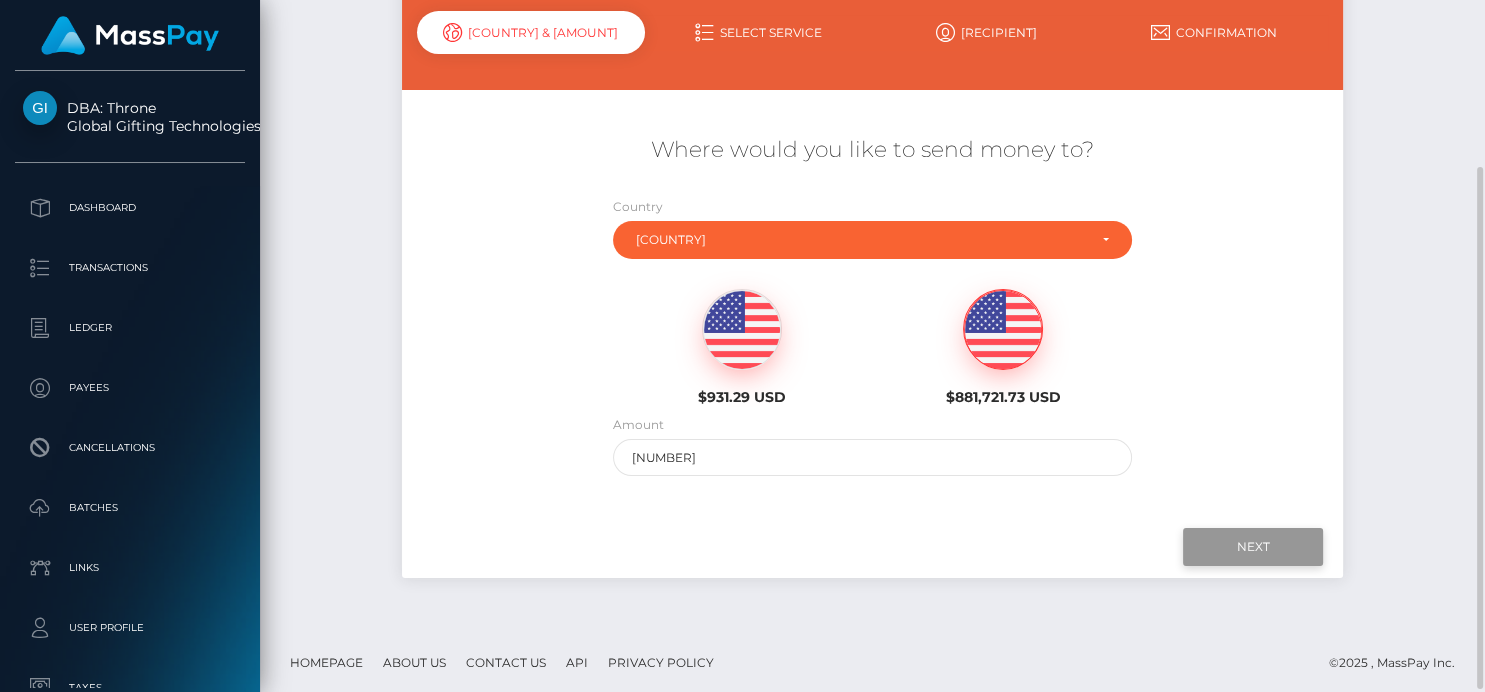 click on "Next" at bounding box center (1253, 547) 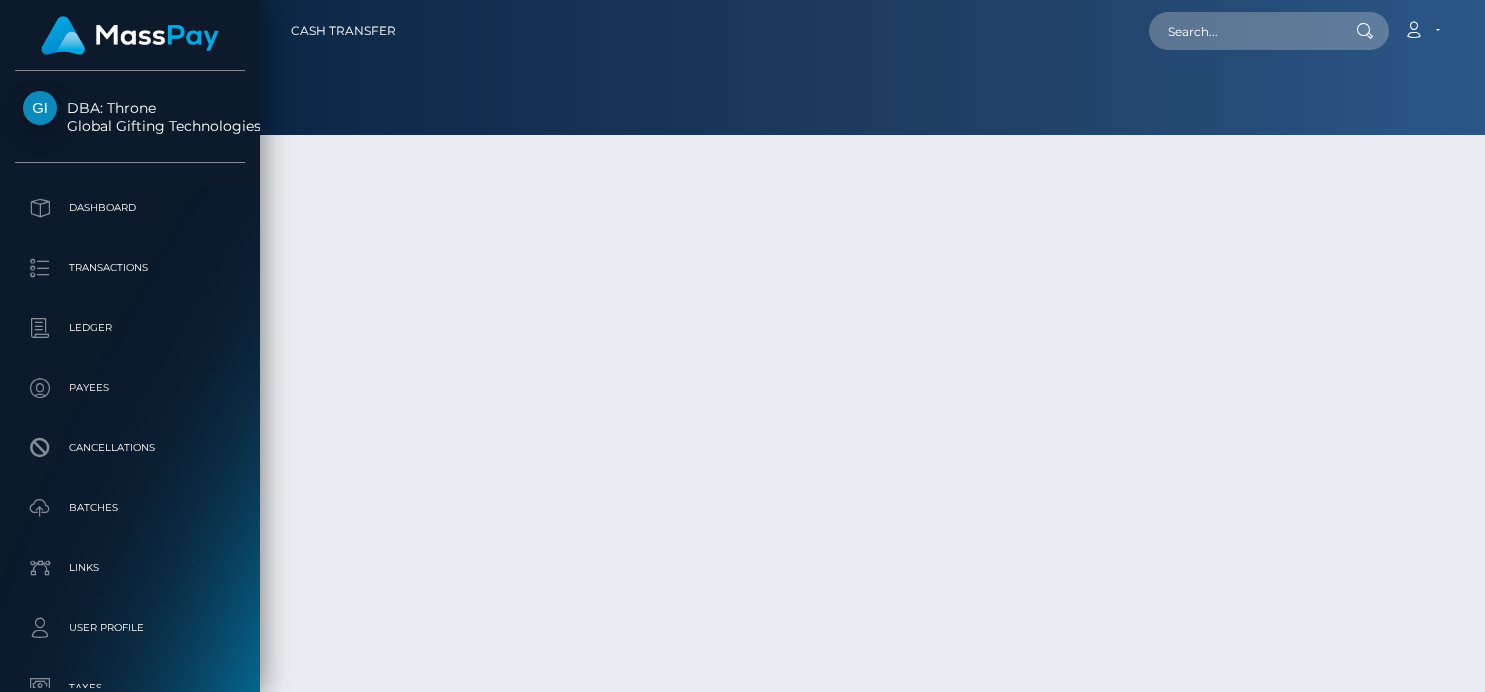 scroll, scrollTop: 0, scrollLeft: 0, axis: both 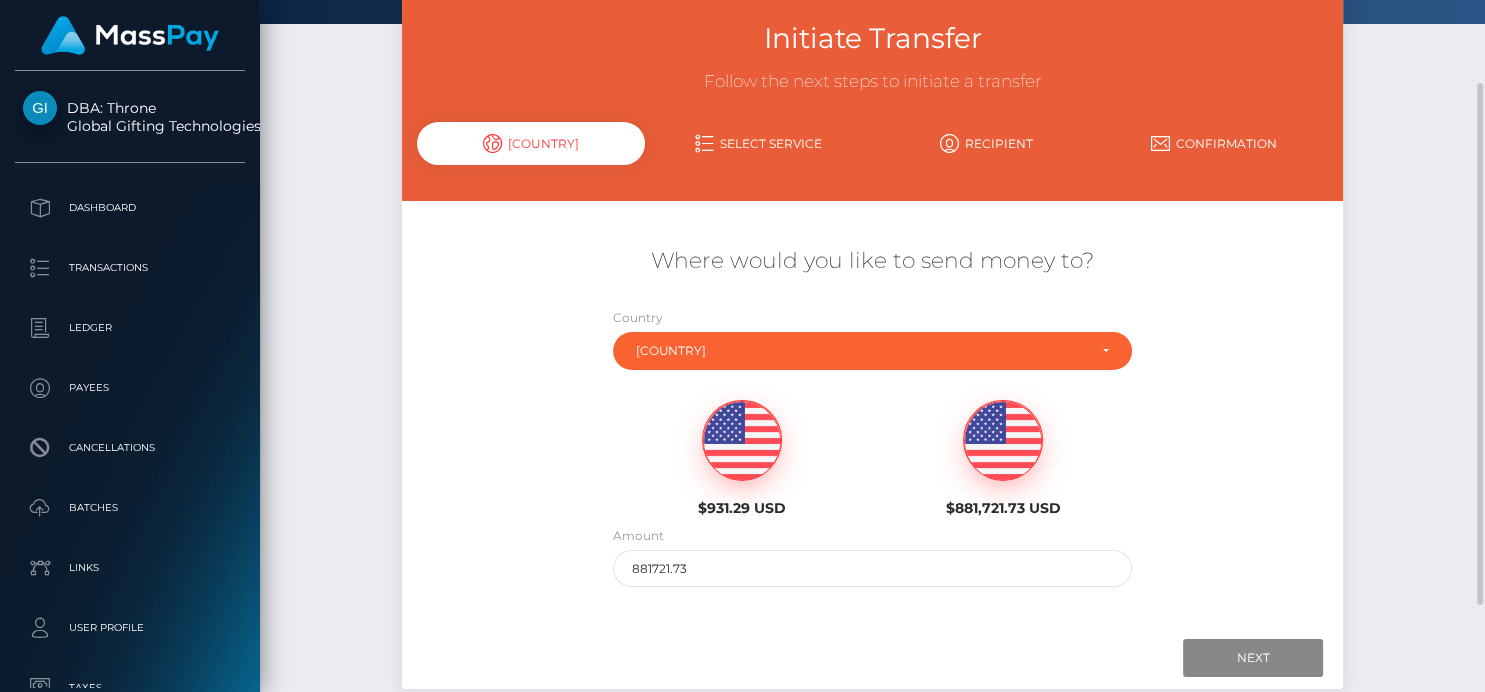 click at bounding box center [742, 441] 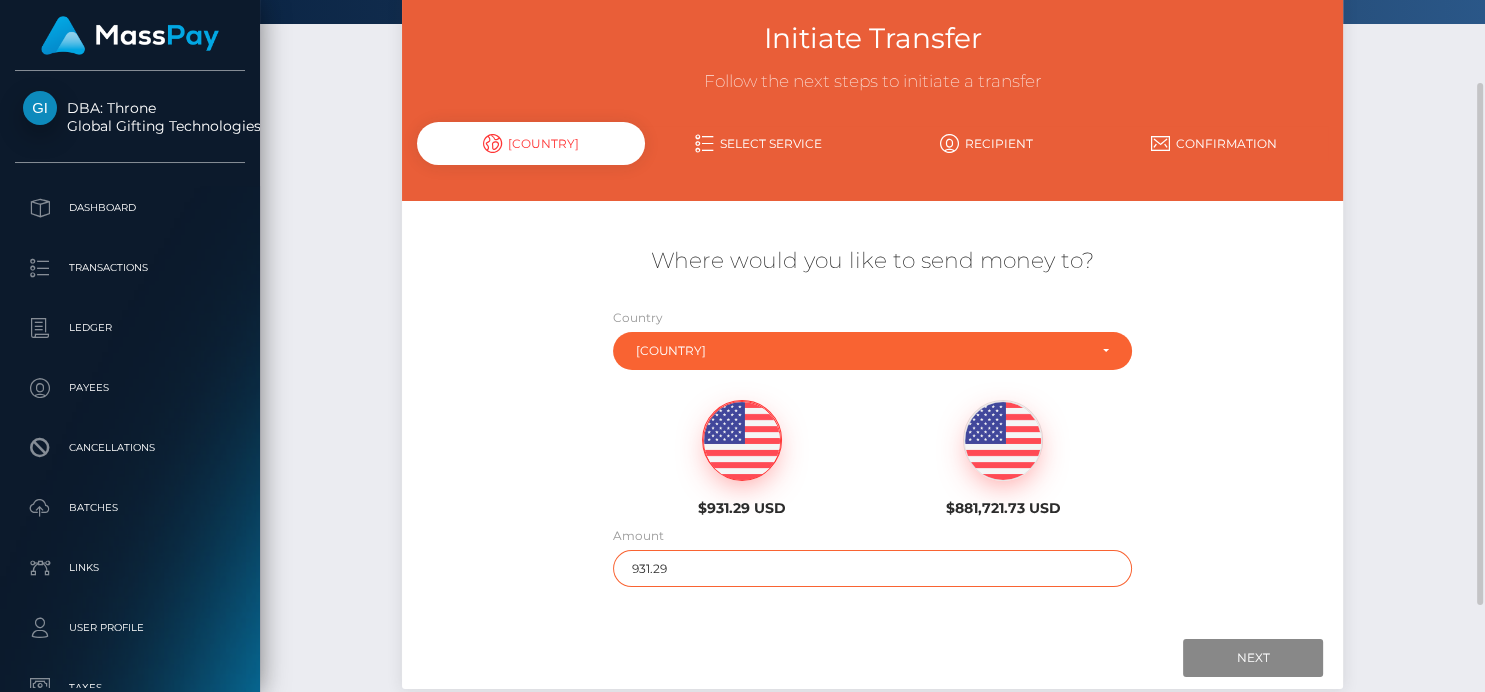 drag, startPoint x: 690, startPoint y: 575, endPoint x: 525, endPoint y: 558, distance: 165.87344 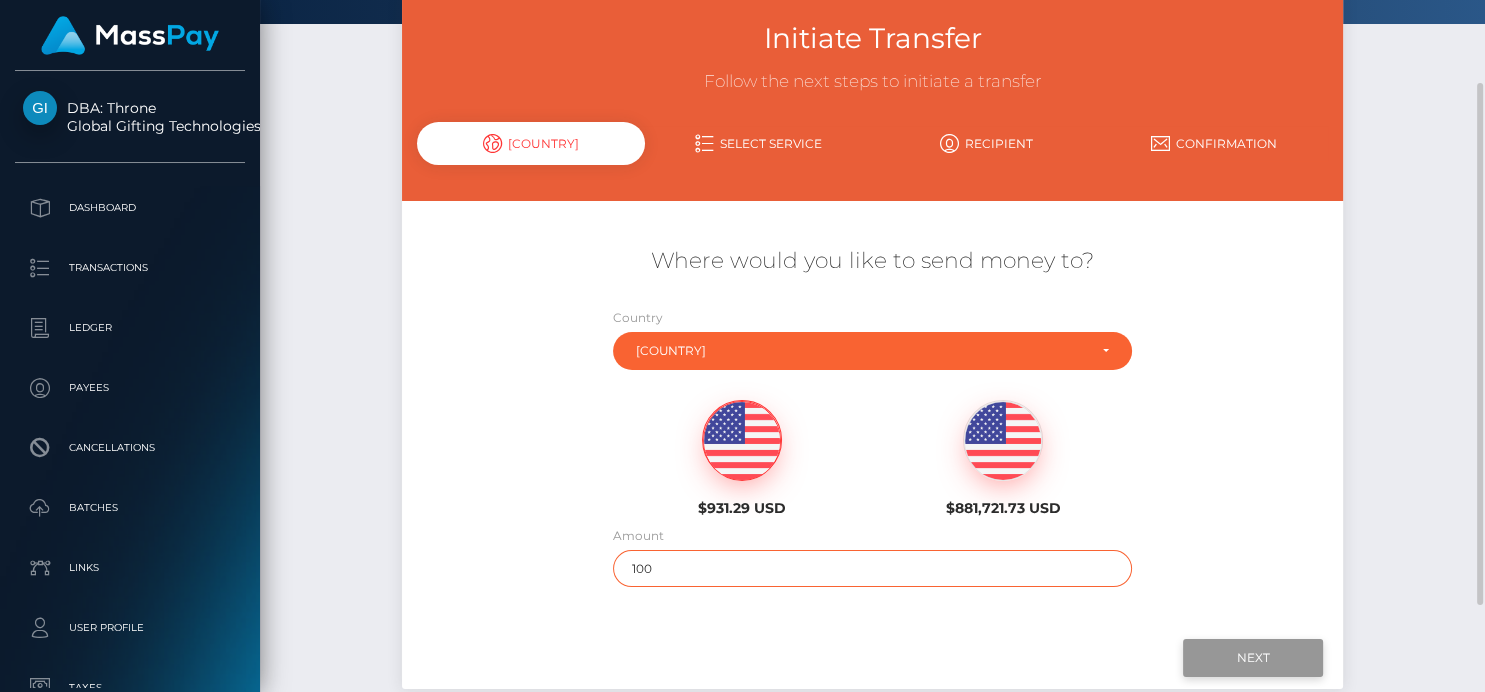 type on "100" 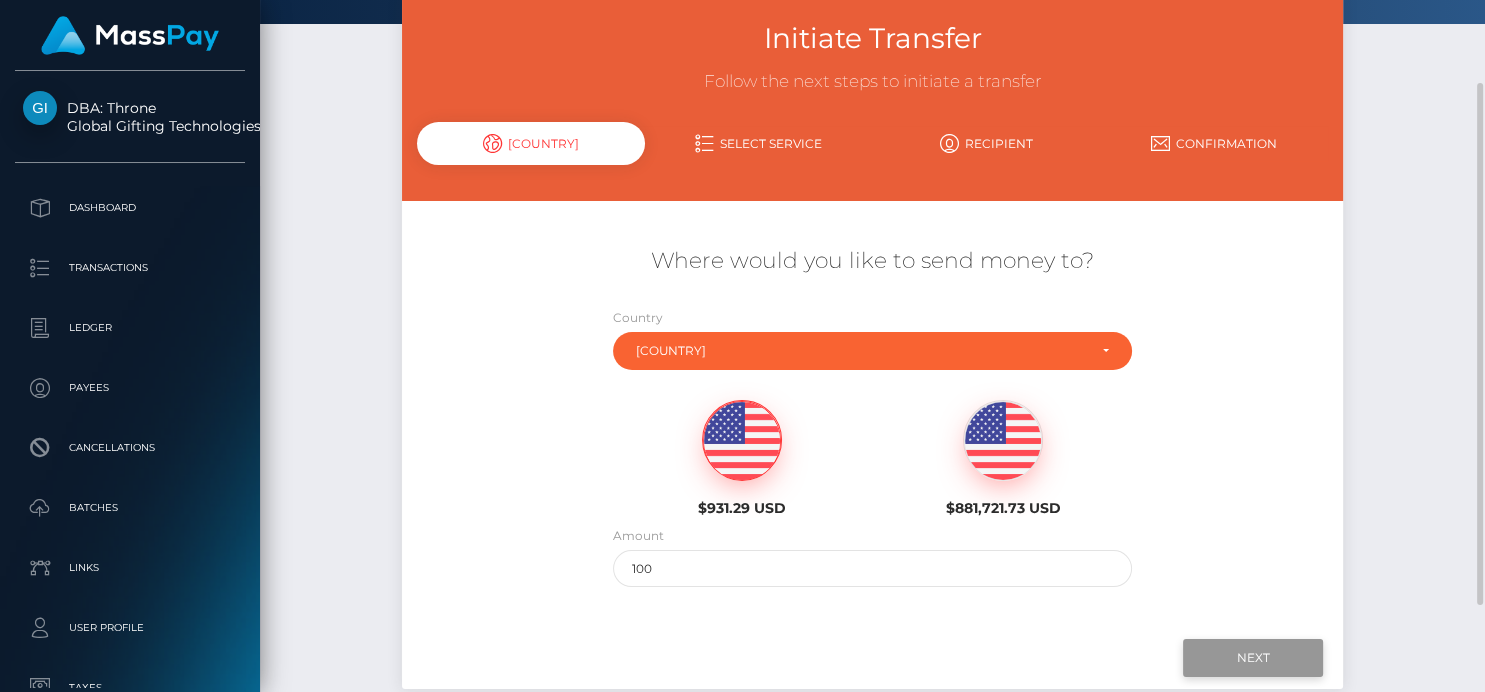 click on "Next" at bounding box center (1253, 658) 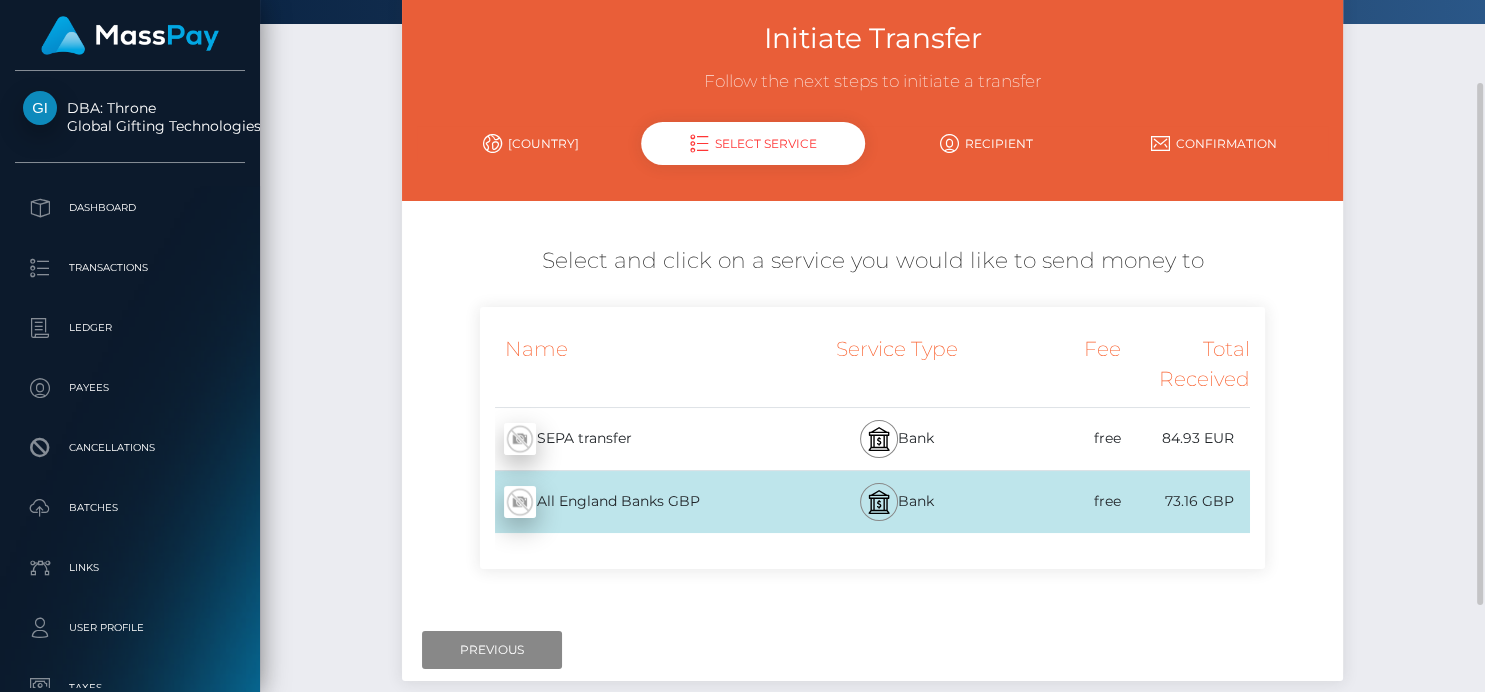 click on "All England Banks GBP  - GBP" at bounding box center [640, 502] 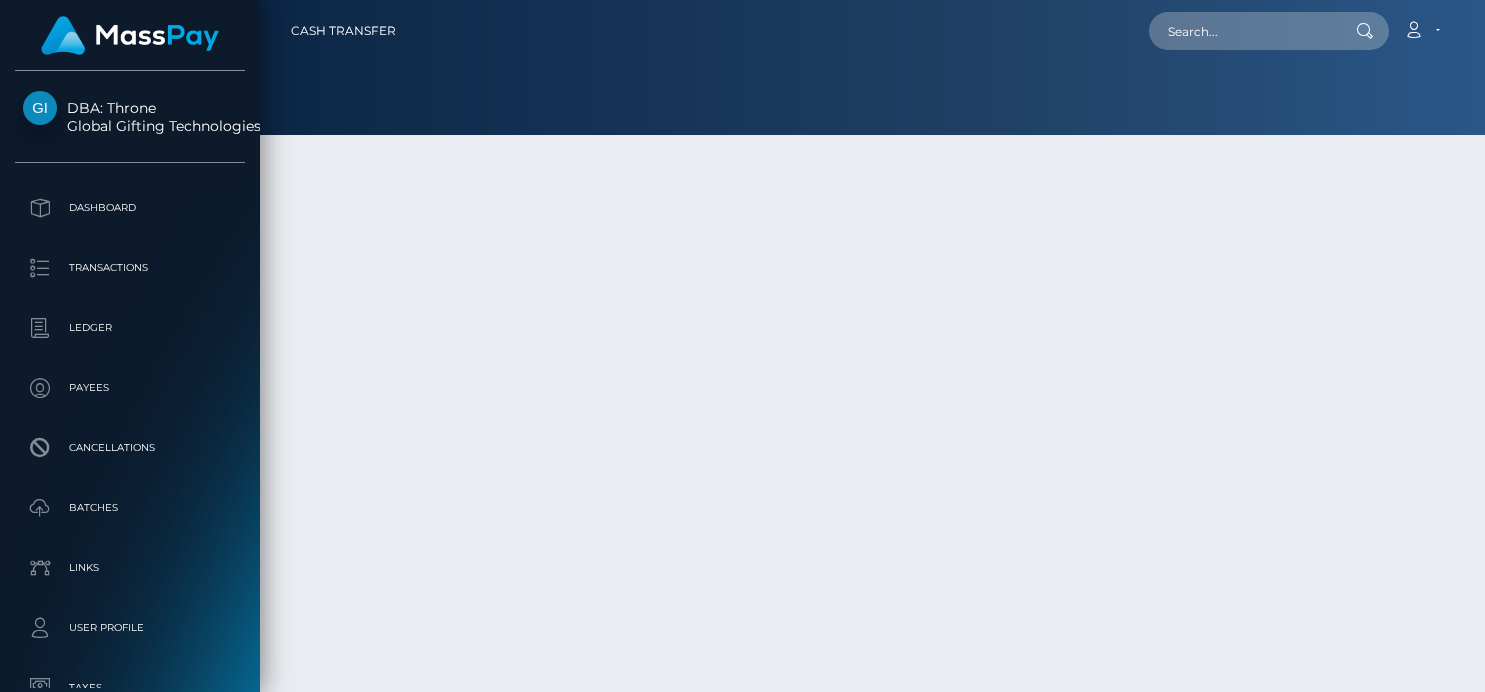 scroll, scrollTop: 0, scrollLeft: 0, axis: both 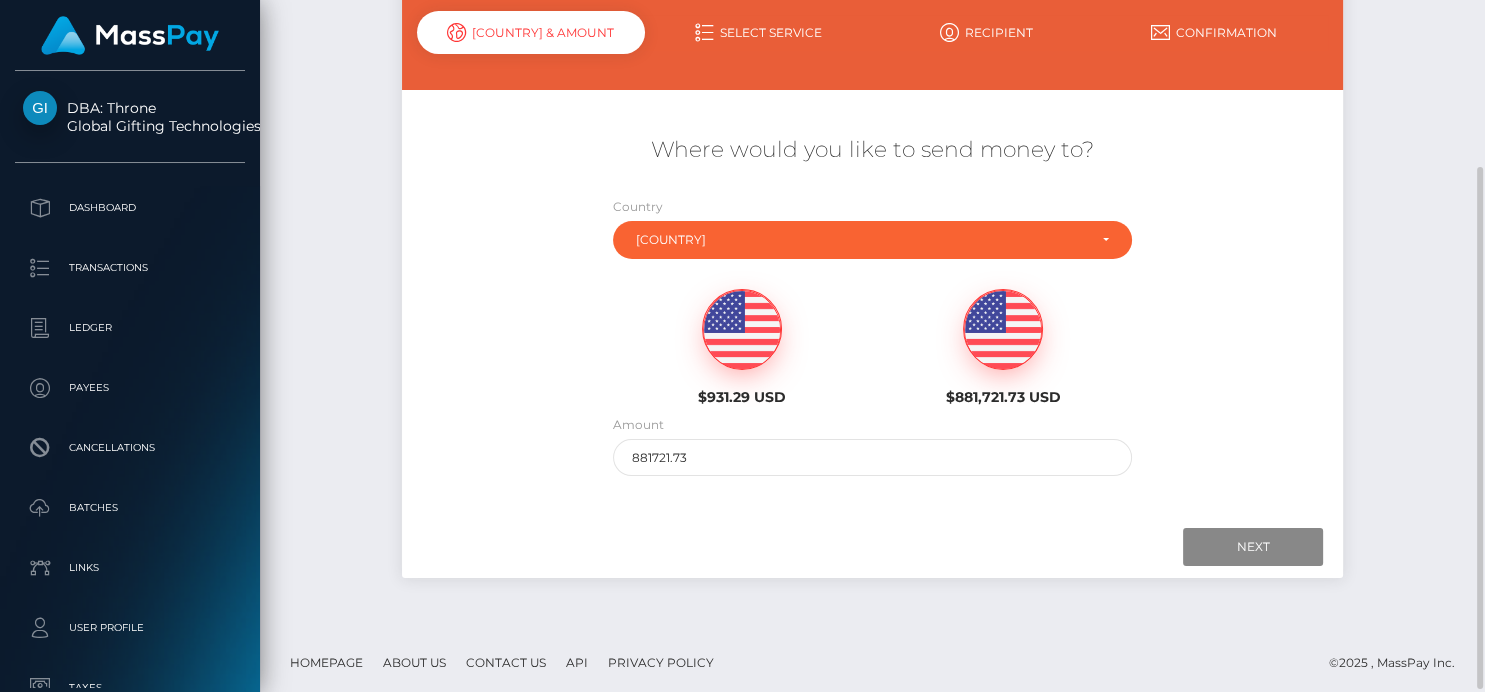 click on "$931.29 USD" at bounding box center (741, 347) 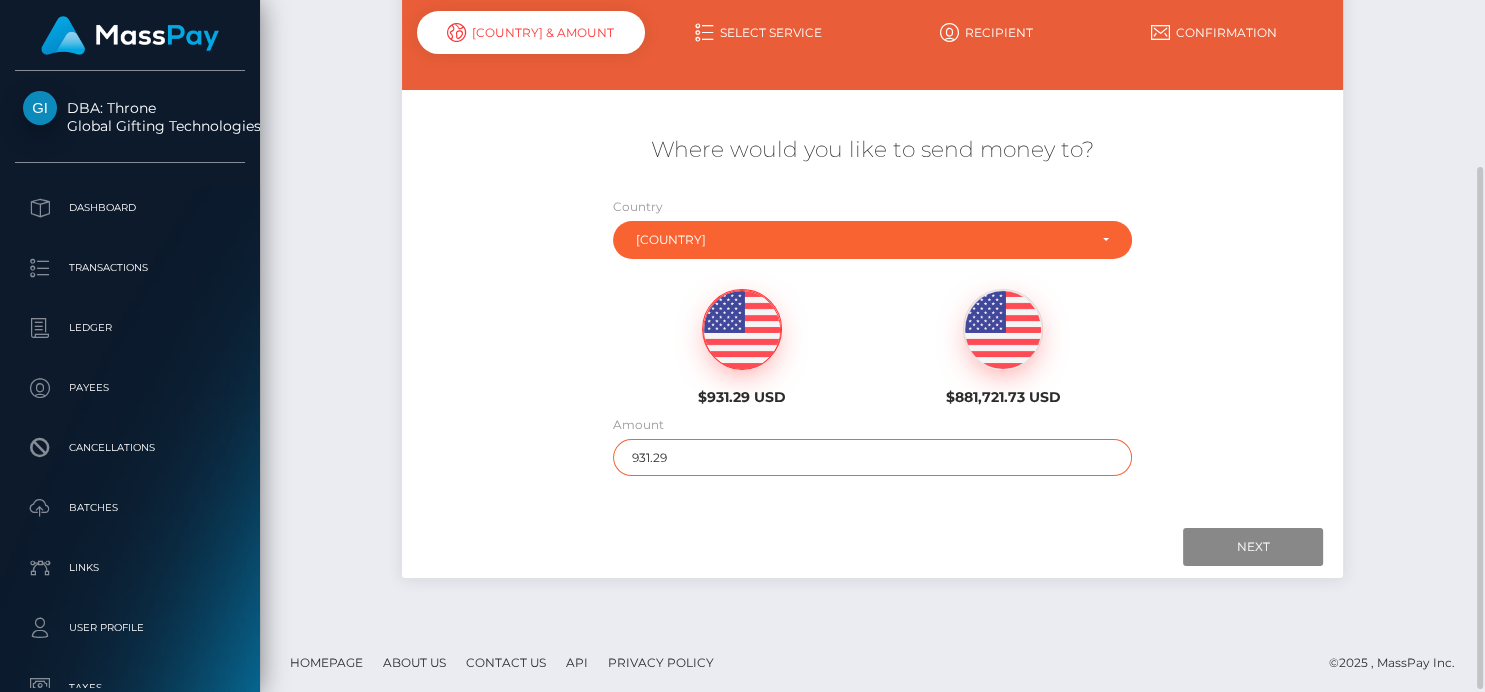 drag, startPoint x: 691, startPoint y: 459, endPoint x: 398, endPoint y: 455, distance: 293.0273 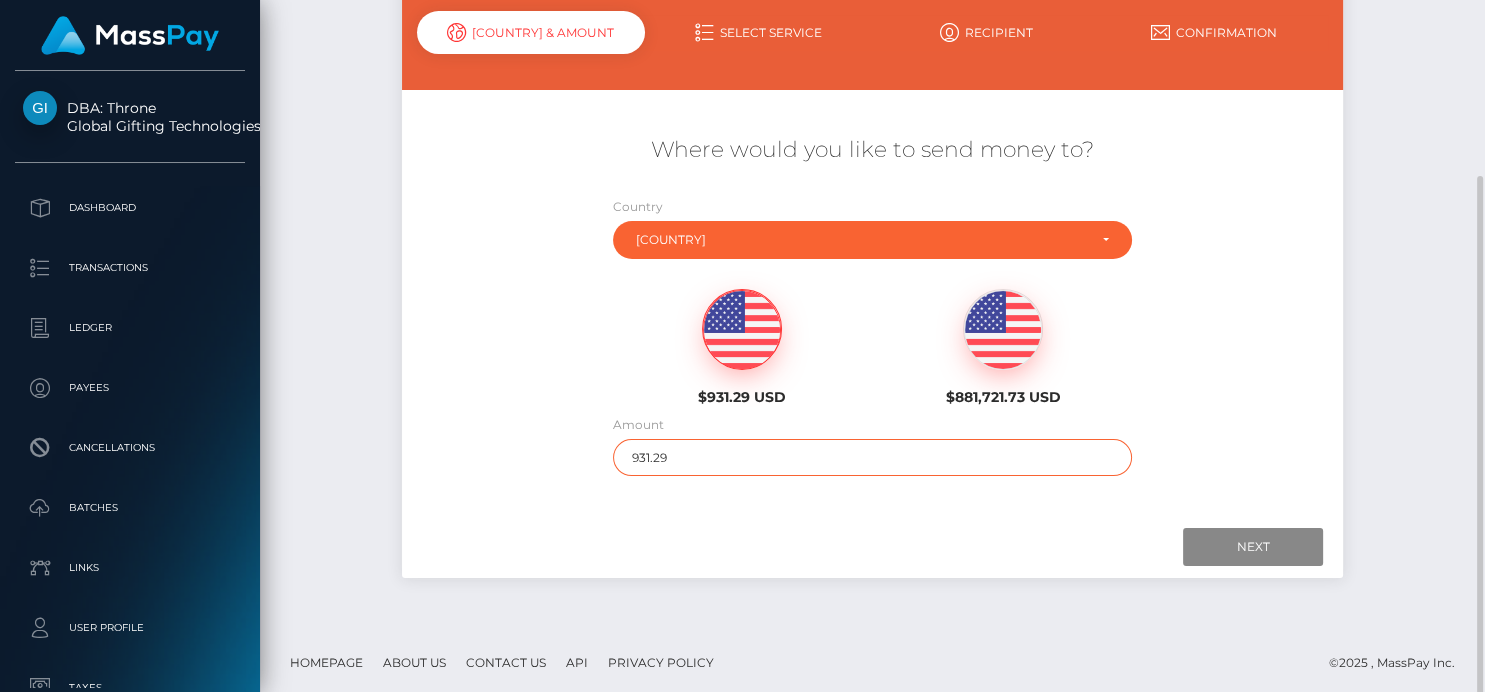 scroll, scrollTop: 227, scrollLeft: 0, axis: vertical 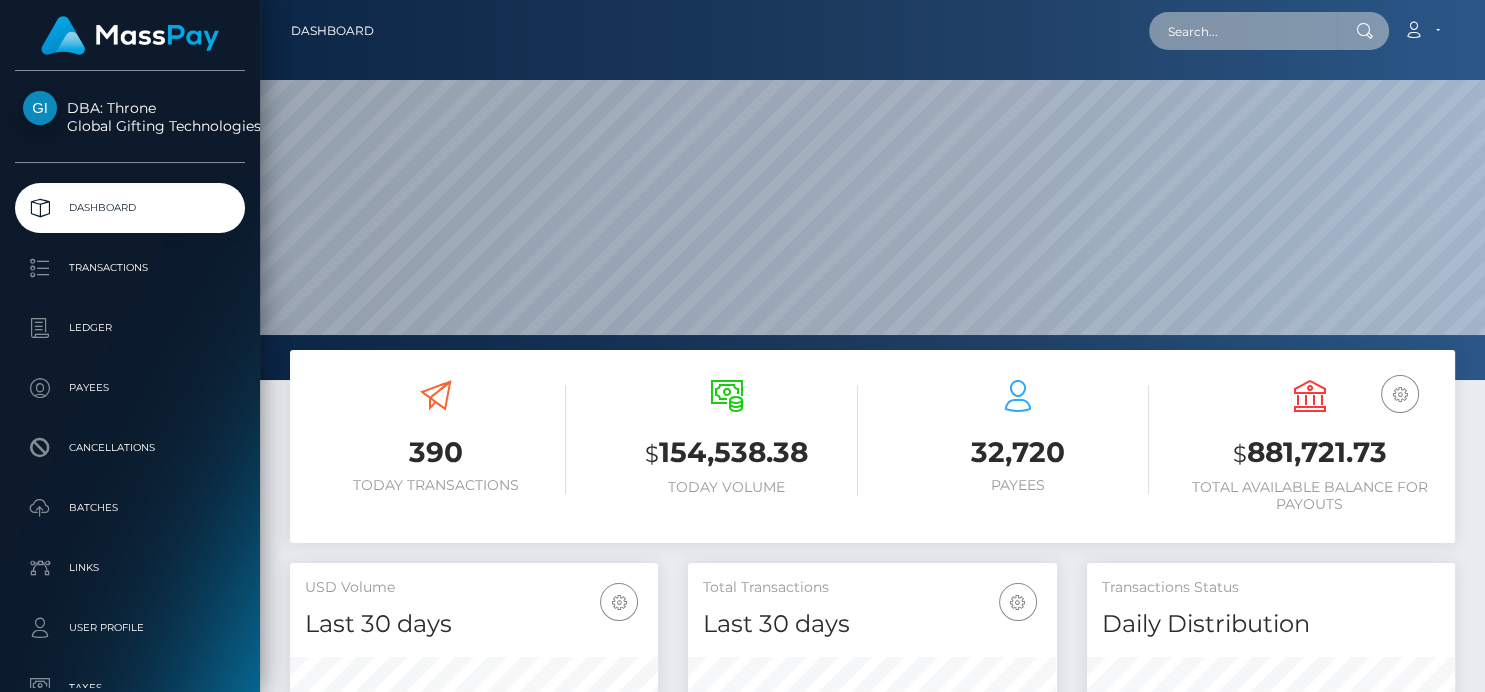 click at bounding box center (1243, 31) 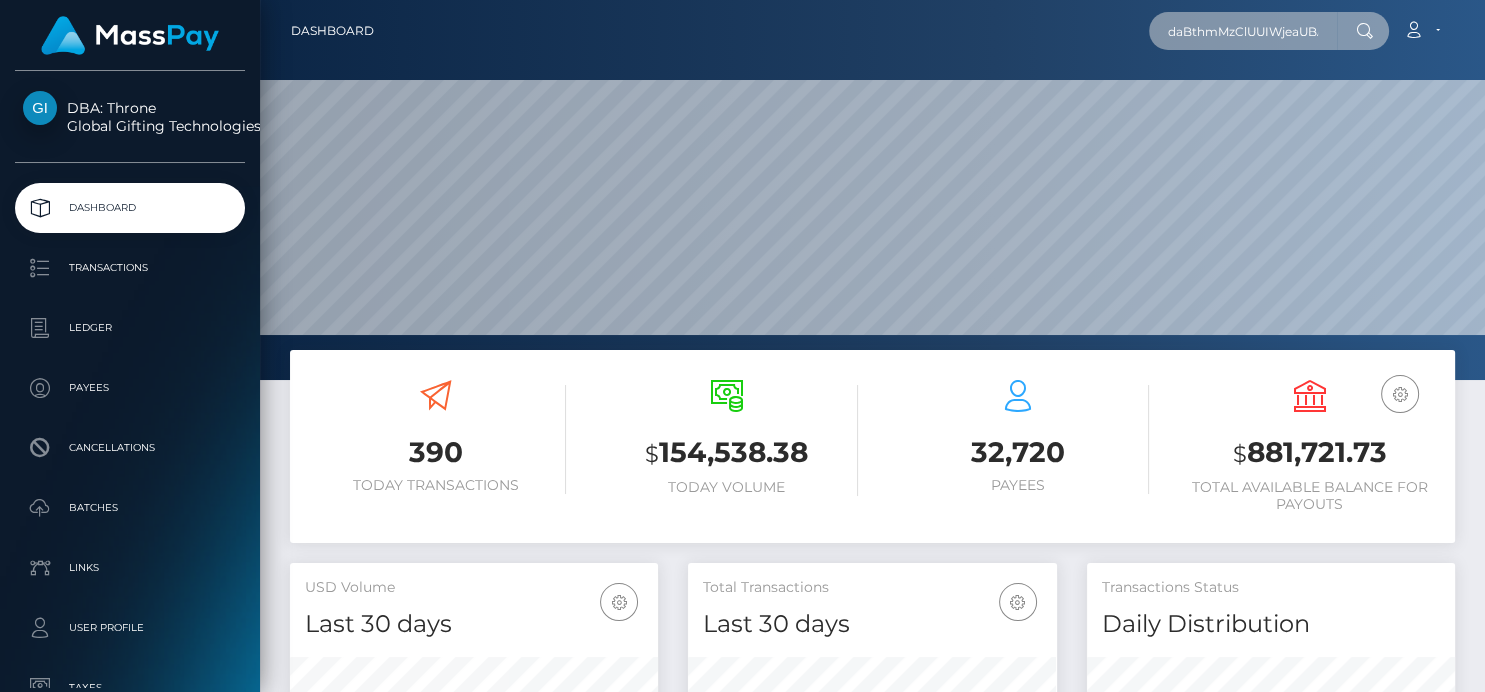 scroll, scrollTop: 0, scrollLeft: 74, axis: horizontal 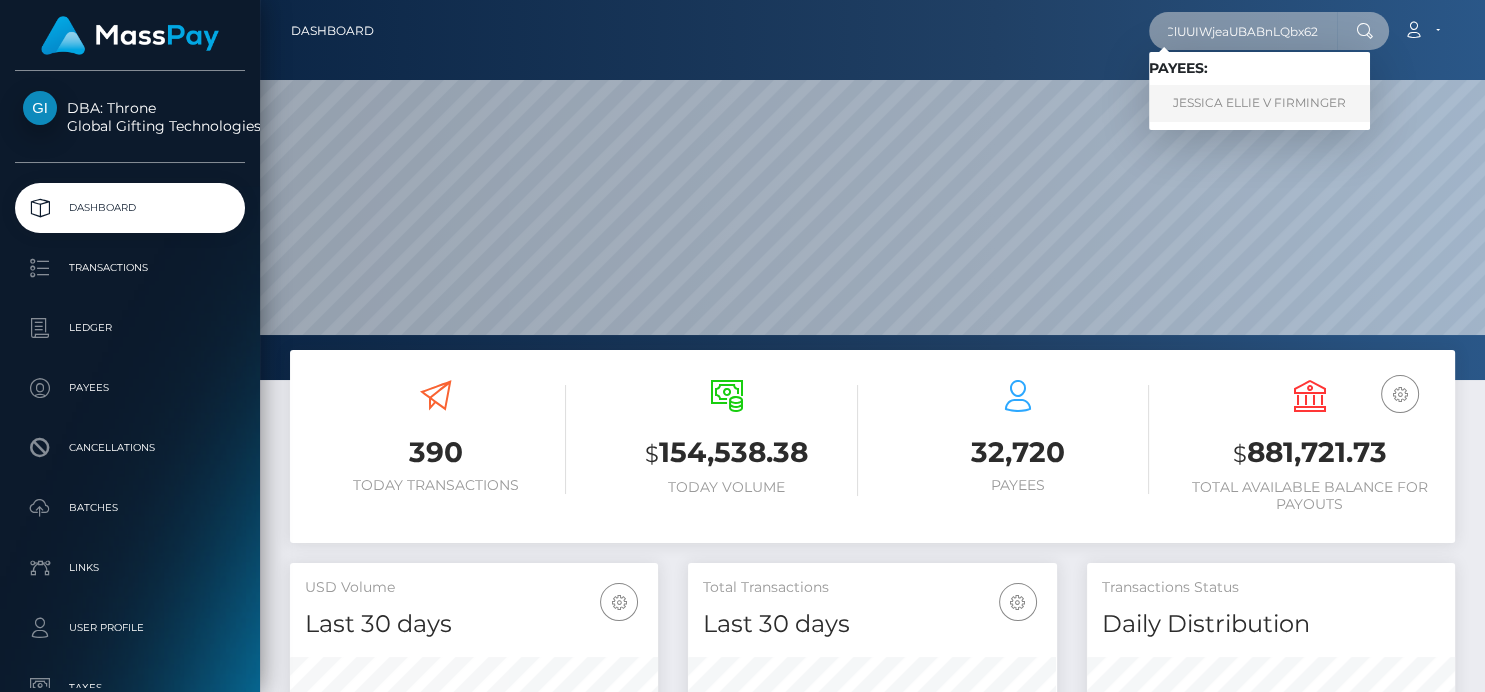 type on "daBthmMzClUUIWjeaUBABnLQbx62" 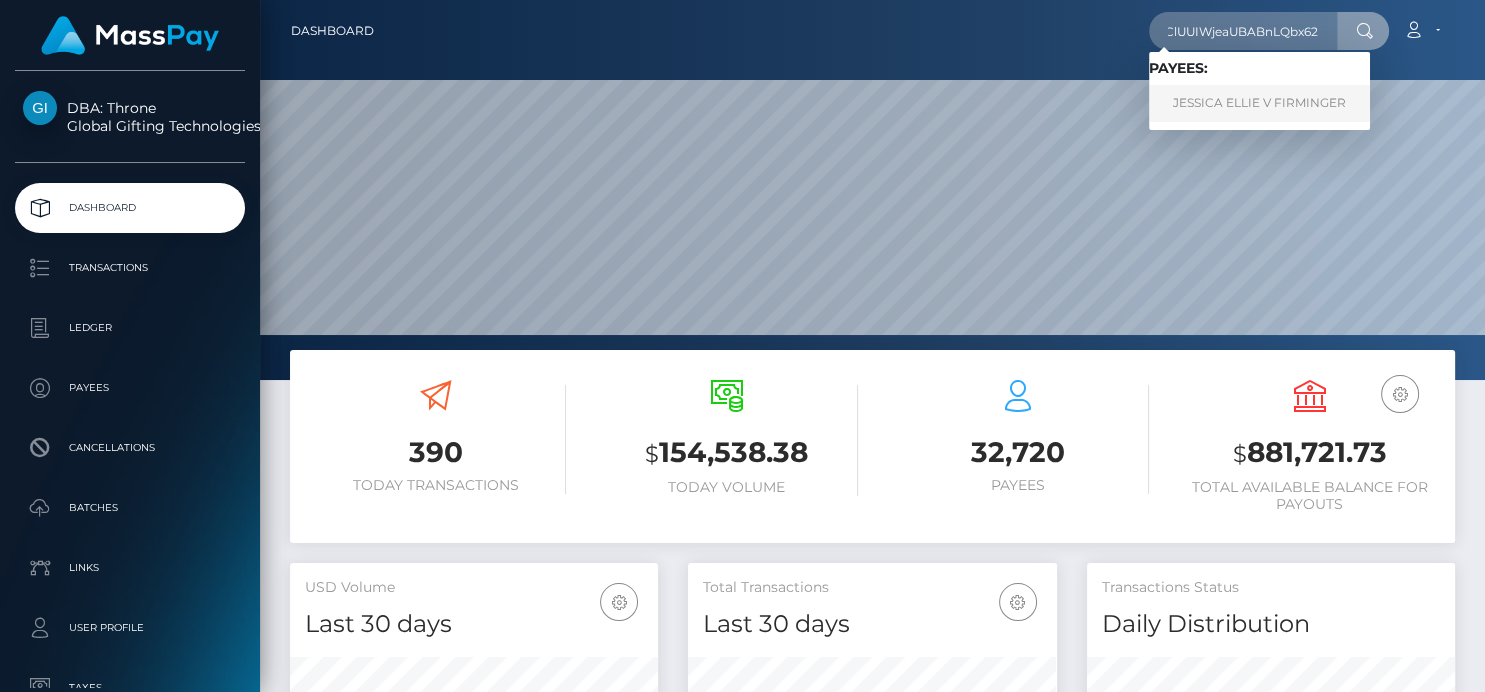 scroll, scrollTop: 0, scrollLeft: 0, axis: both 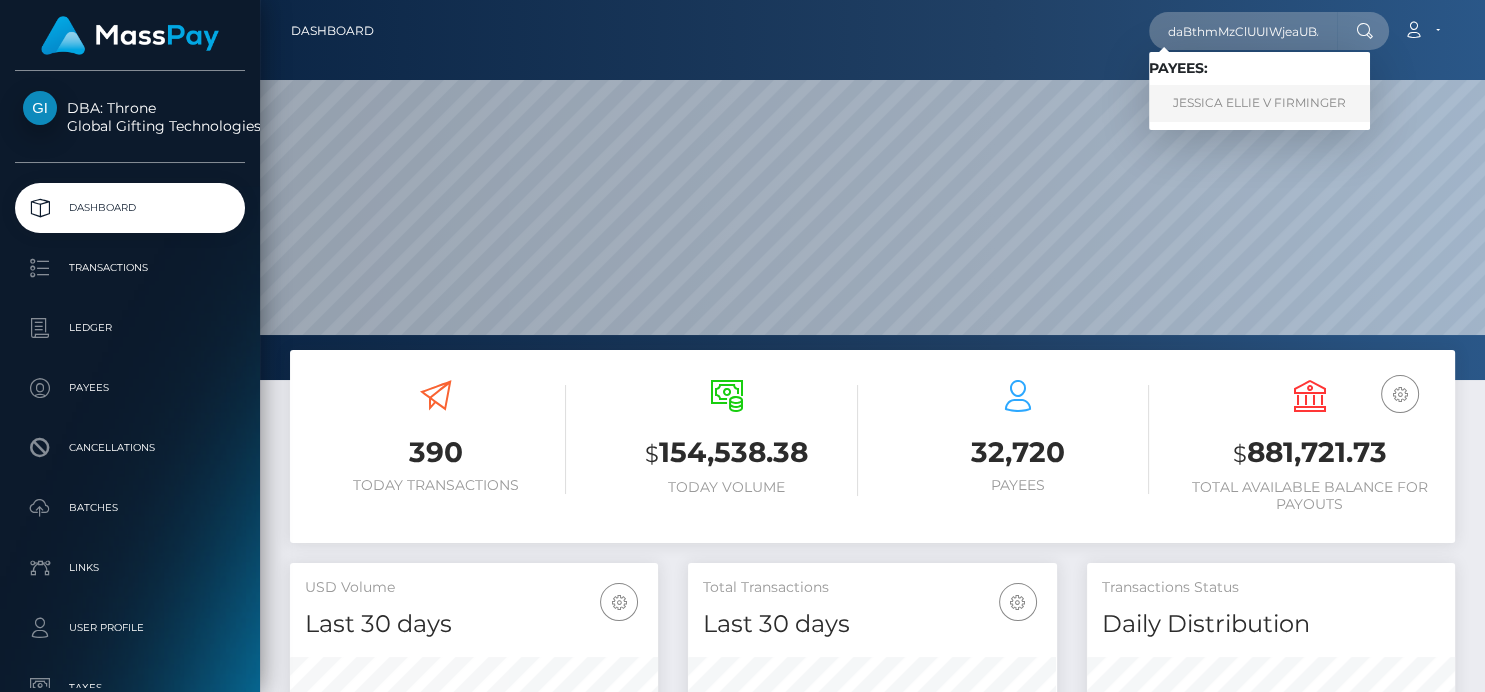 click on "JESSICA ELLIE V FIRMINGER" at bounding box center (1259, 103) 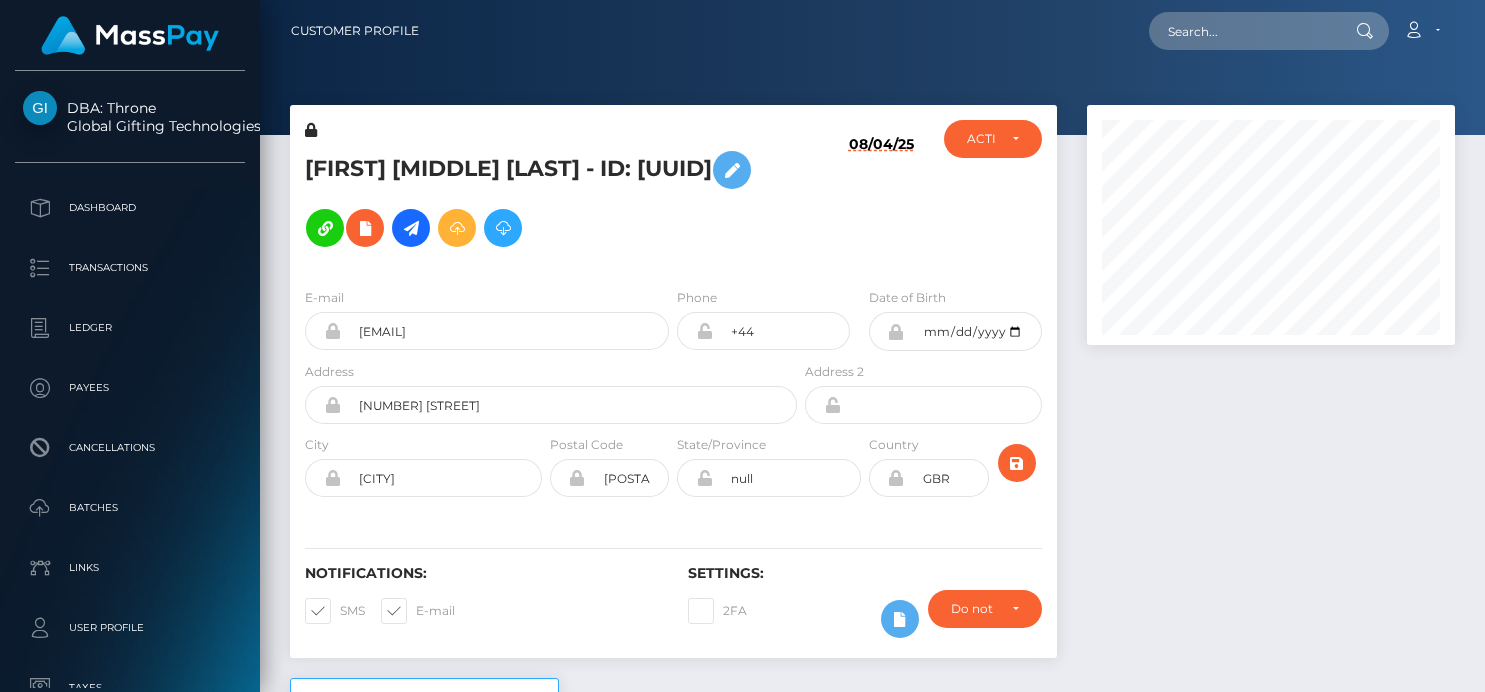 scroll, scrollTop: 0, scrollLeft: 0, axis: both 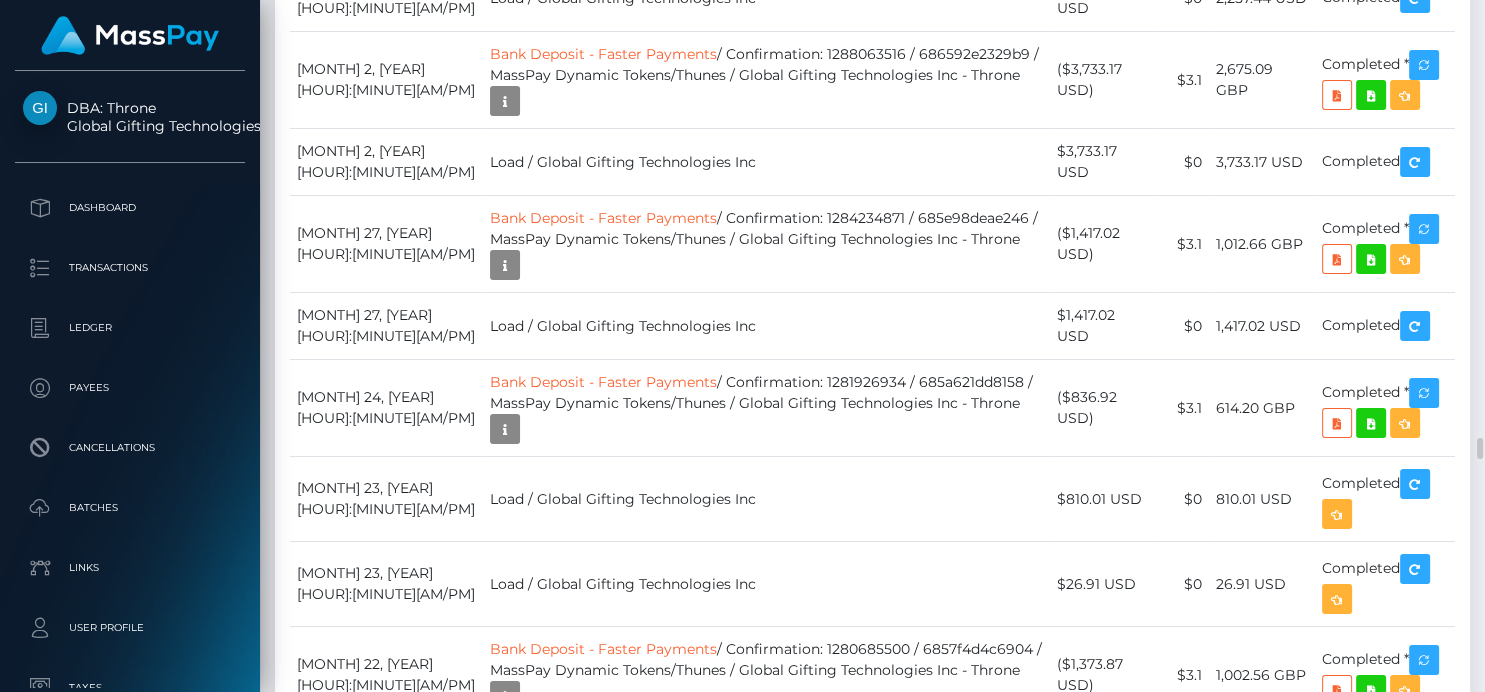 click on "Bank Deposit - Faster Payments" at bounding box center [603, -1042] 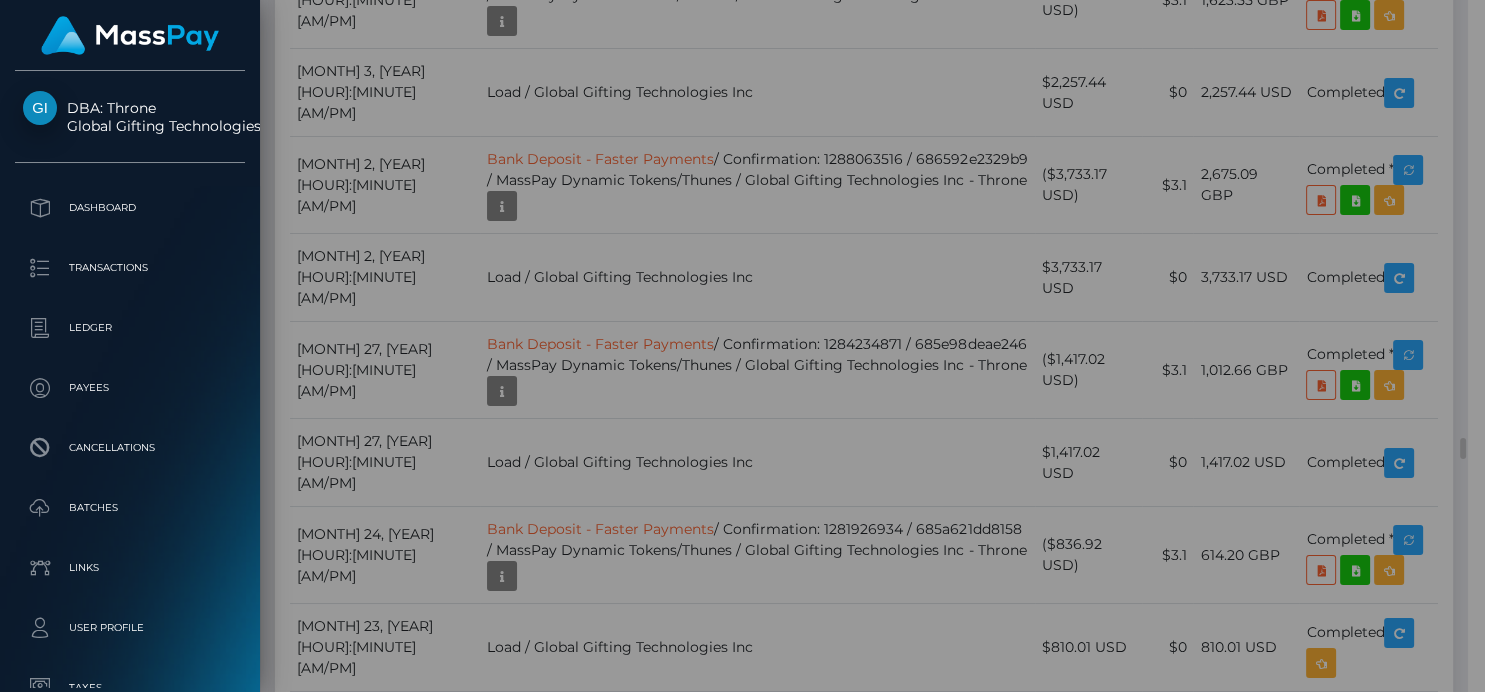 scroll, scrollTop: 240, scrollLeft: 362, axis: both 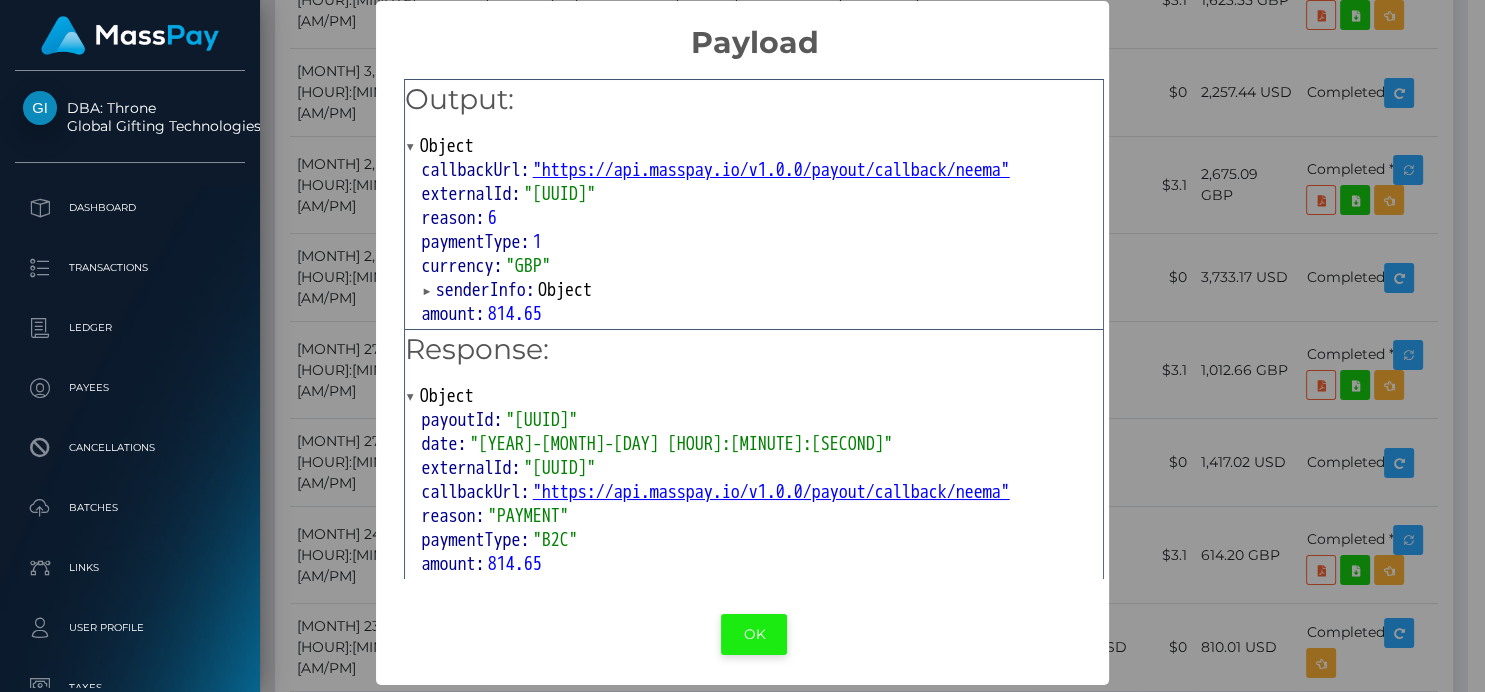 drag, startPoint x: 711, startPoint y: 634, endPoint x: 746, endPoint y: 622, distance: 37 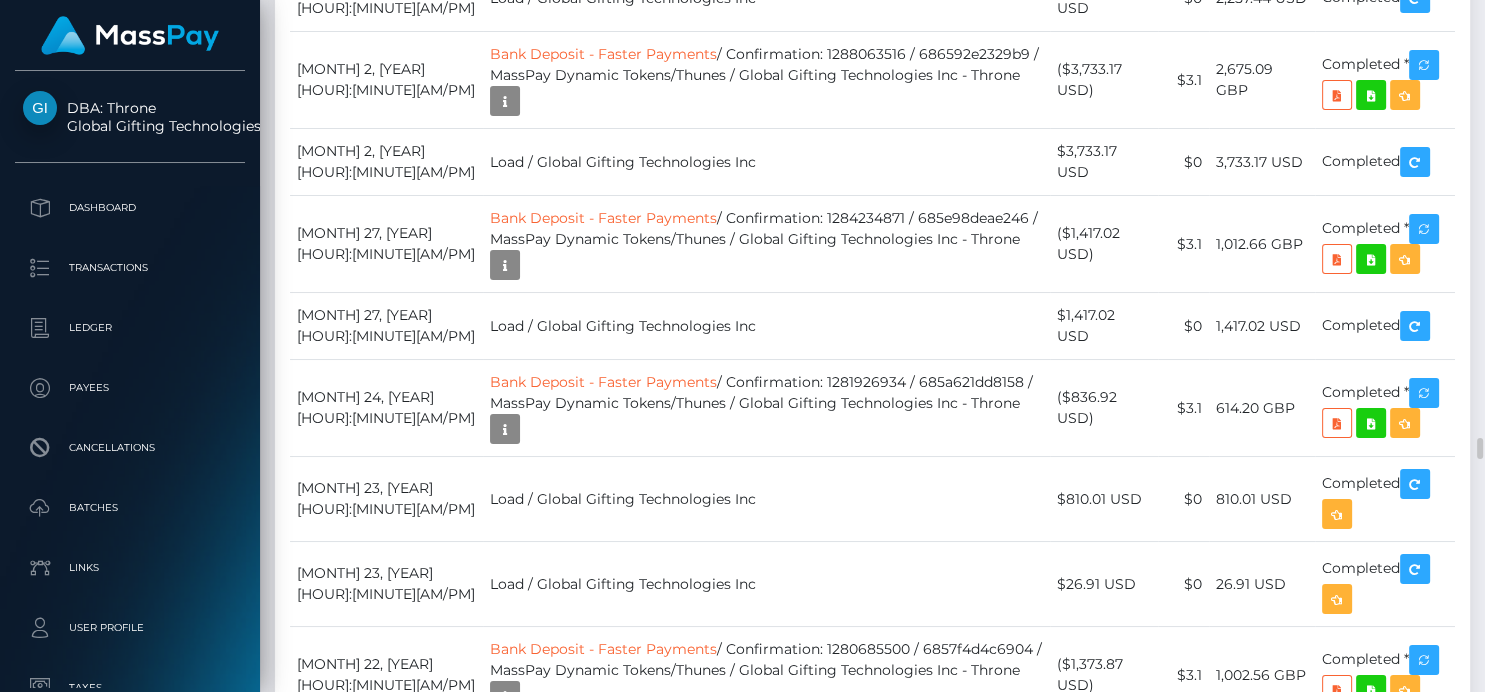 scroll, scrollTop: 999760, scrollLeft: 999632, axis: both 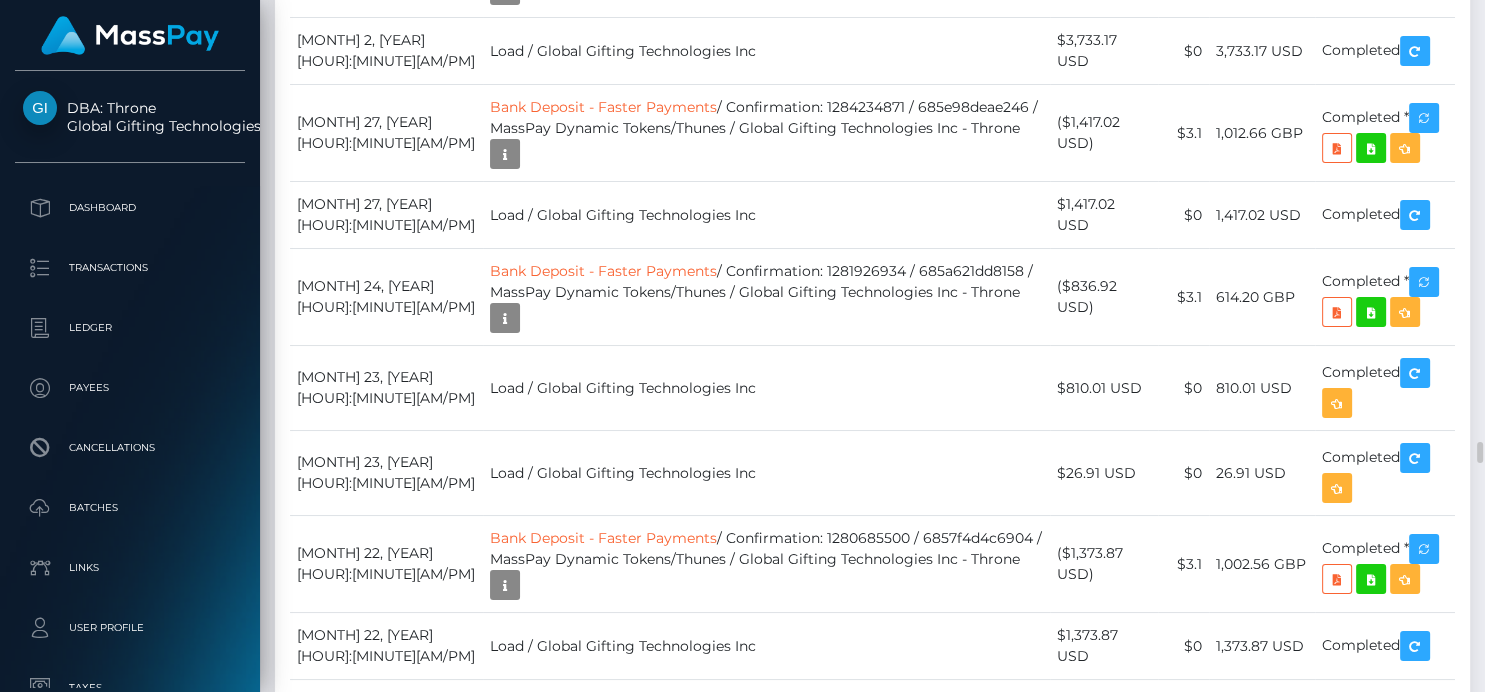 click on "Bank Deposit - Faster Payments  / Confirmation: 9UN5mprwSyCc3fwtzRh55g / 688b4d391aafe  / MassPay Dynamic Tokens/Neema / Global Gifting Technologies Inc - Throne" at bounding box center [766, -963] 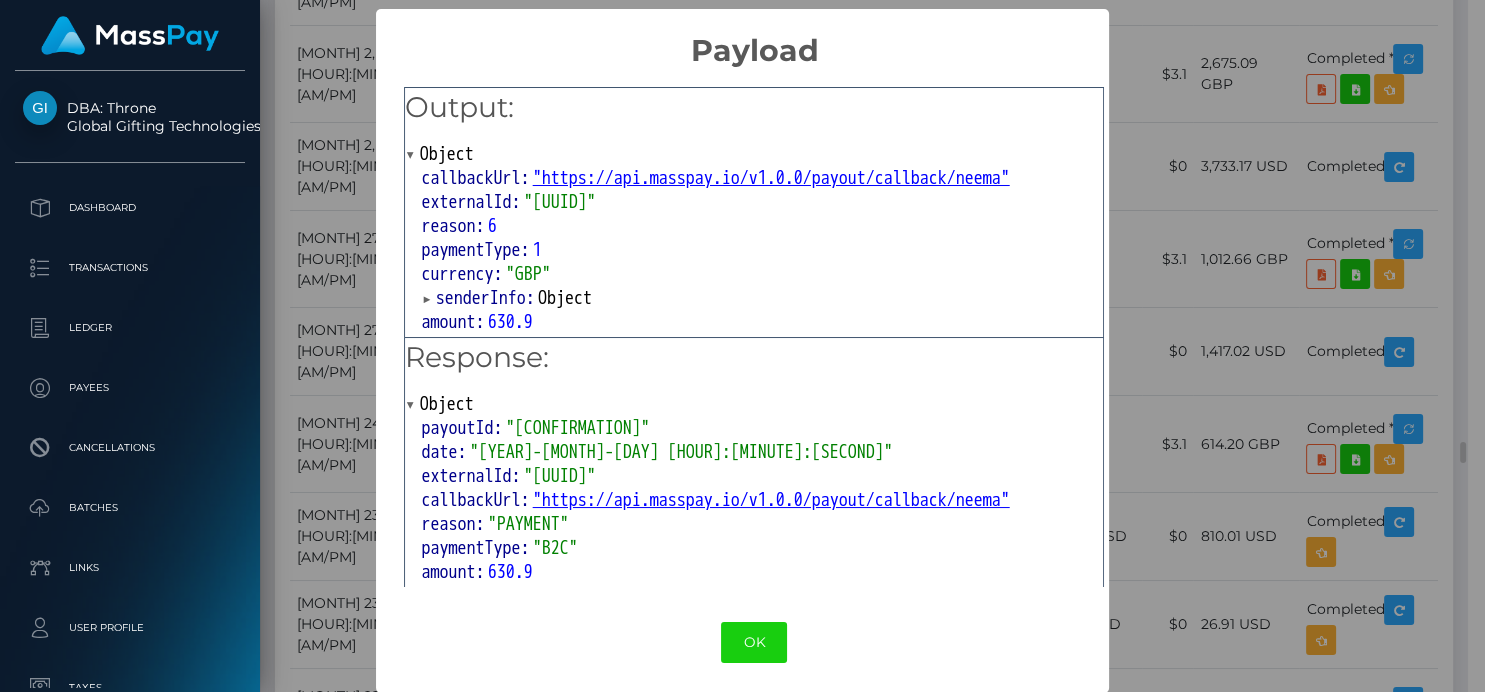 scroll, scrollTop: 240, scrollLeft: 362, axis: both 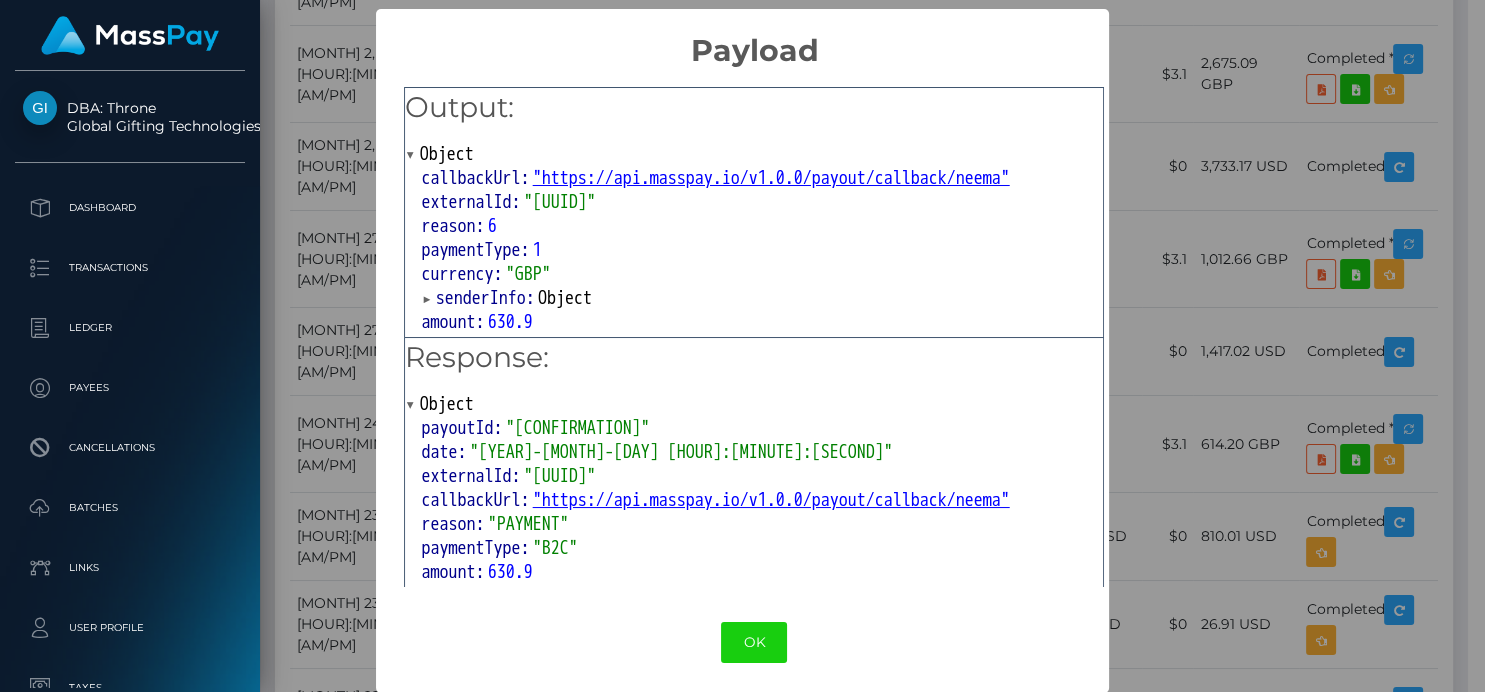 click on "× Payload Output: Object callbackUrl: "https://api.masspay.io/v1.0.0/payout/callback/neema" externalId: "d1a76f20-dad3-44b2-9287-e5171eb7c33e" reason: 6 paymentType: 1 currency: "GBP" senderInfo: Object amount: 630.9 receiverInfo: Object Response: Object payoutId: "9UN5mprwSyCc3fwtzRh55g" date: "2025-07-31 11:02:25" externalId: "d1a76f20-dad3-44b2-9287-e5171eb7c33e" callbackUrl: "https://api.masspay.io/v1.0.0/payout/callback/neema" reason: "PAYMENT" paymentType: "B2C" amount: 630.9 currency: "GBP" senderInfo: Object receiverInfo: Object accountFee: 0.59 accountFeeCurrency: "USD" accountAmount: 841.38 accountAmountCurrency: "USD" status: 10 statusDescription: "Created" deliveredAmount: 630.9 deliveredCurrency: "GBP" OK No Cancel" at bounding box center [742, 346] 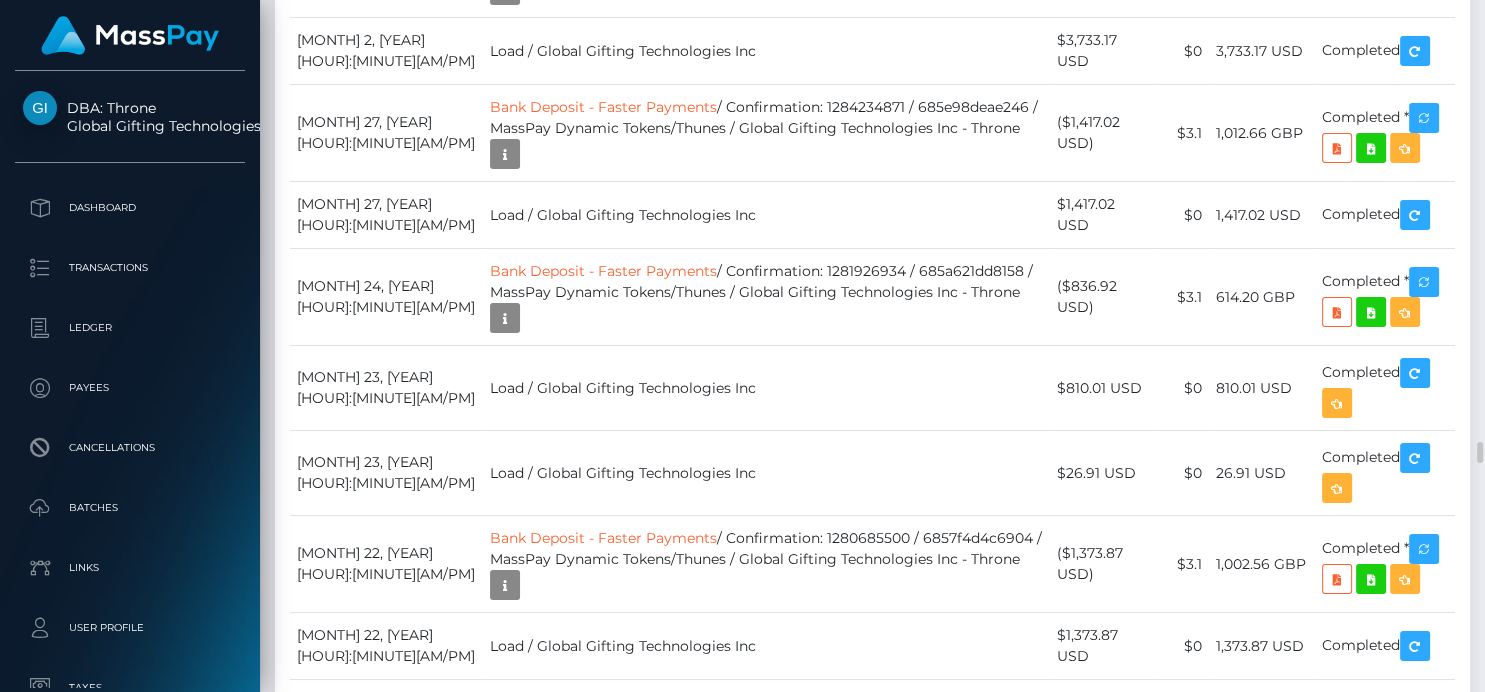 scroll, scrollTop: 999760, scrollLeft: 999632, axis: both 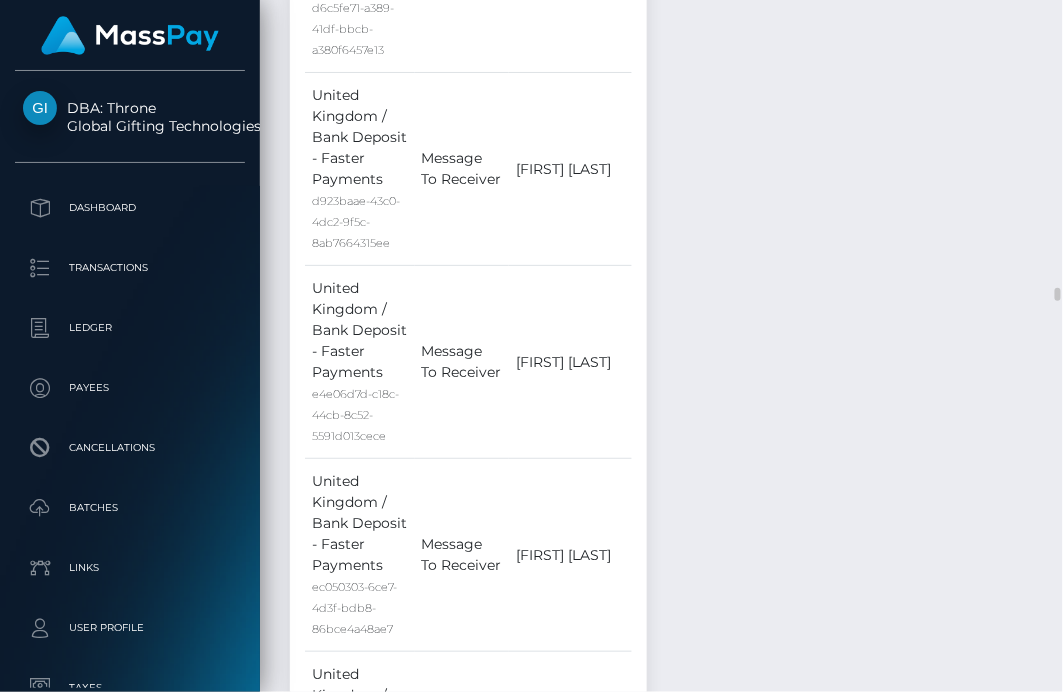 click on "Payee Attributes
Payer Name
Label
Value
United Kingdom / Bank Deposit - Faster Payments
01a9ae4e-ffce-4769-820b-4a7fbb52cf29" at bounding box center (468, -5828) 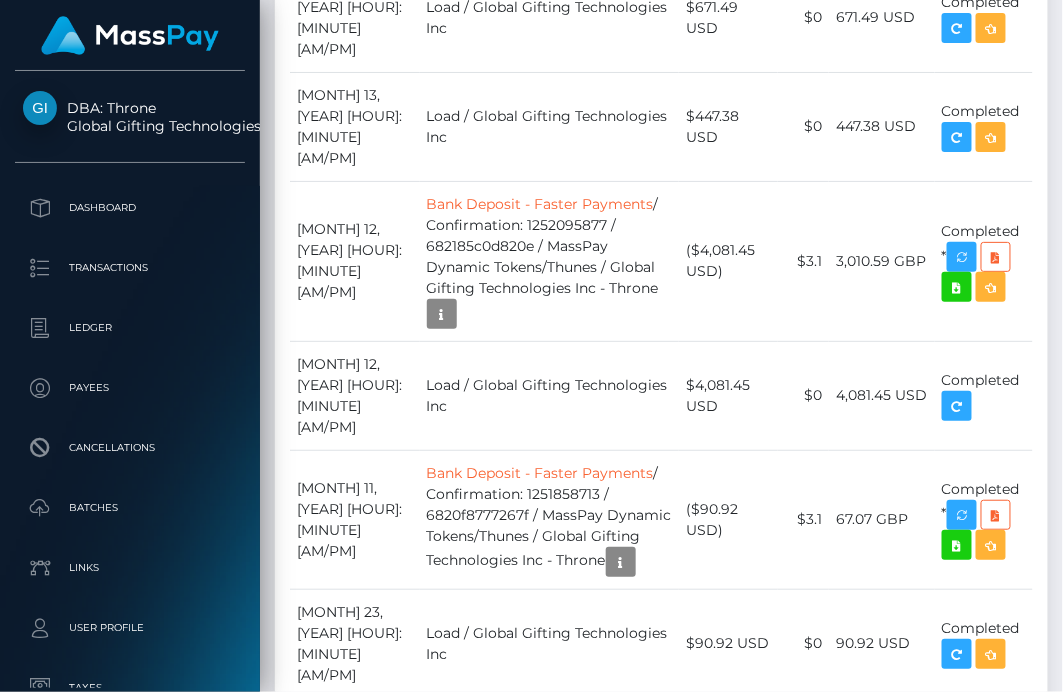 scroll, scrollTop: 25955, scrollLeft: 0, axis: vertical 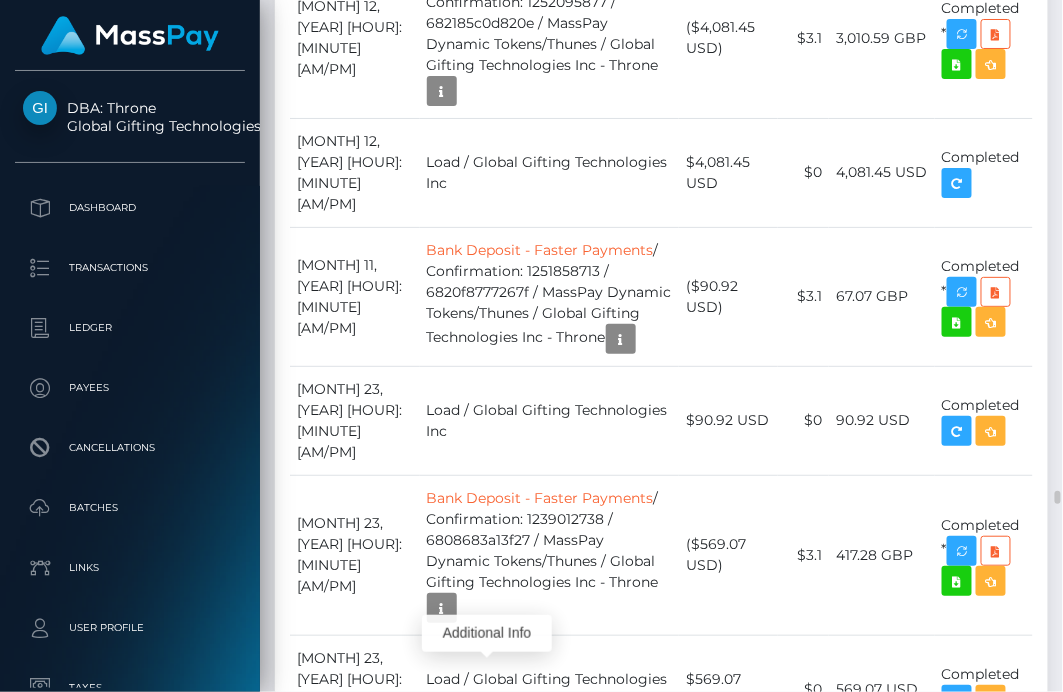 click at bounding box center (491, -4338) 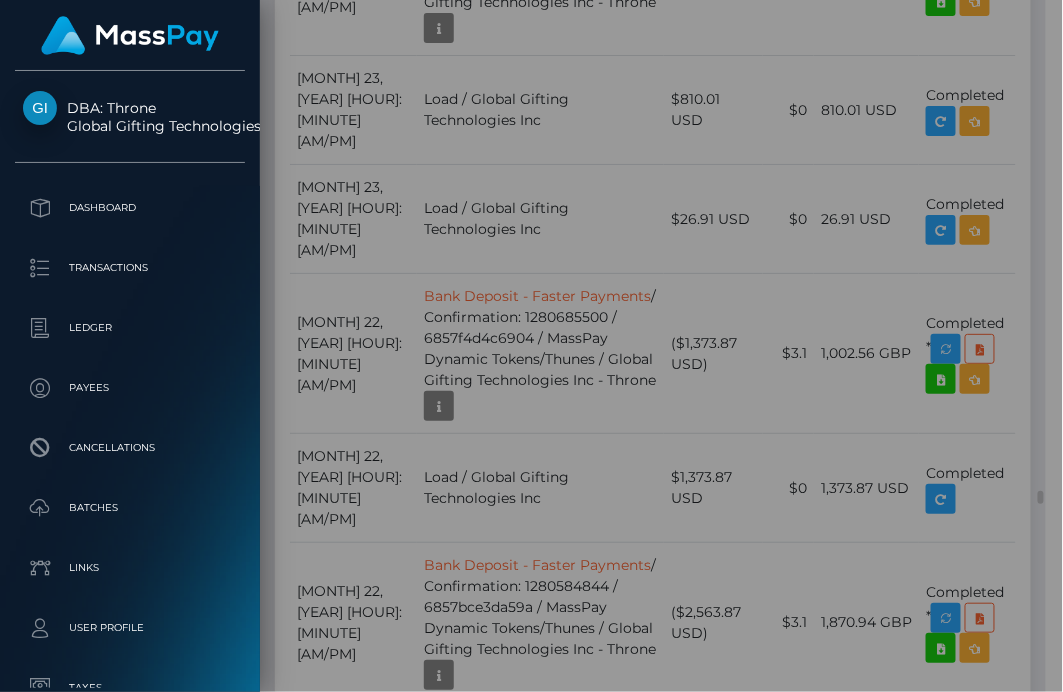 scroll, scrollTop: 240, scrollLeft: 222, axis: both 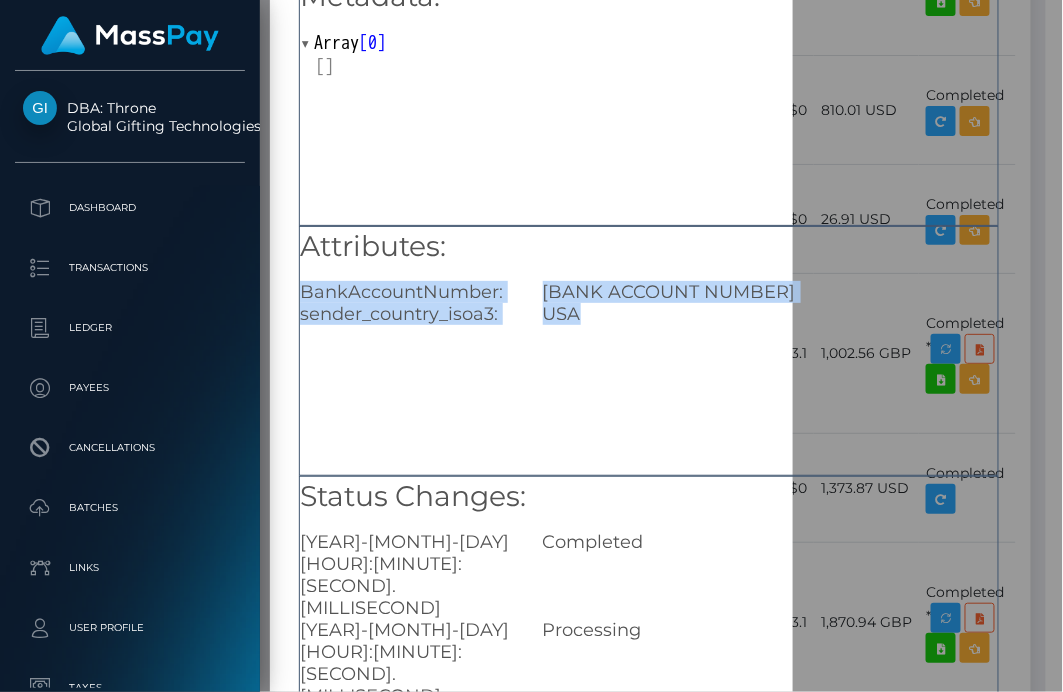 drag, startPoint x: 615, startPoint y: 316, endPoint x: 289, endPoint y: 302, distance: 326.30048 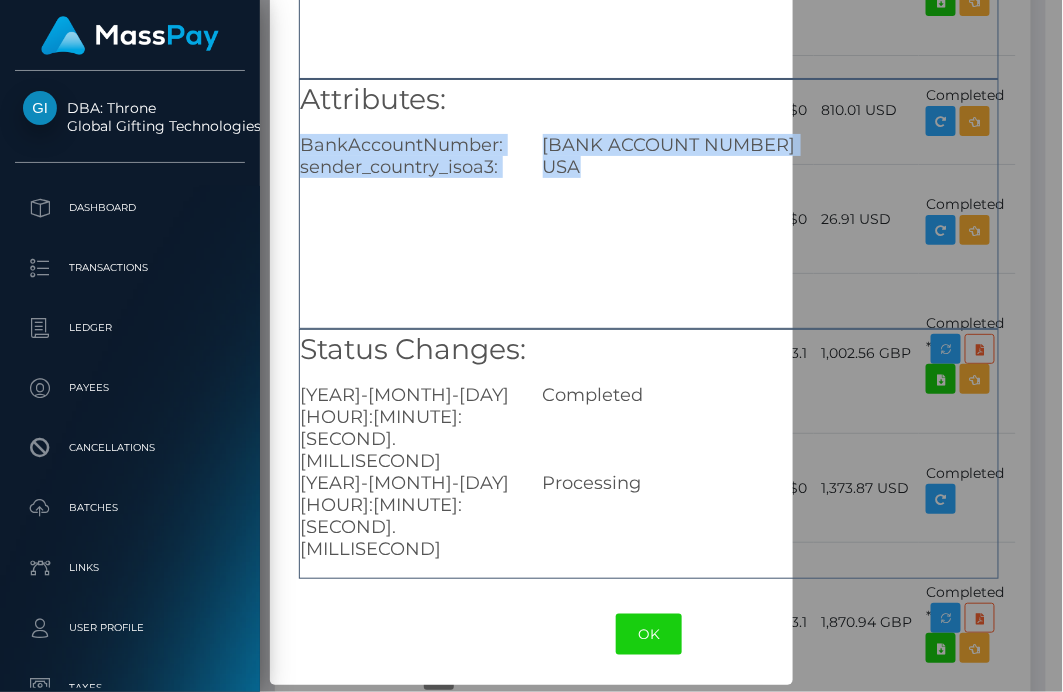scroll, scrollTop: 258, scrollLeft: 0, axis: vertical 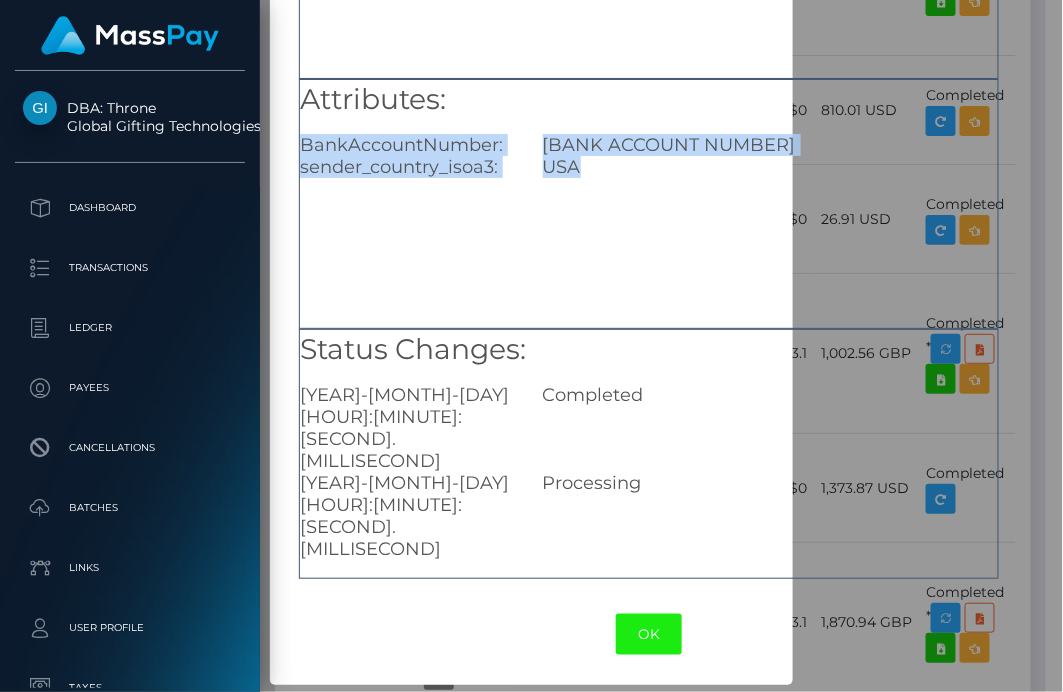 click on "OK" at bounding box center (649, 634) 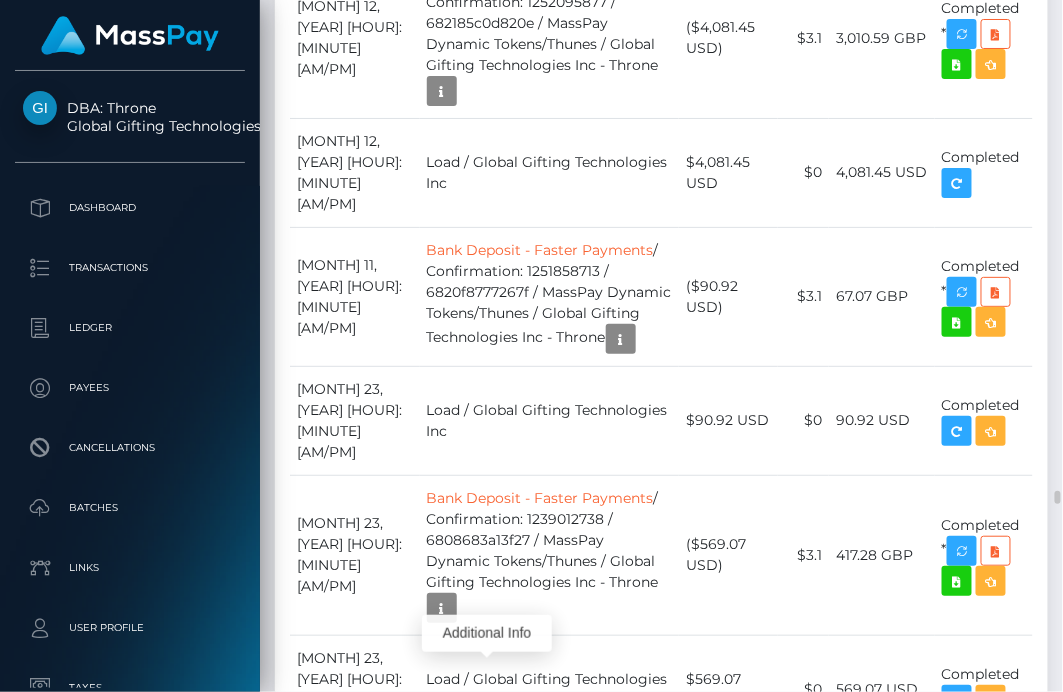 scroll, scrollTop: 999760, scrollLeft: 999772, axis: both 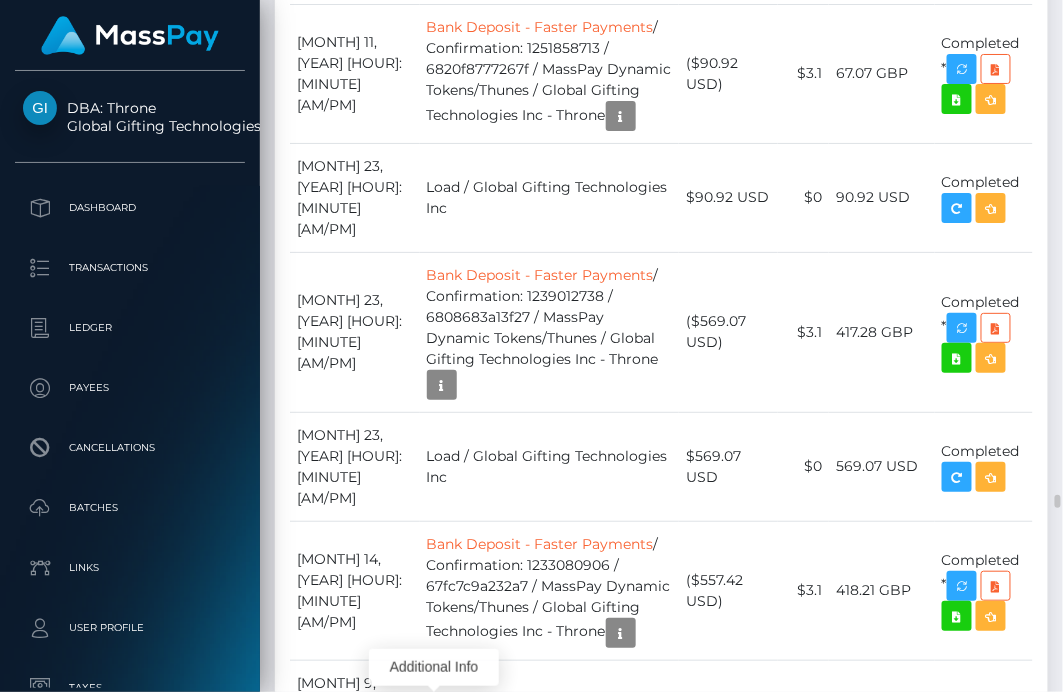 click at bounding box center [442, -4271] 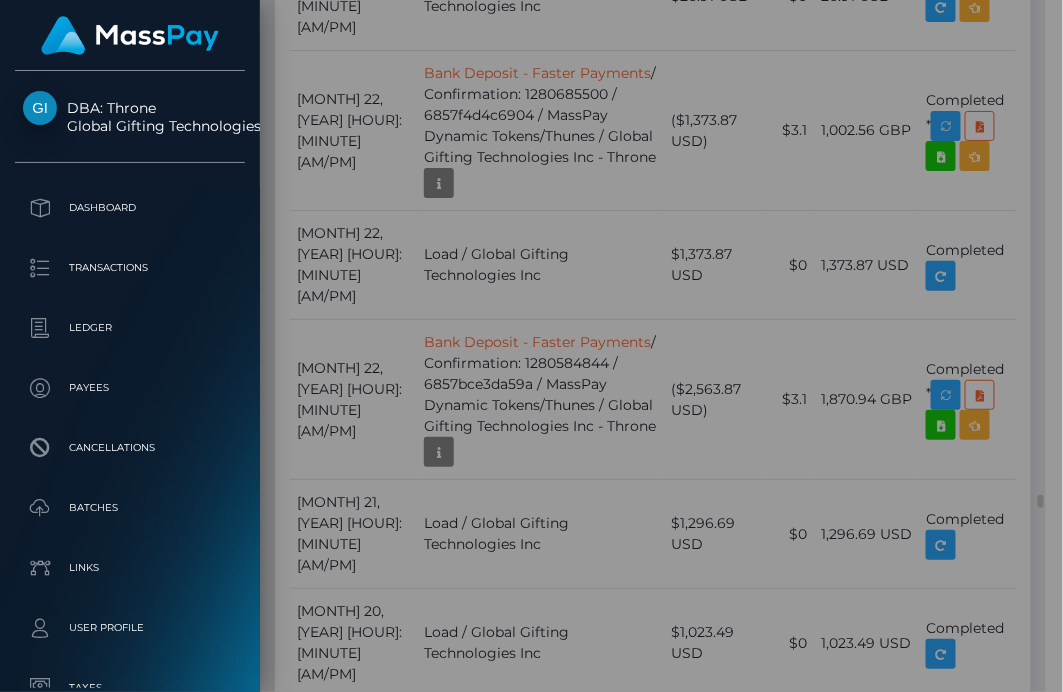 scroll, scrollTop: 240, scrollLeft: 222, axis: both 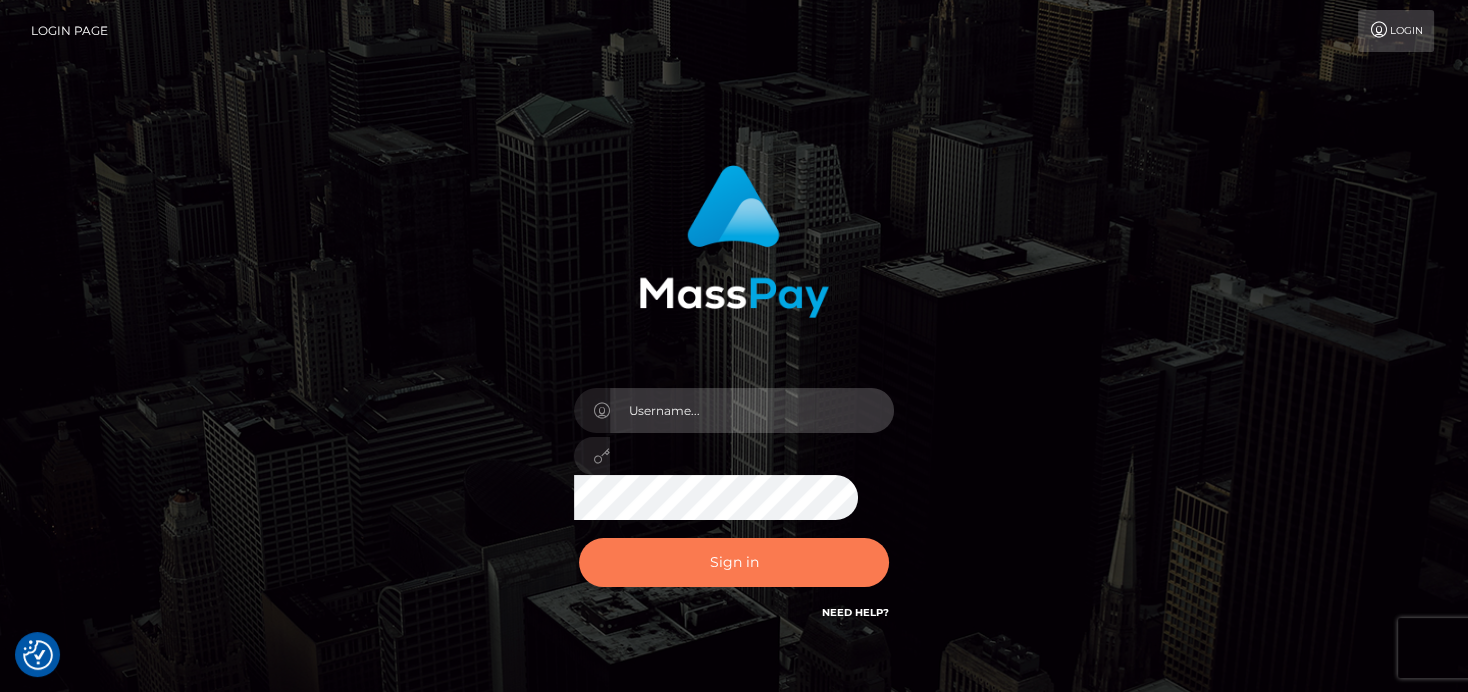 type on "denise" 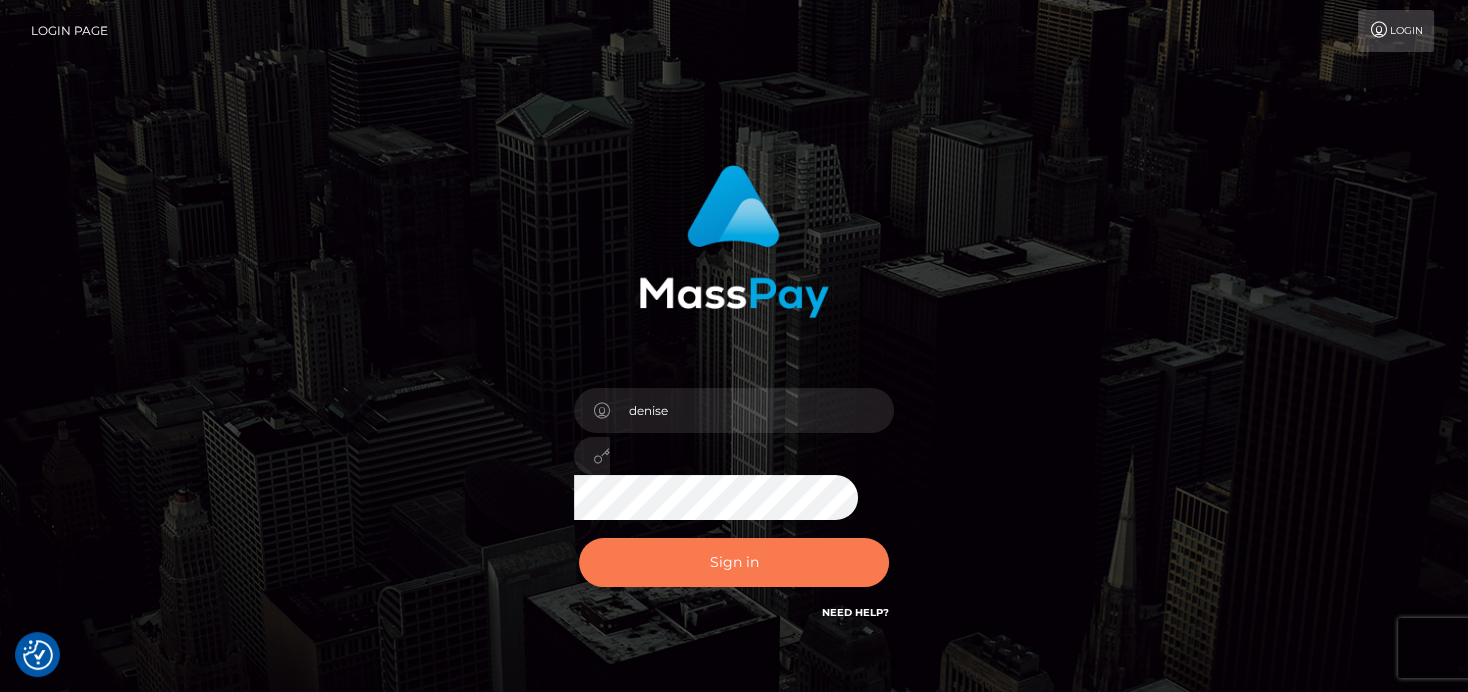 click on "Sign in" at bounding box center [734, 562] 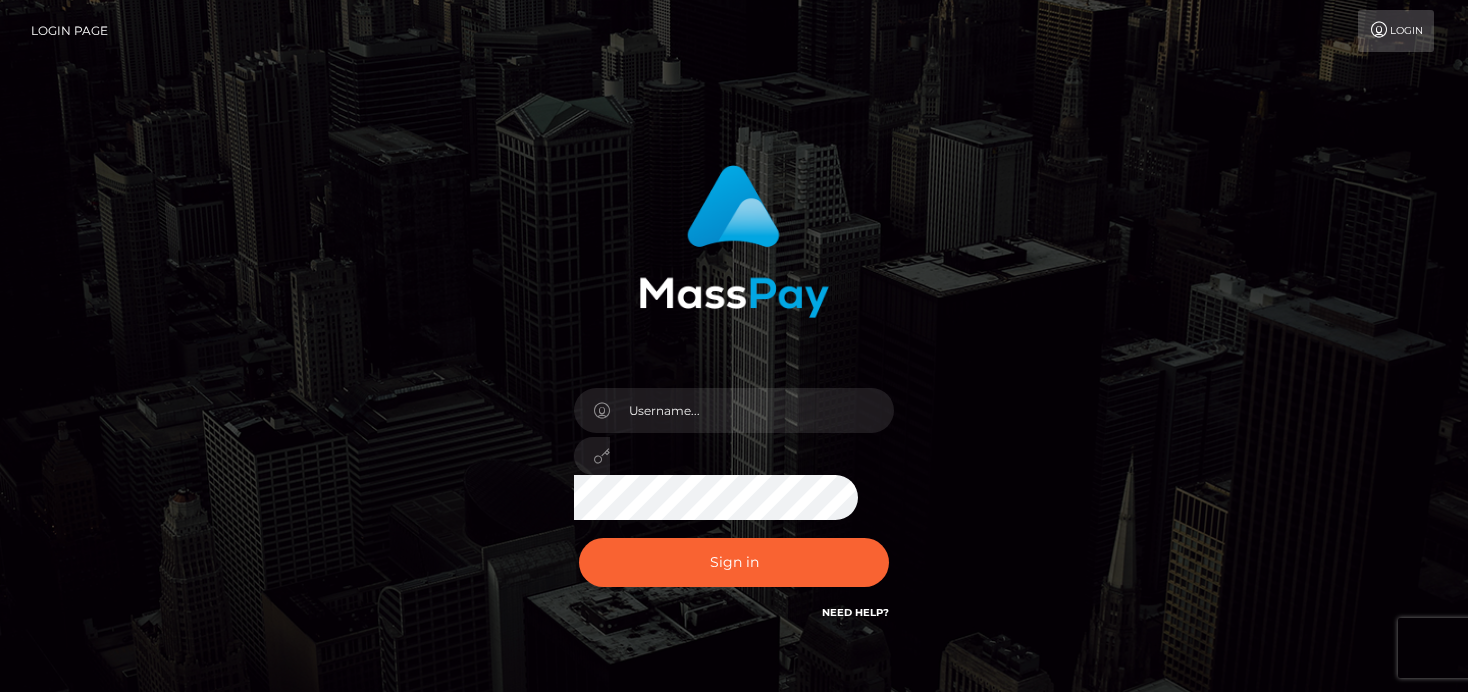 scroll, scrollTop: 0, scrollLeft: 0, axis: both 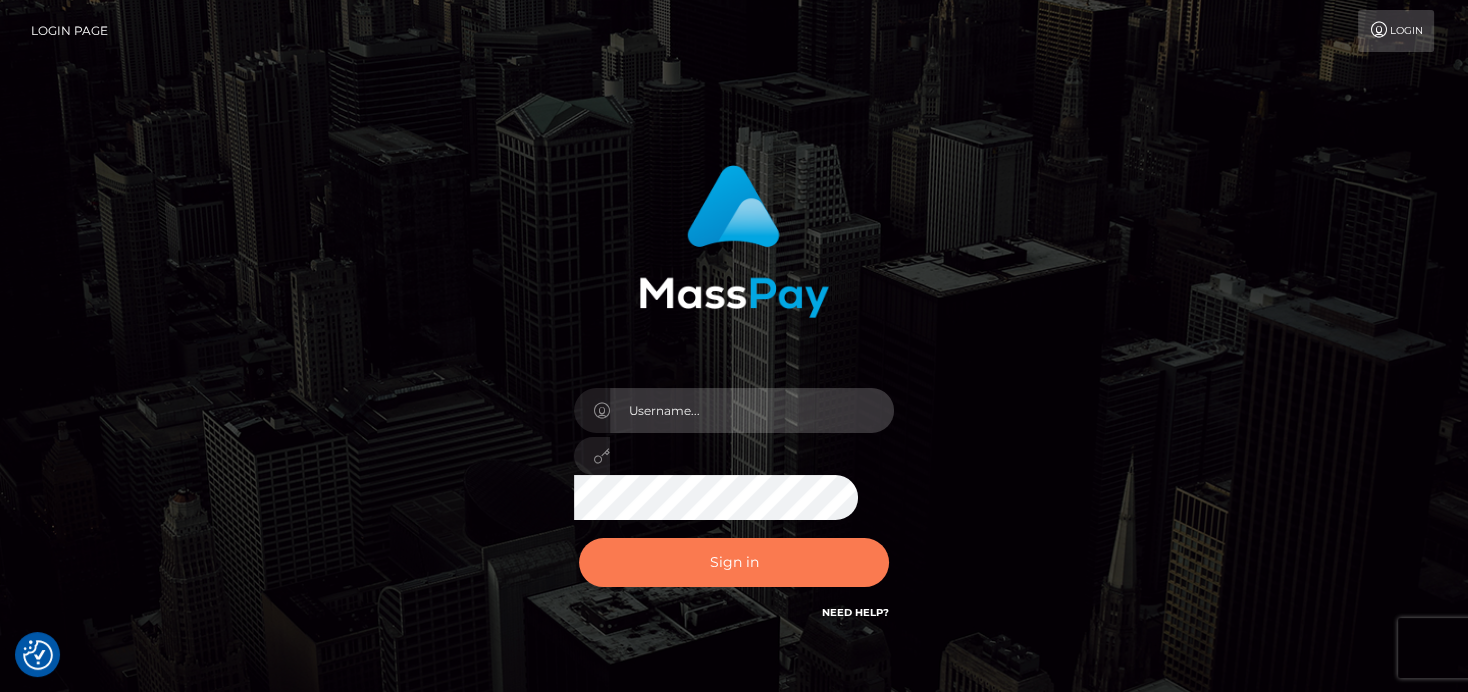 type on "denise" 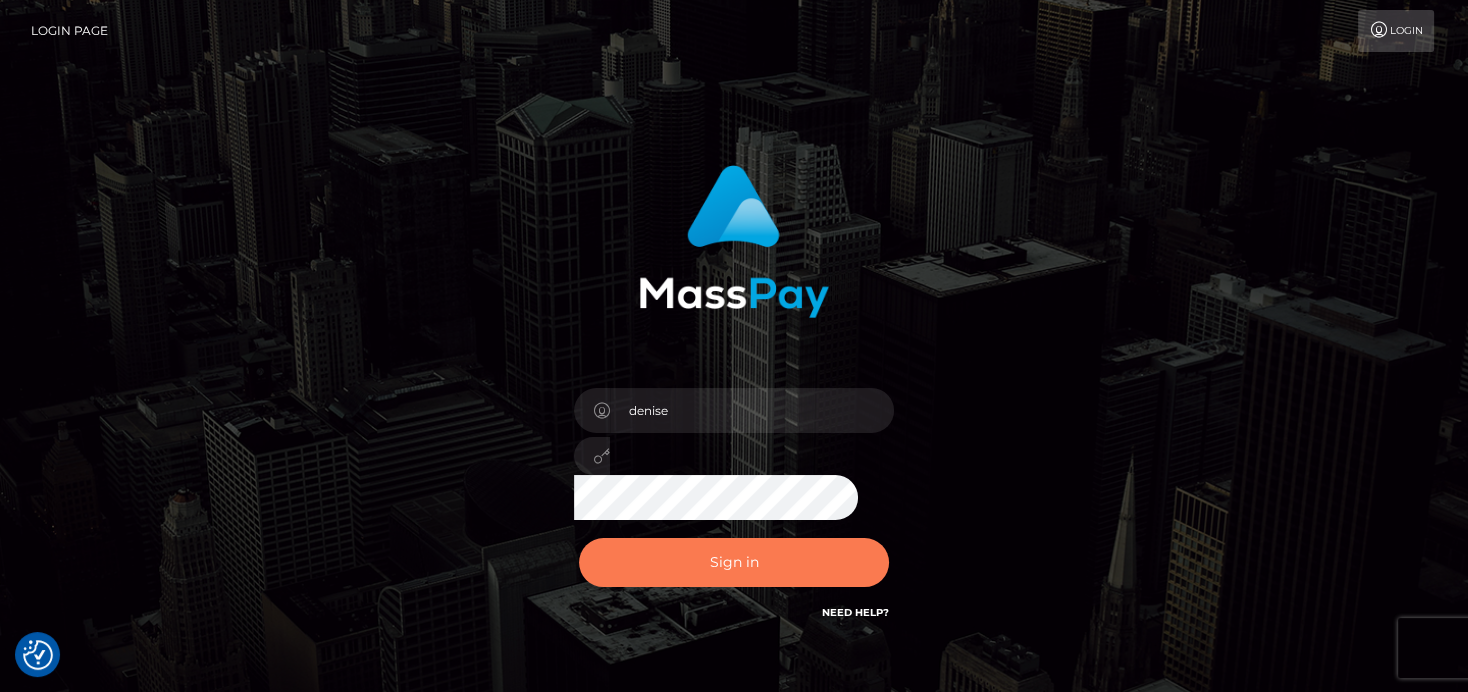 click on "Sign in" at bounding box center (734, 562) 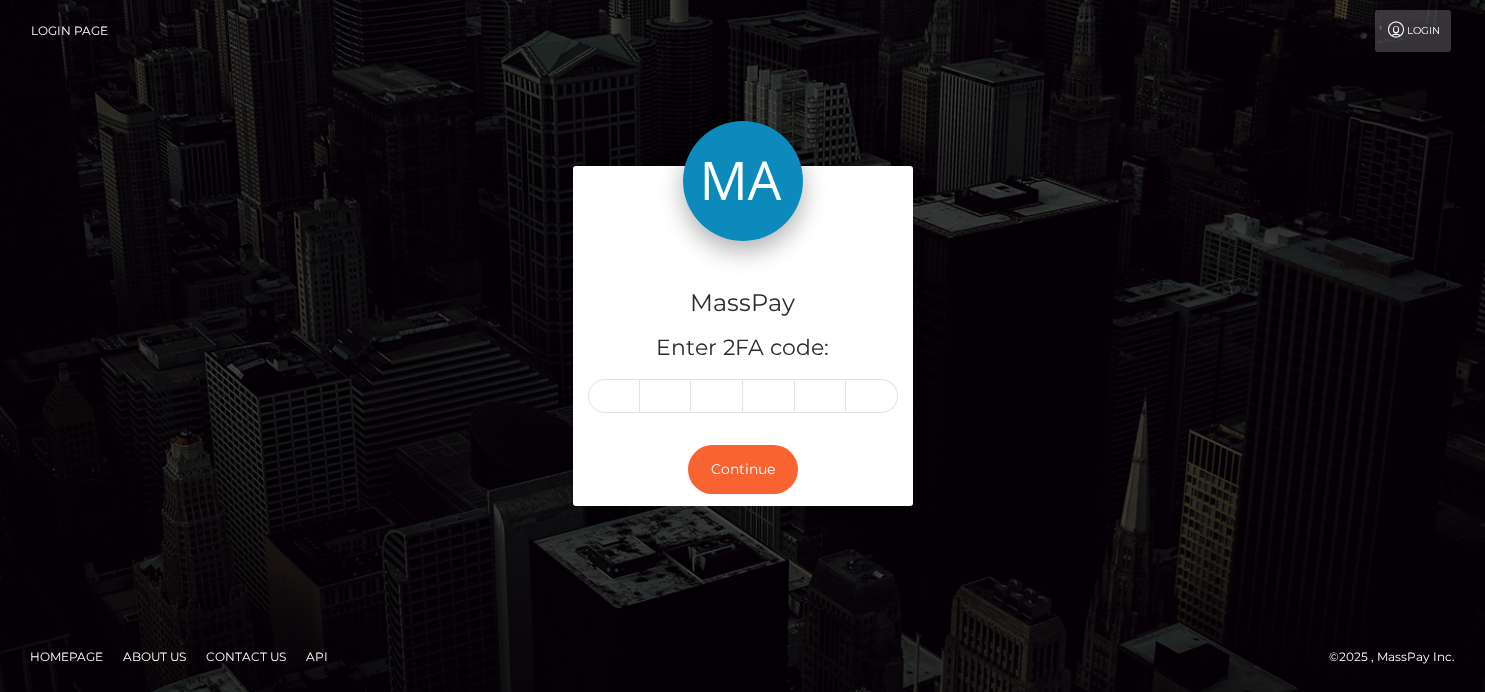 scroll, scrollTop: 0, scrollLeft: 0, axis: both 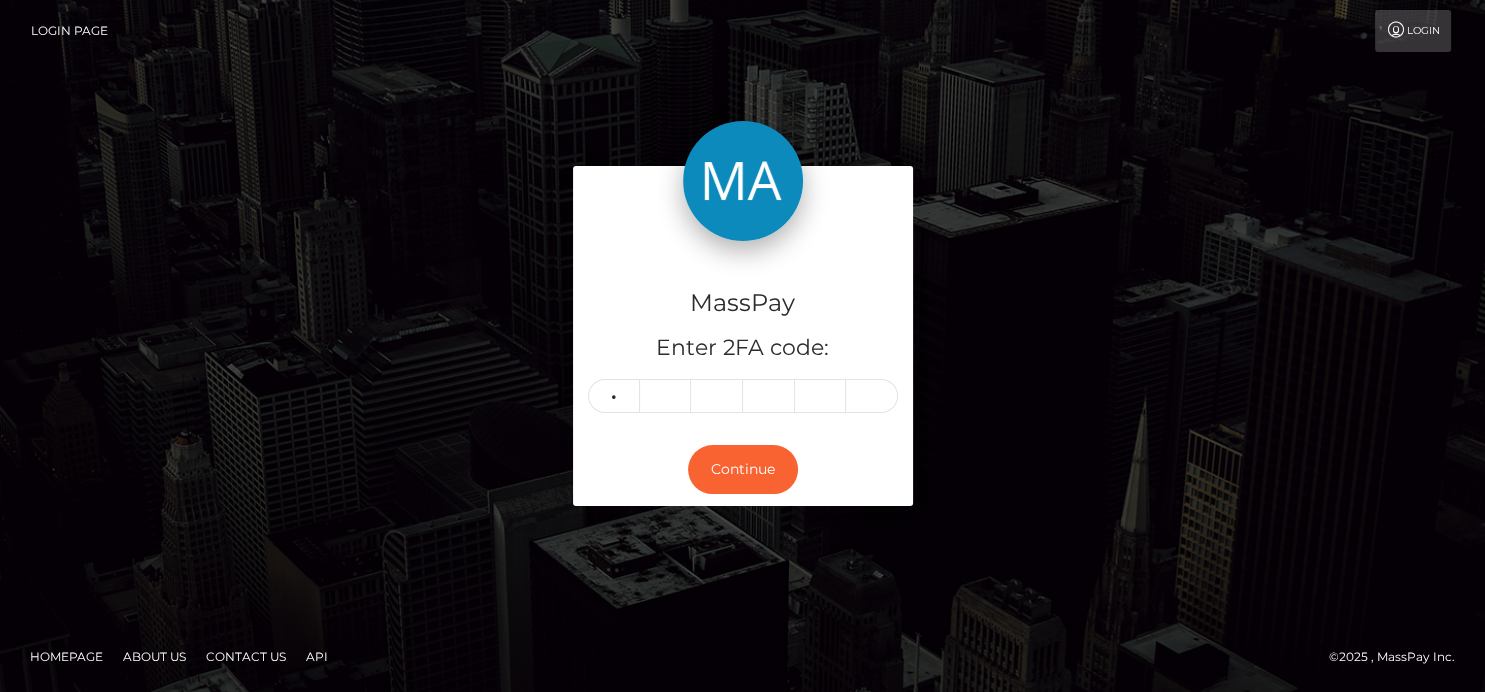 type on "6" 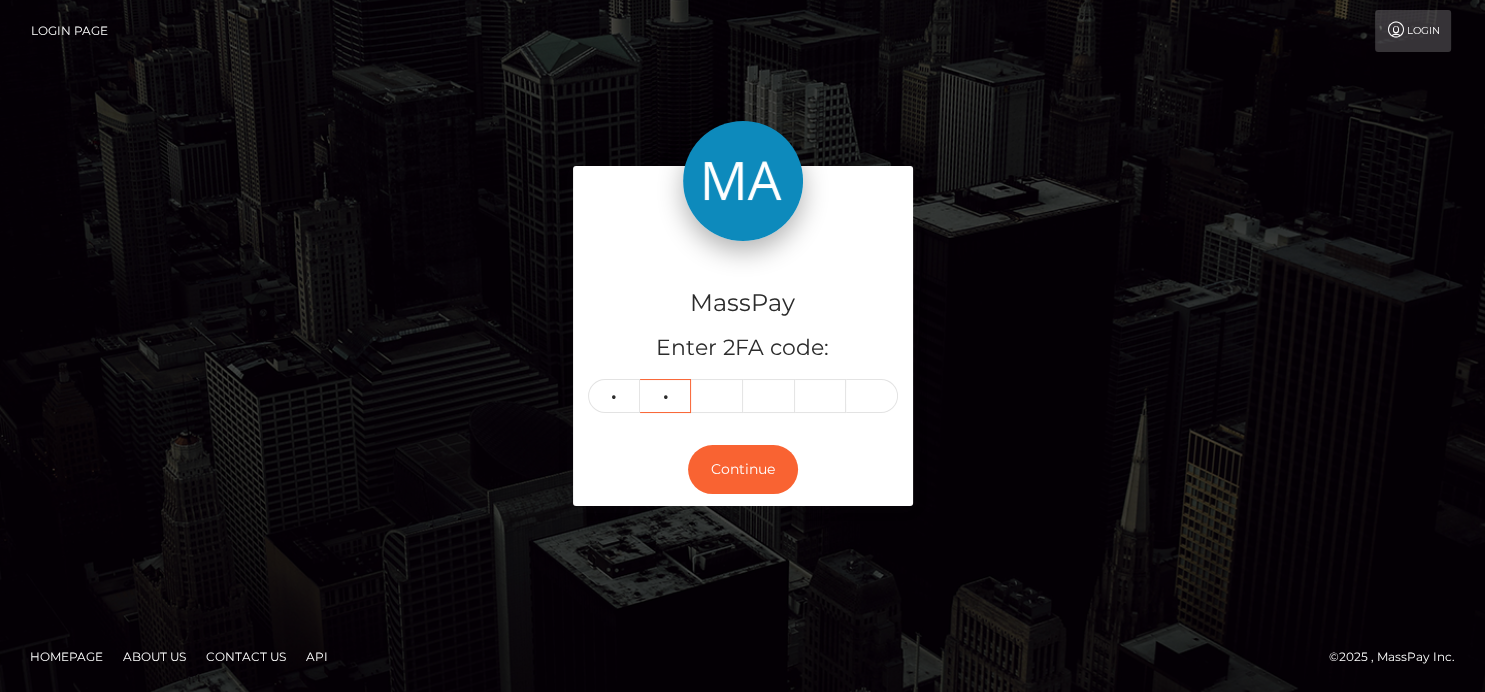 type on "8" 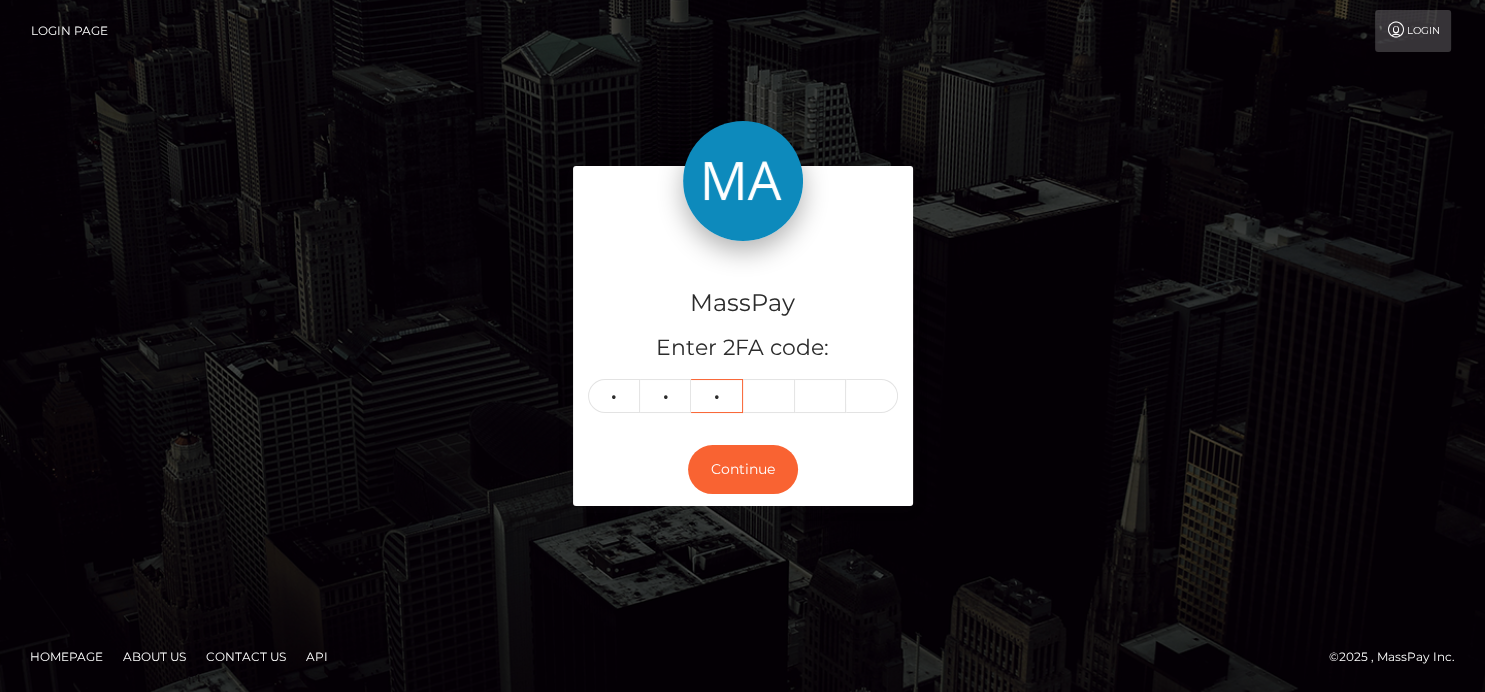 type on "4" 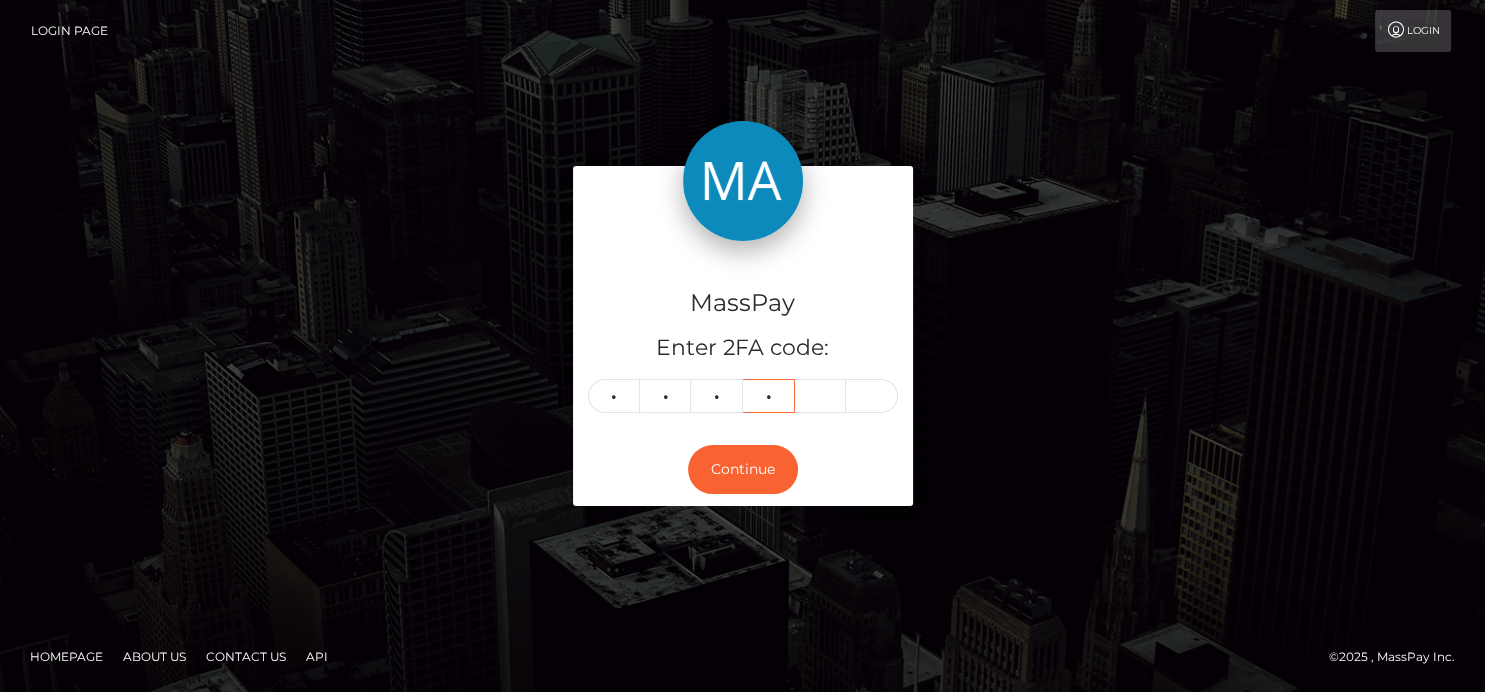 type on "9" 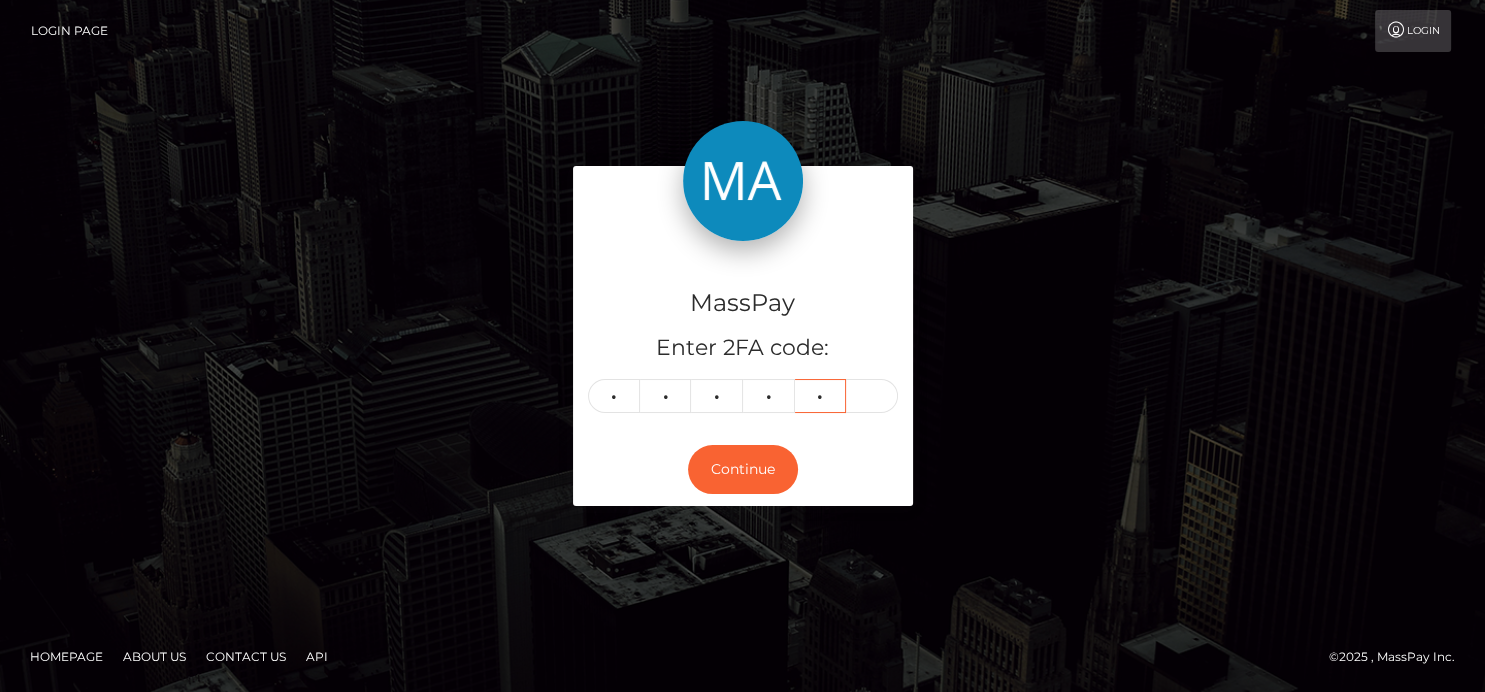 type on "6" 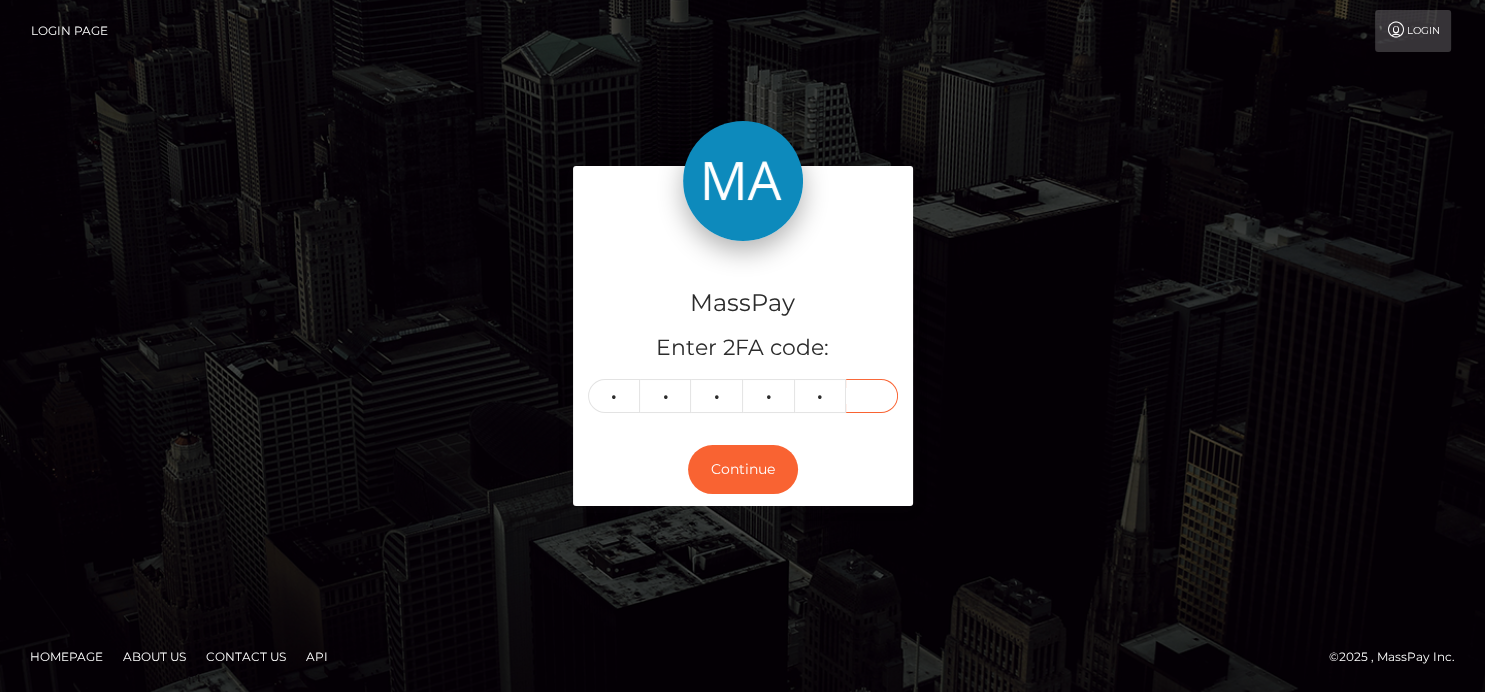 type on "4" 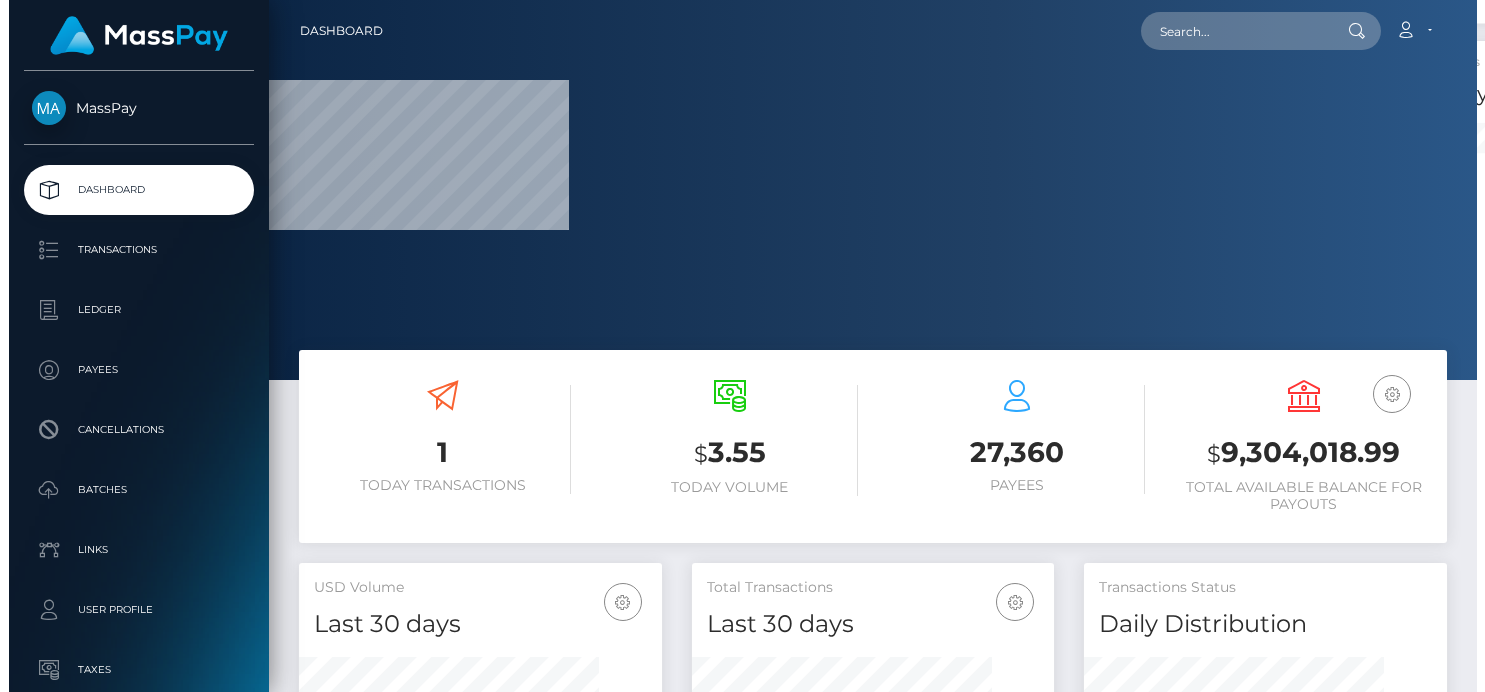 scroll, scrollTop: 0, scrollLeft: 0, axis: both 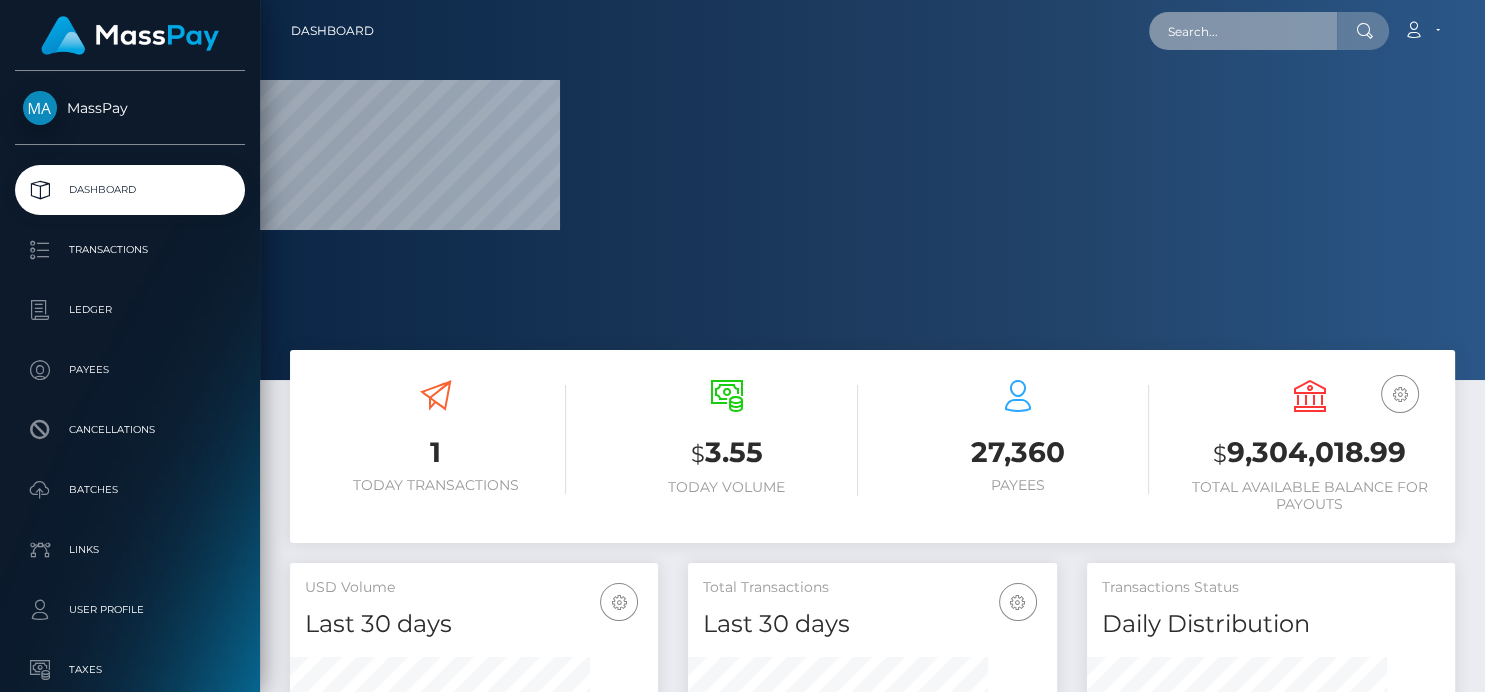 click at bounding box center (1243, 31) 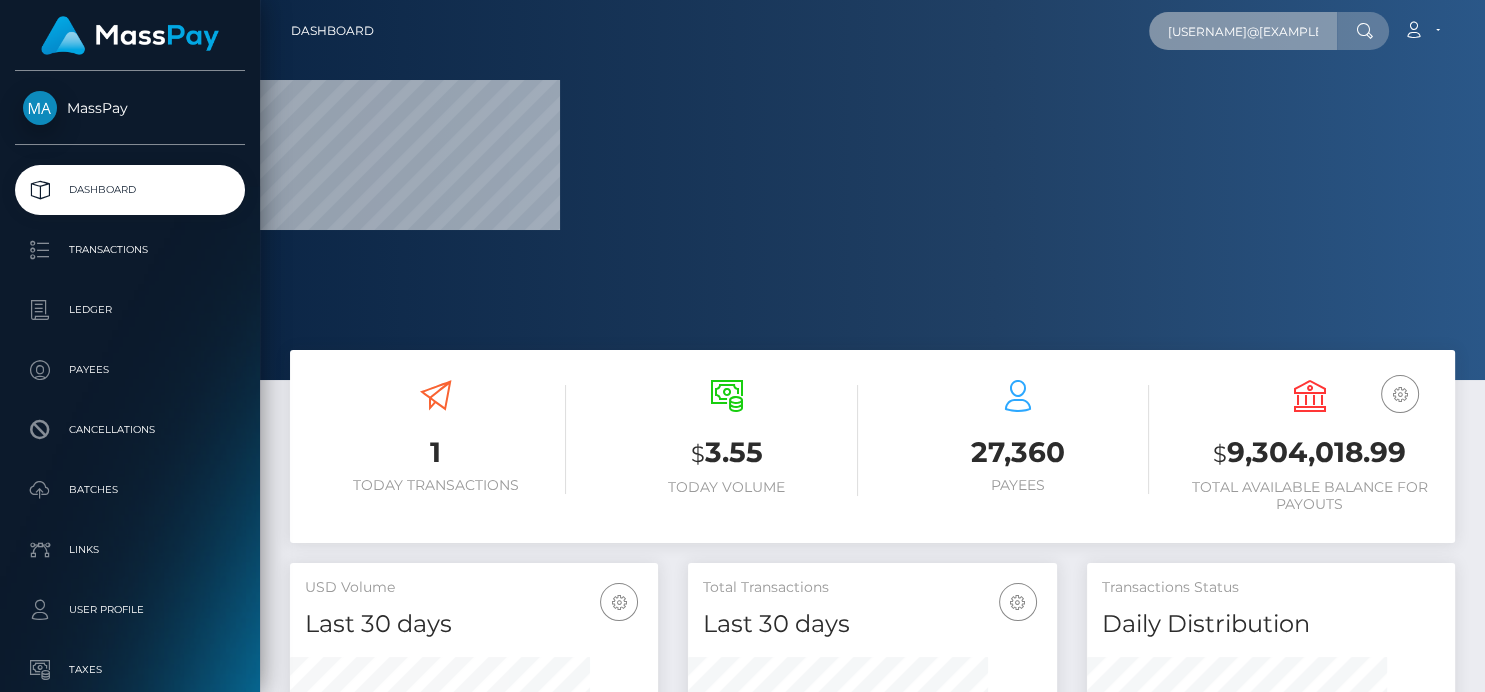 scroll, scrollTop: 0, scrollLeft: 27, axis: horizontal 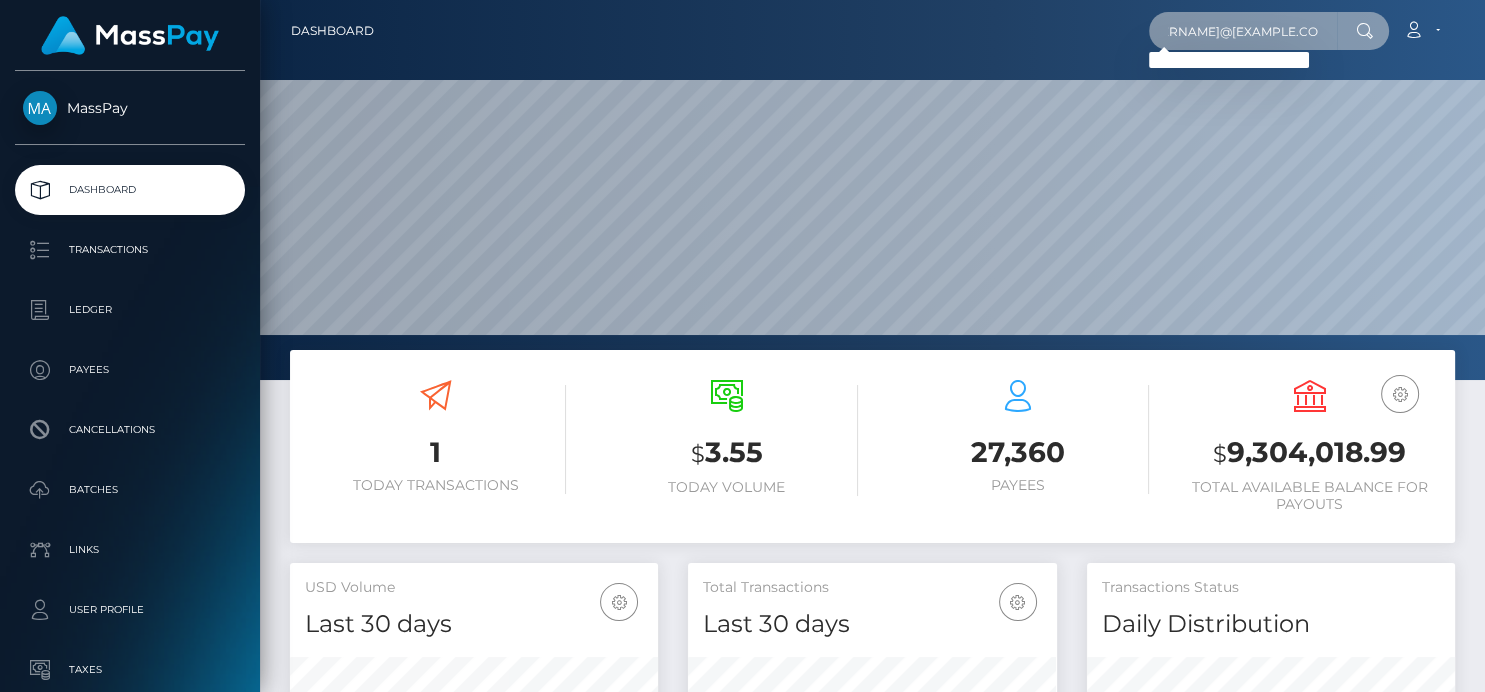 drag, startPoint x: 1168, startPoint y: 38, endPoint x: 1483, endPoint y: 26, distance: 315.2285 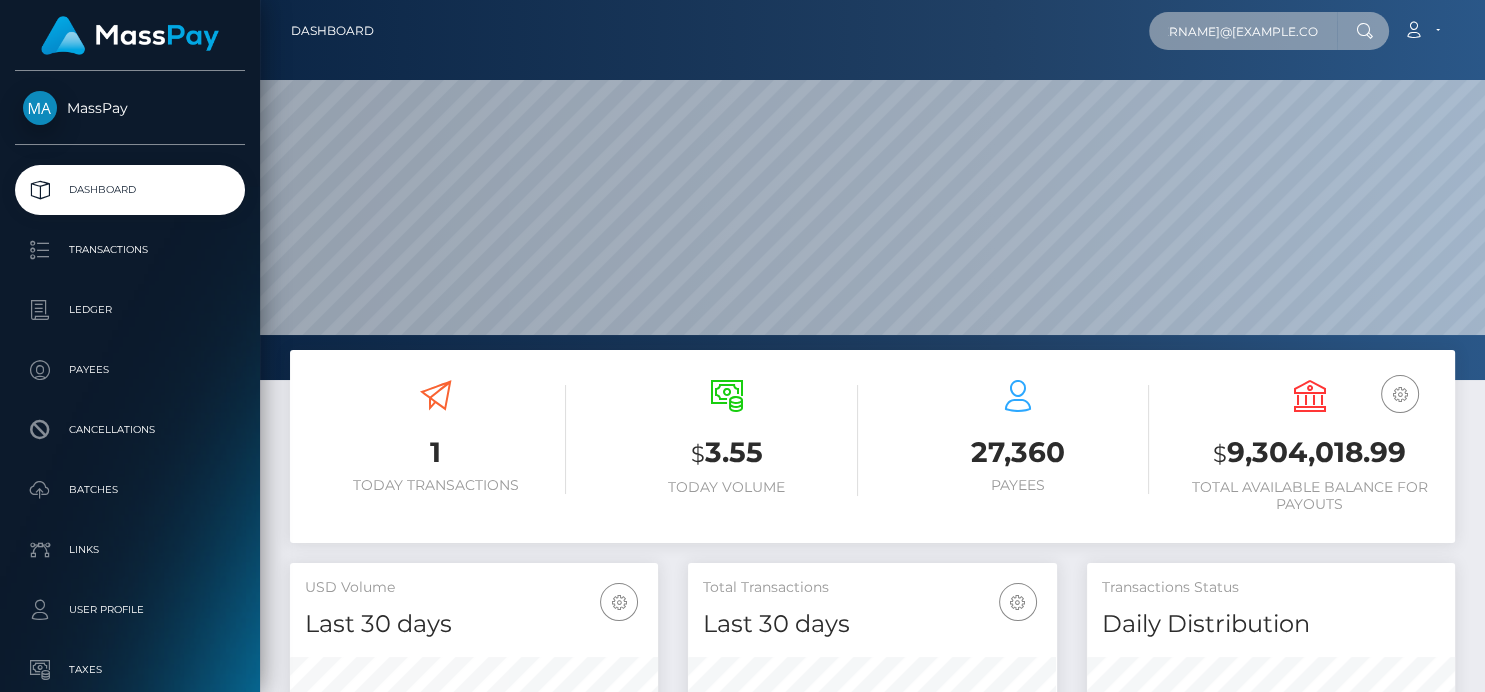 paste on "5ea8ef4491b2a775915c8200" 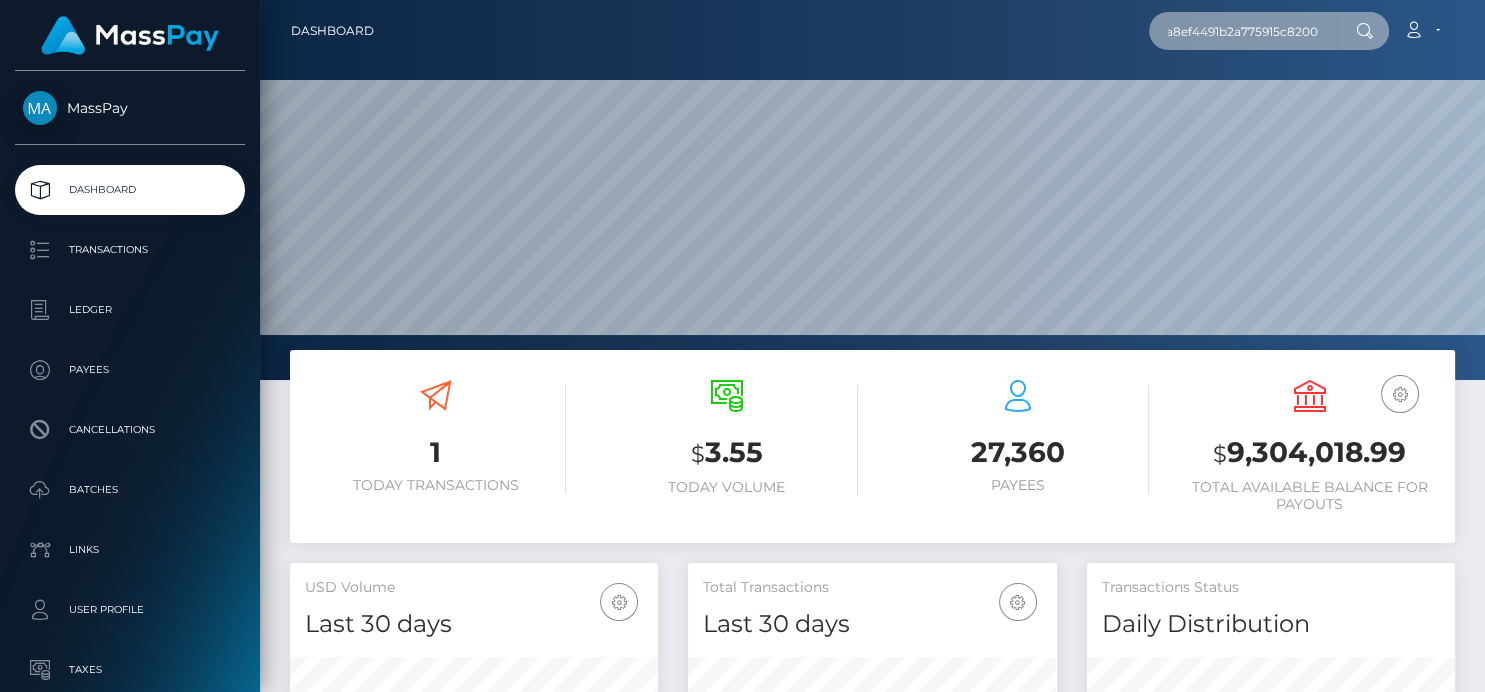 scroll, scrollTop: 0, scrollLeft: 17, axis: horizontal 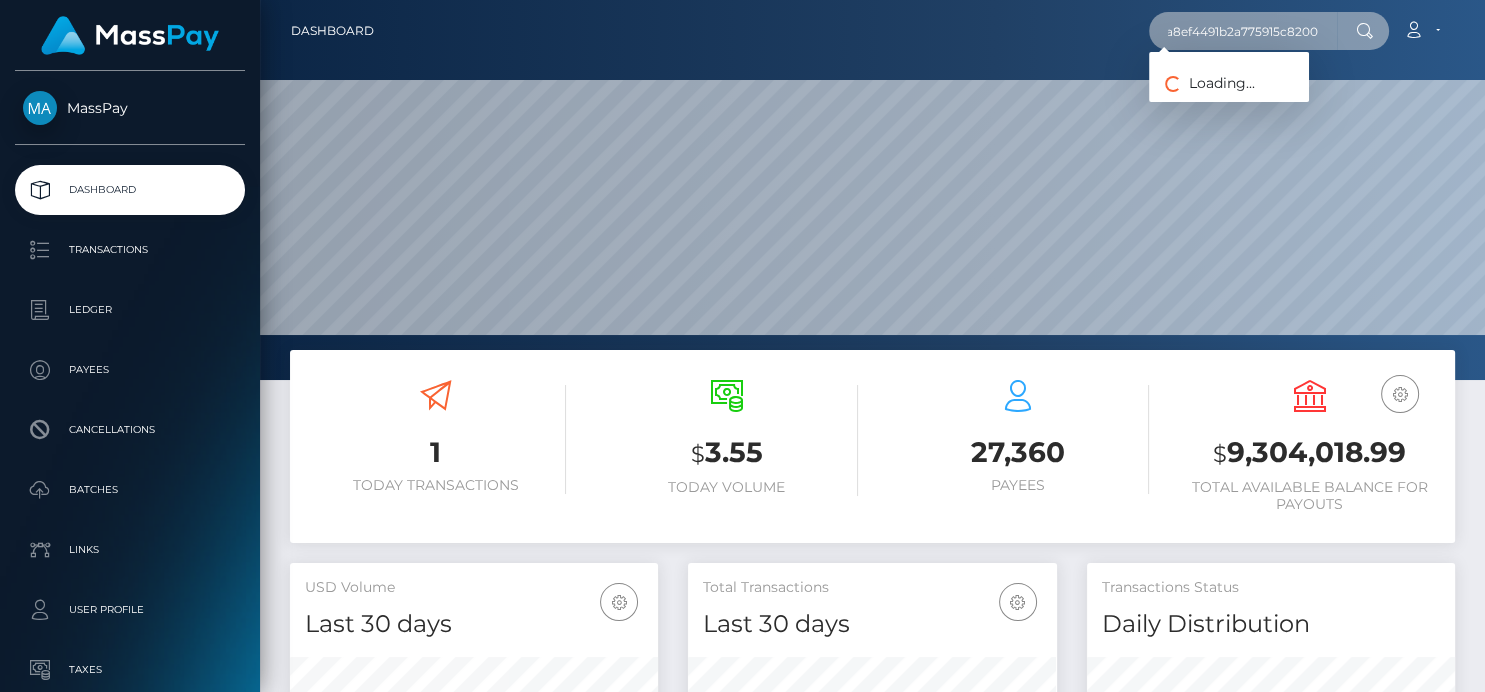 type on "5ea8ef4491b2a775915c8200" 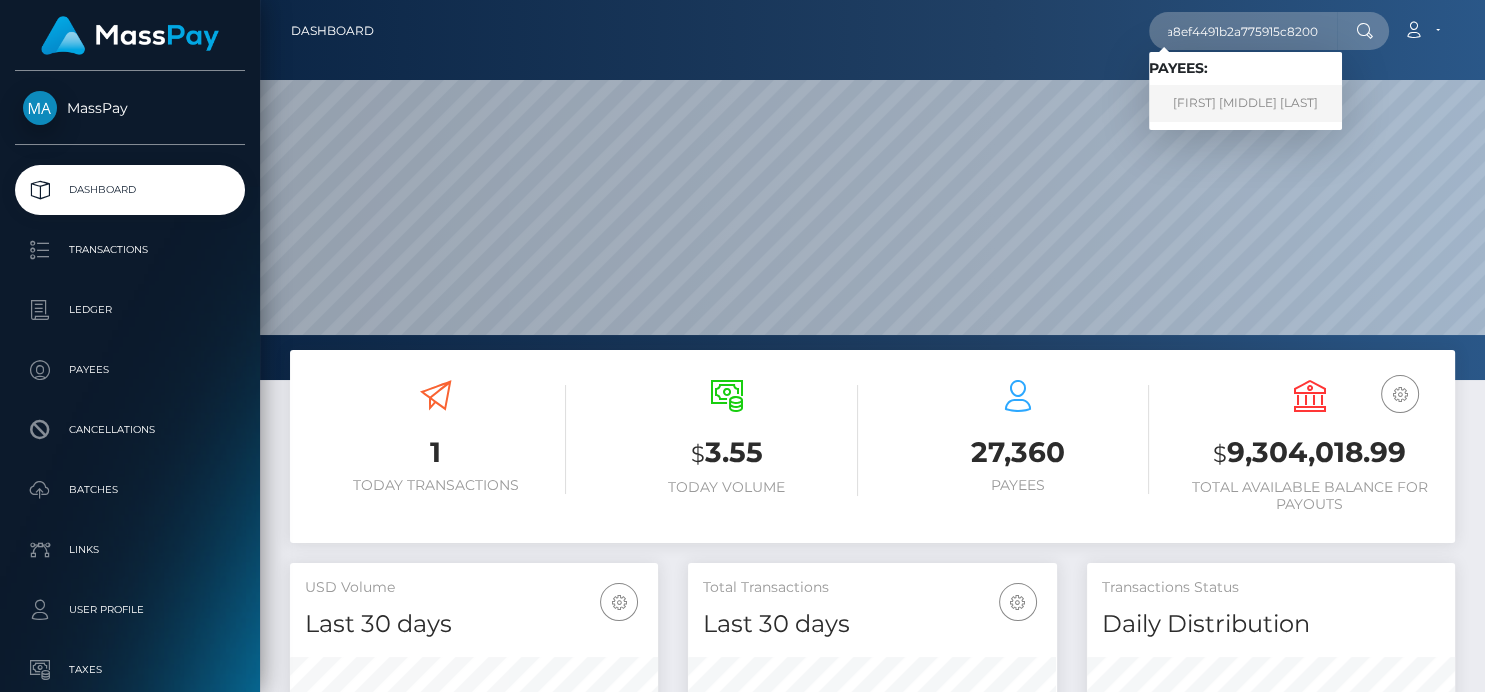 scroll, scrollTop: 0, scrollLeft: 0, axis: both 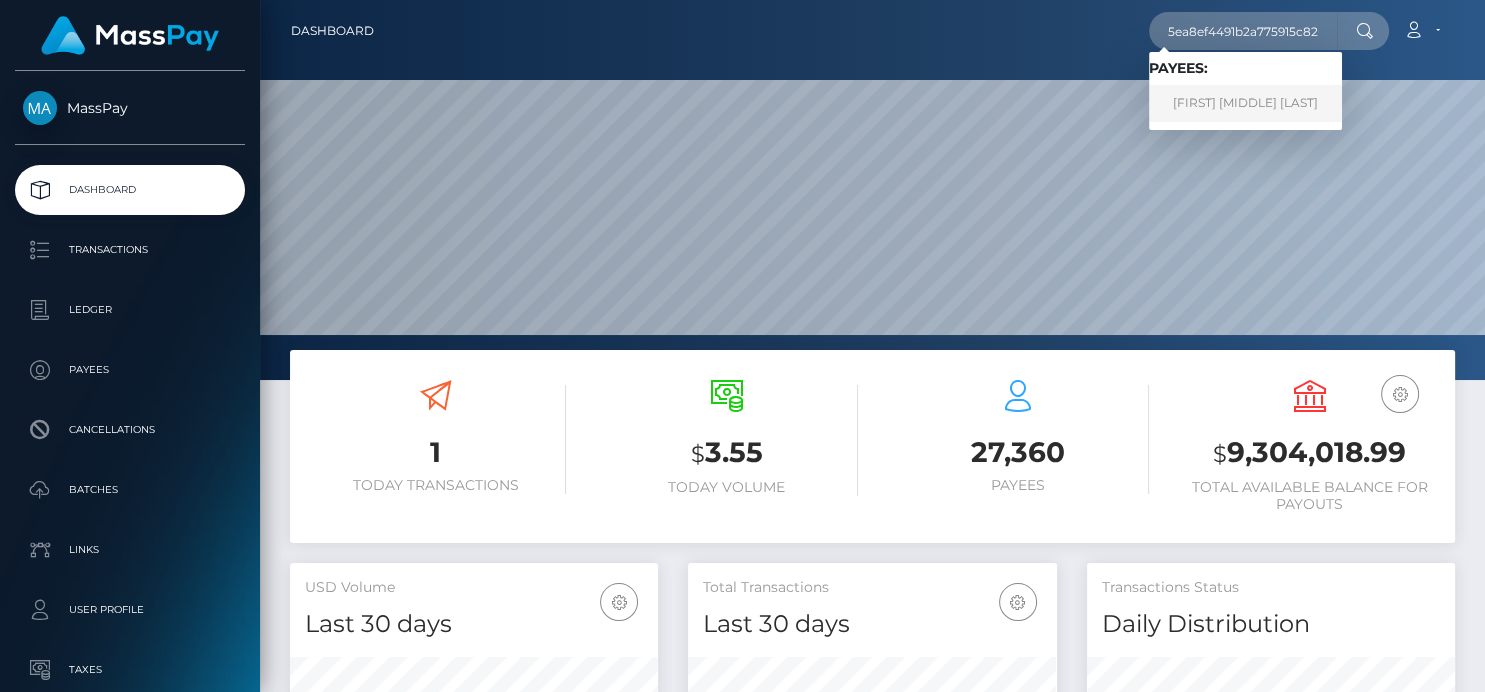 click on "Yvonne Jane  Lamio" at bounding box center [1245, 103] 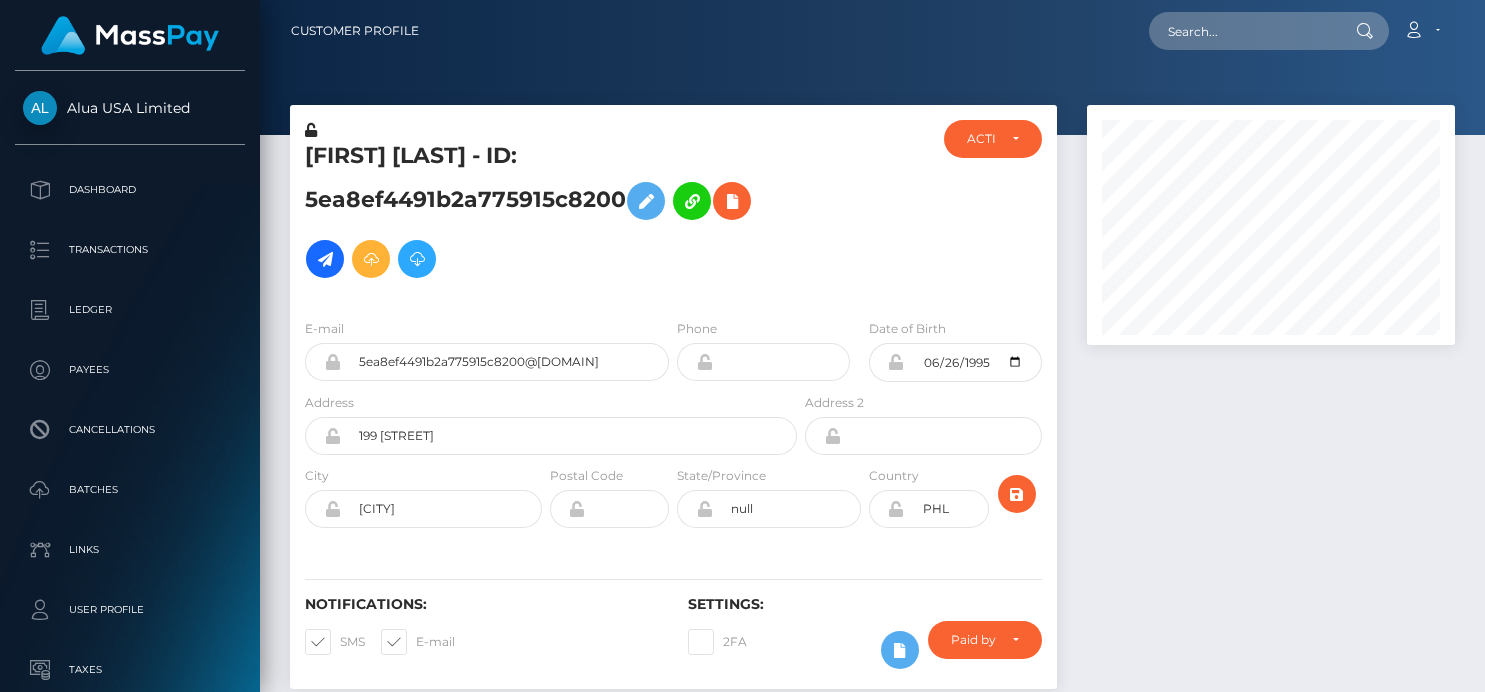scroll, scrollTop: 0, scrollLeft: 0, axis: both 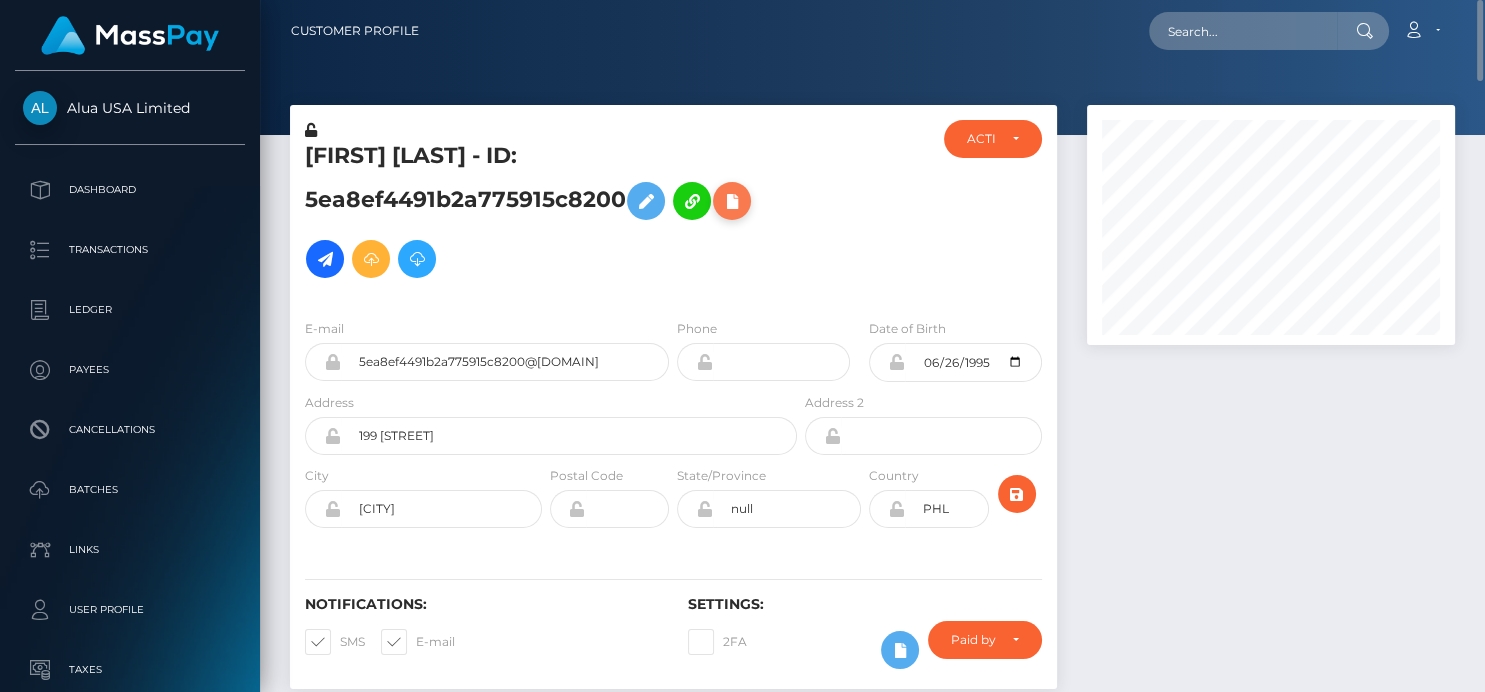 click at bounding box center [732, 201] 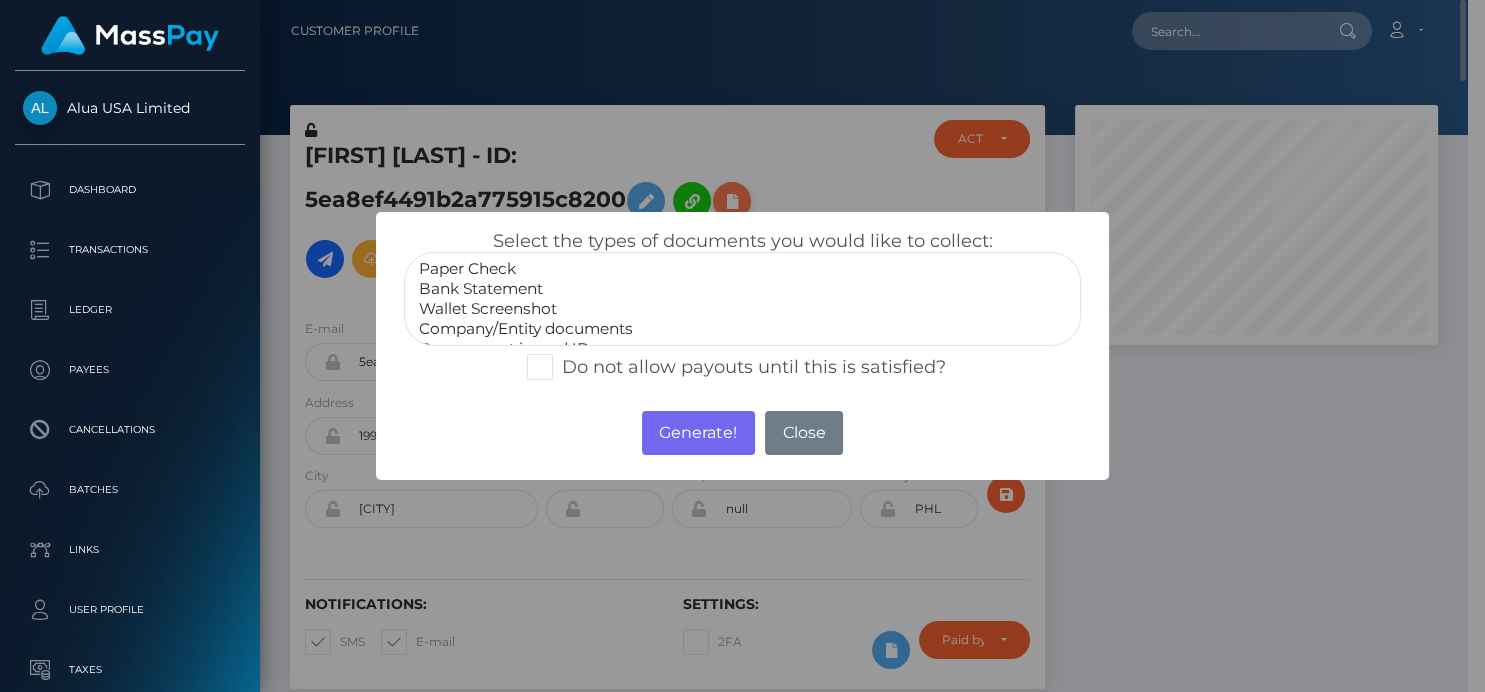 scroll, scrollTop: 240, scrollLeft: 362, axis: both 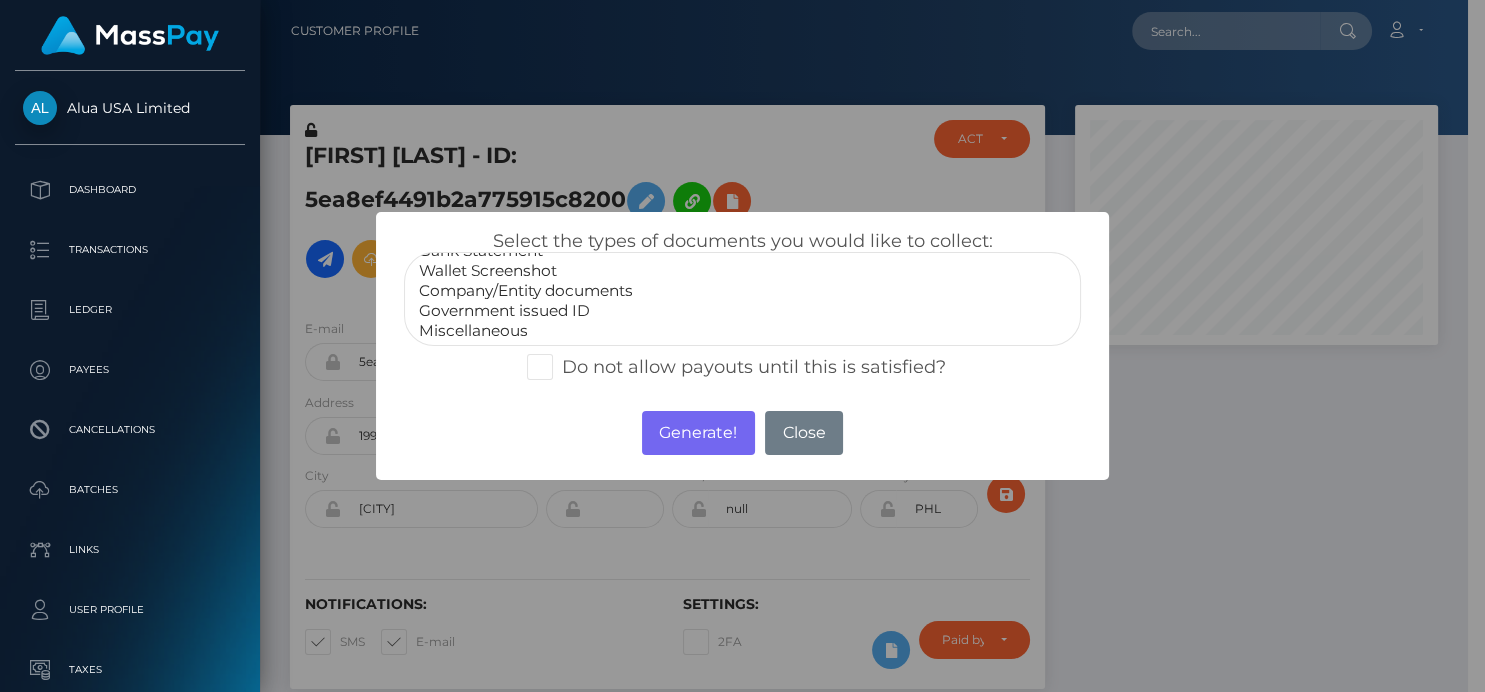 select on "Government issued ID" 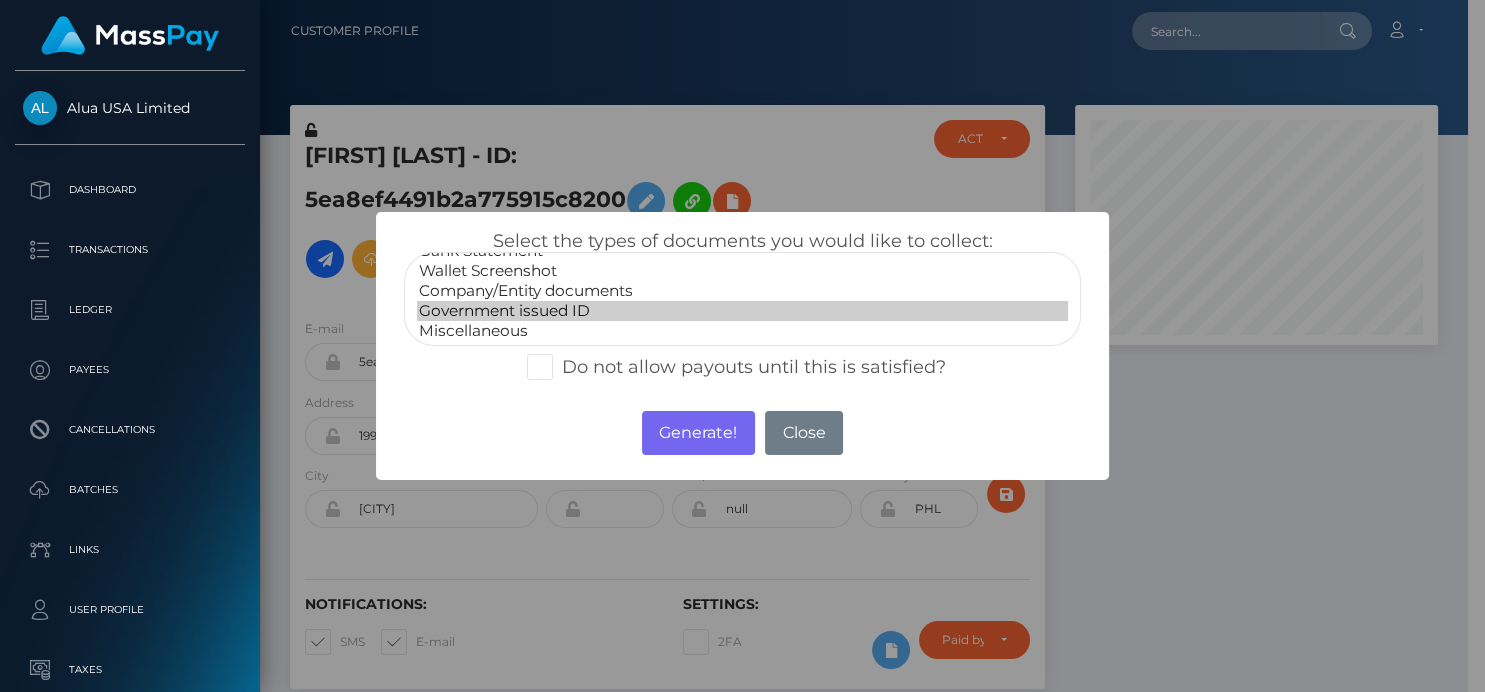 click on "Government issued ID" at bounding box center (742, 311) 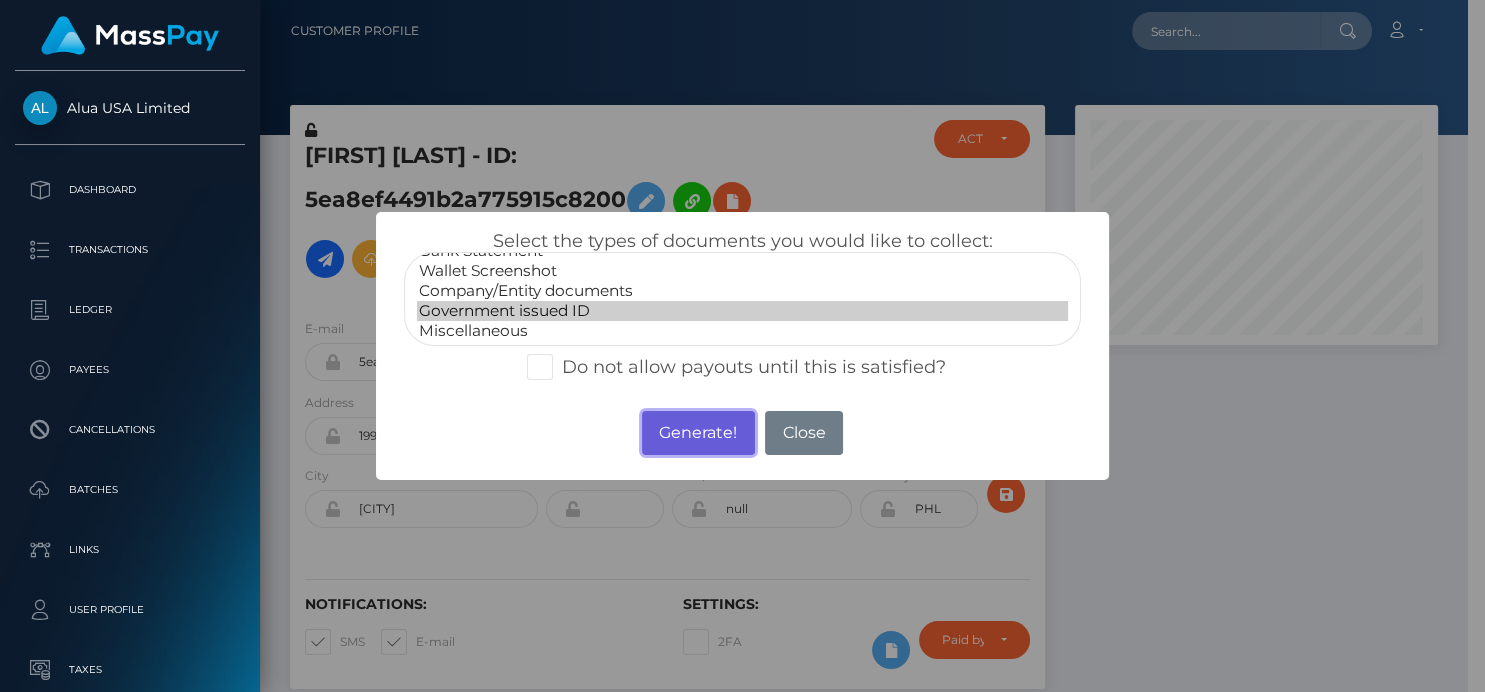 click on "Generate!" at bounding box center (698, 433) 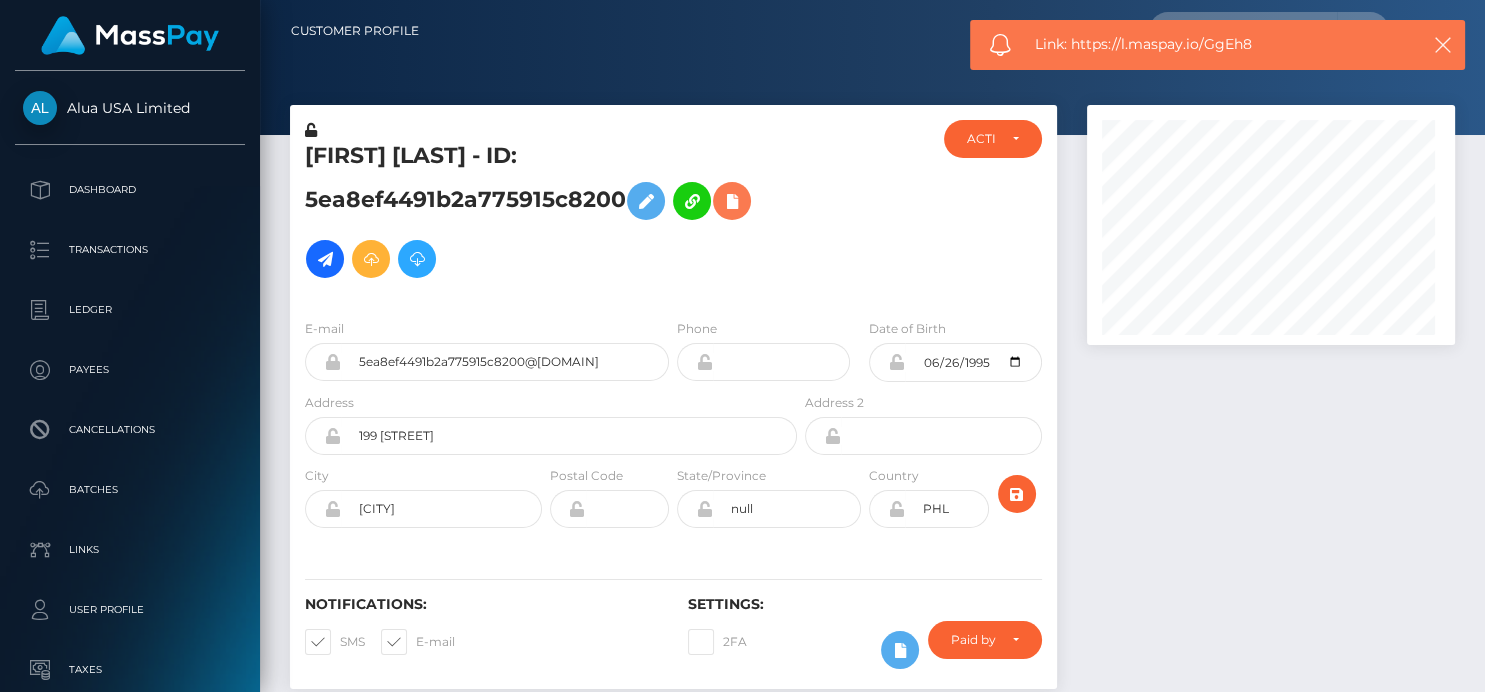 scroll, scrollTop: 999760, scrollLeft: 999632, axis: both 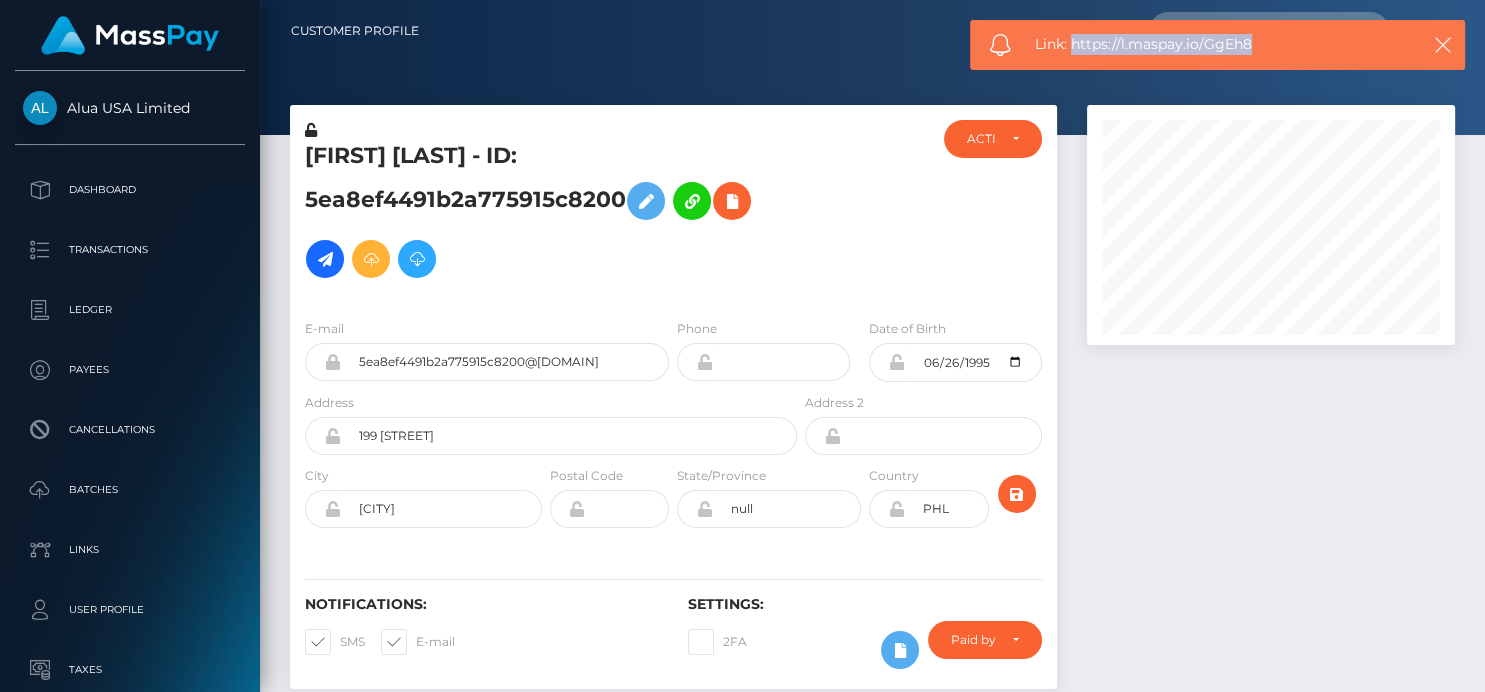 drag, startPoint x: 1257, startPoint y: 47, endPoint x: 1072, endPoint y: 54, distance: 185.13239 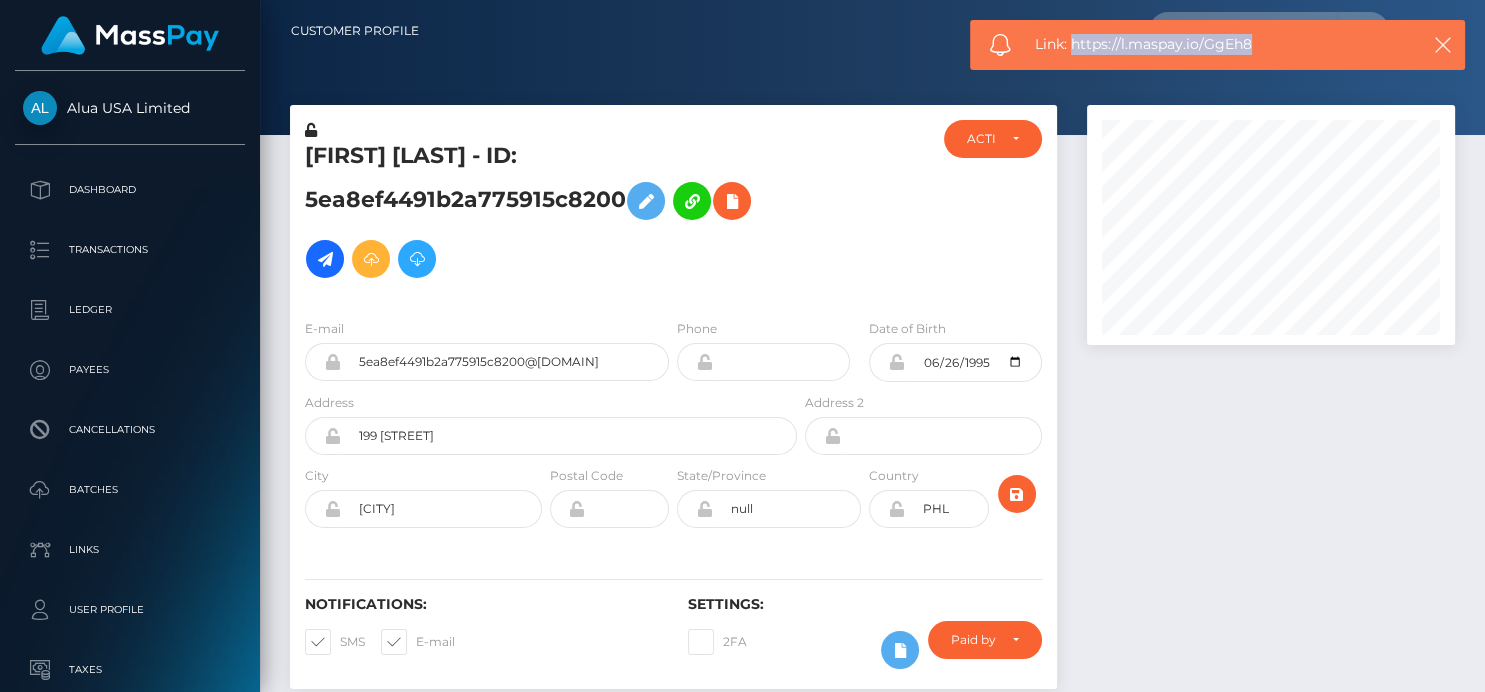 click on "Link: https://l.maspay.io/GgEh8" at bounding box center [1217, 44] 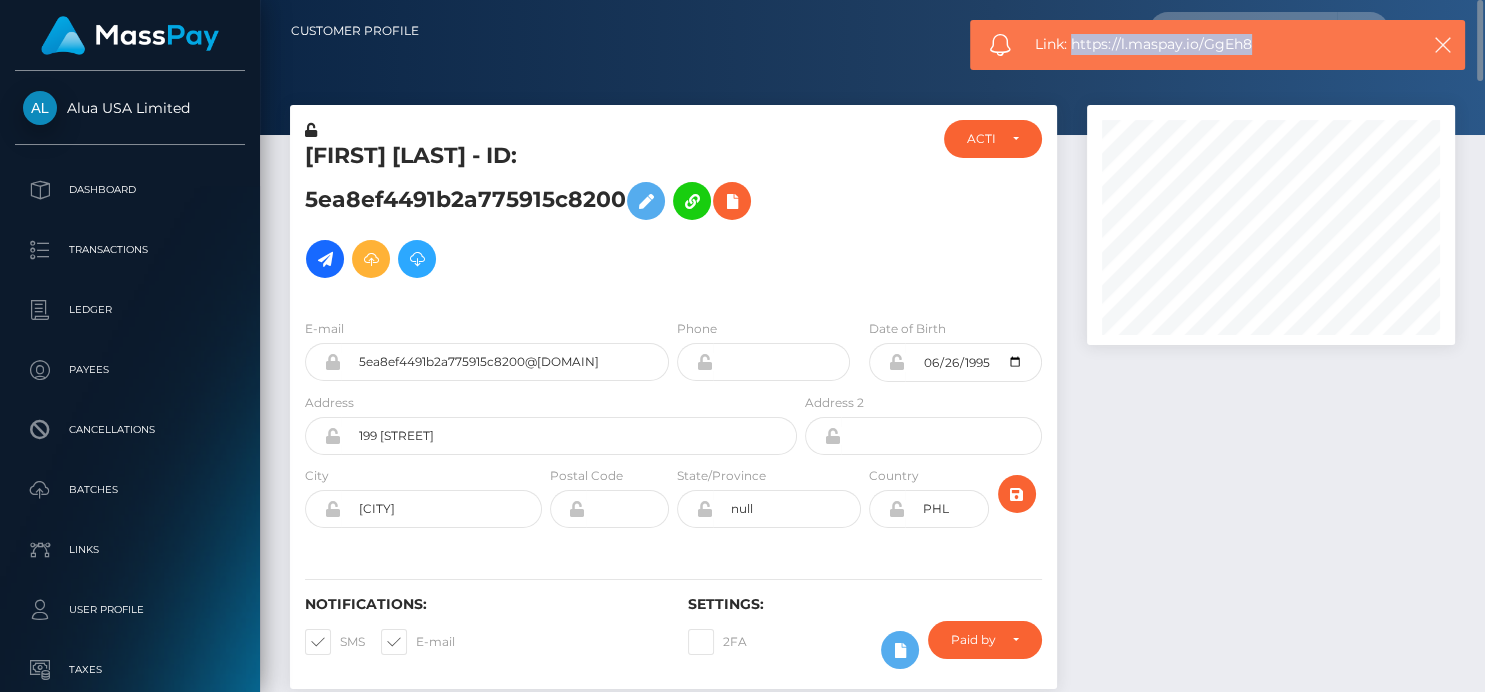 copy on "https://l.maspay.io/GgEh8" 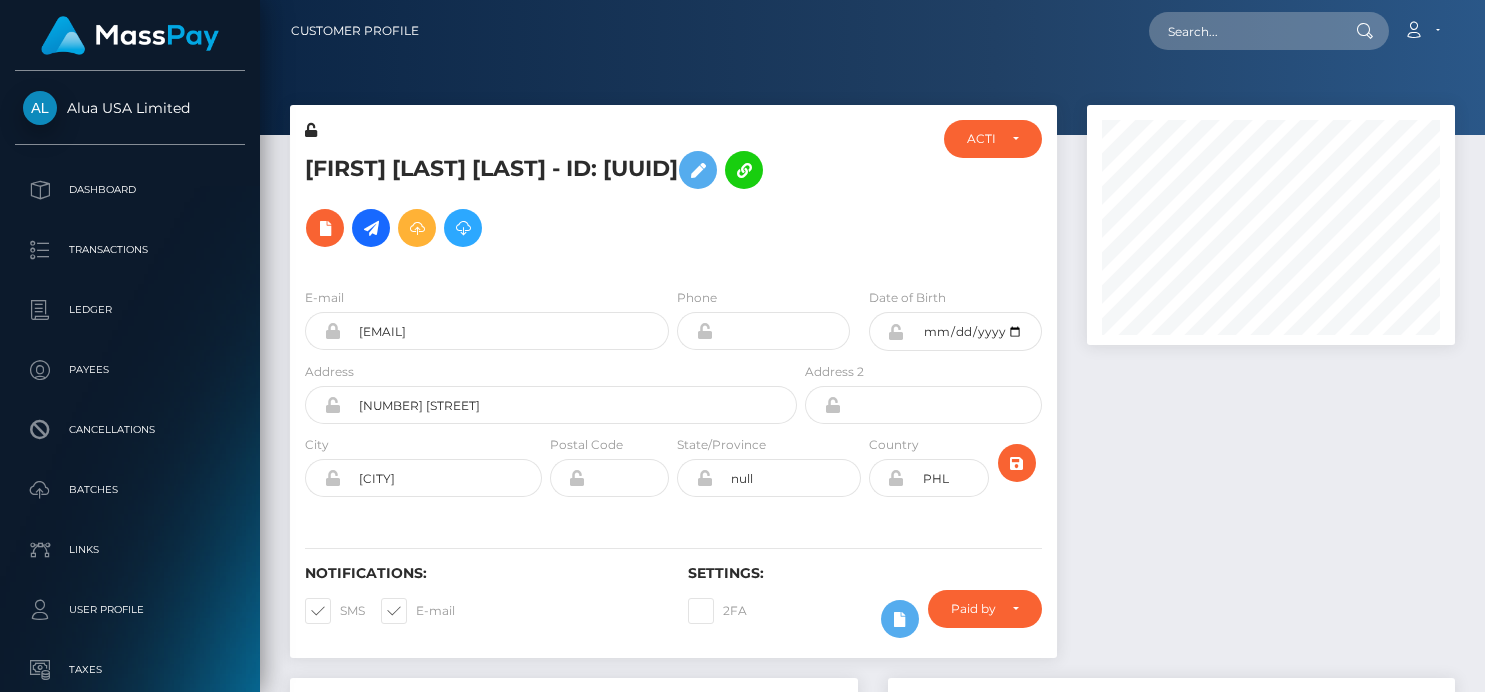 scroll, scrollTop: 0, scrollLeft: 0, axis: both 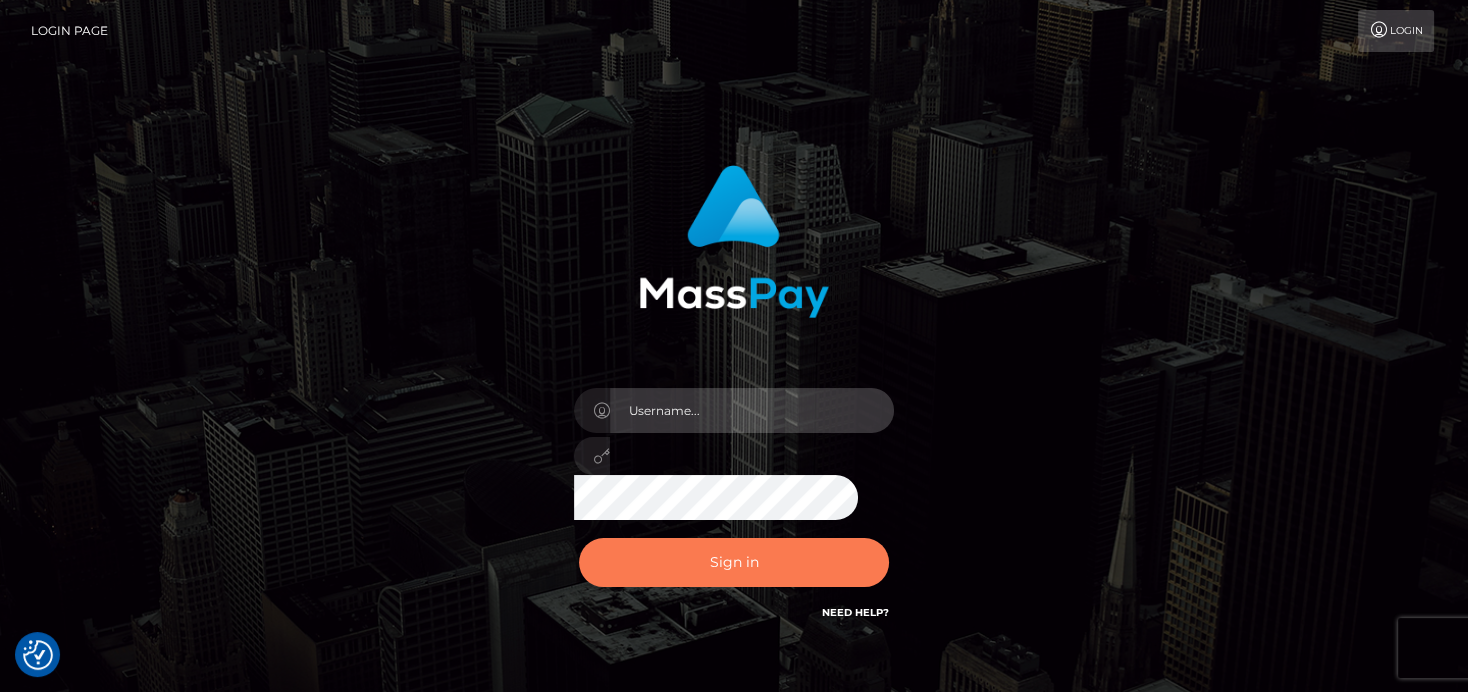 type on "denise" 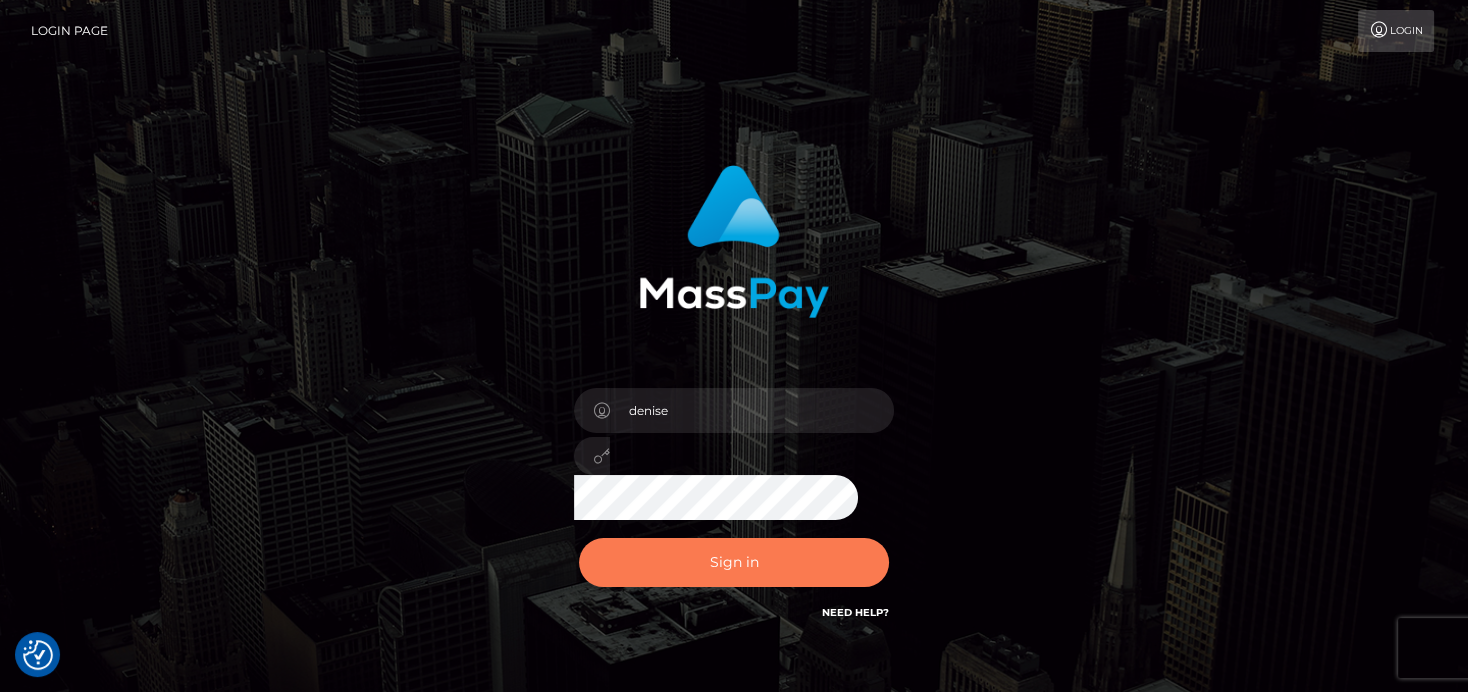 click on "Sign in" at bounding box center [734, 562] 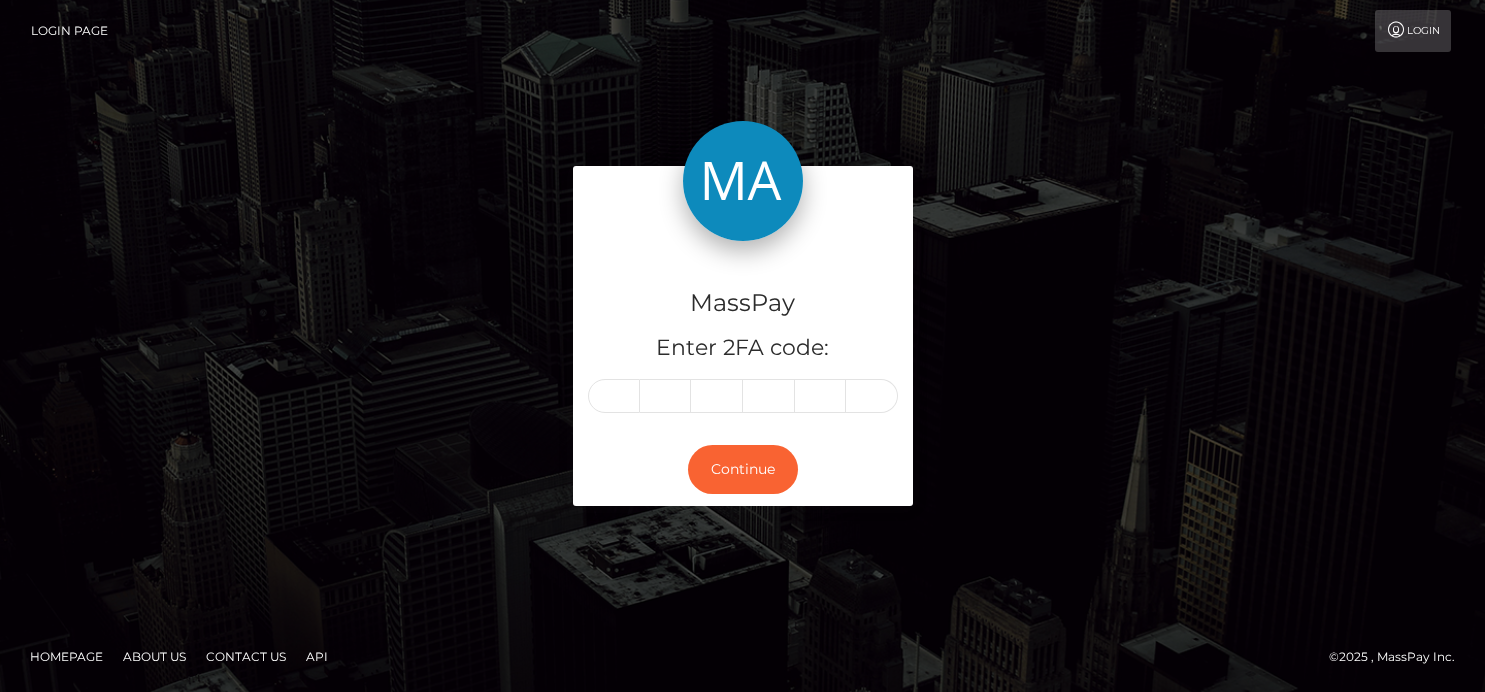 scroll, scrollTop: 0, scrollLeft: 0, axis: both 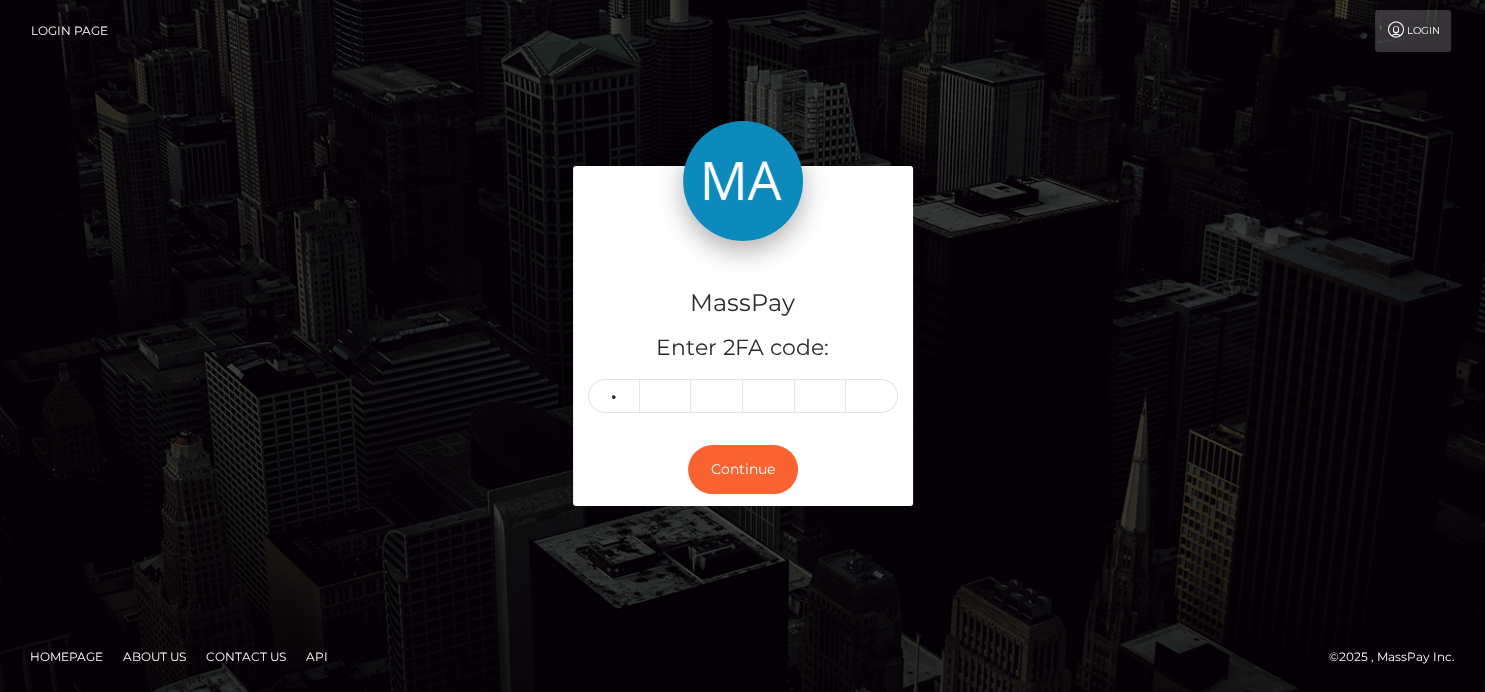 type on "6" 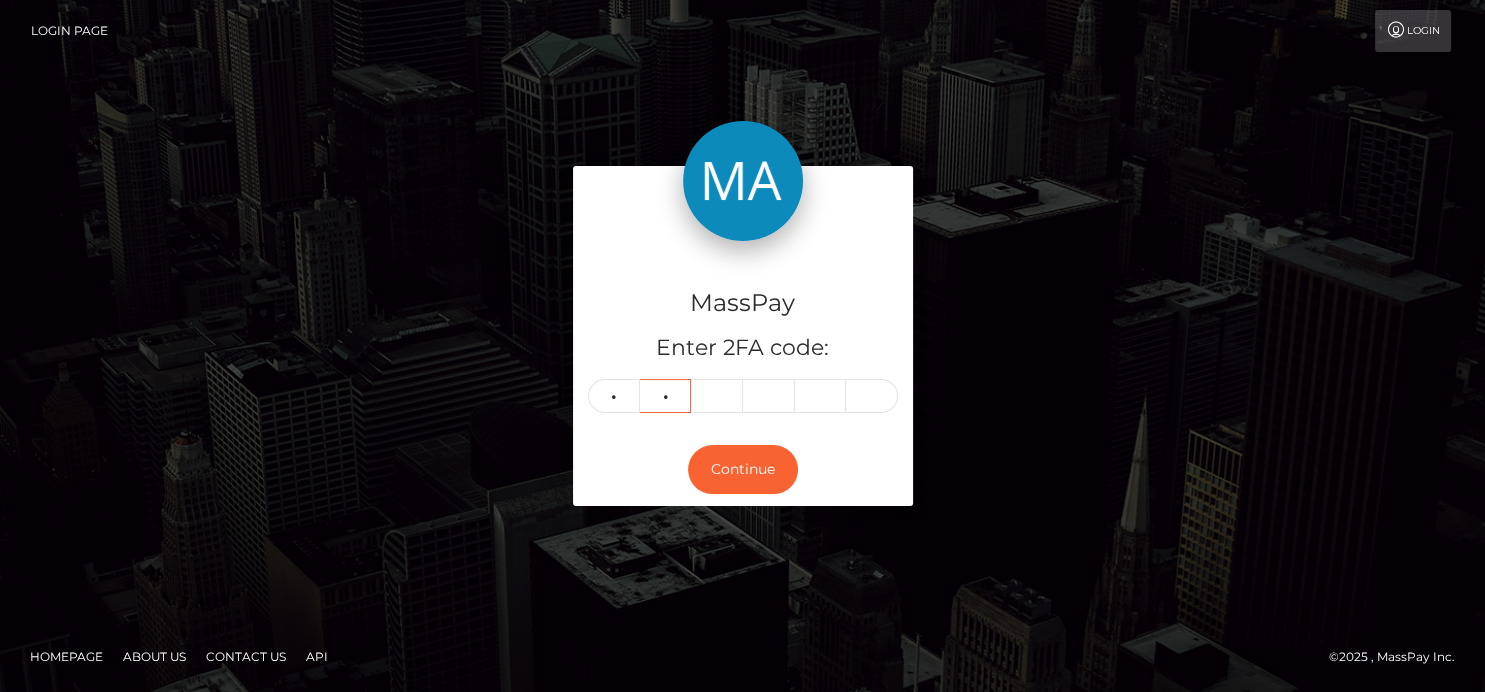 type on "5" 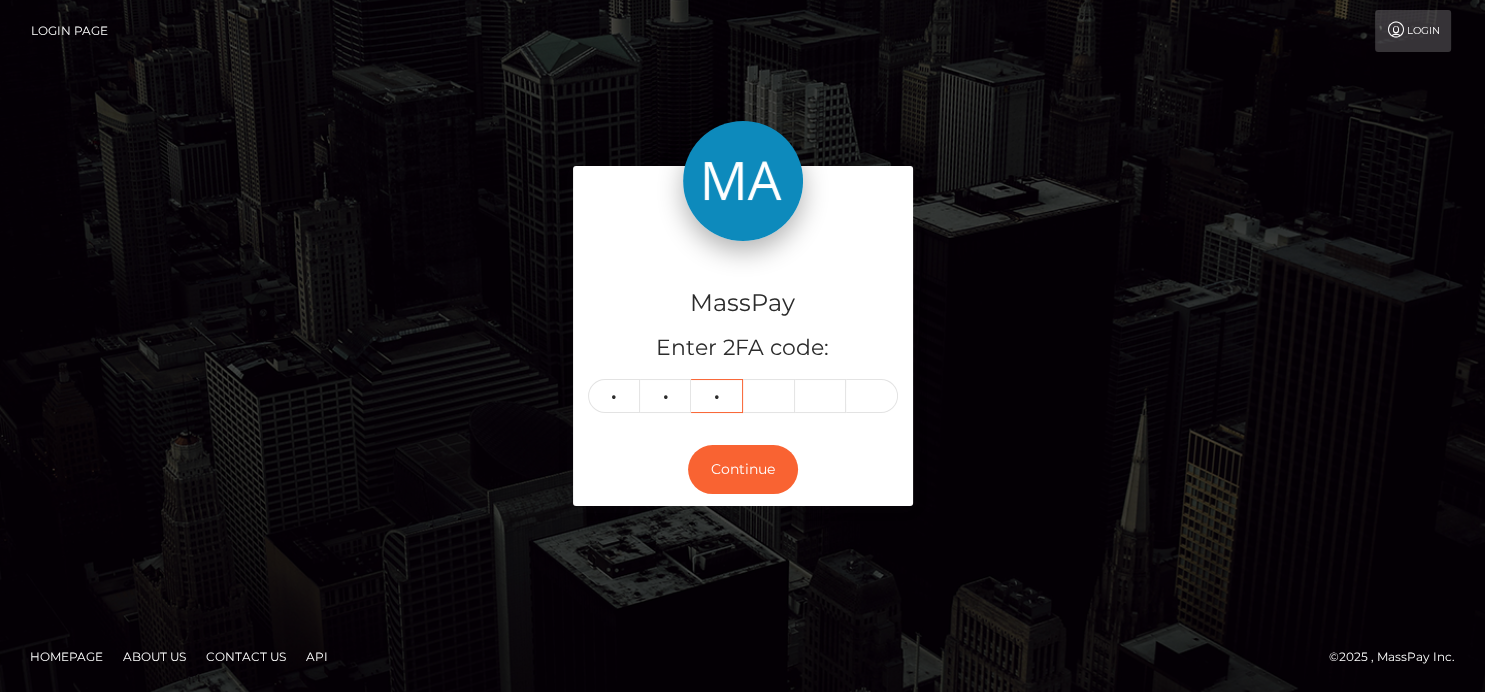 type on "5" 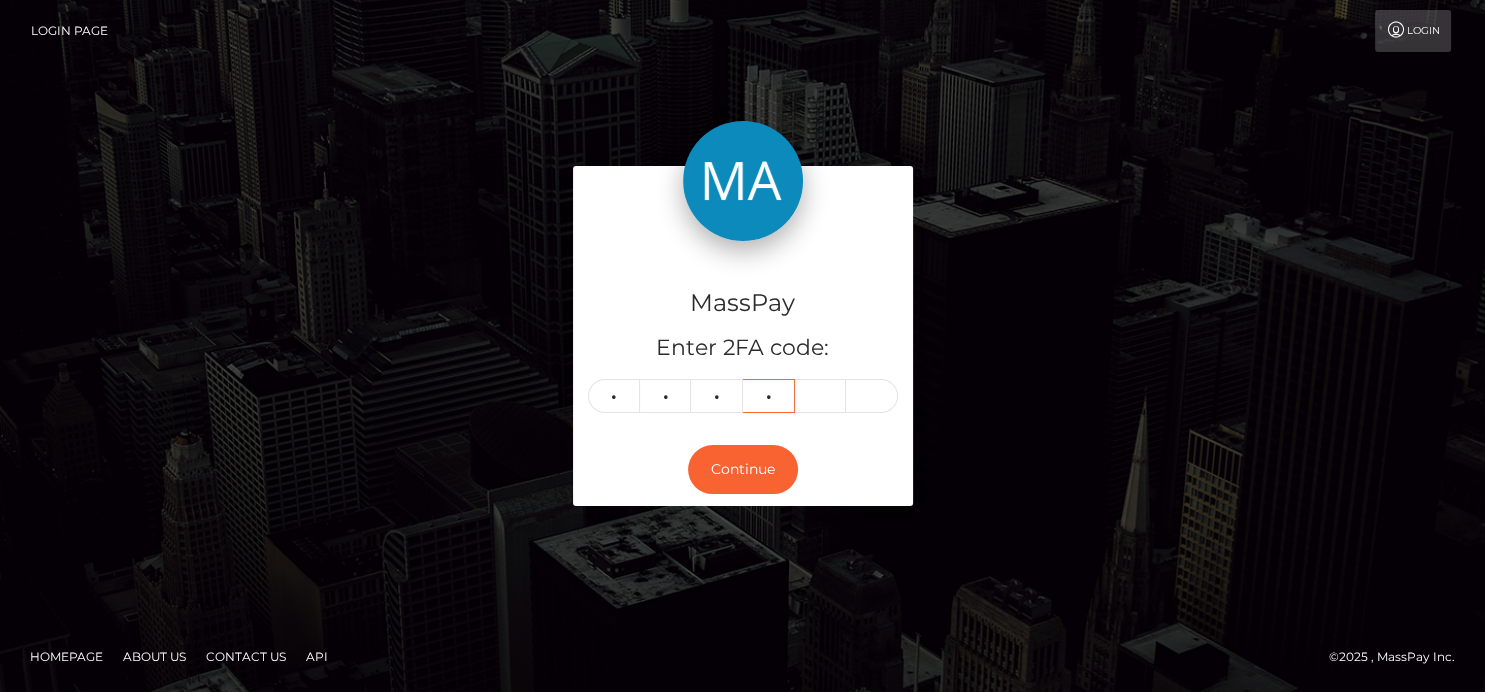 type on "4" 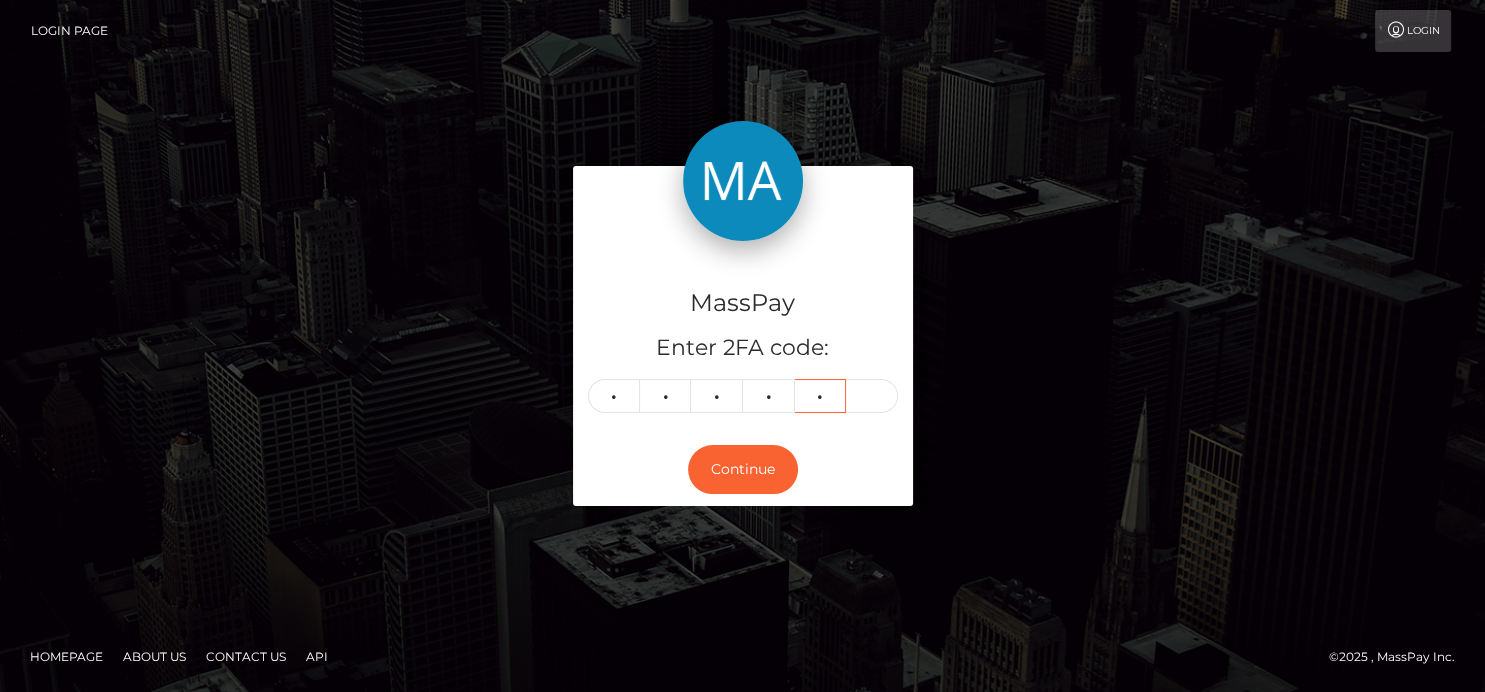 type on "3" 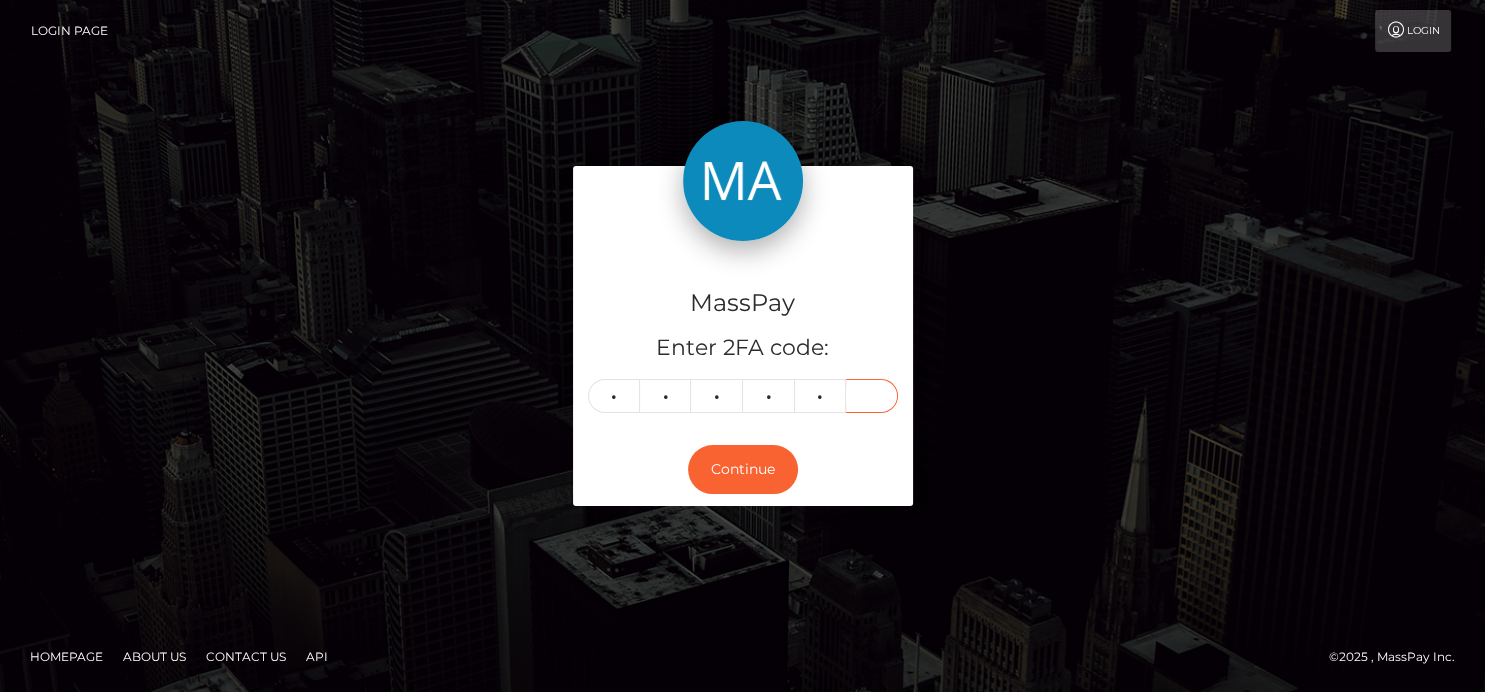 type on "7" 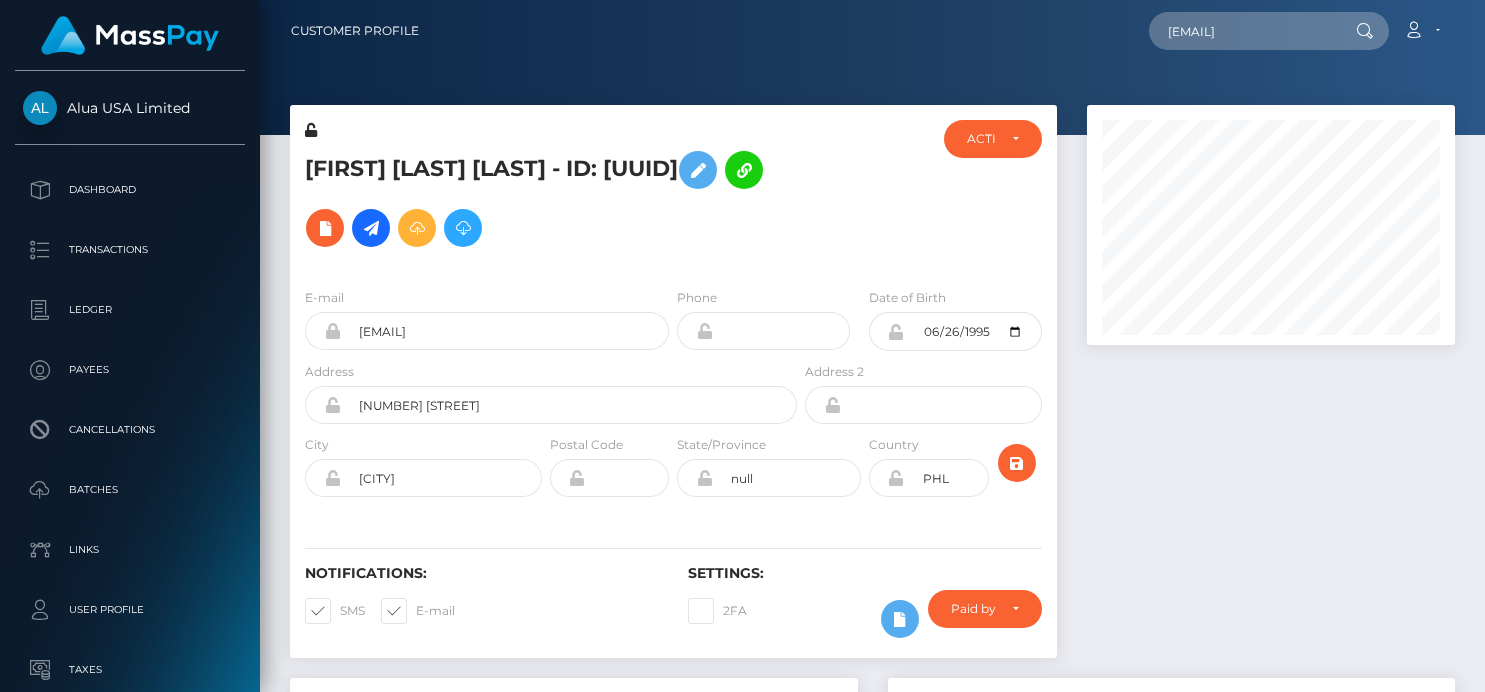 type on "[EMAIL]" 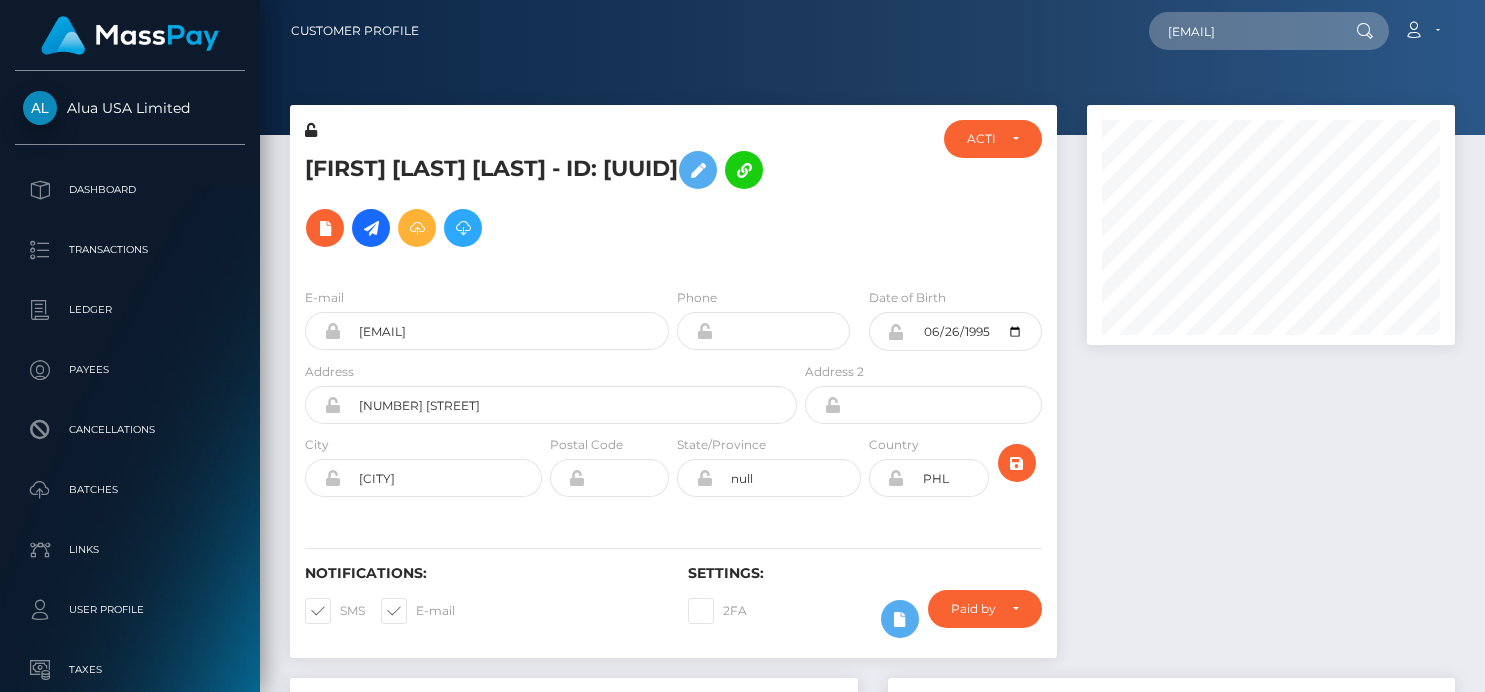 scroll, scrollTop: 0, scrollLeft: 0, axis: both 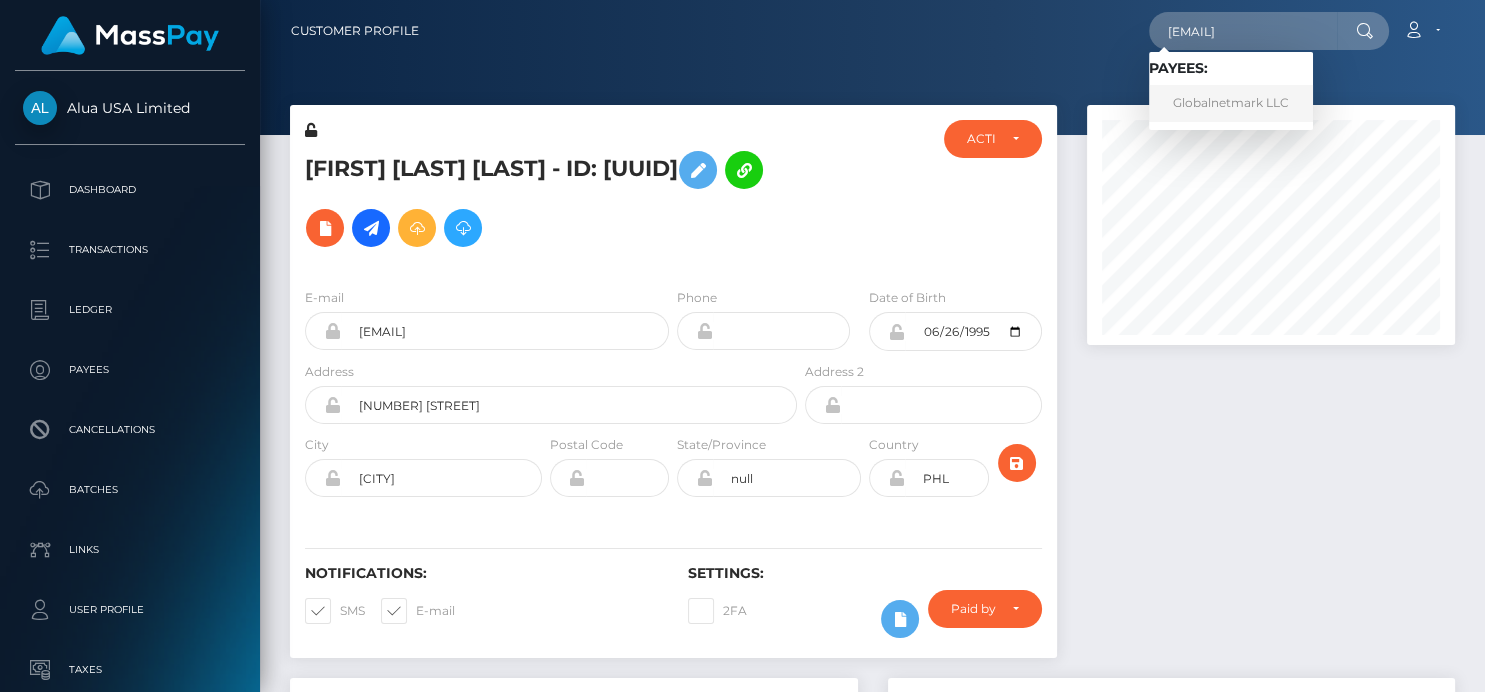 click on "Globalnetmark LLC" at bounding box center (1231, 103) 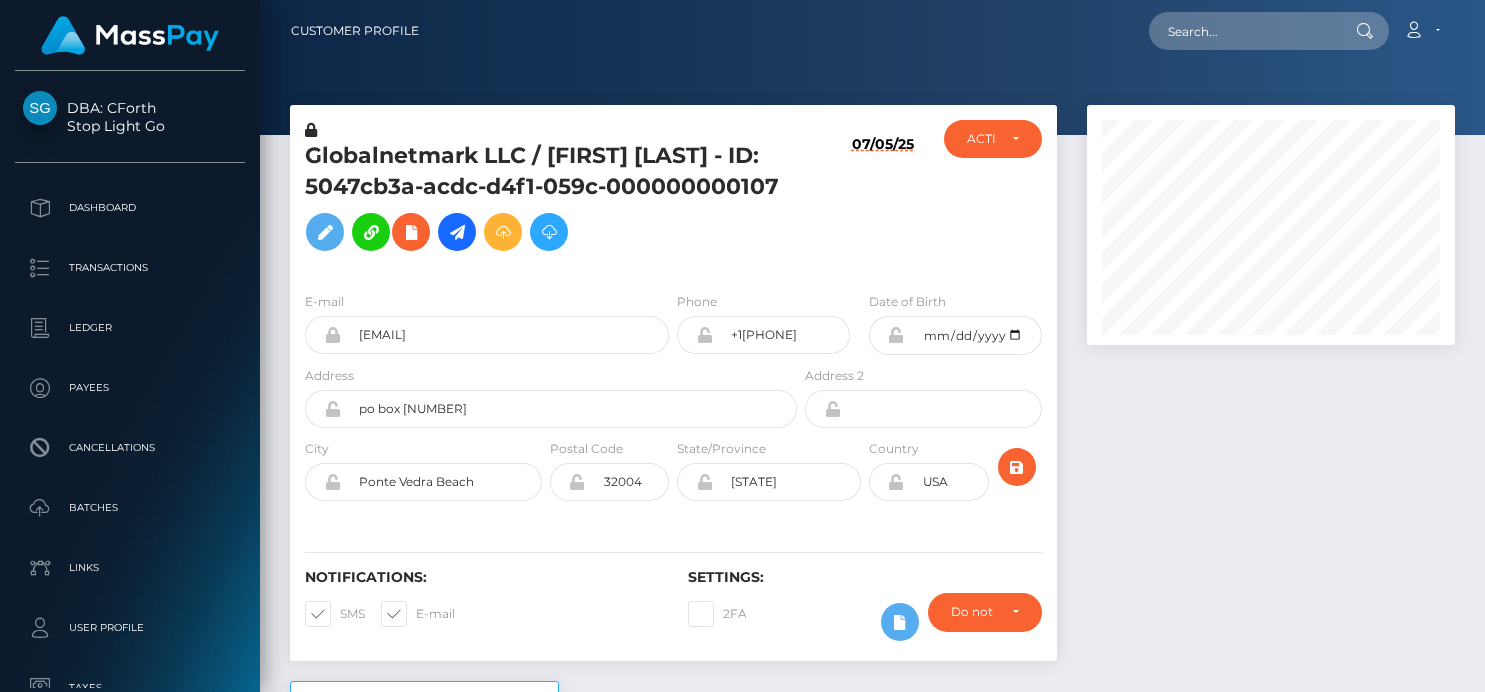 scroll, scrollTop: 0, scrollLeft: 0, axis: both 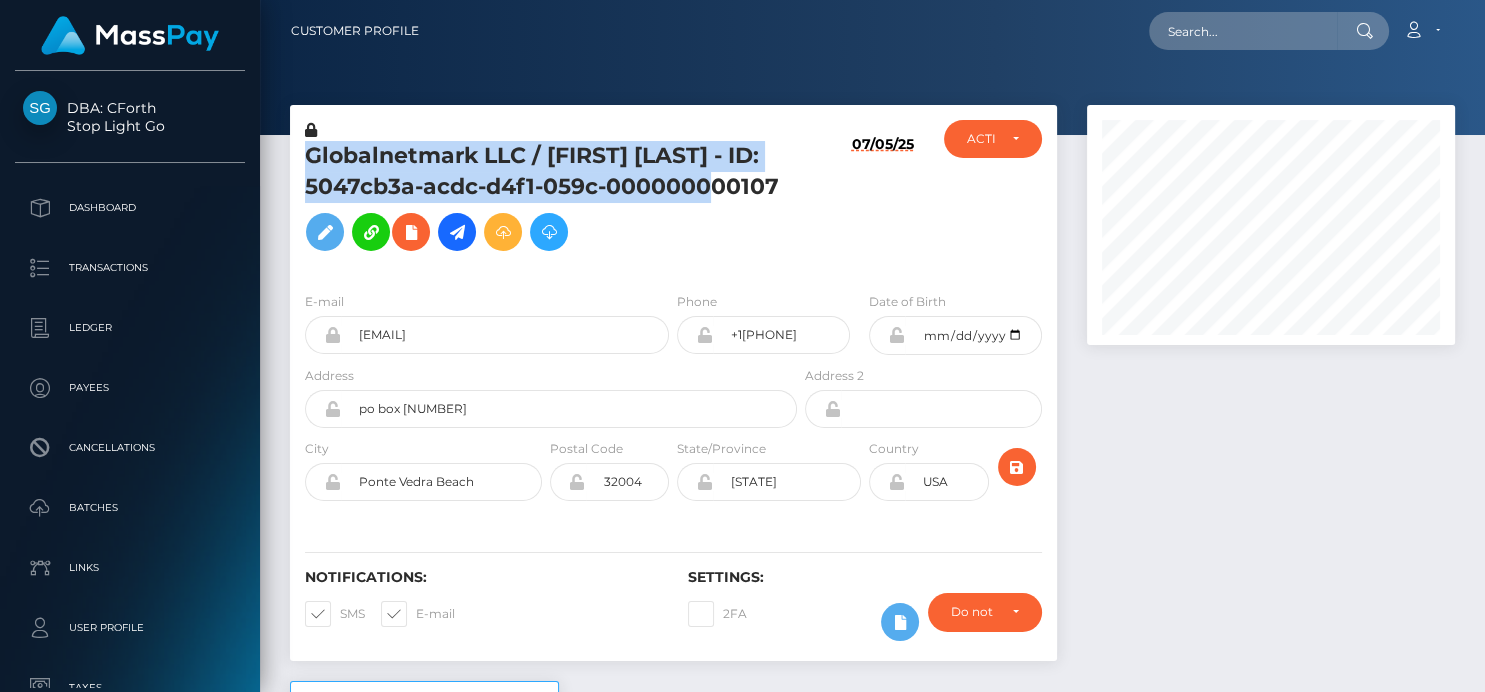 drag, startPoint x: 786, startPoint y: 182, endPoint x: 267, endPoint y: 173, distance: 519.078 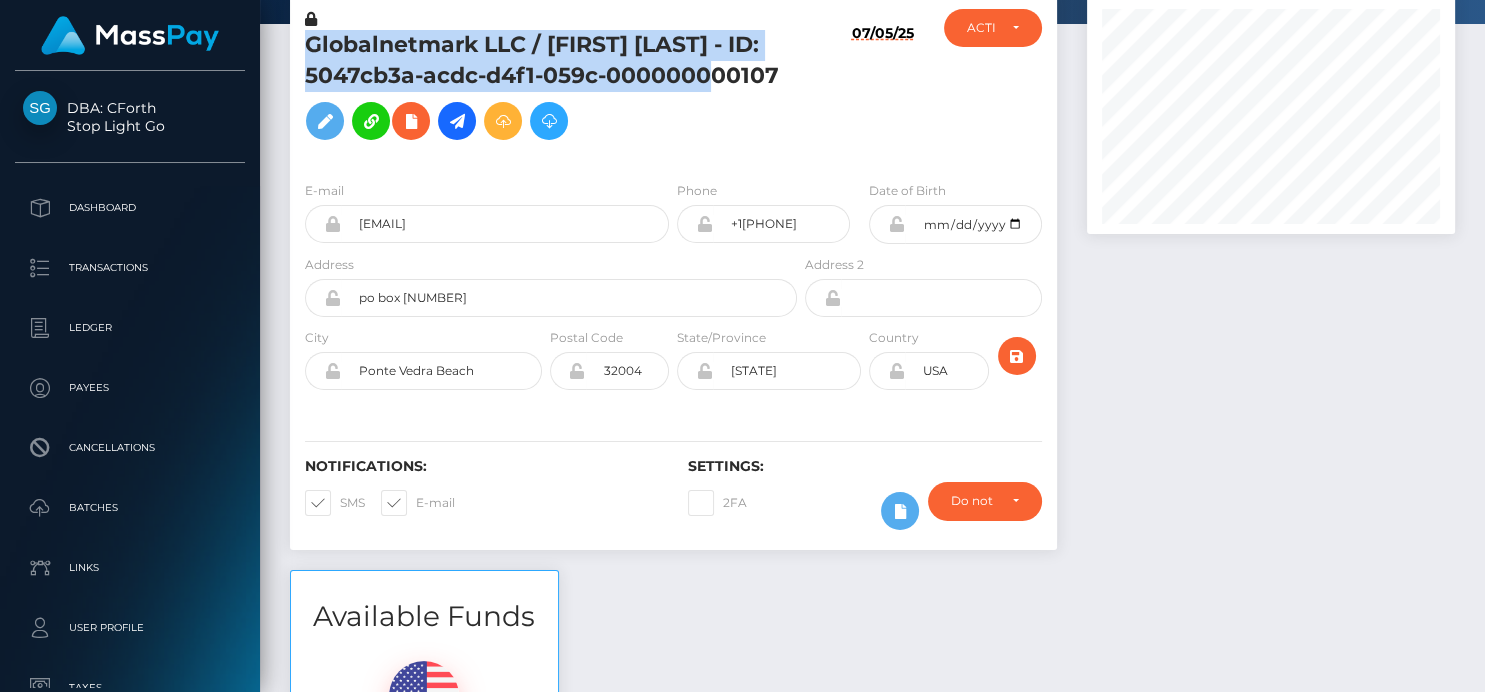 scroll, scrollTop: 0, scrollLeft: 0, axis: both 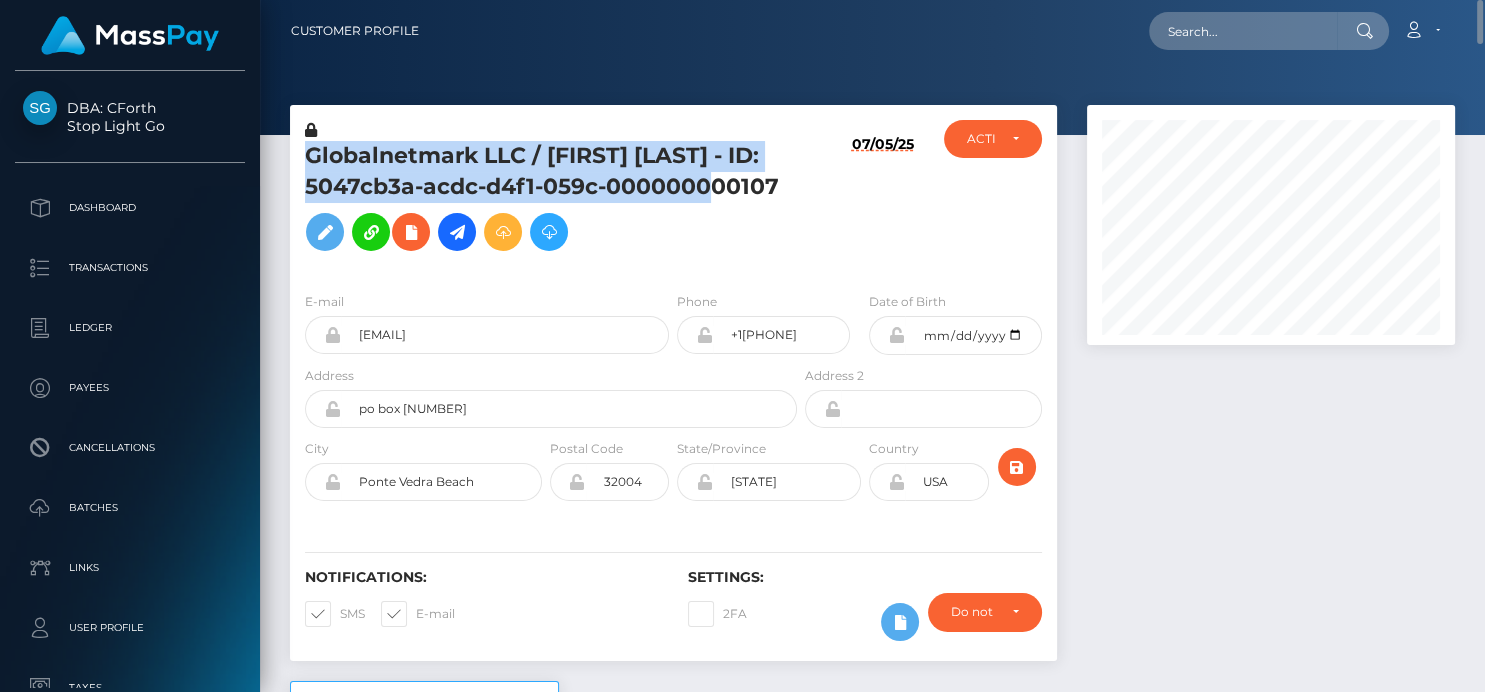 copy on "Globalnetmark LLC / [FIRST]  [LAST]
- ID: 5047cb3a-acdc-d4f1-059c-000000000107" 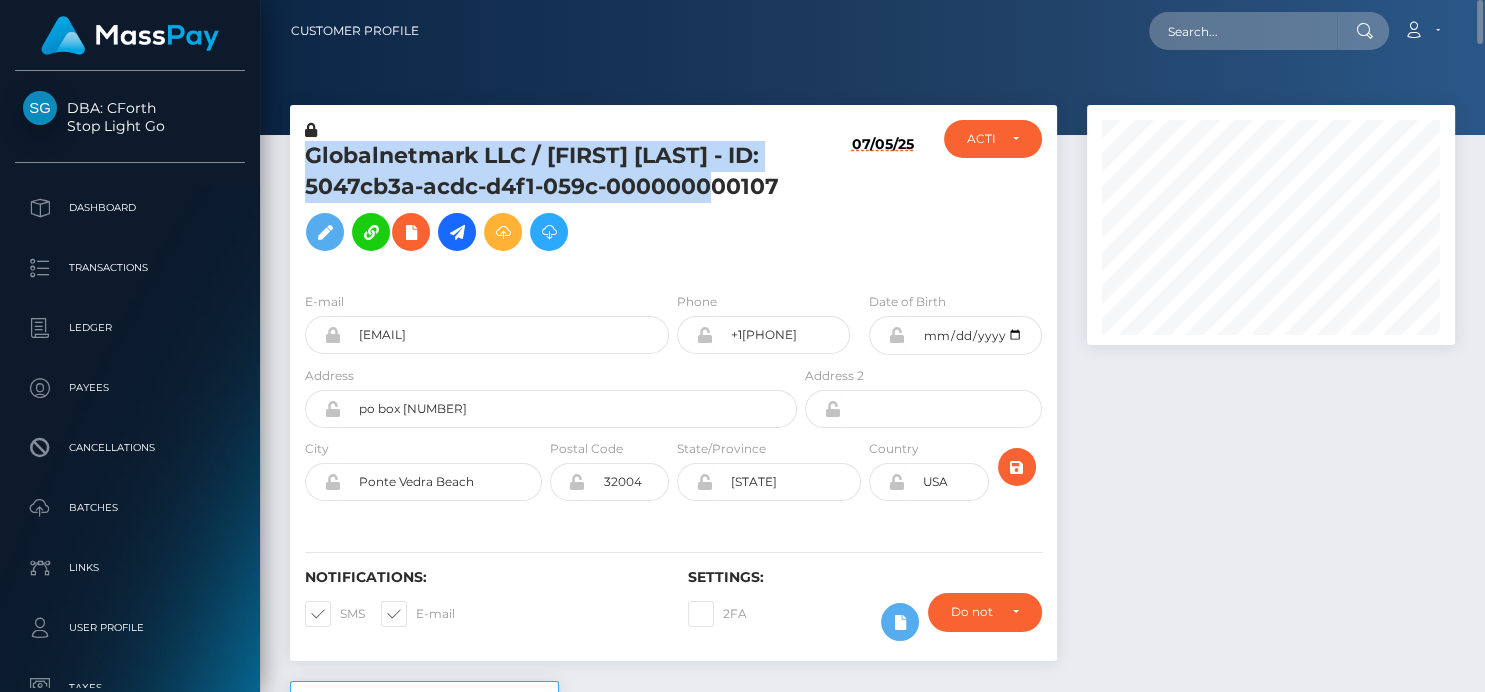 copy on "Globalnetmark LLC / [FIRST]  [LAST]
- ID: 5047cb3a-acdc-d4f1-059c-000000000107" 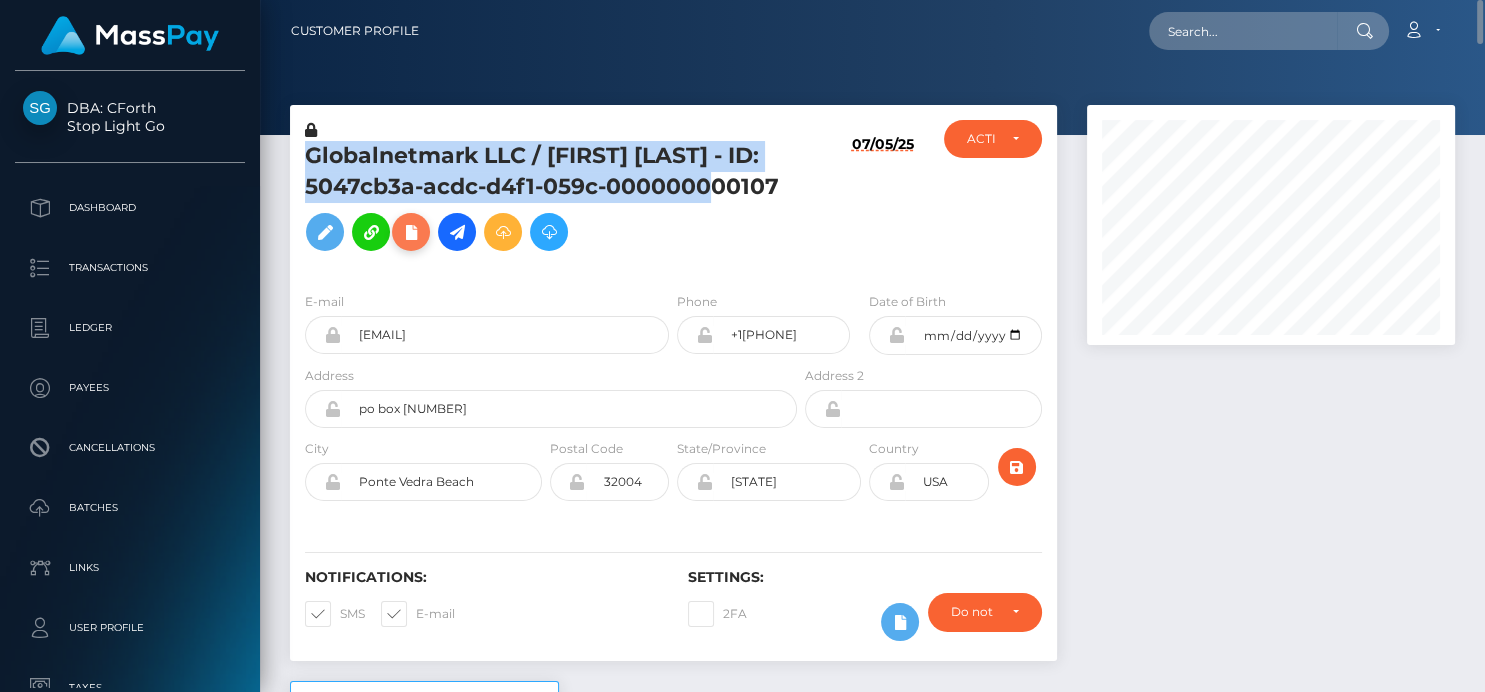 click at bounding box center (411, 232) 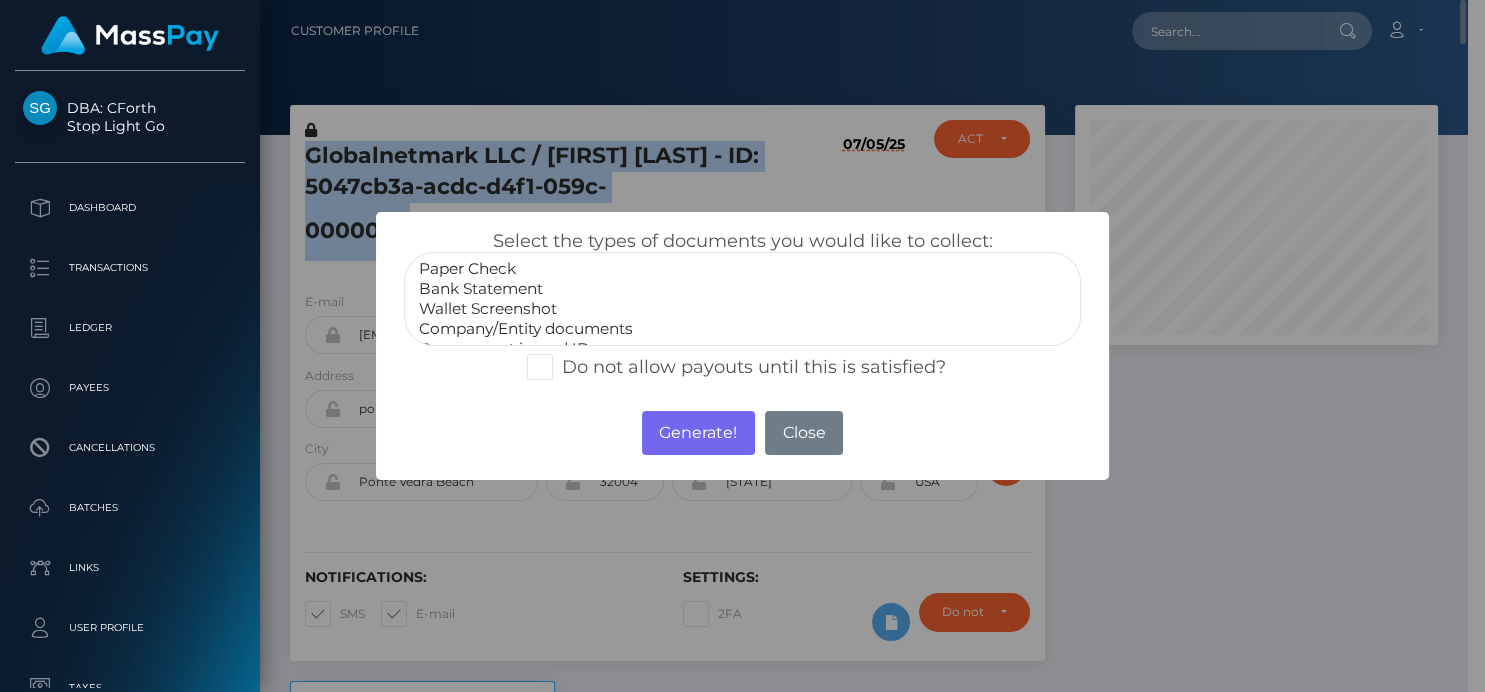 scroll, scrollTop: 240, scrollLeft: 362, axis: both 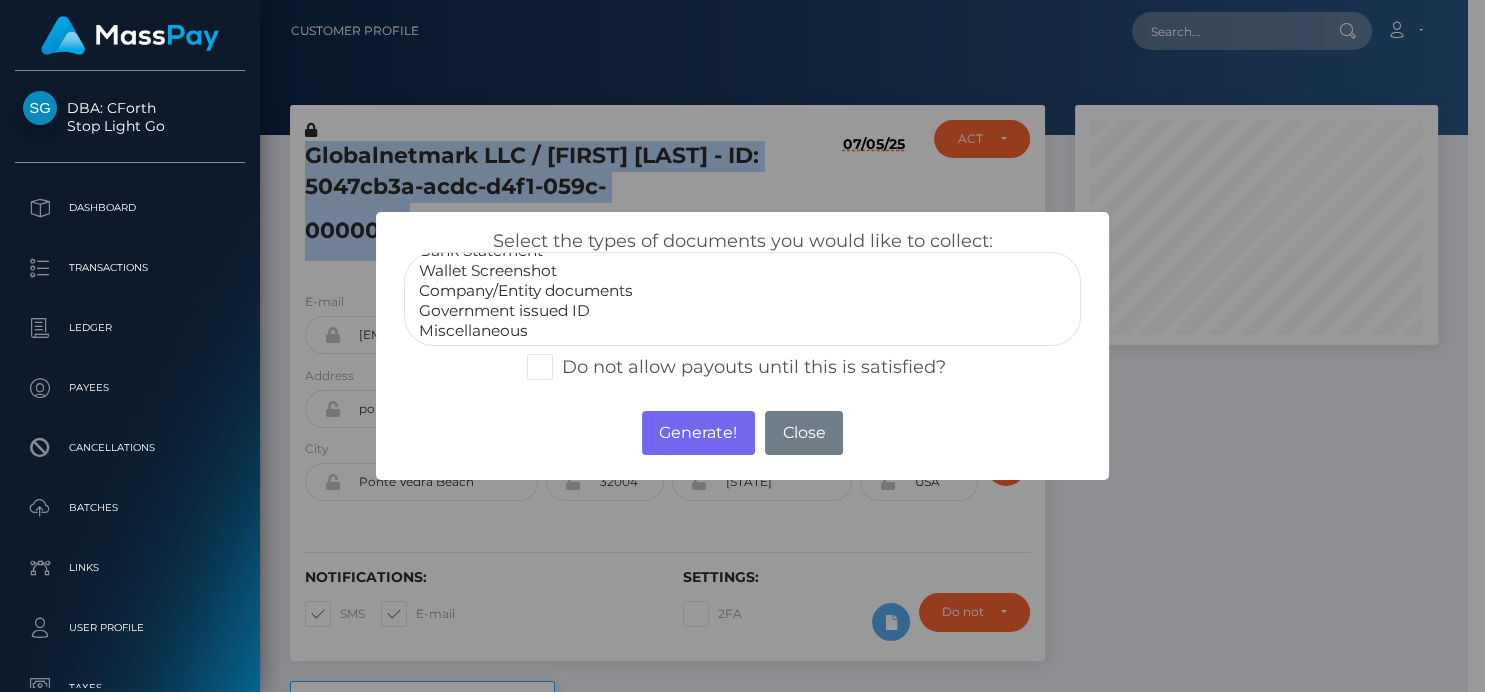 select on "Government issued ID" 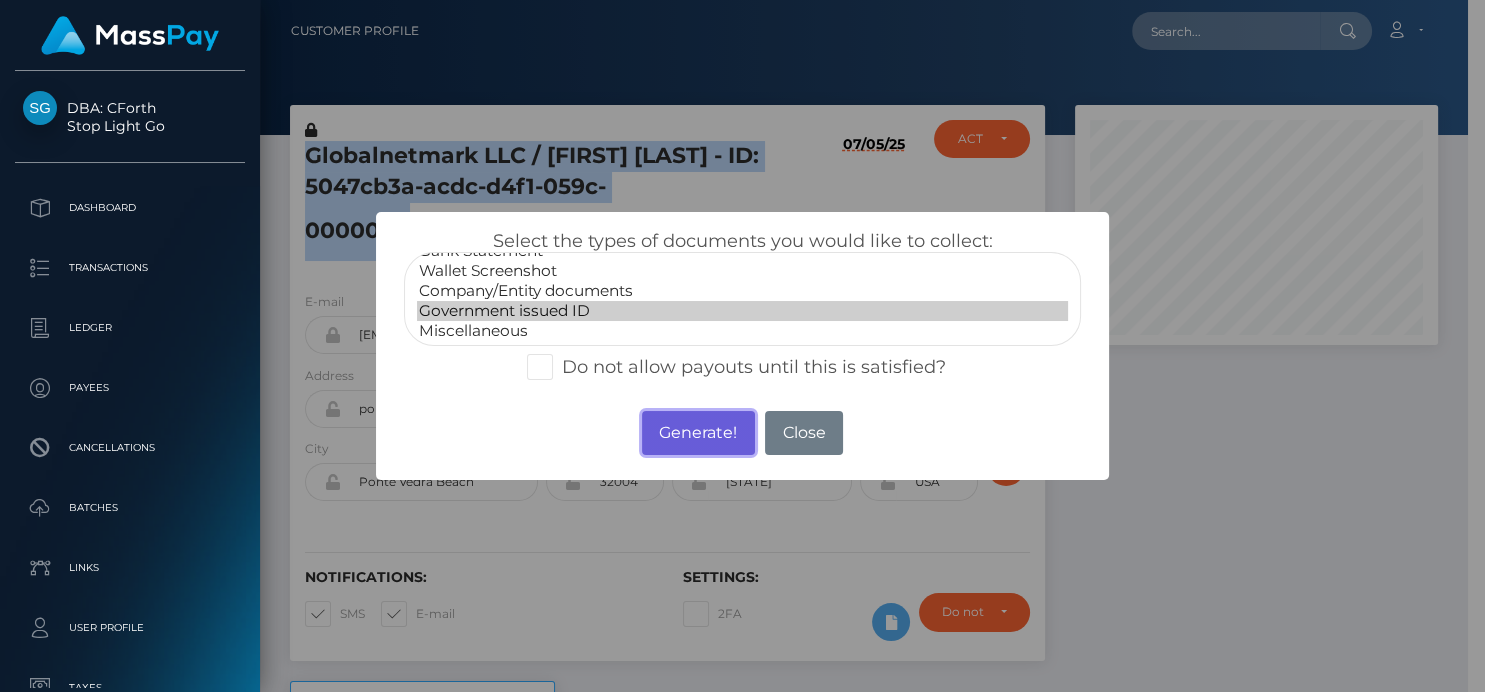 click on "Generate!" at bounding box center [698, 433] 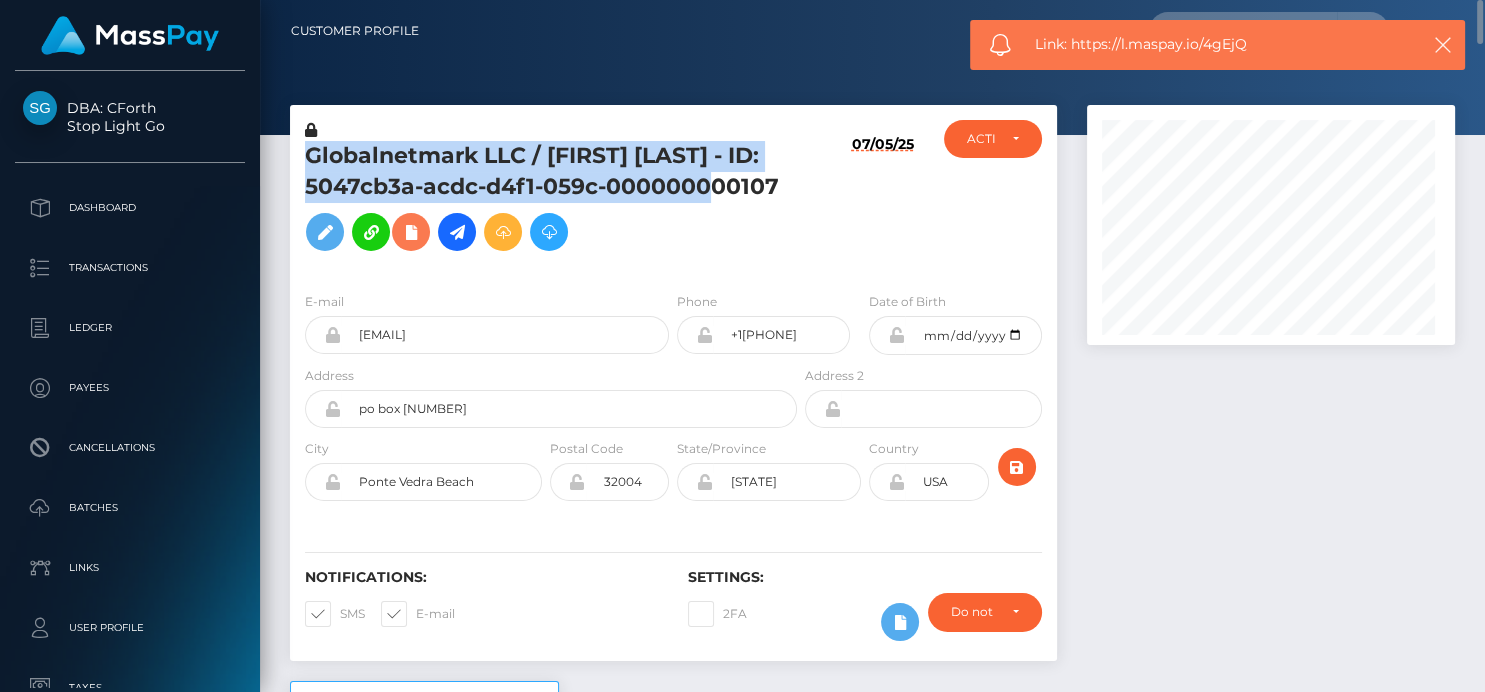 scroll, scrollTop: 999760, scrollLeft: 999632, axis: both 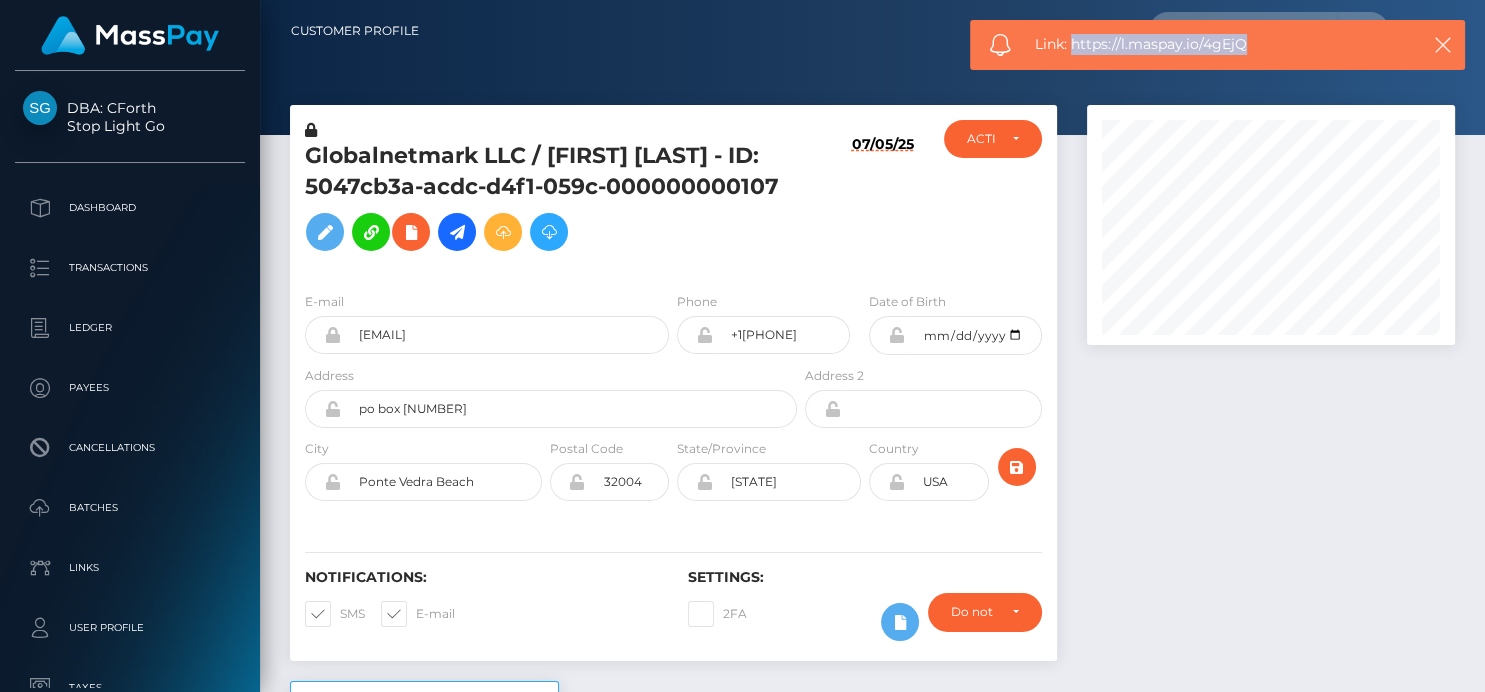 drag, startPoint x: 1262, startPoint y: 49, endPoint x: 1075, endPoint y: 53, distance: 187.04277 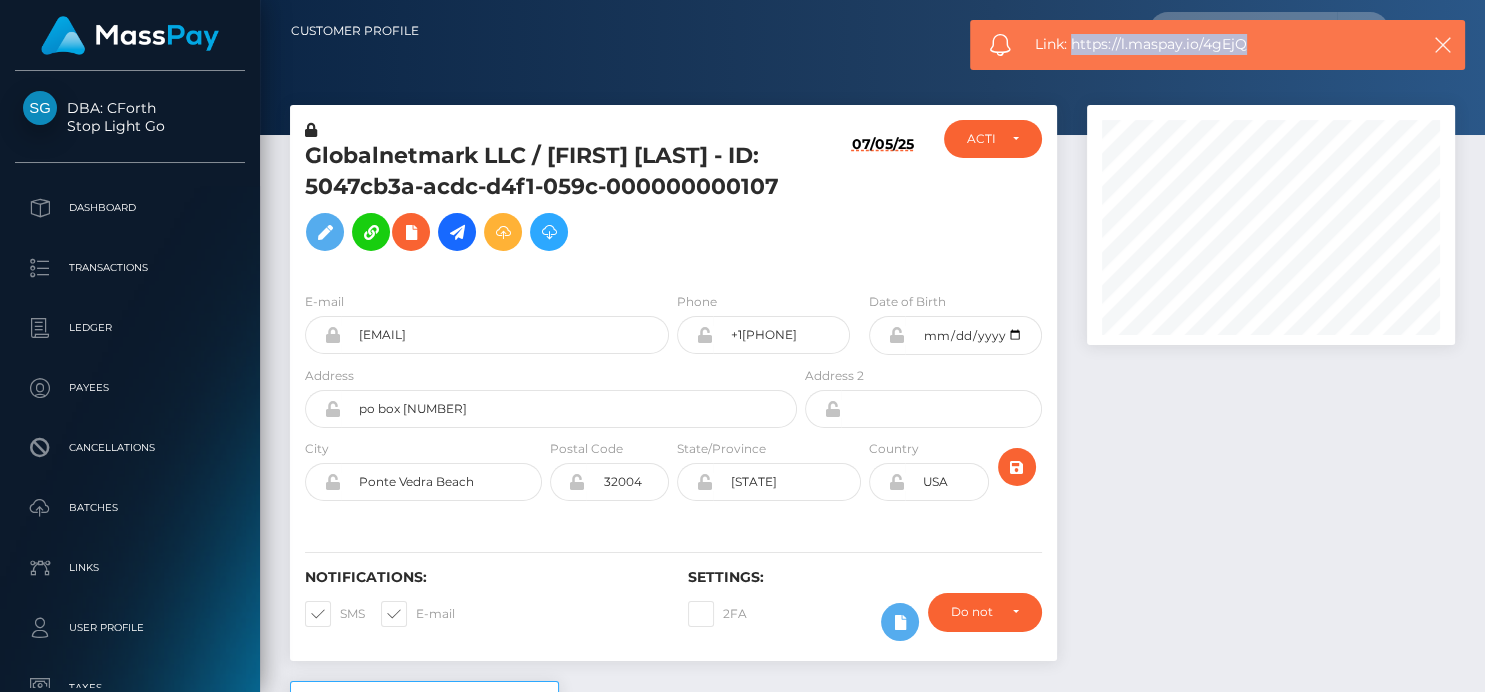 click on "Link: https://l.maspay.io/4gEjQ" at bounding box center [1217, 44] 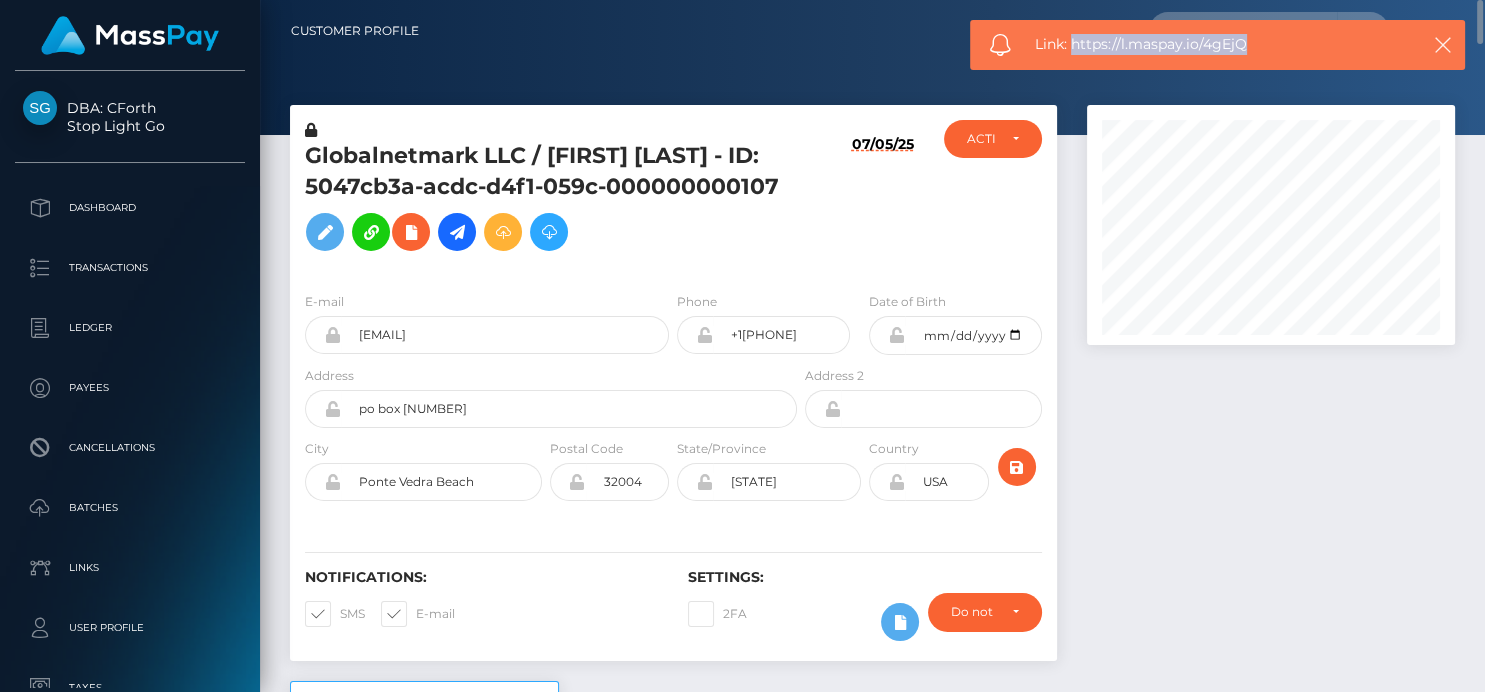 copy on "https://l.maspay.io/4gEjQ" 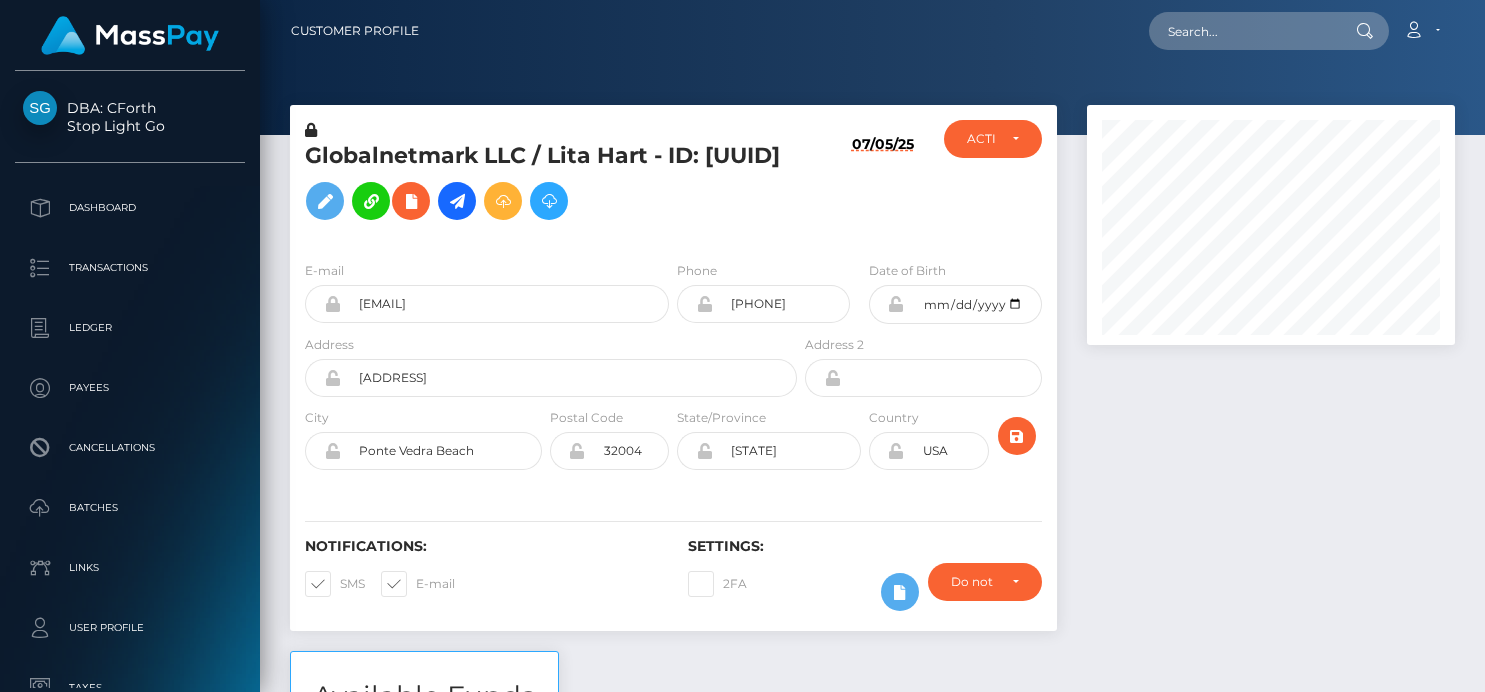scroll, scrollTop: 0, scrollLeft: 0, axis: both 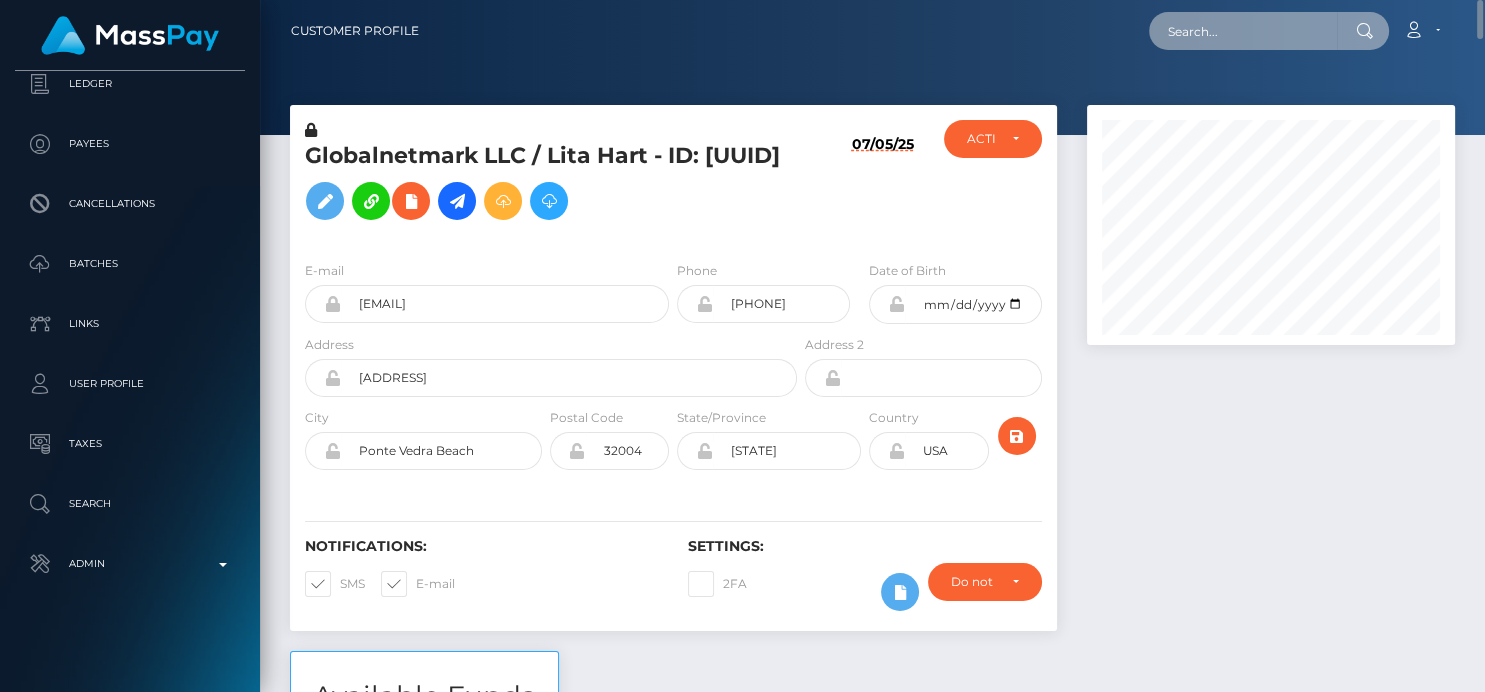 click at bounding box center (1243, 31) 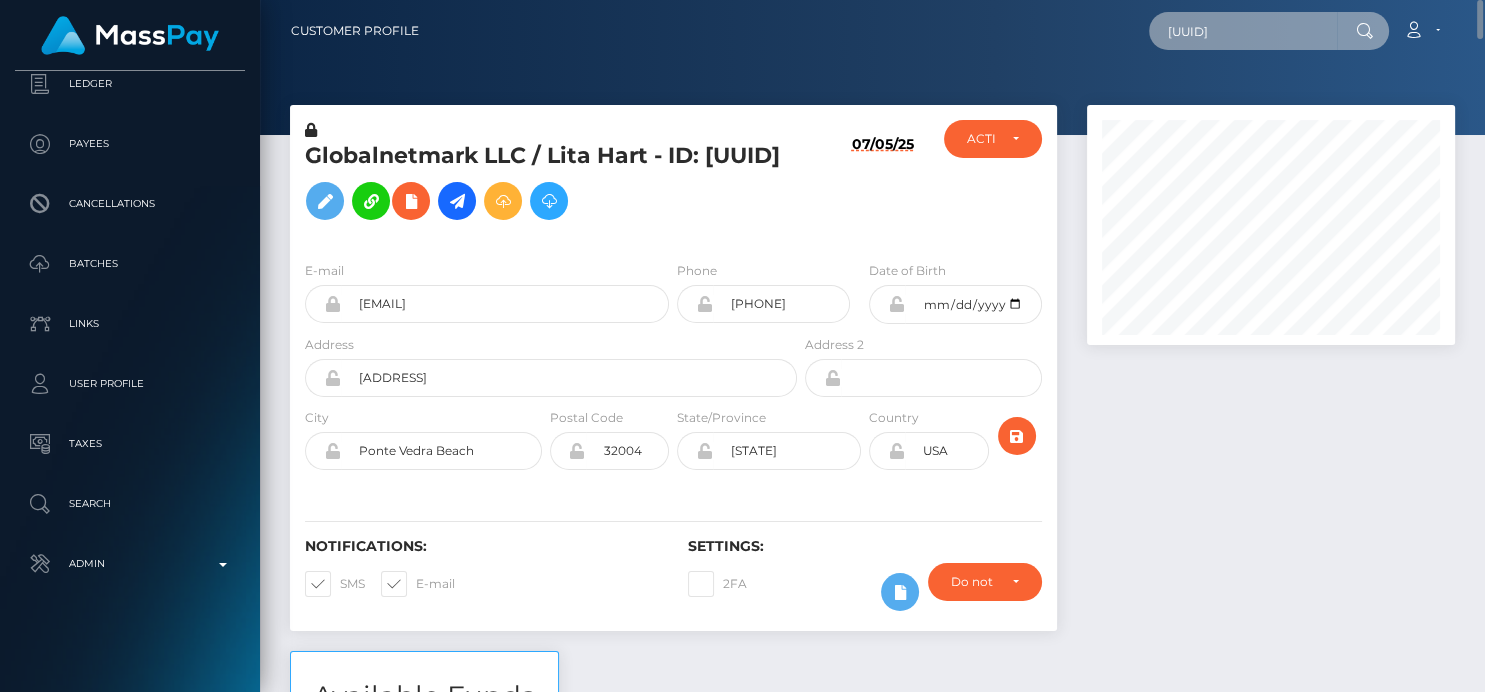 scroll, scrollTop: 0, scrollLeft: 98, axis: horizontal 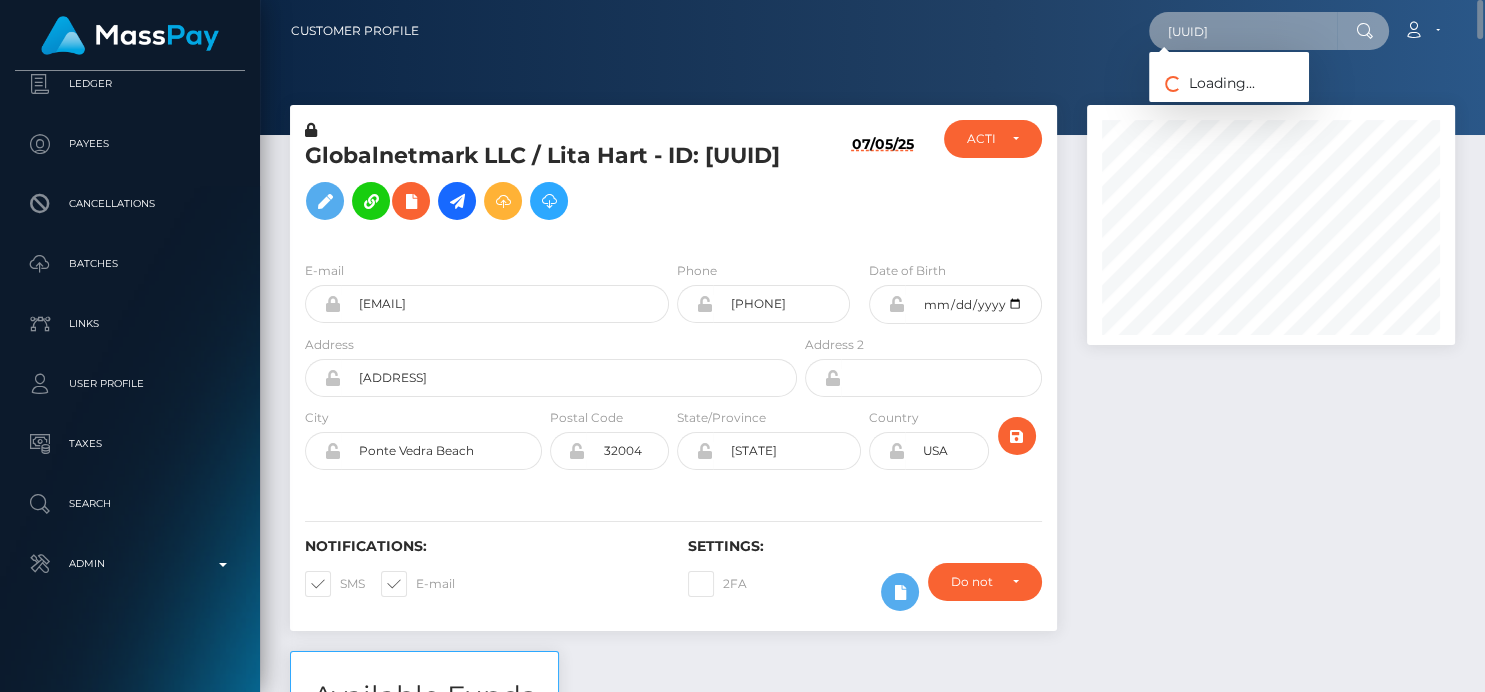 type on "[UUID]" 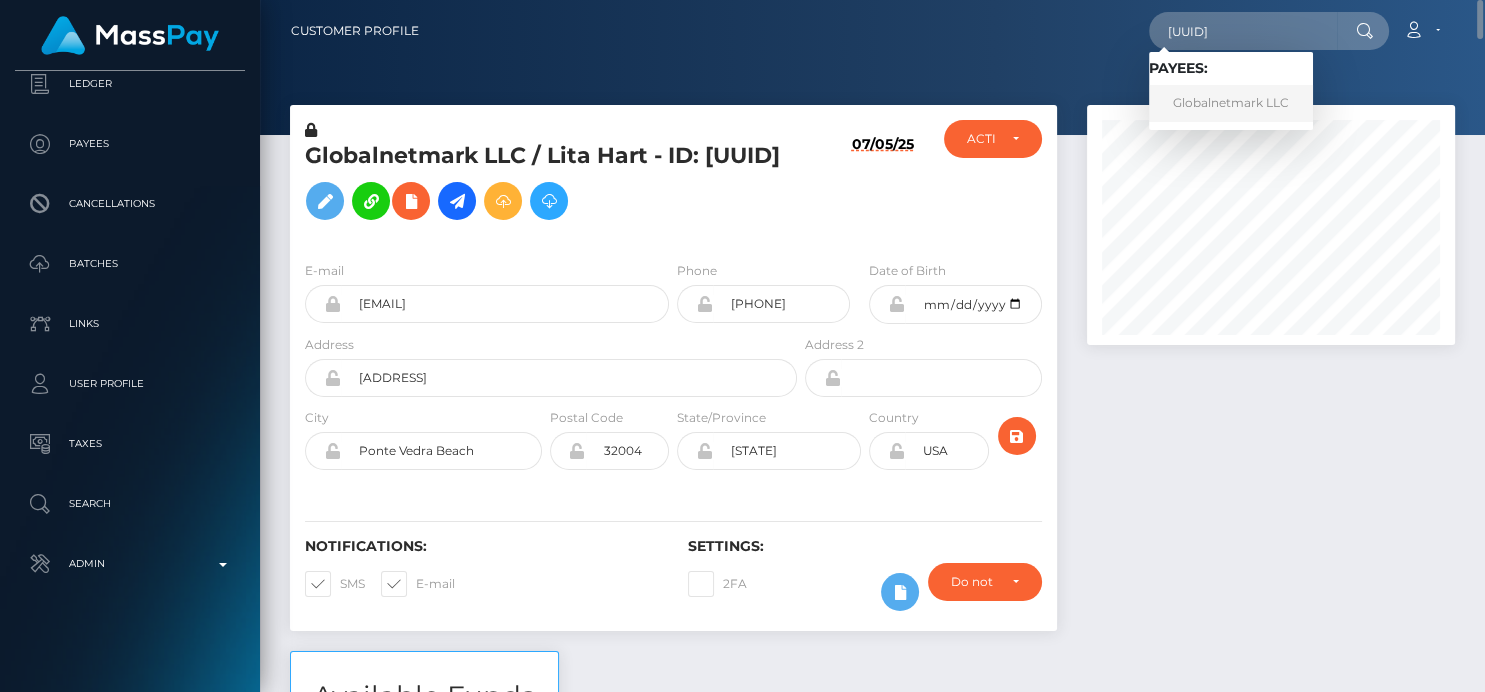 scroll, scrollTop: 0, scrollLeft: 0, axis: both 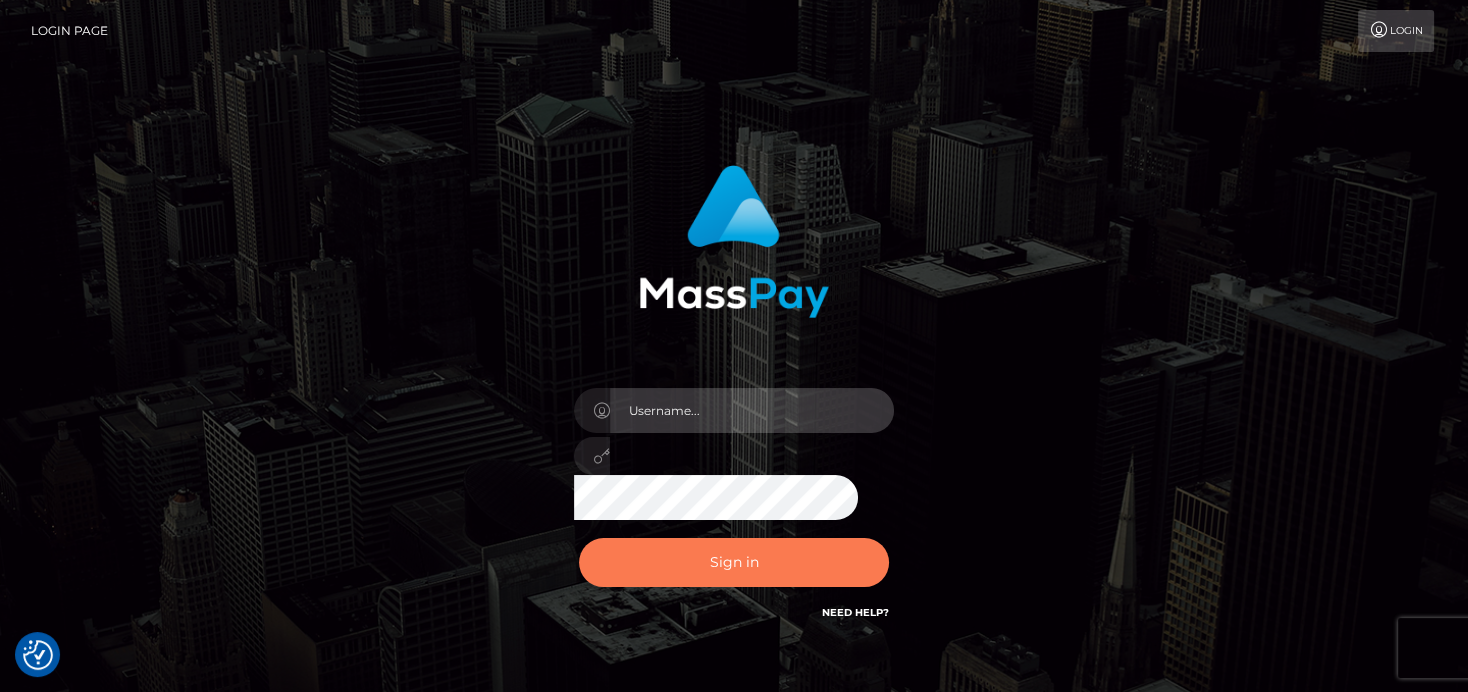 type on "denise" 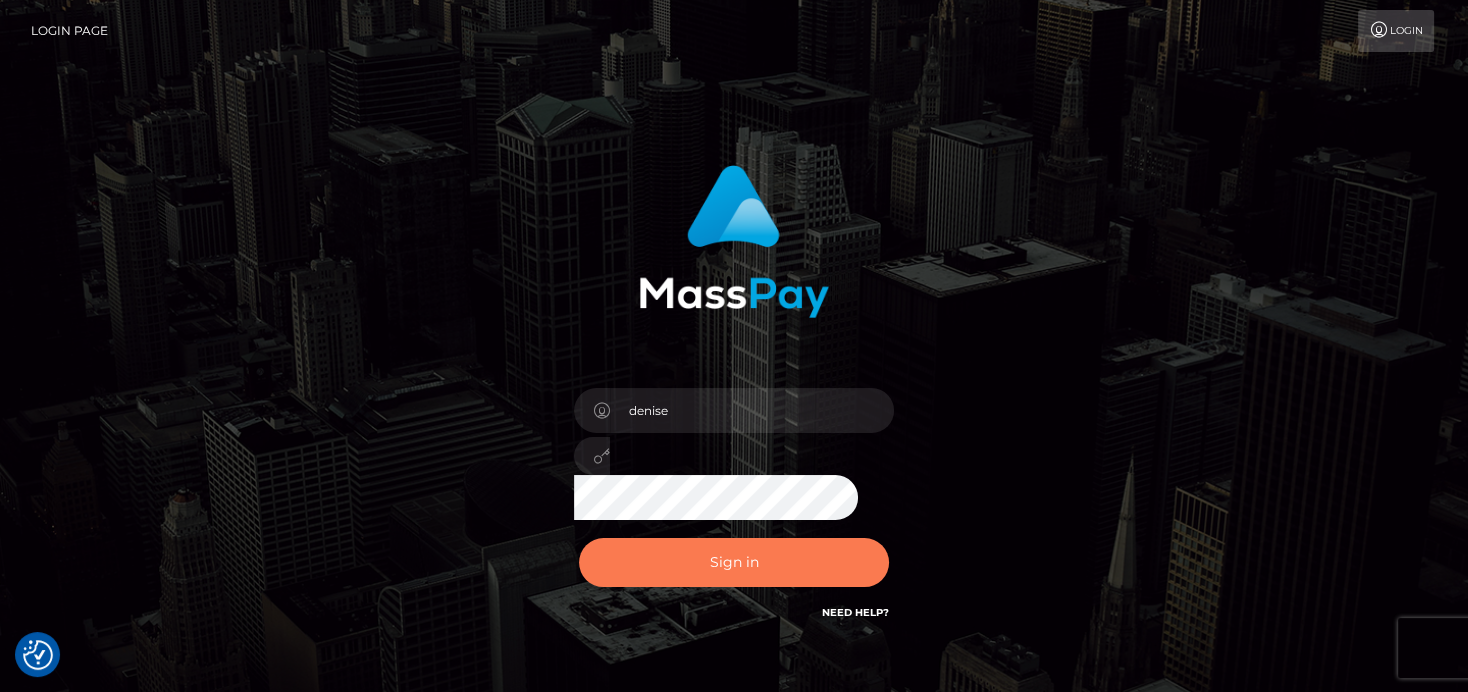 click on "Sign in" at bounding box center (734, 562) 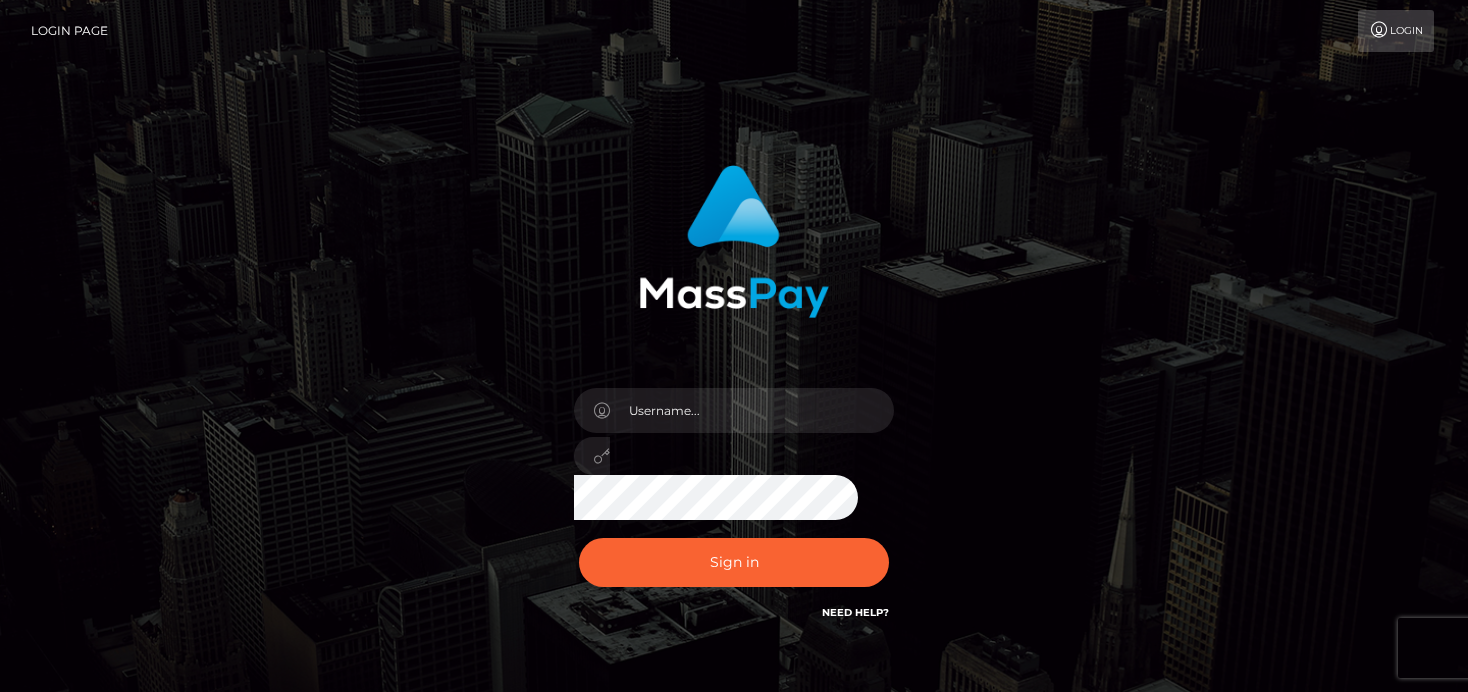 scroll, scrollTop: 0, scrollLeft: 0, axis: both 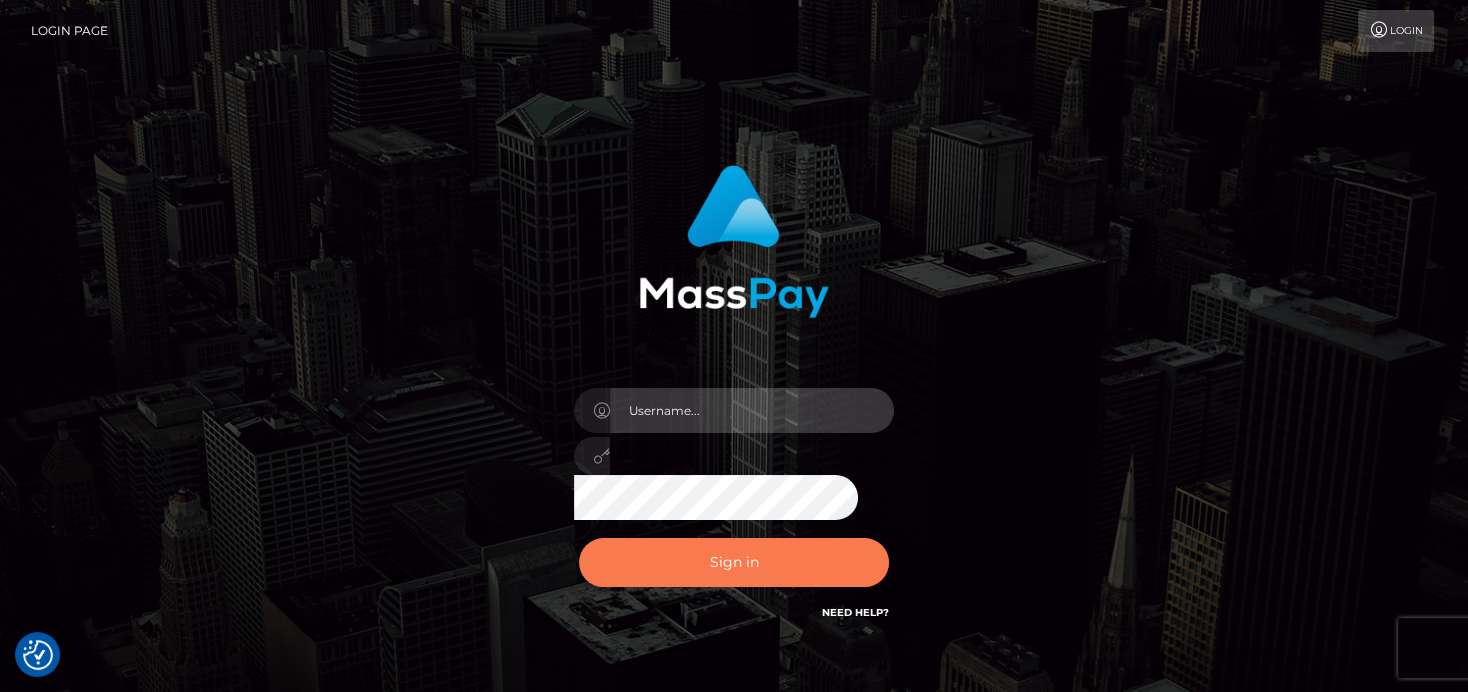 type on "denise" 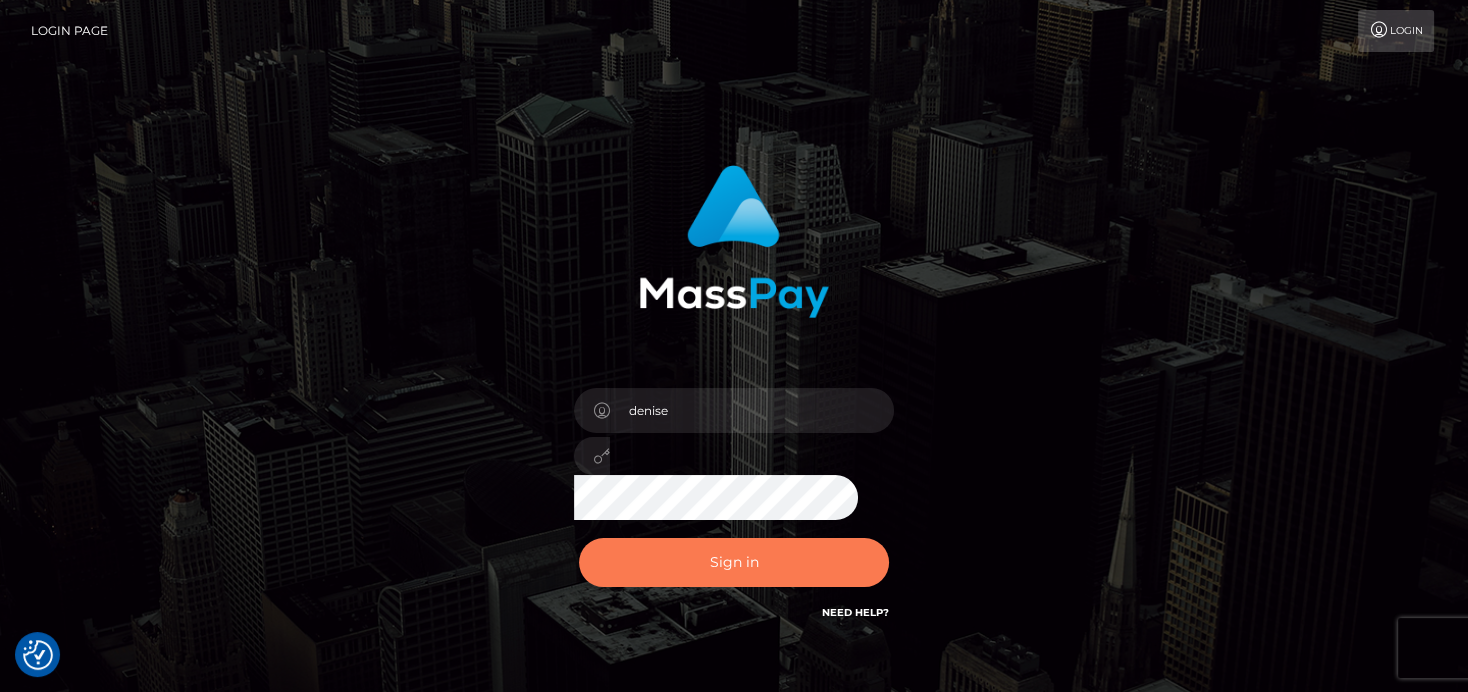 click on "Sign in" at bounding box center (734, 562) 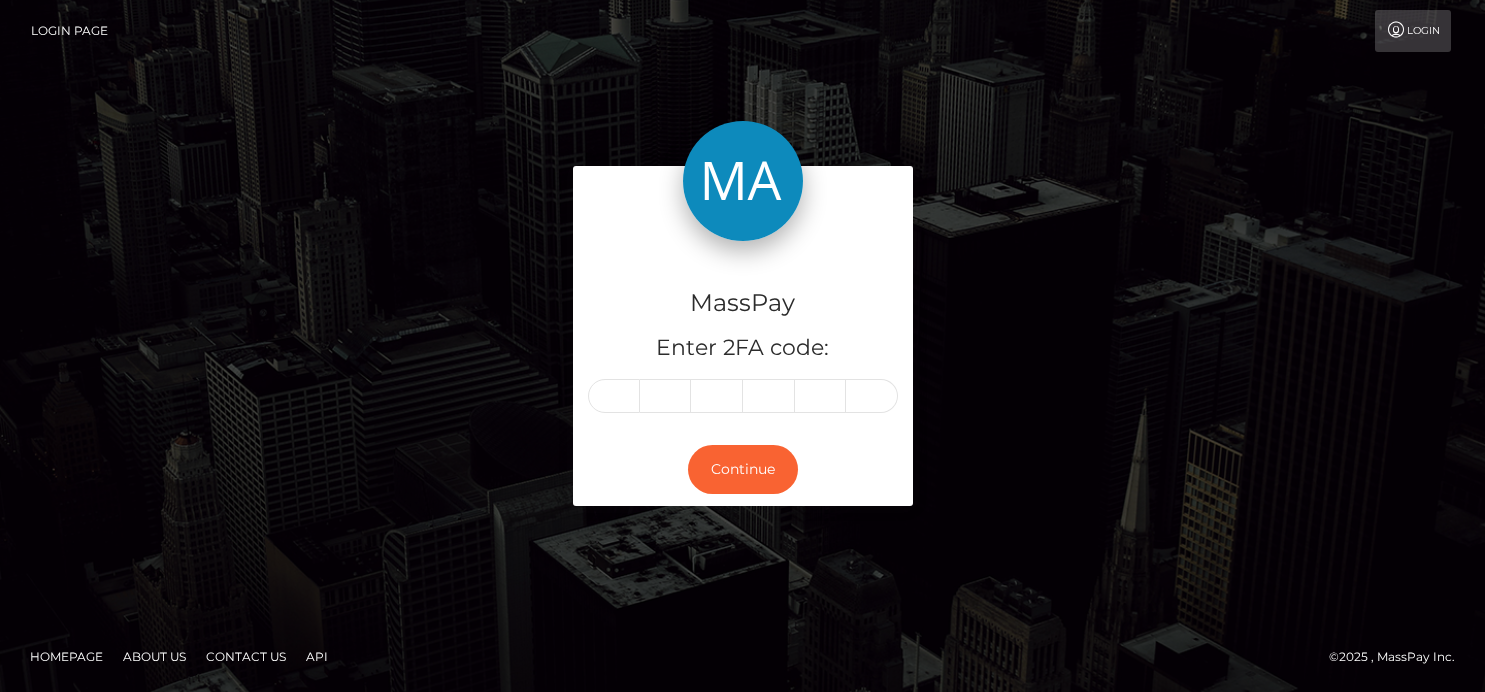 scroll, scrollTop: 0, scrollLeft: 0, axis: both 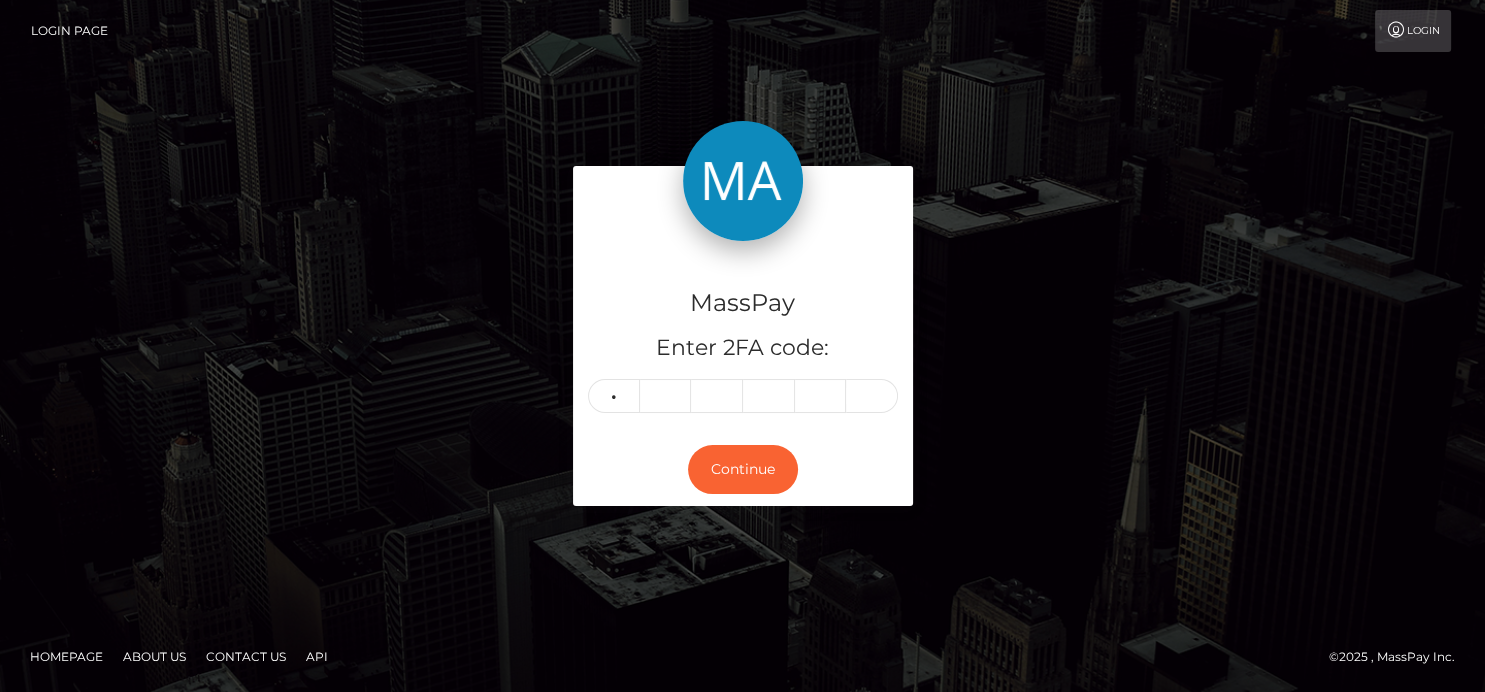 type on "8" 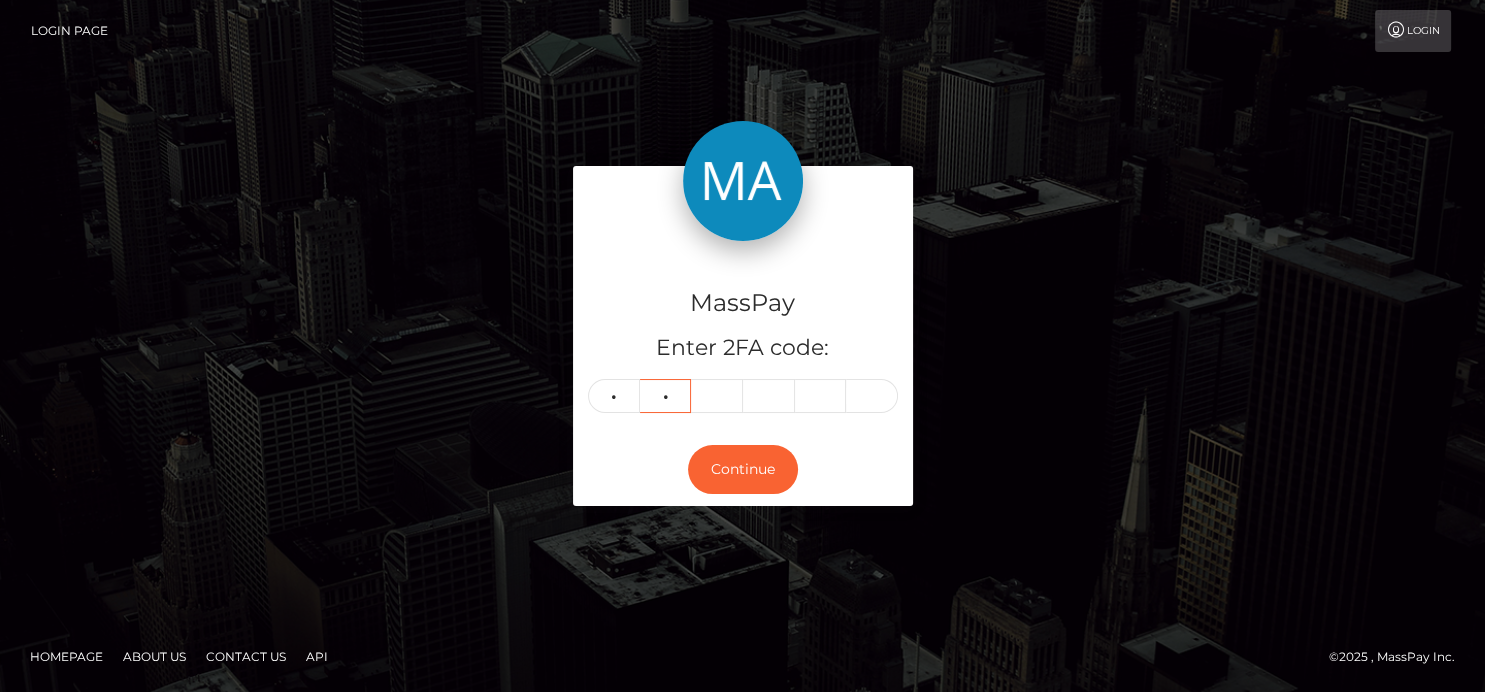 type on "2" 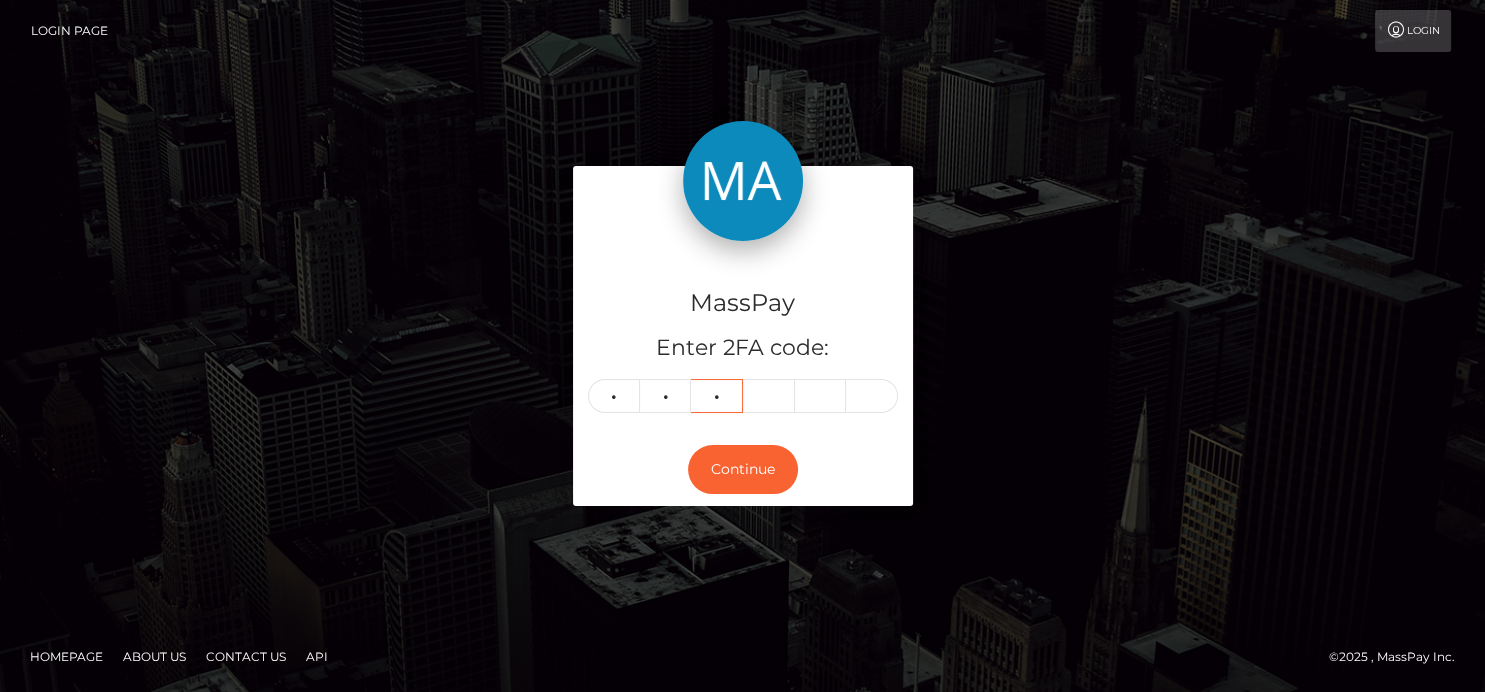 type on "2" 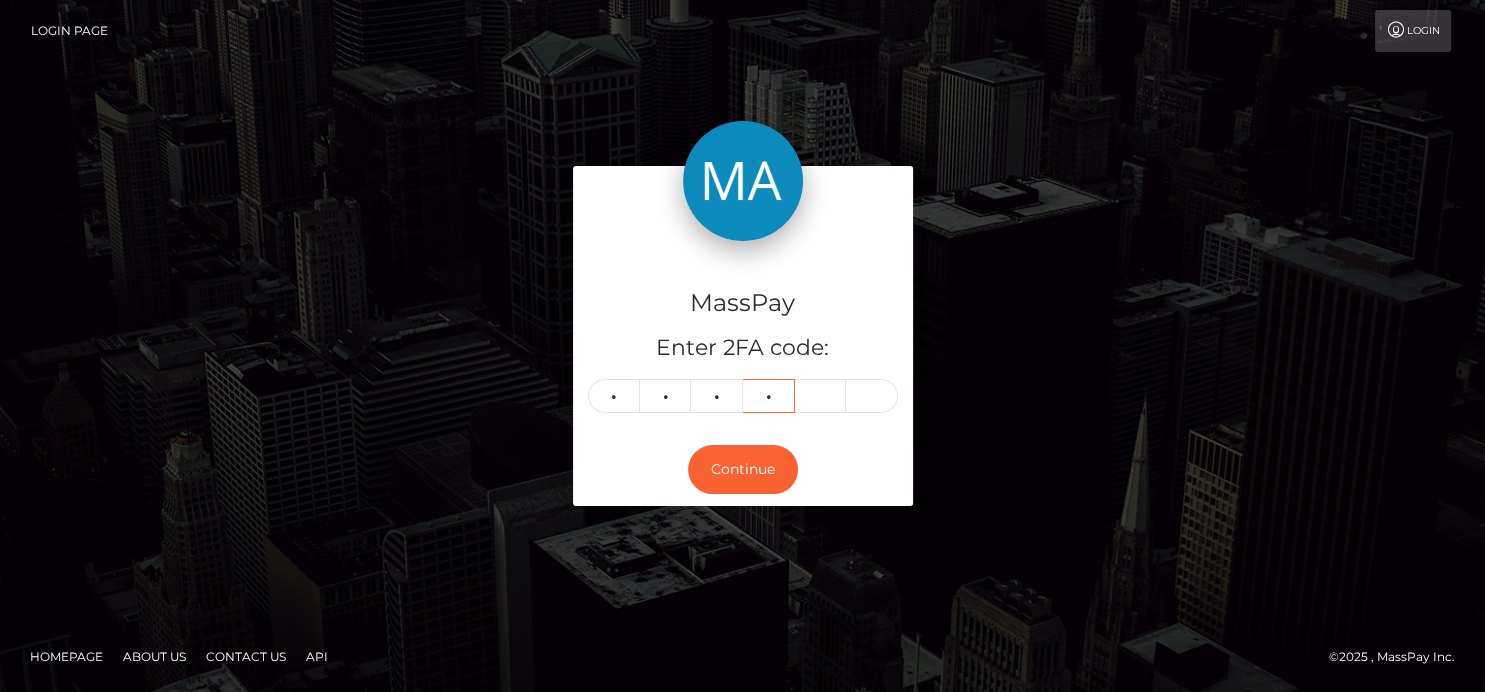 type on "5" 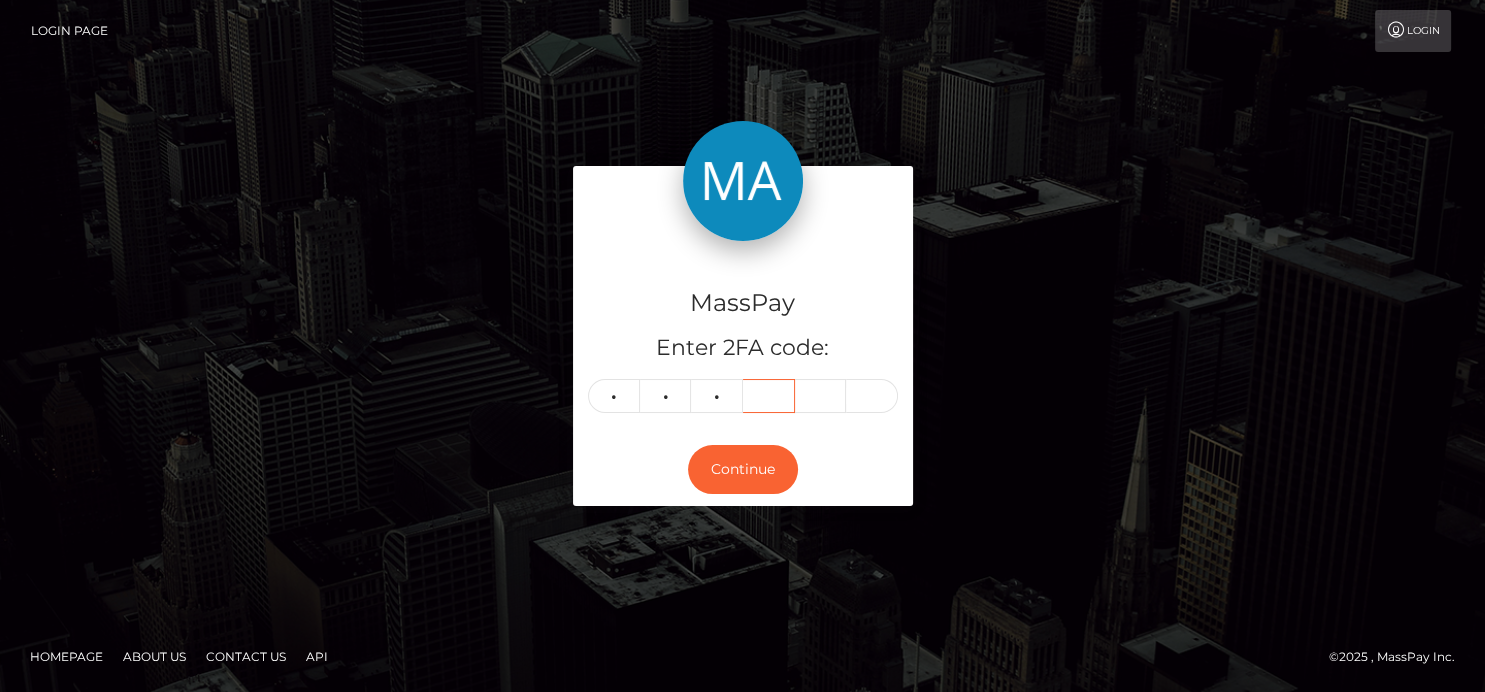type 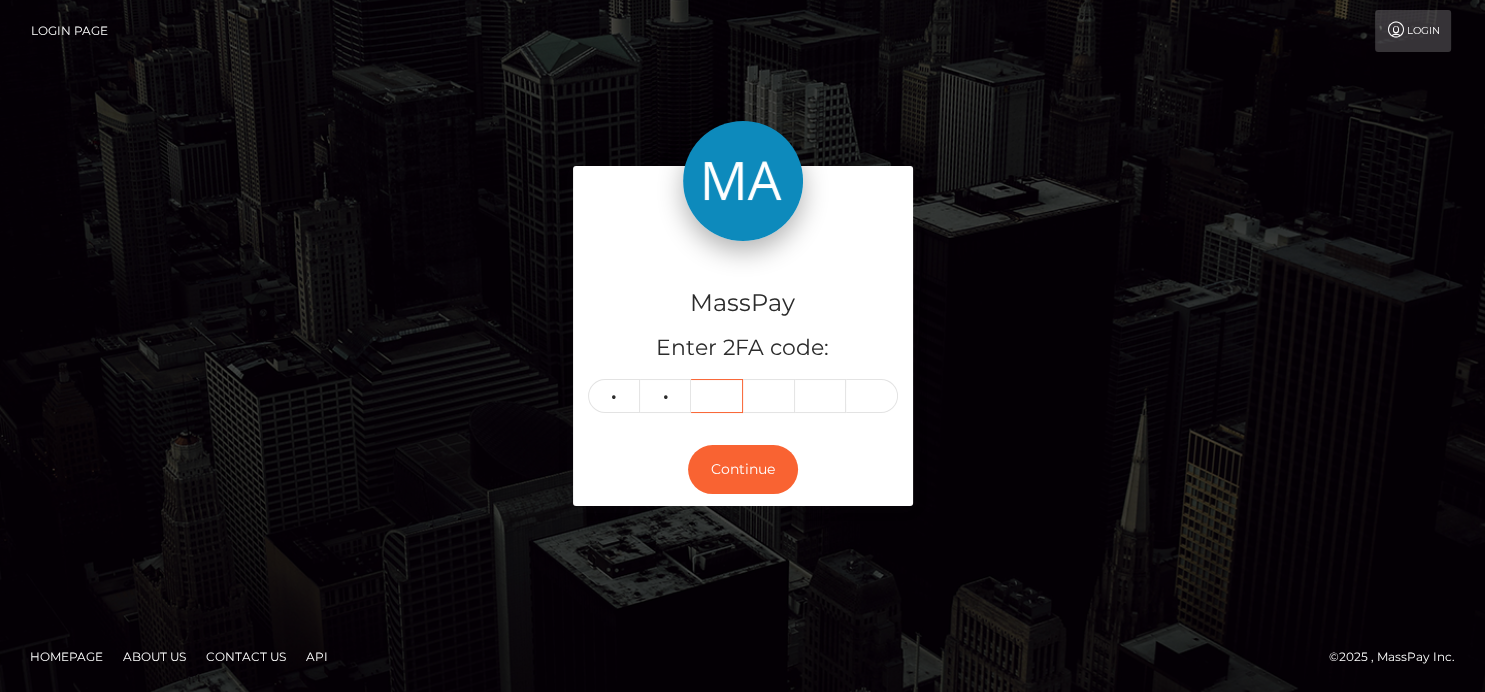 type 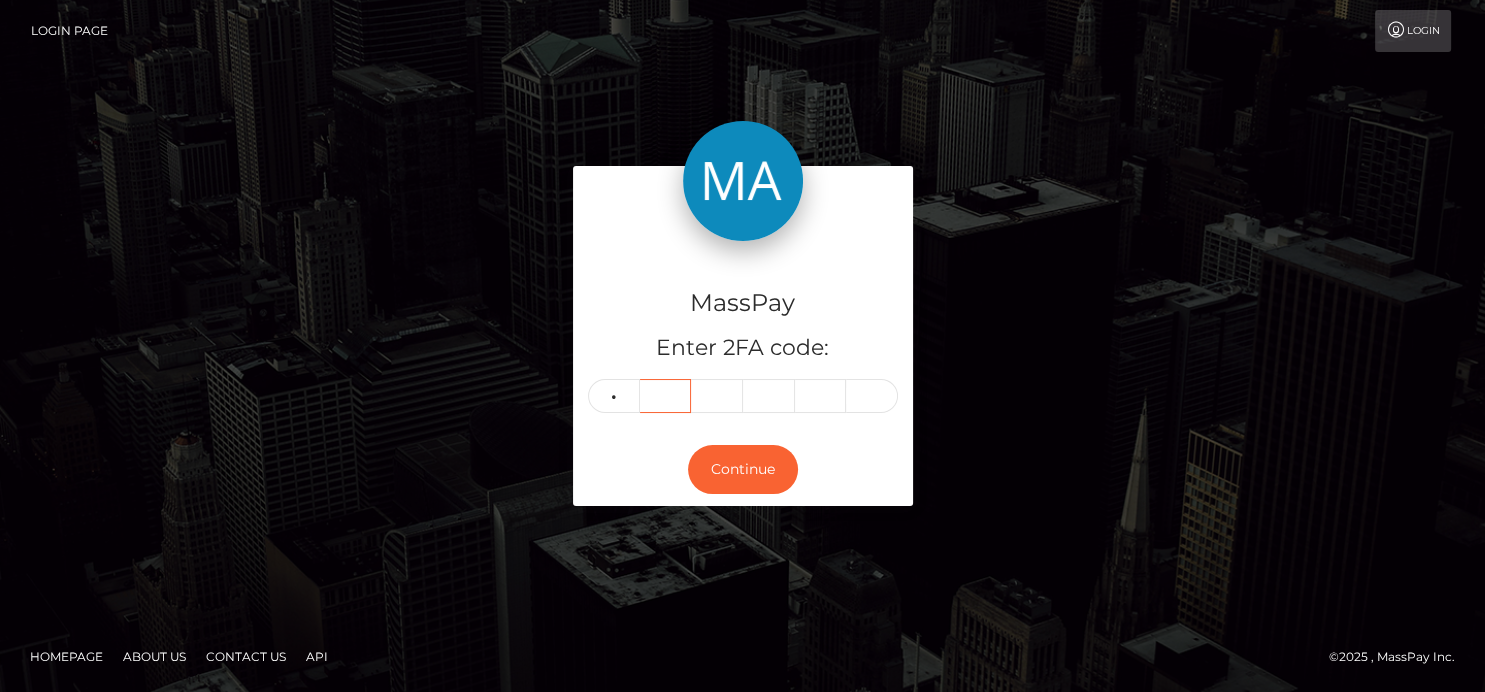 type 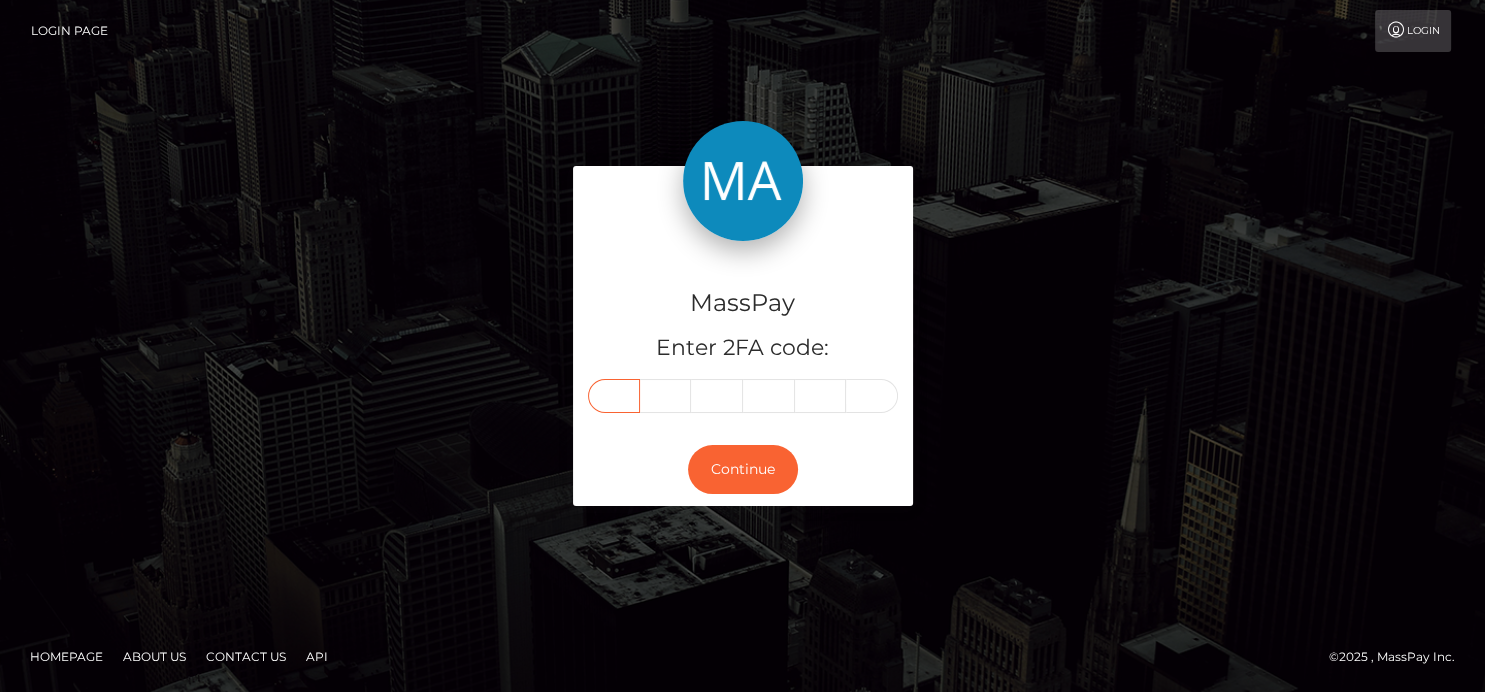 type on "8" 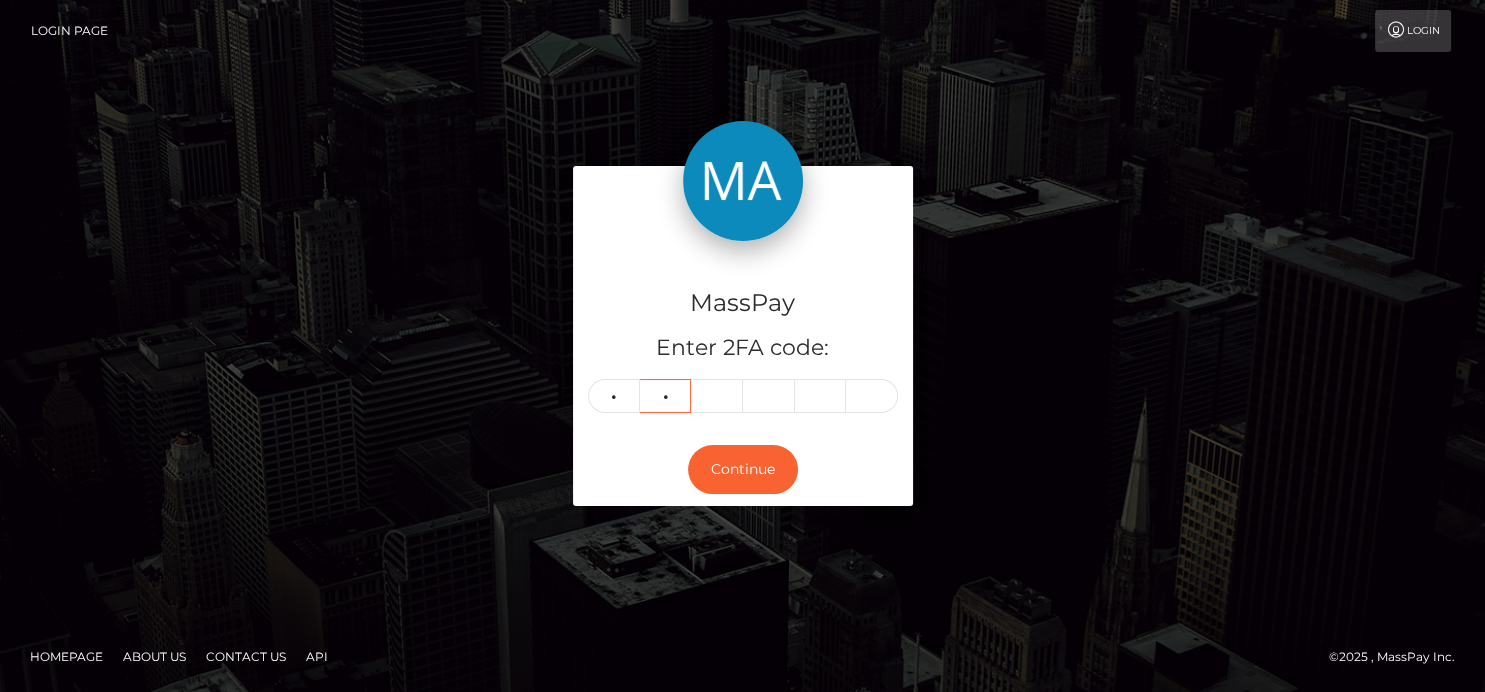 type on "2" 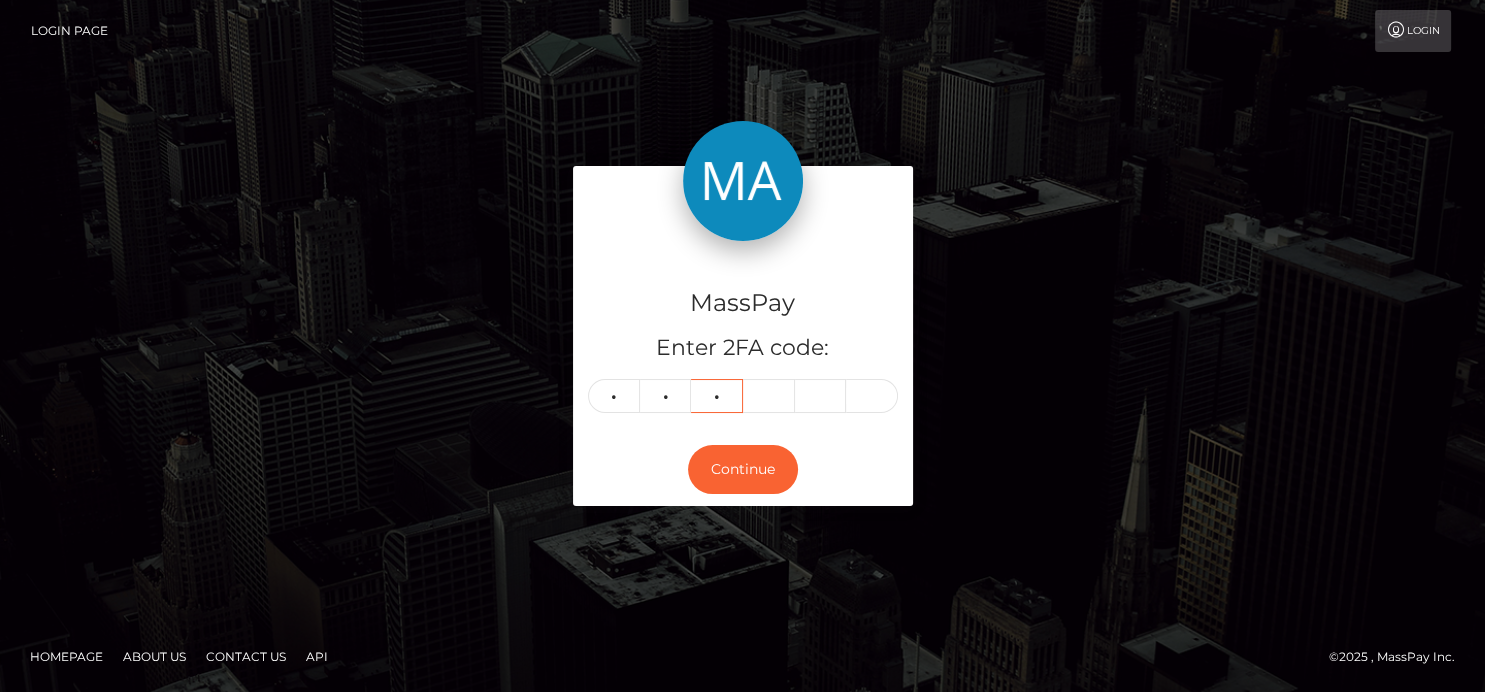 type on "2" 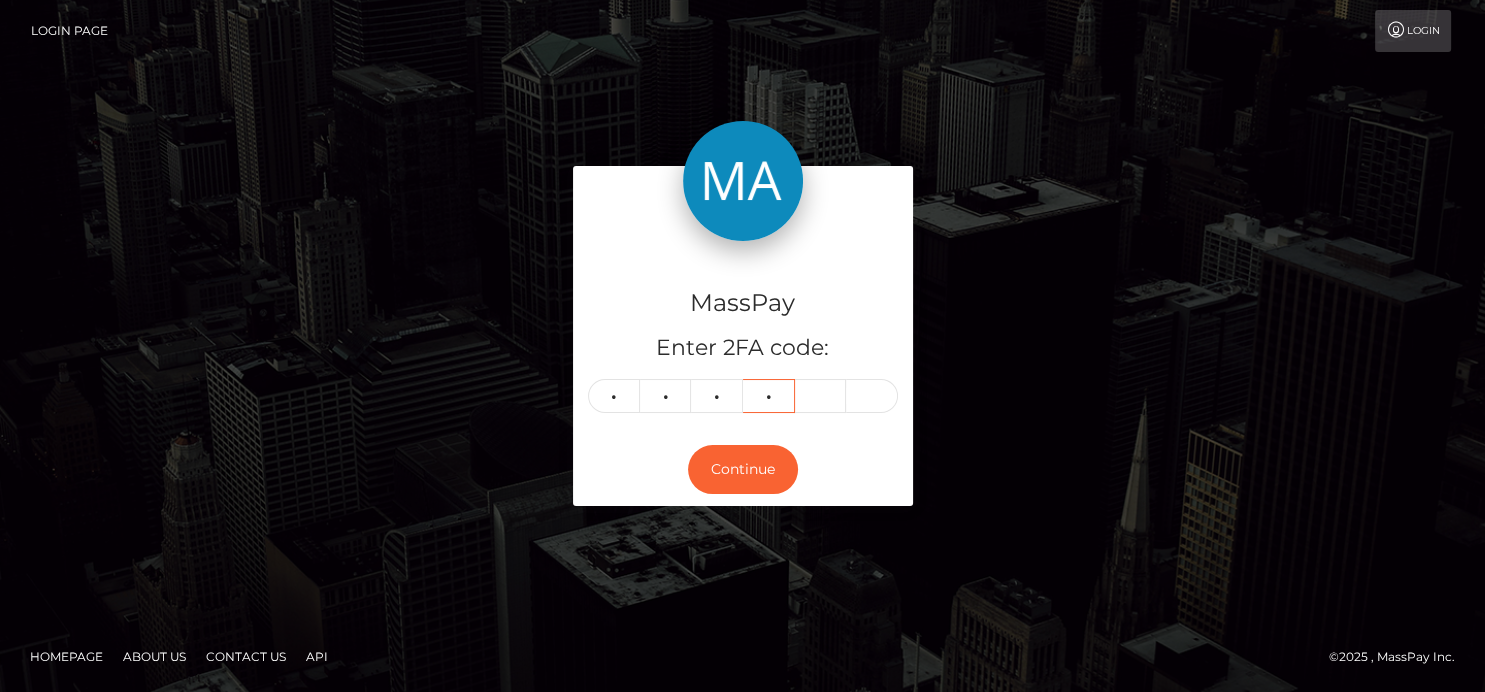 type on "5" 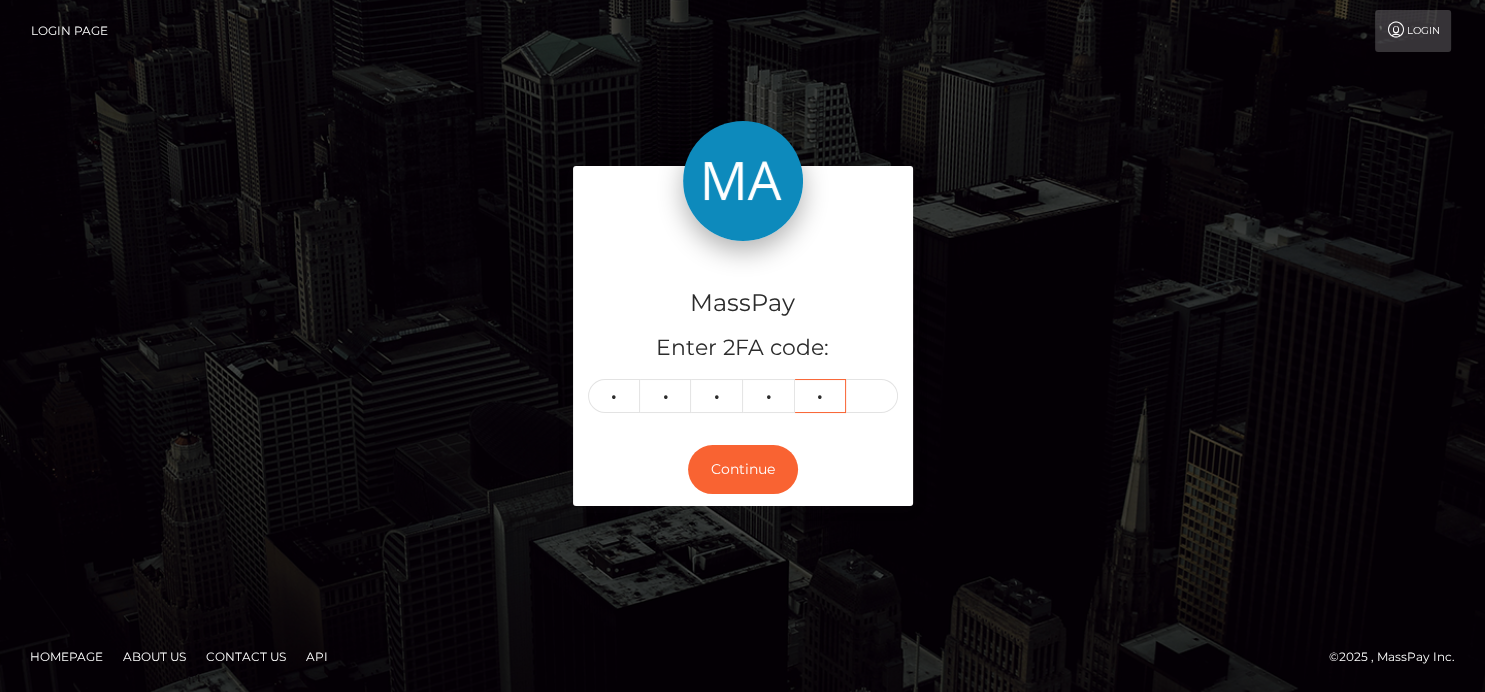 type on "1" 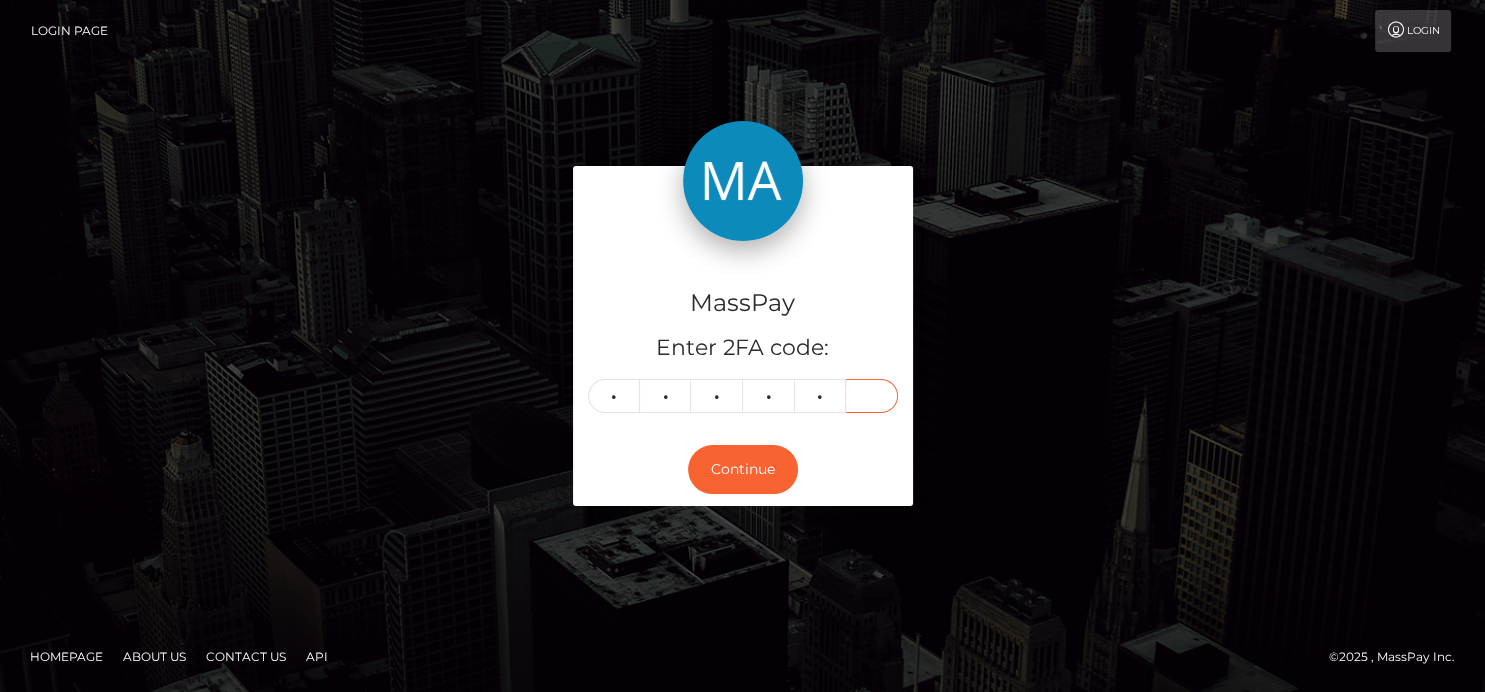 type on "2" 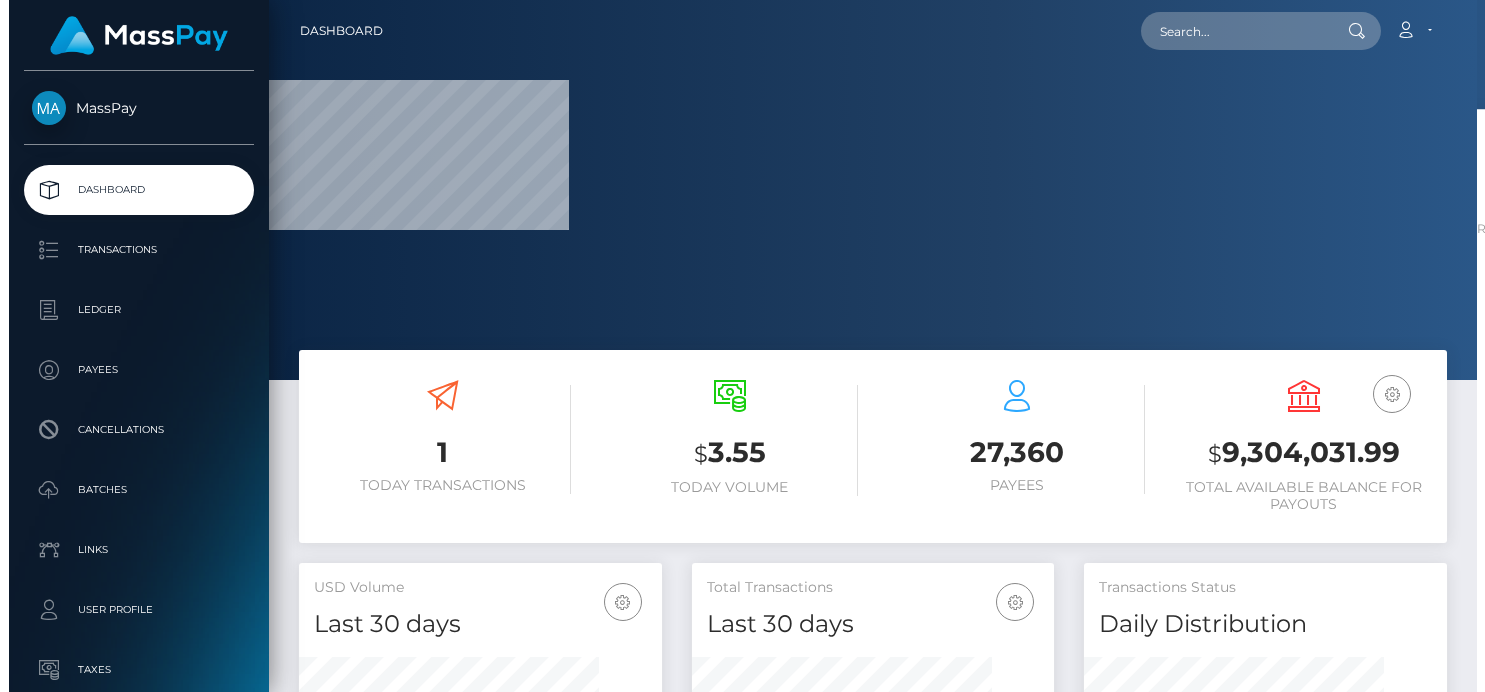 scroll, scrollTop: 0, scrollLeft: 0, axis: both 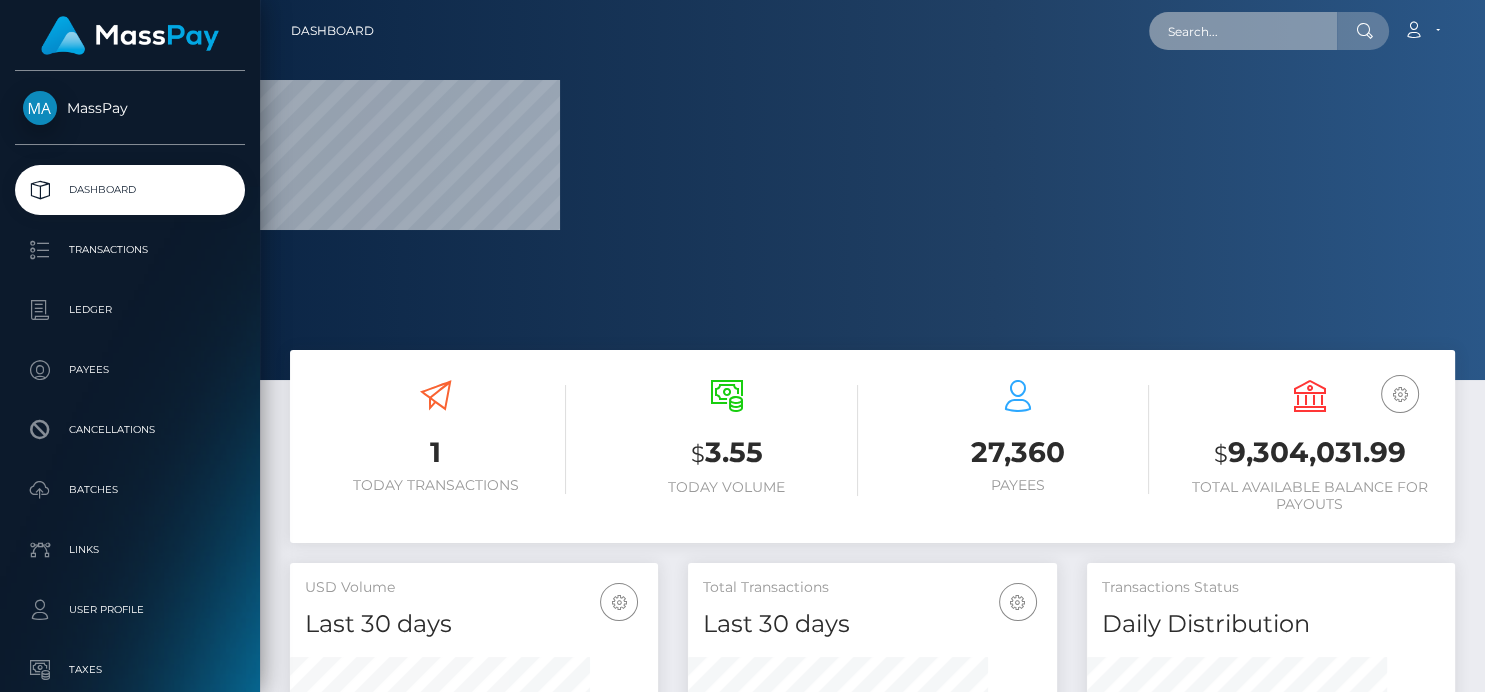 click at bounding box center [1243, 31] 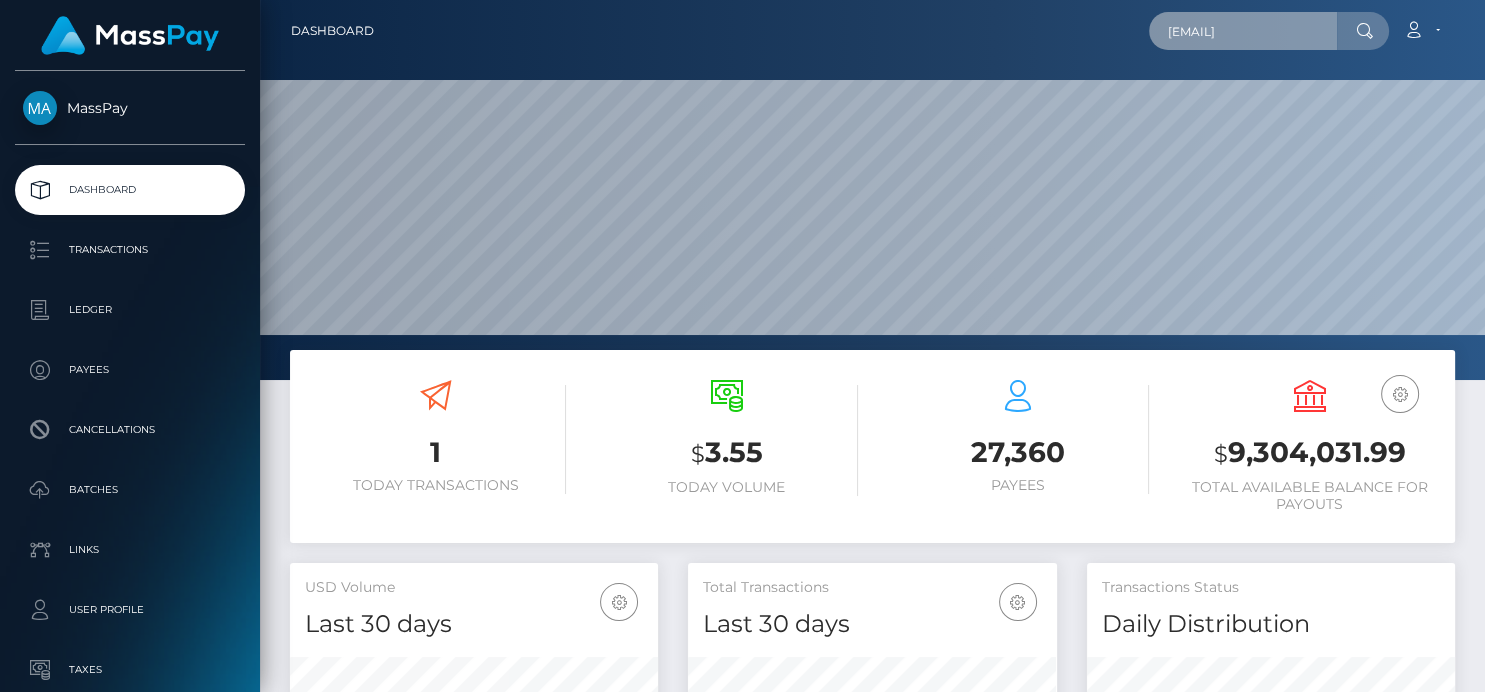 type on "[EMAIL]" 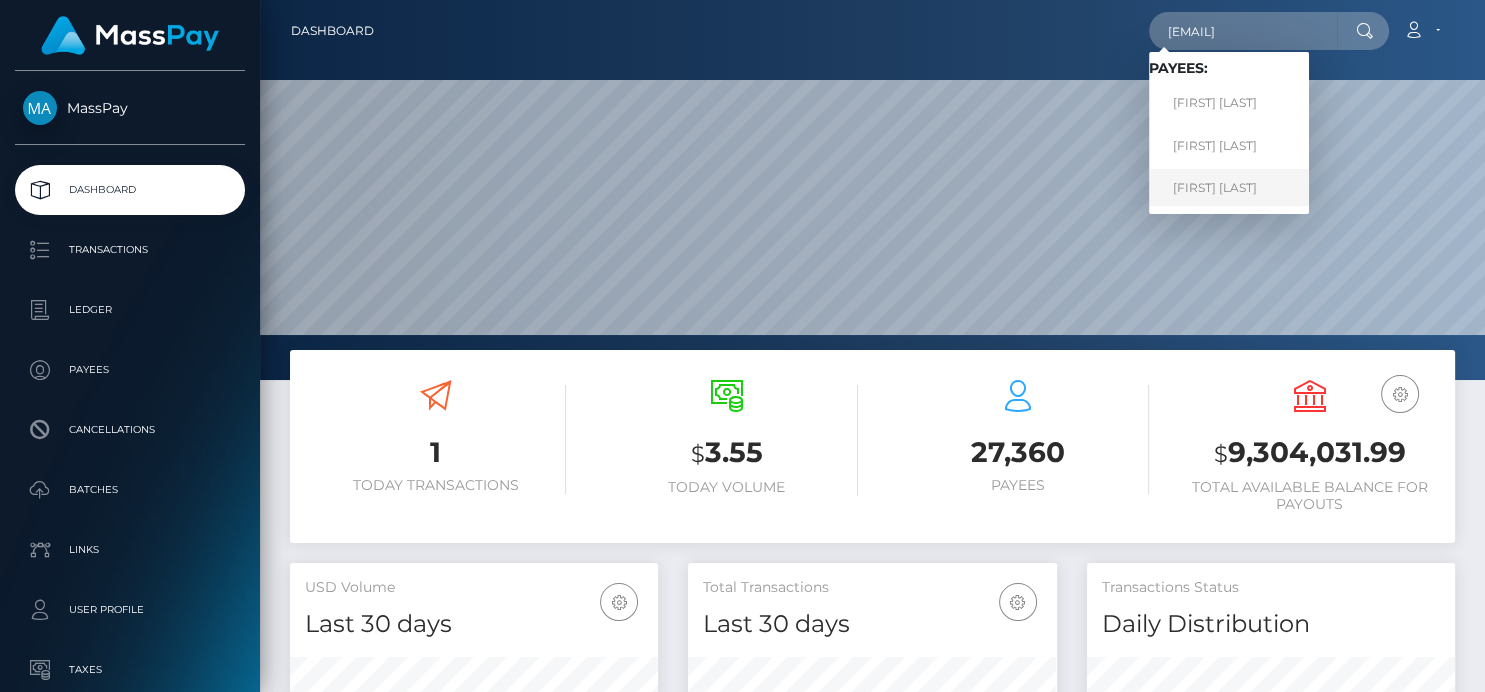 click on "[FIRST] [LAST]" at bounding box center (1229, 187) 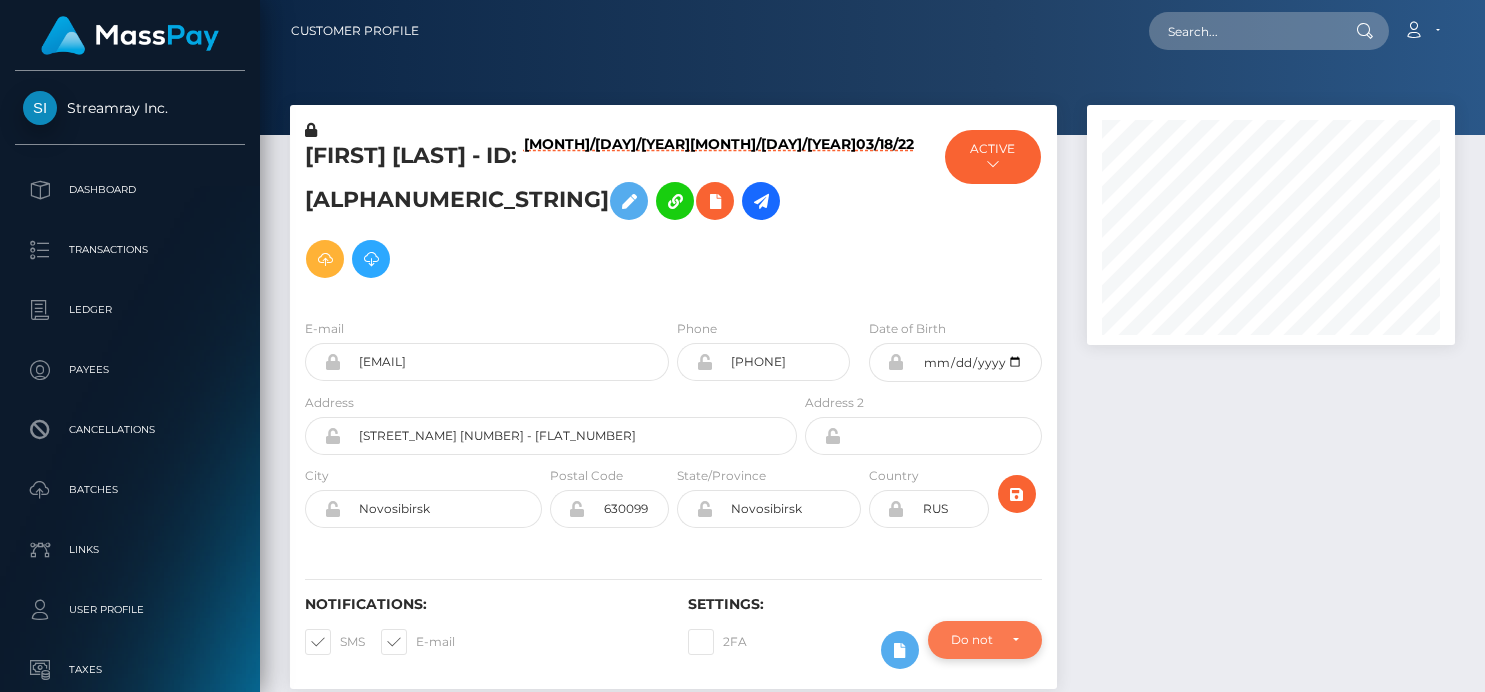 scroll, scrollTop: 0, scrollLeft: 0, axis: both 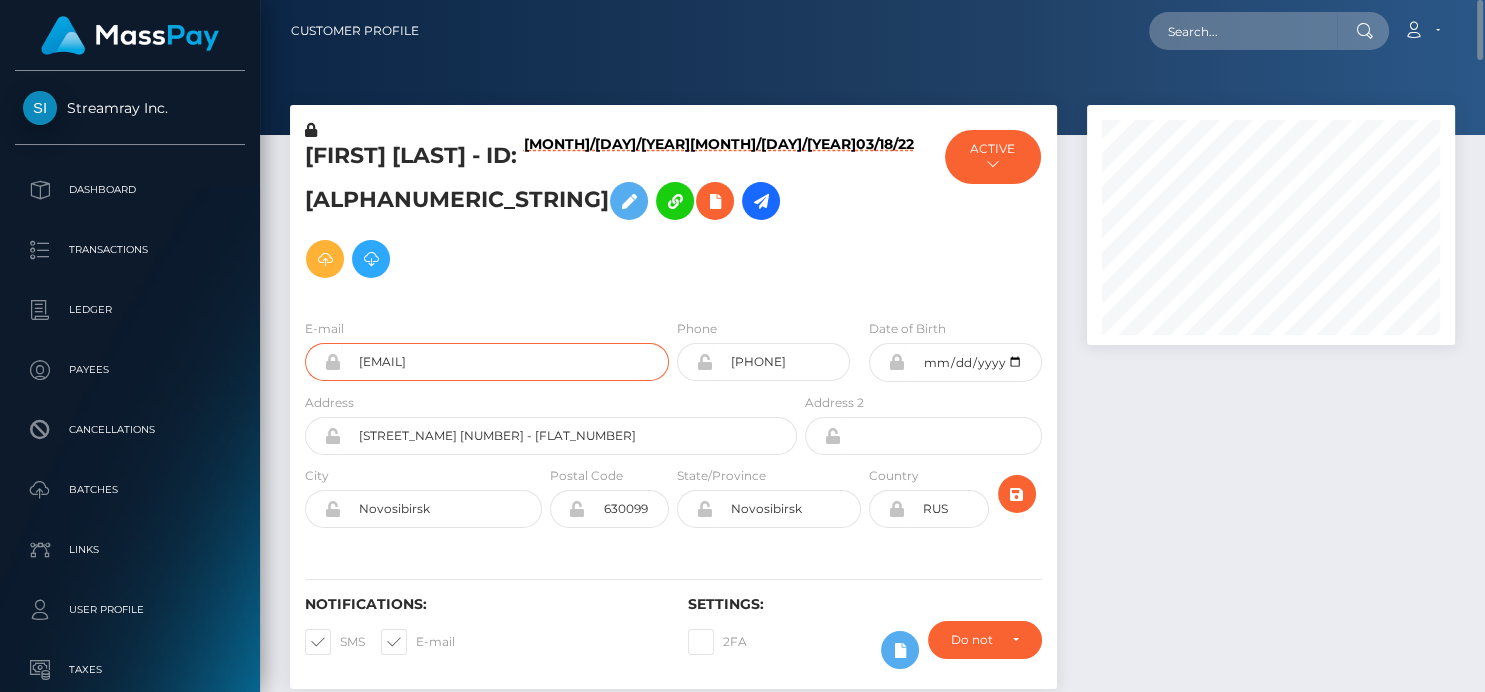 drag, startPoint x: 521, startPoint y: 320, endPoint x: 318, endPoint y: 334, distance: 203.4822 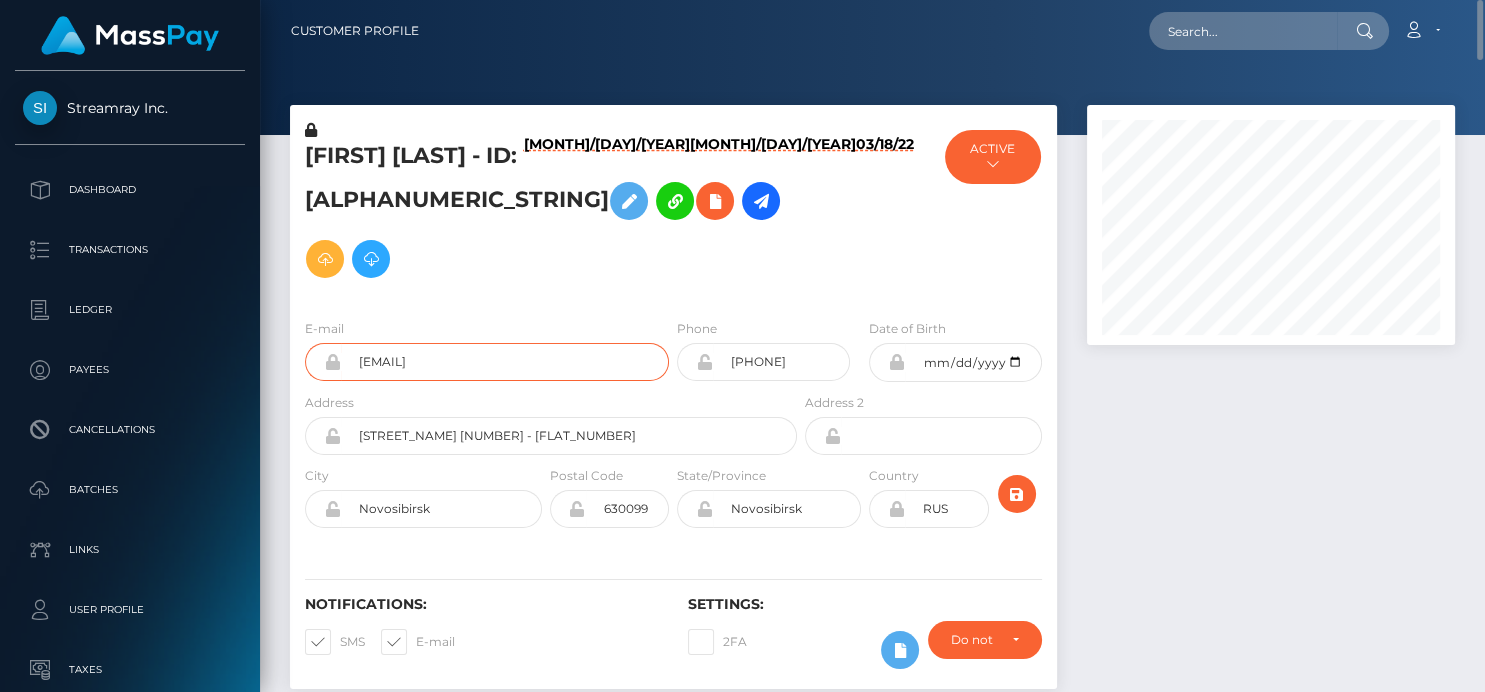click on "[EMAIL]" at bounding box center (487, 362) 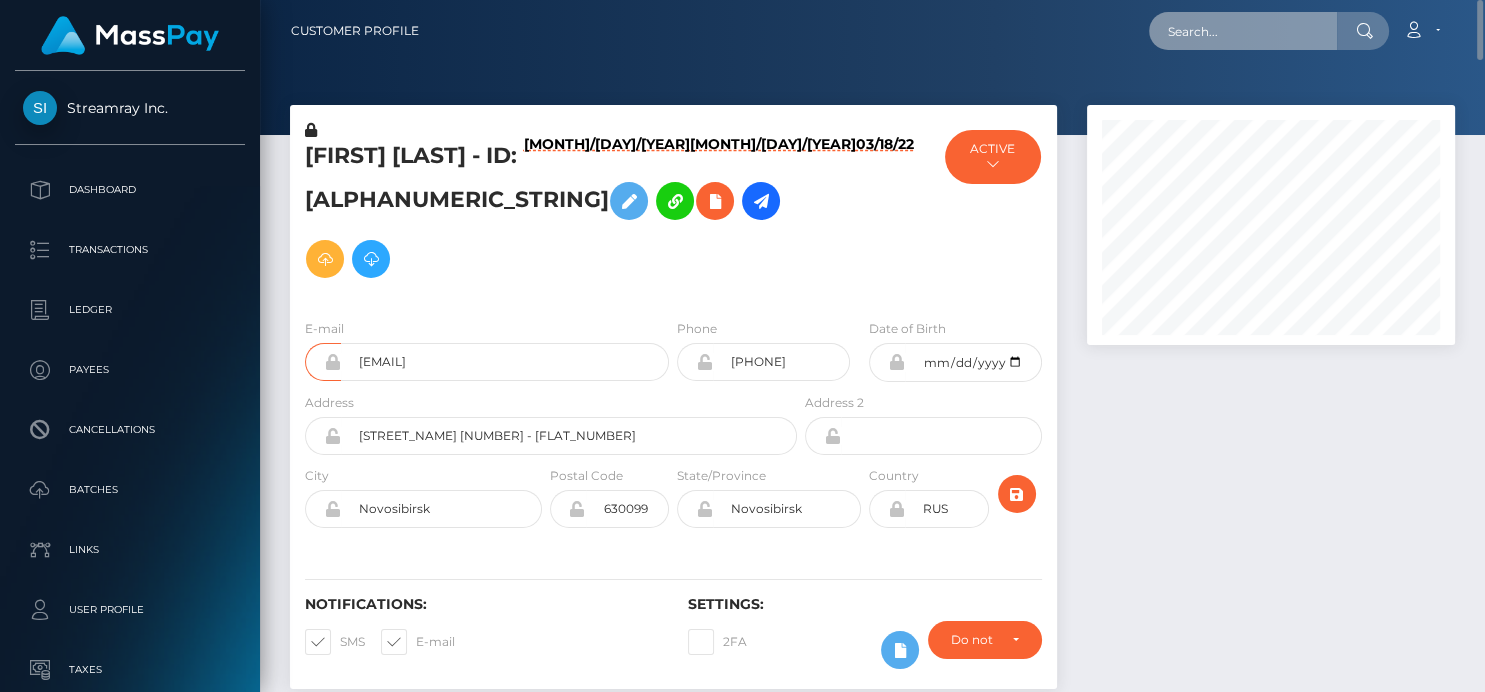 click at bounding box center (1243, 31) 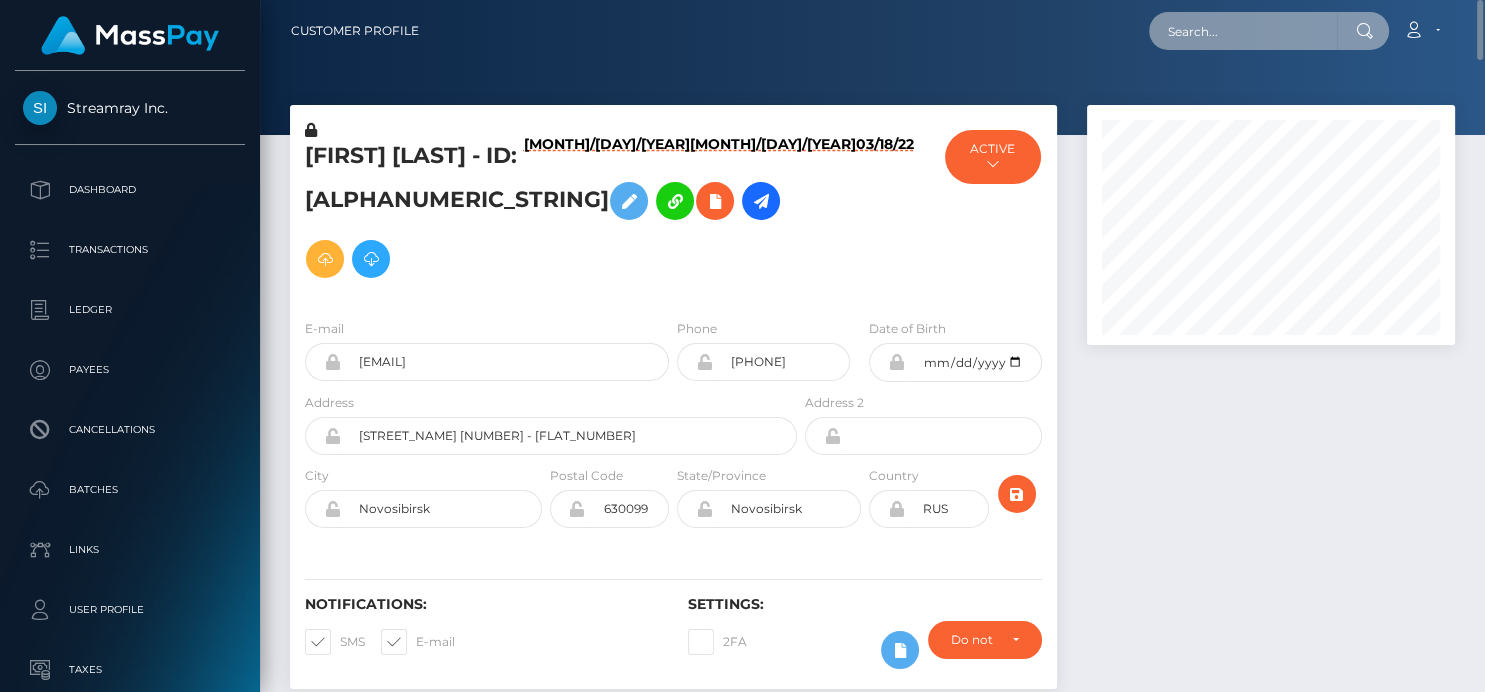 paste on "[EMAIL]" 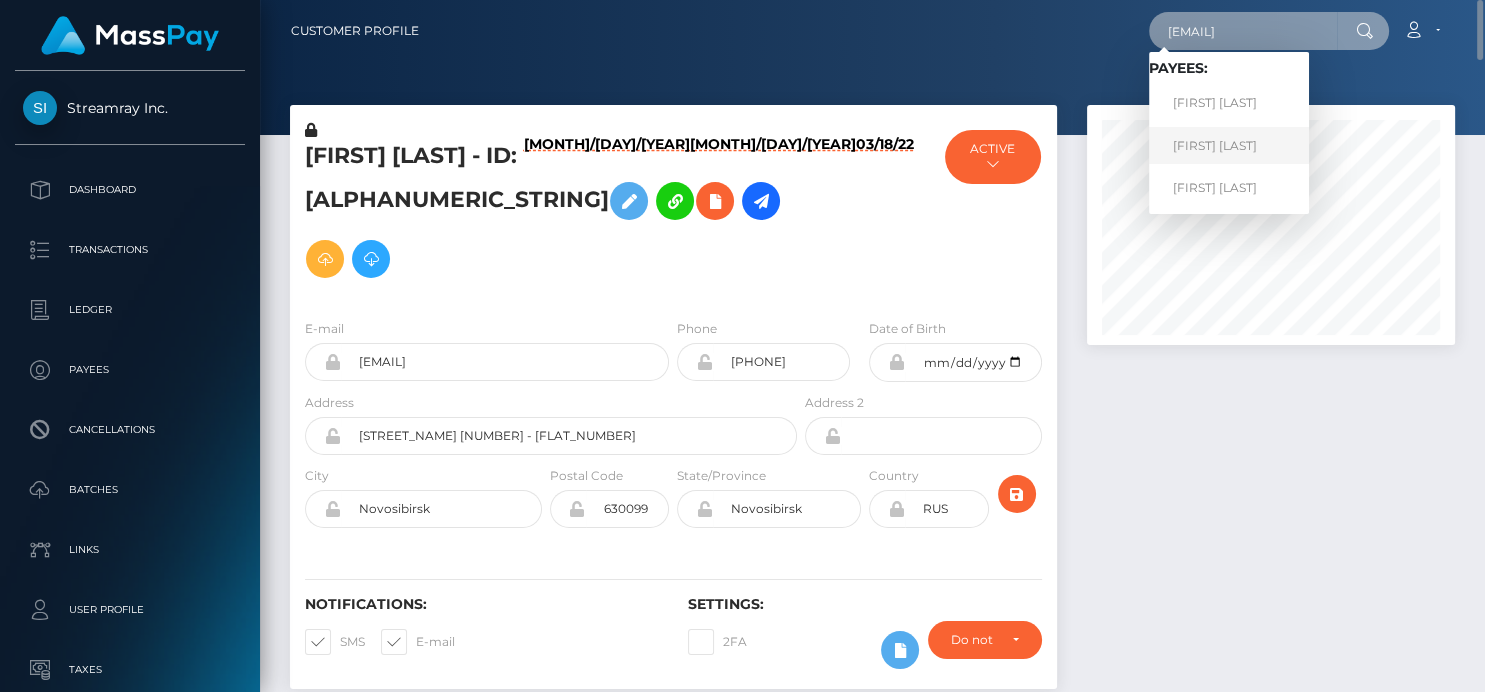 type on "[EMAIL]" 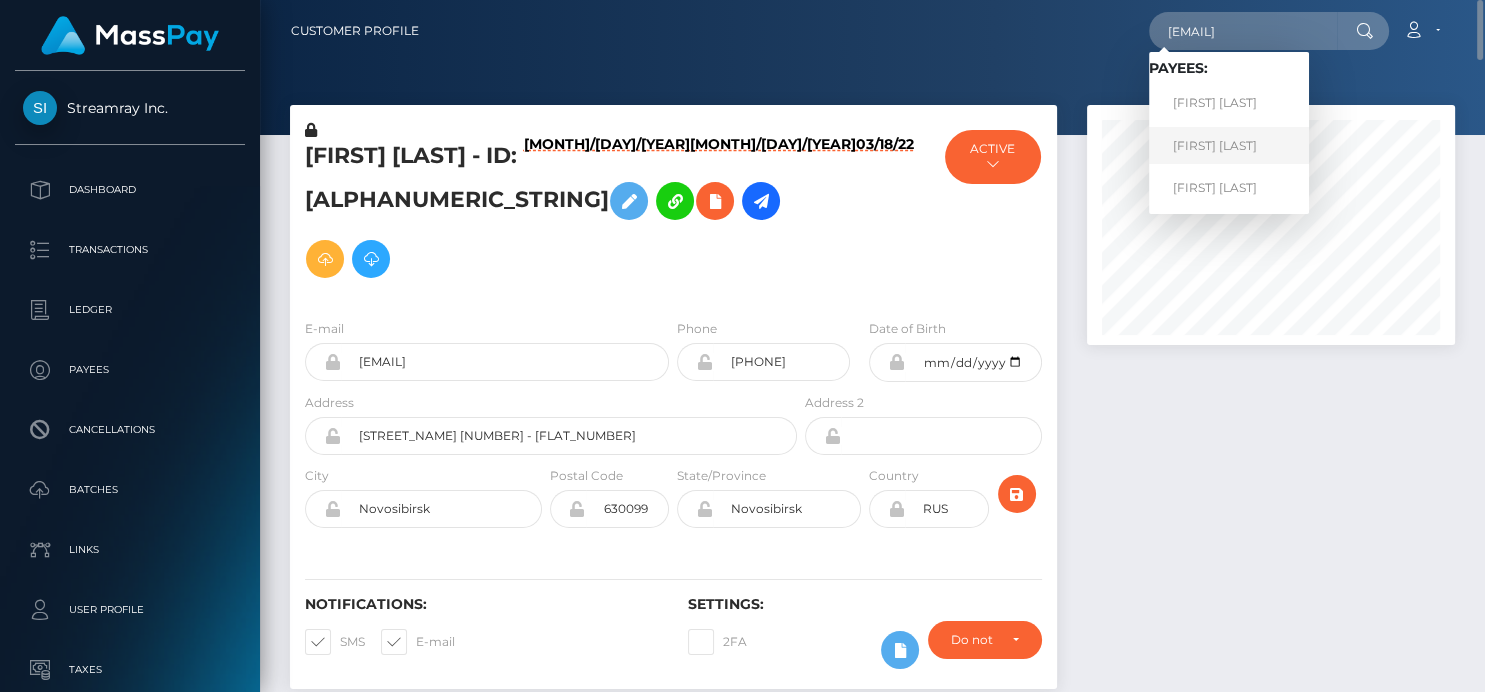 click on "[FIRST] [LAST]" at bounding box center (1229, 145) 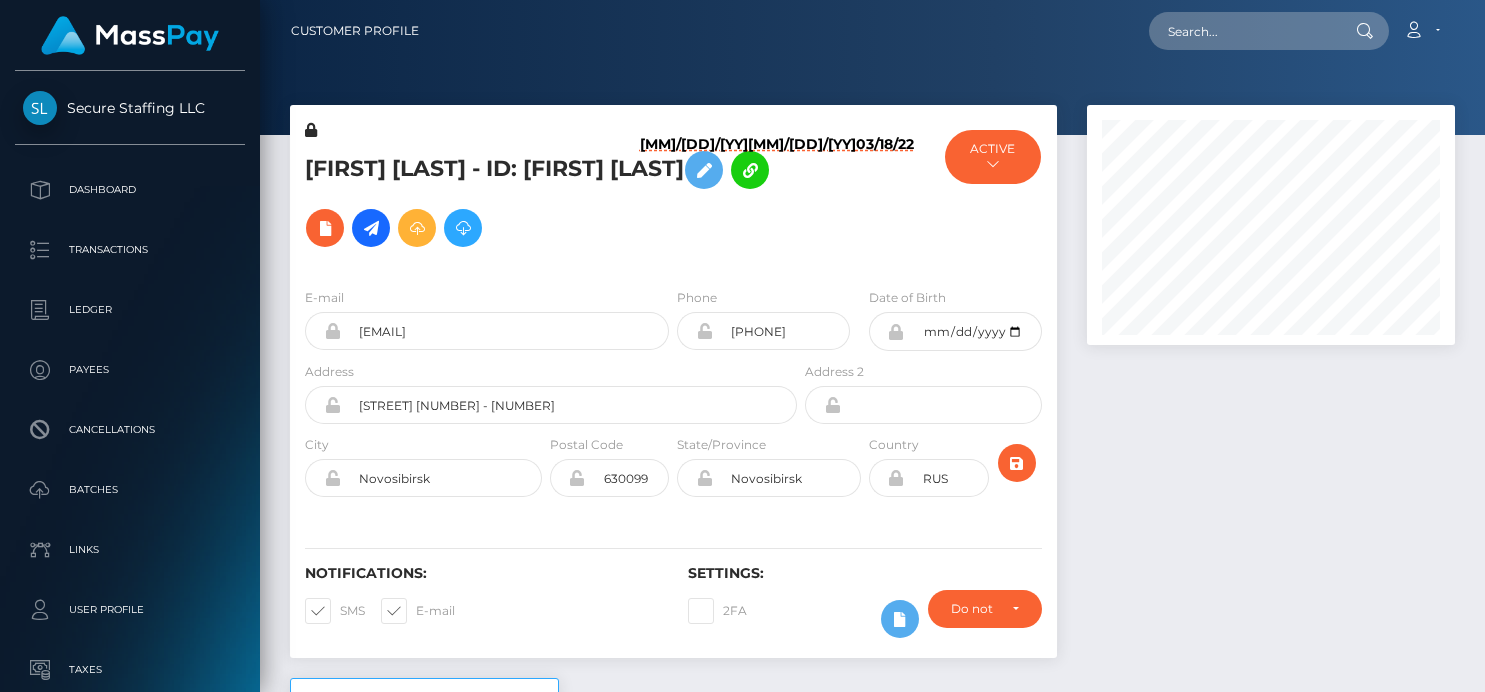 scroll, scrollTop: 0, scrollLeft: 0, axis: both 